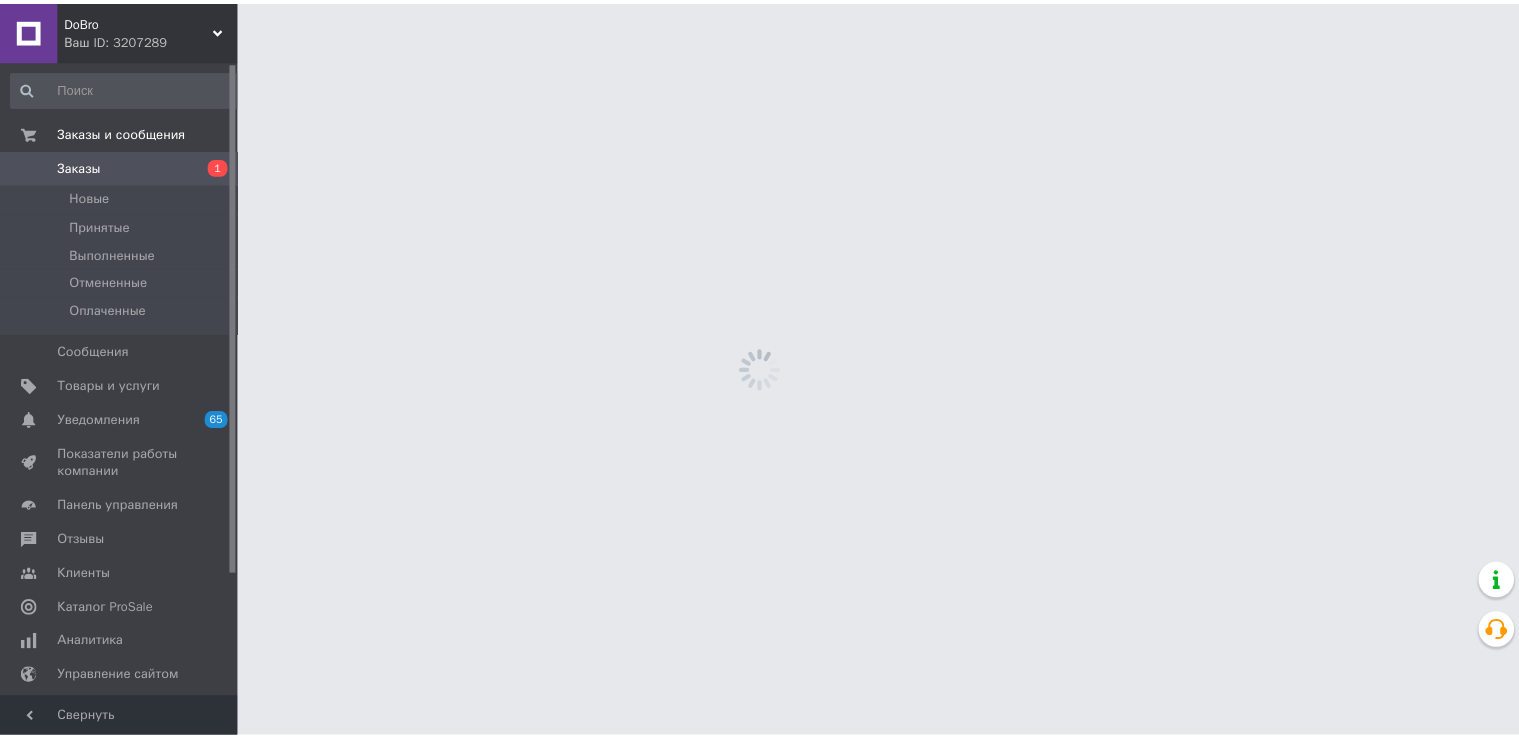 scroll, scrollTop: 0, scrollLeft: 0, axis: both 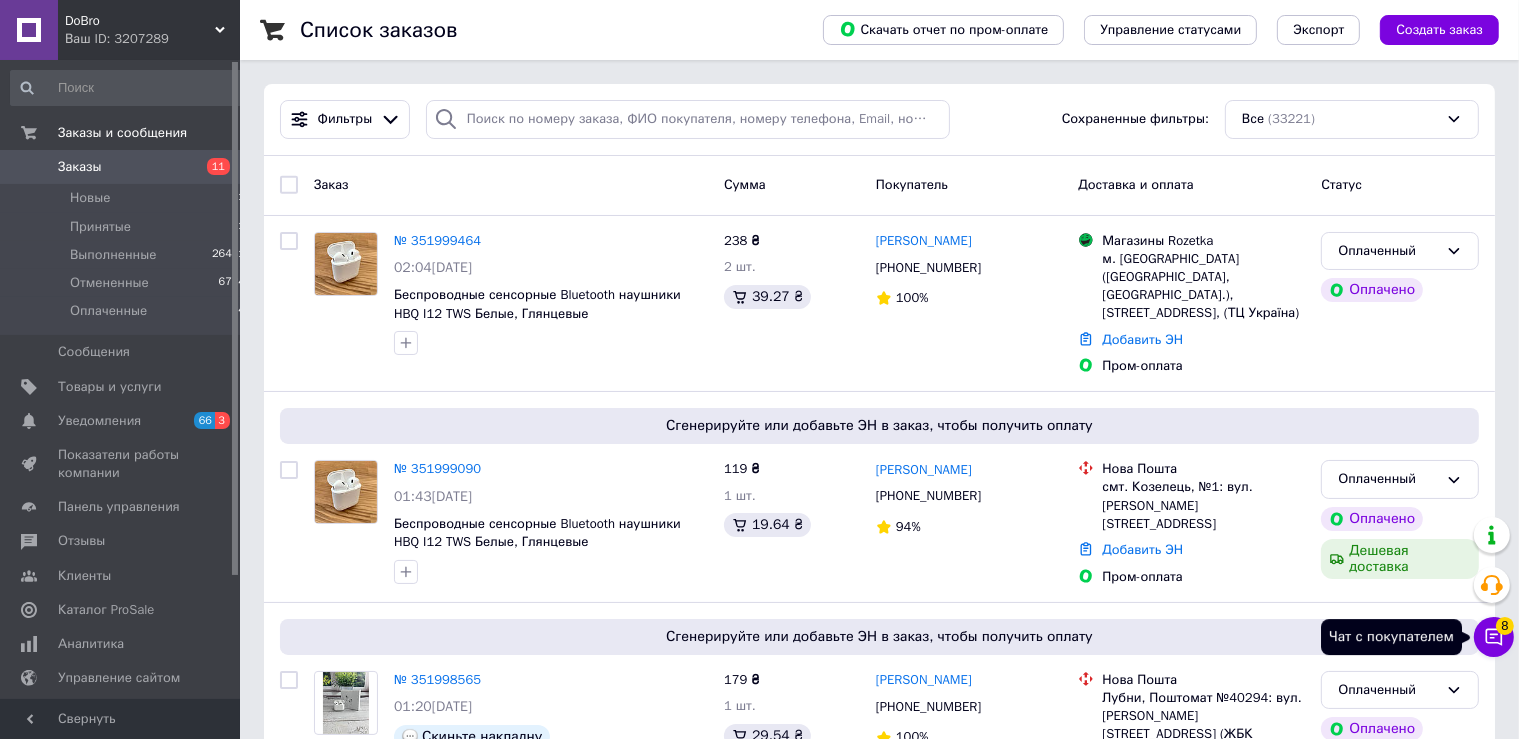 click 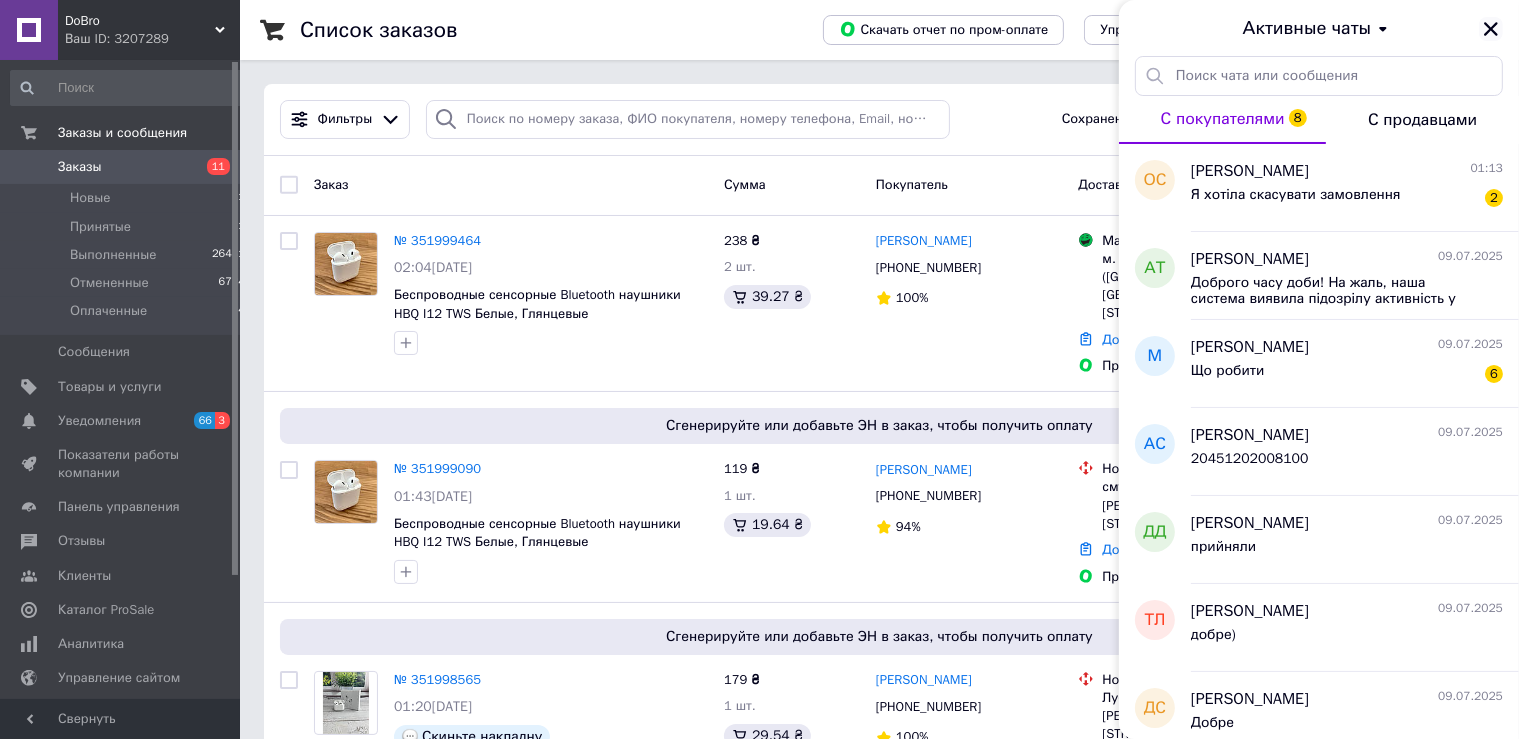 click 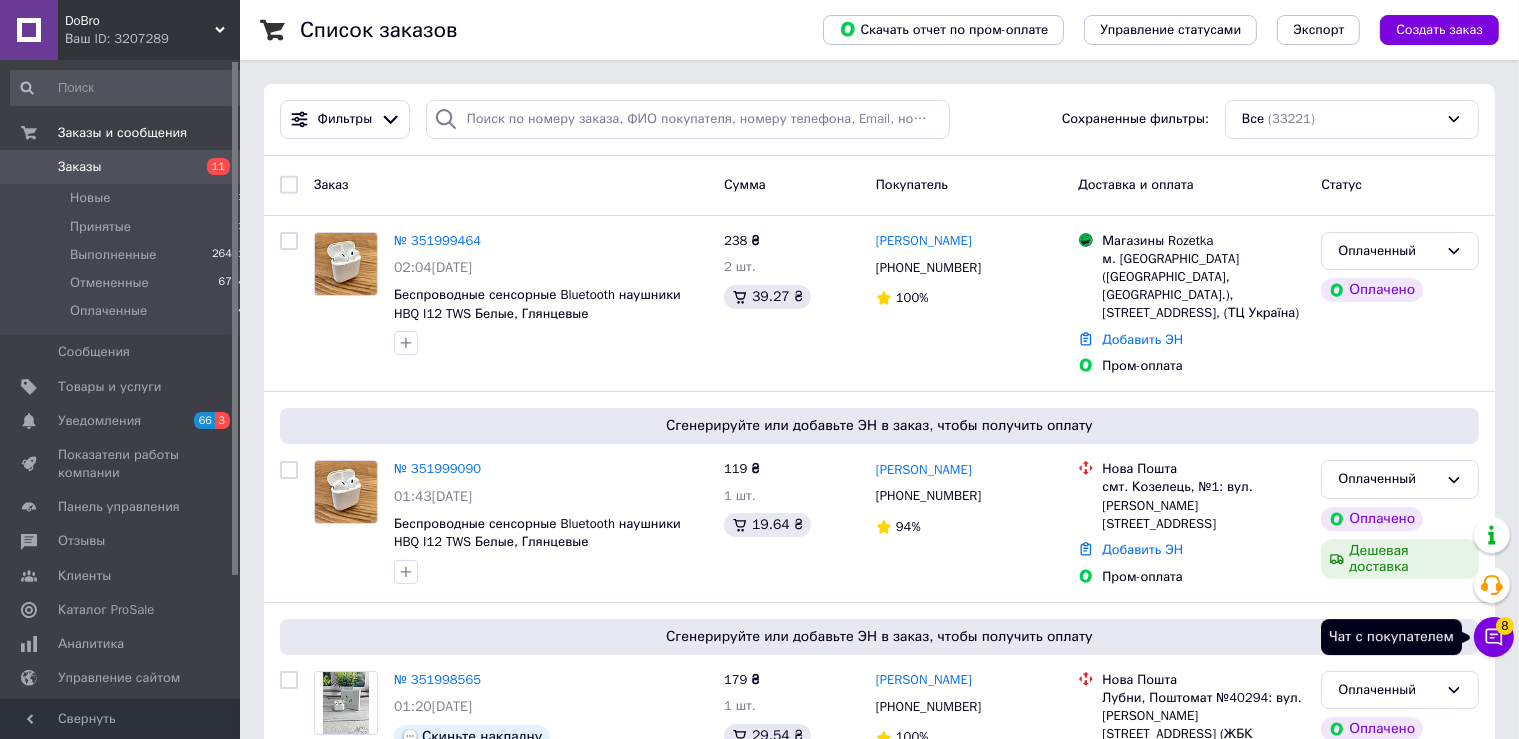 click 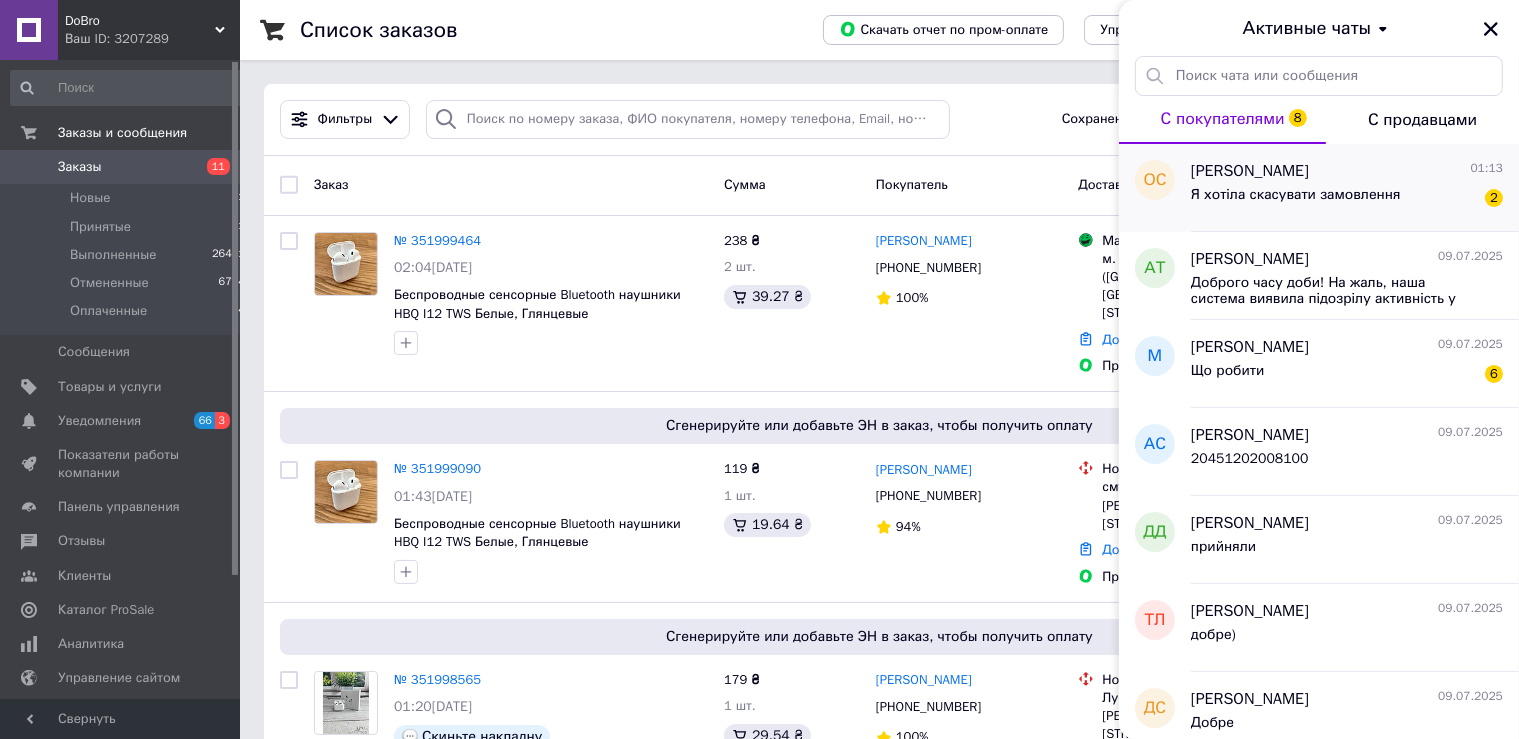 click on "Я хотіла скасувати замовлення" at bounding box center (1296, 195) 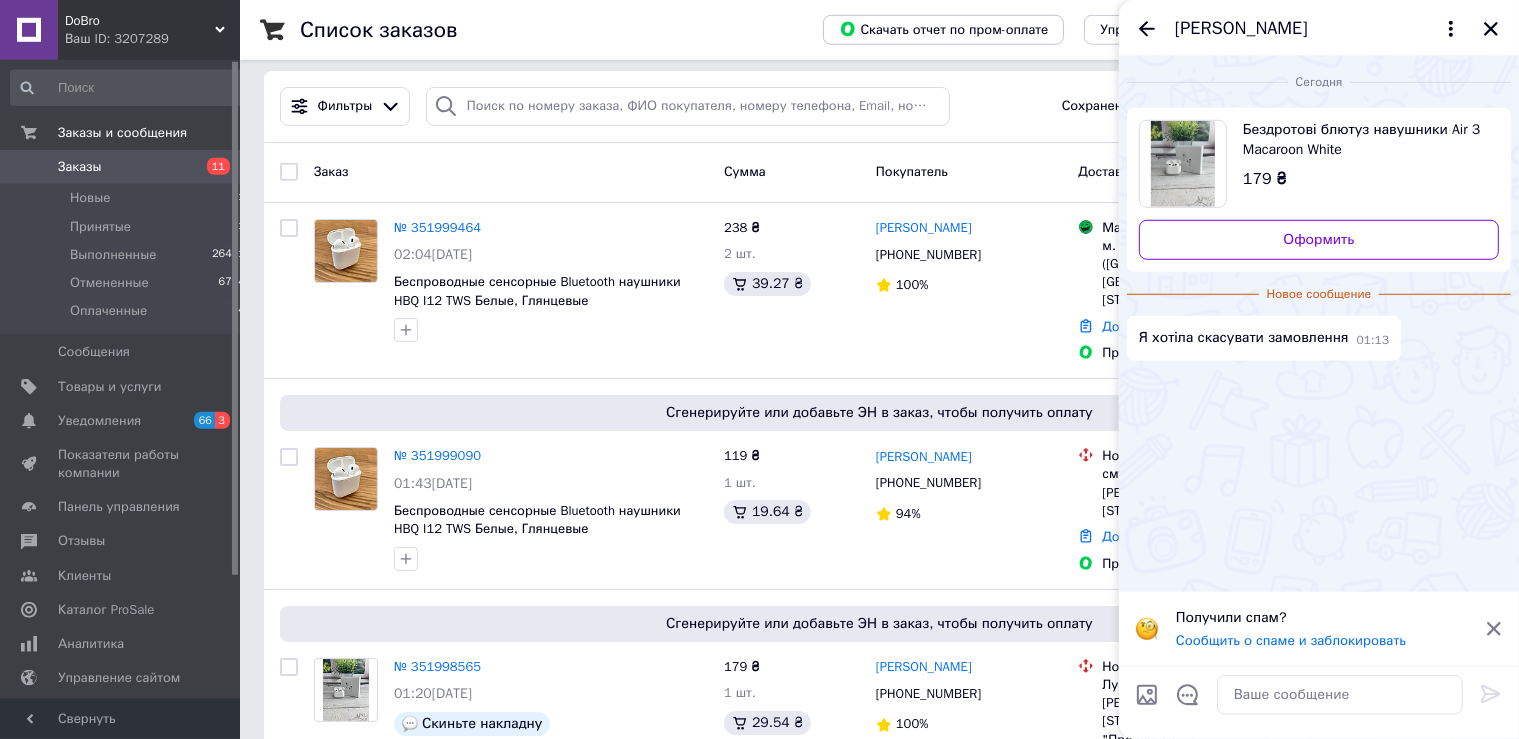 scroll, scrollTop: 0, scrollLeft: 0, axis: both 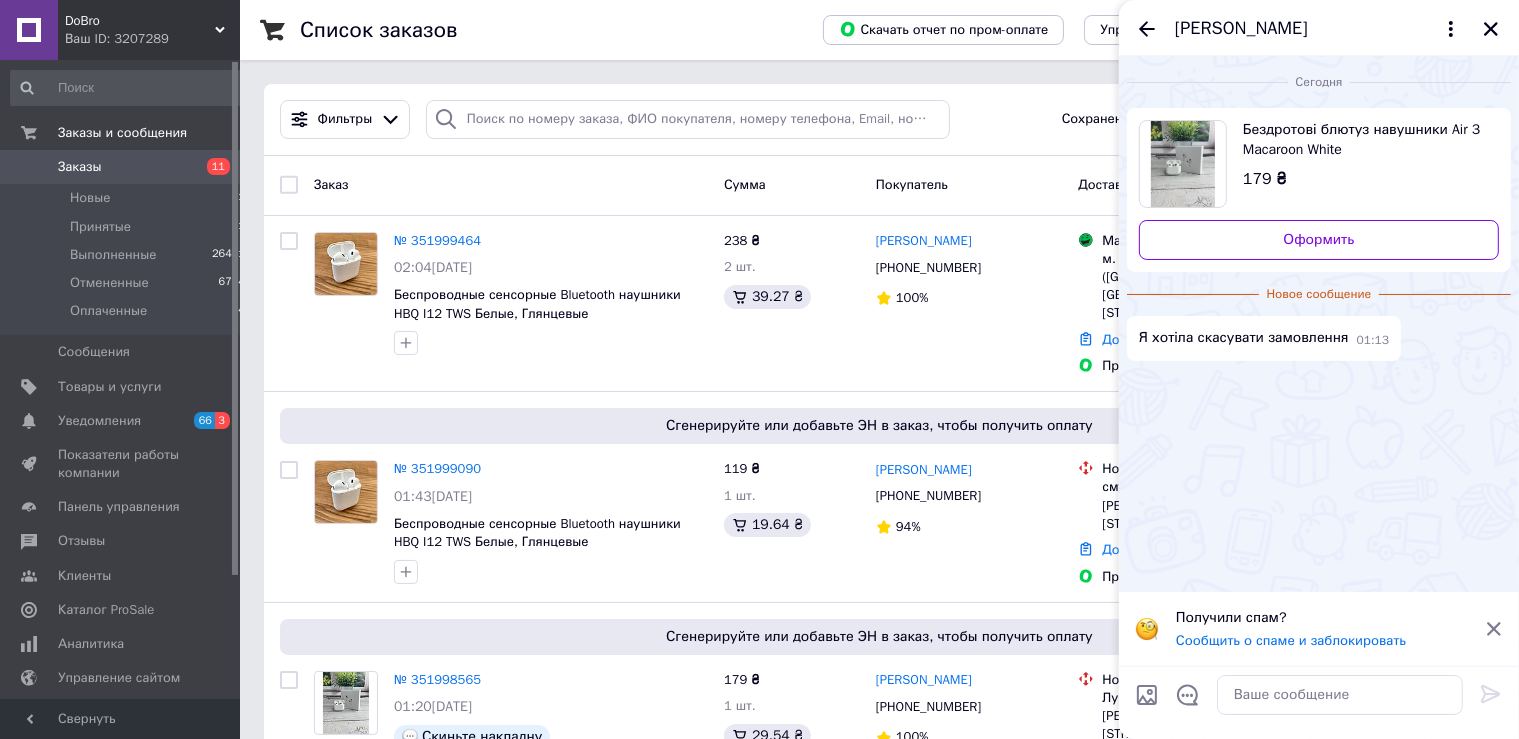 click on "Оля Степура" at bounding box center (1241, 29) 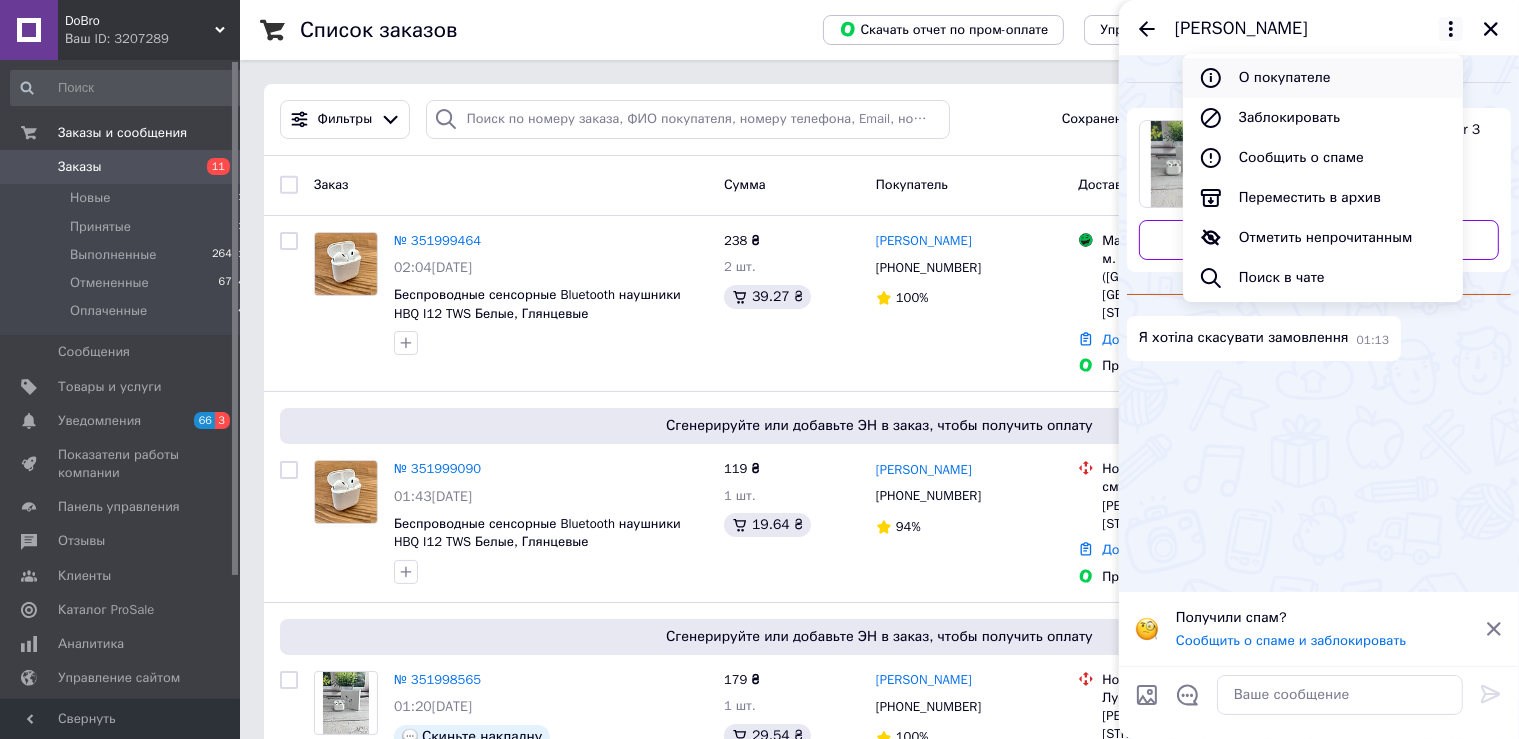 click on "О покупателе" at bounding box center (1323, 78) 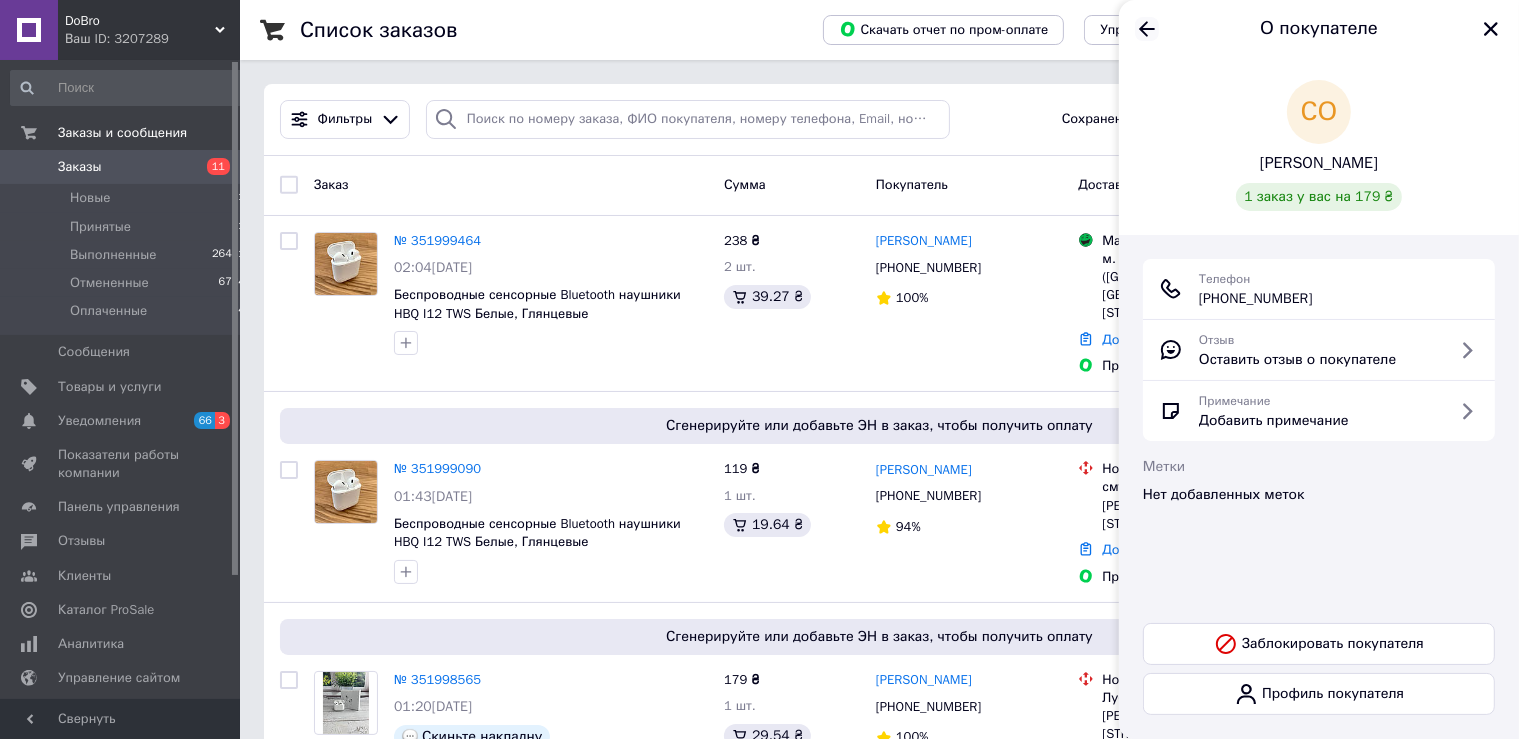 click 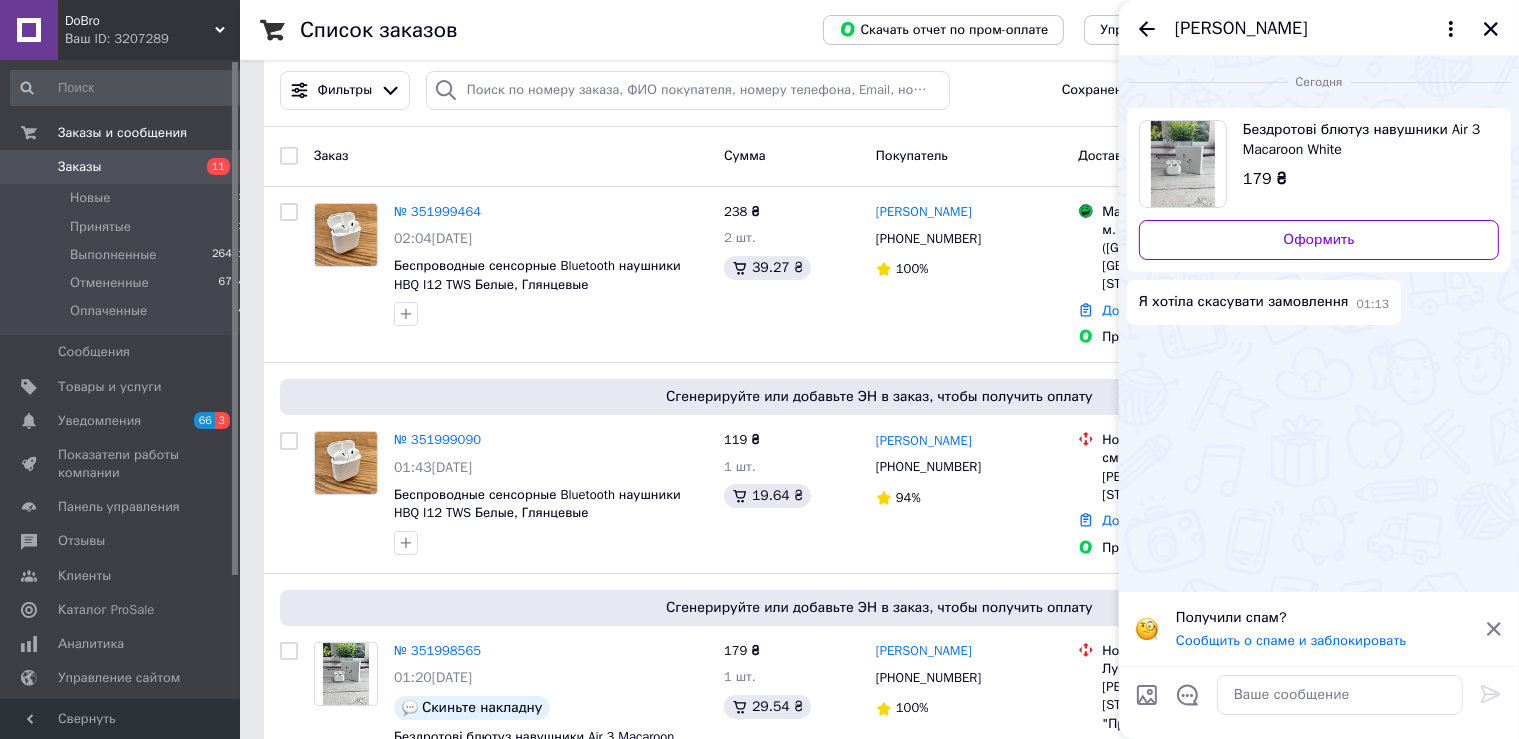 scroll, scrollTop: 0, scrollLeft: 0, axis: both 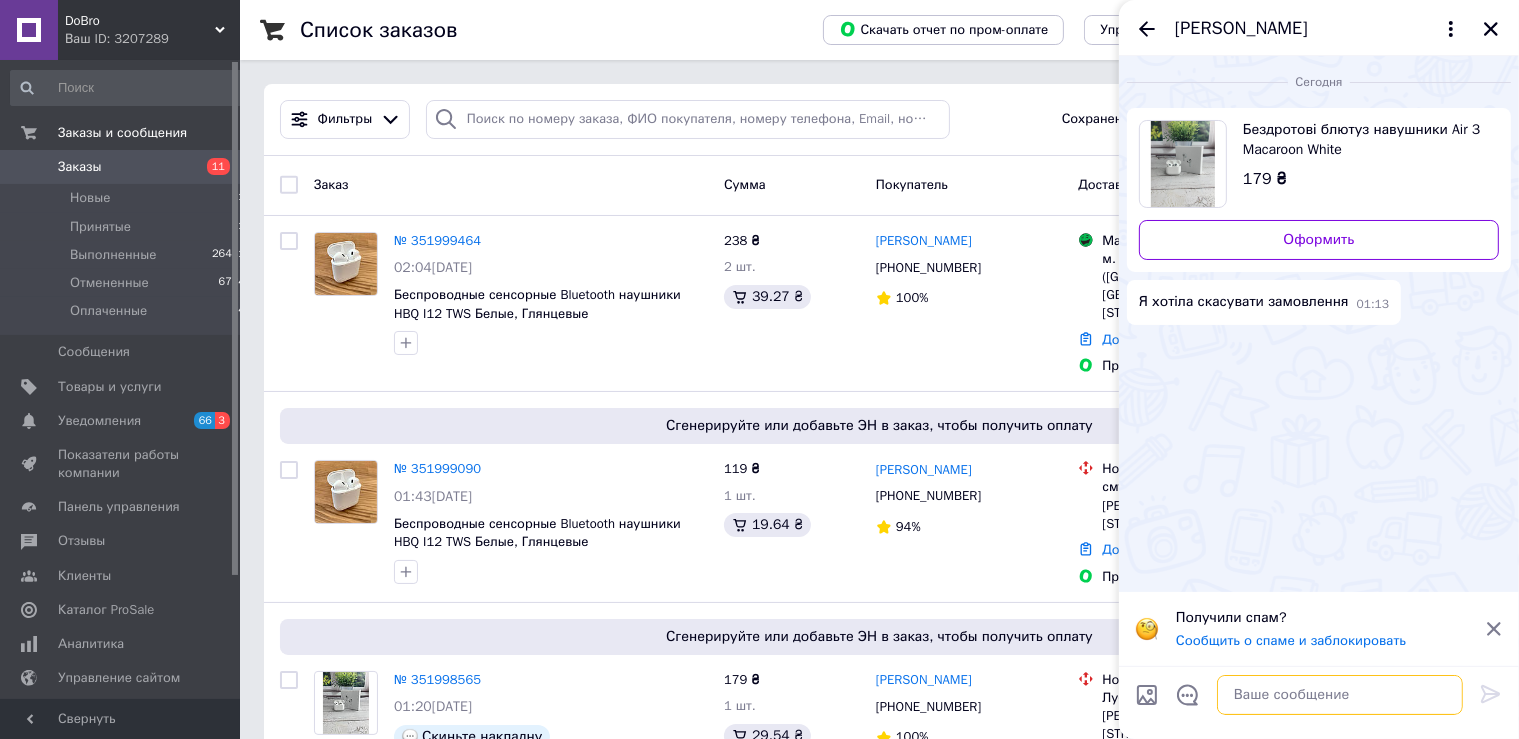 click at bounding box center [1340, 695] 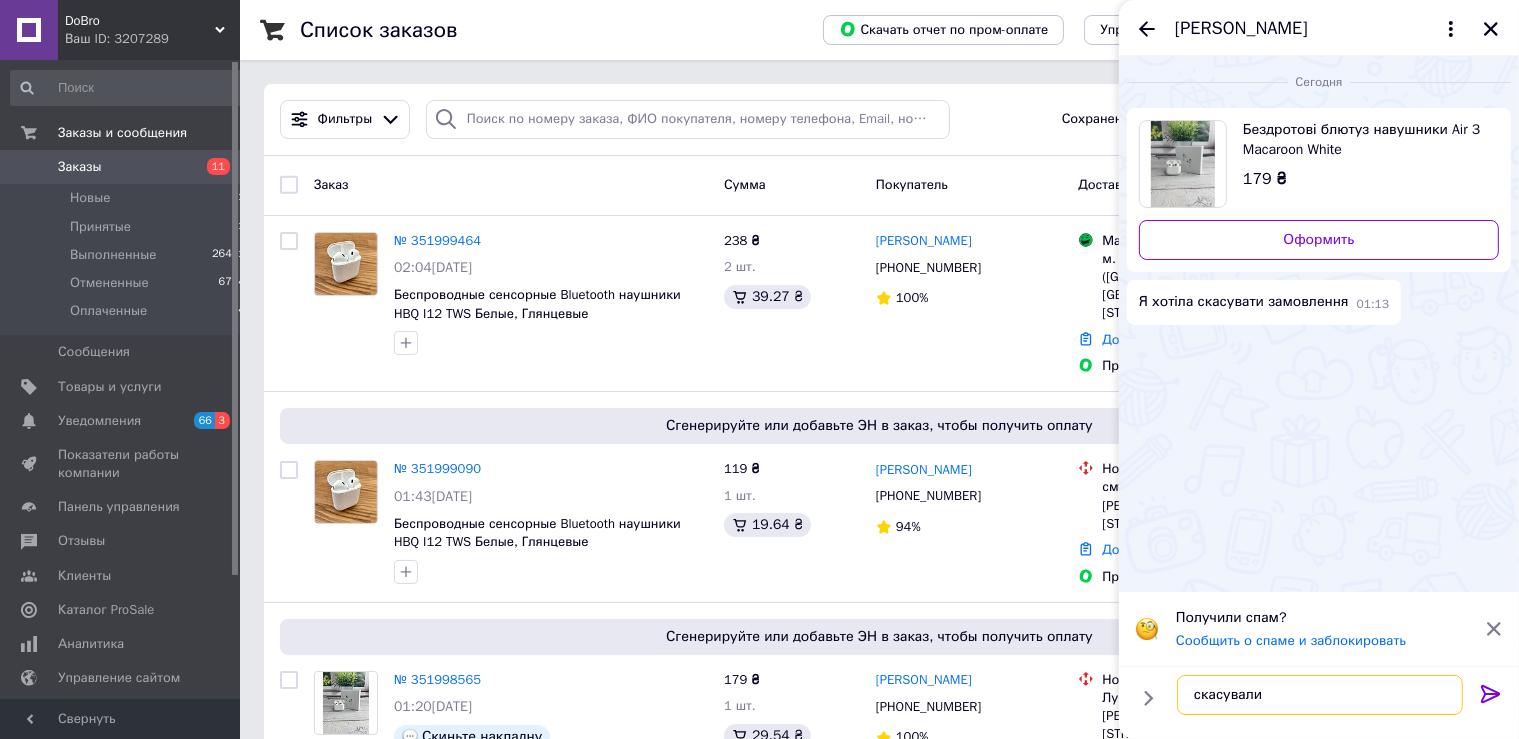type on "скасували" 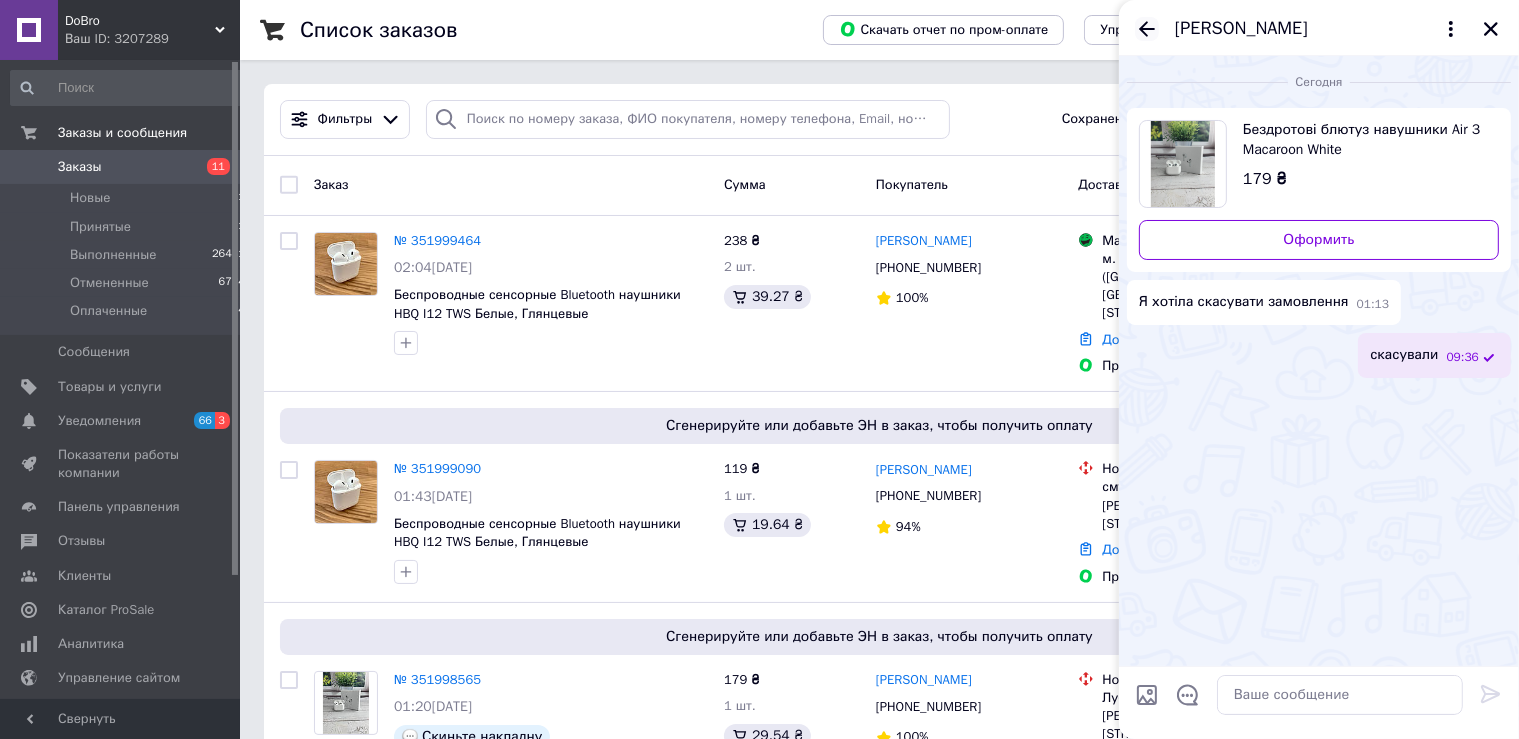 click 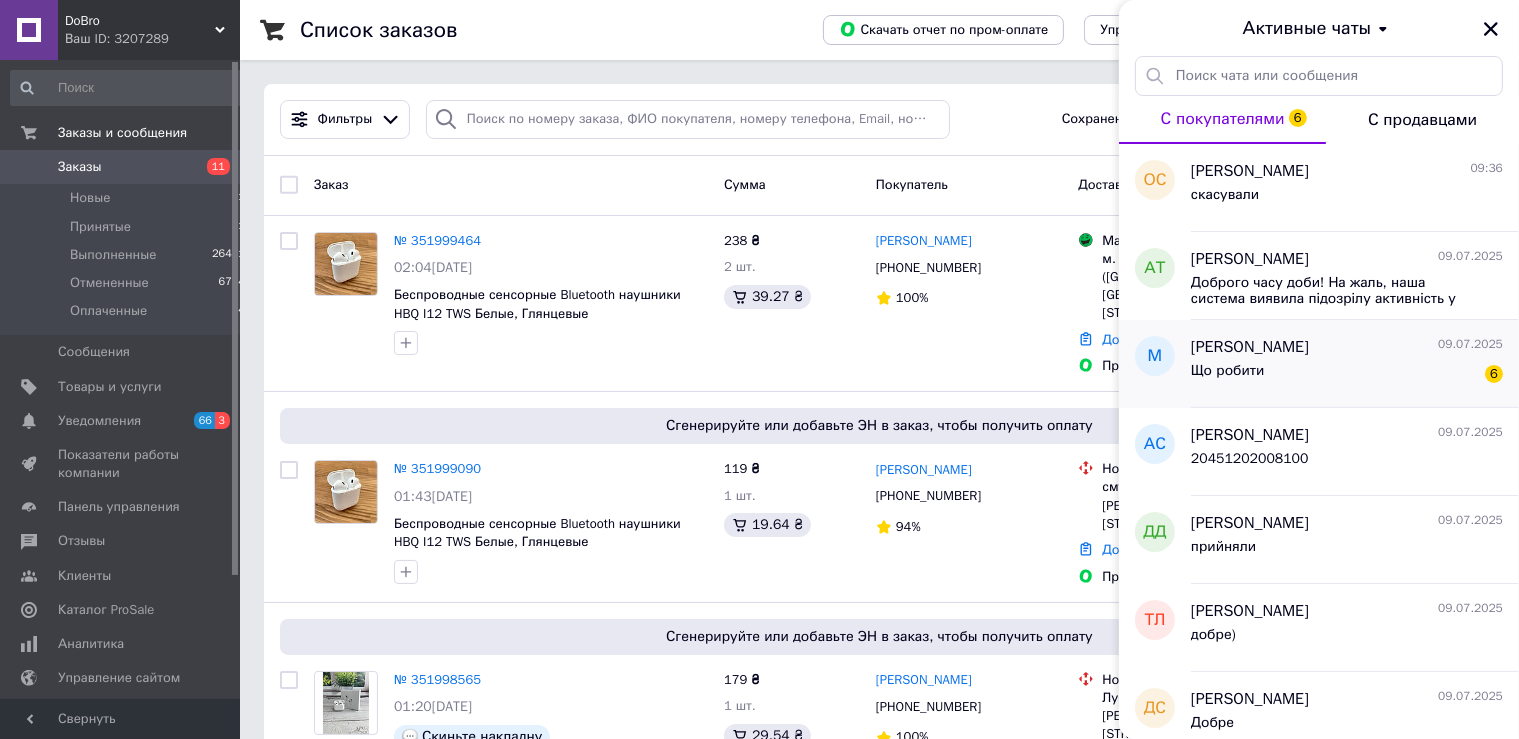 click on "Що робити 6" at bounding box center (1347, 375) 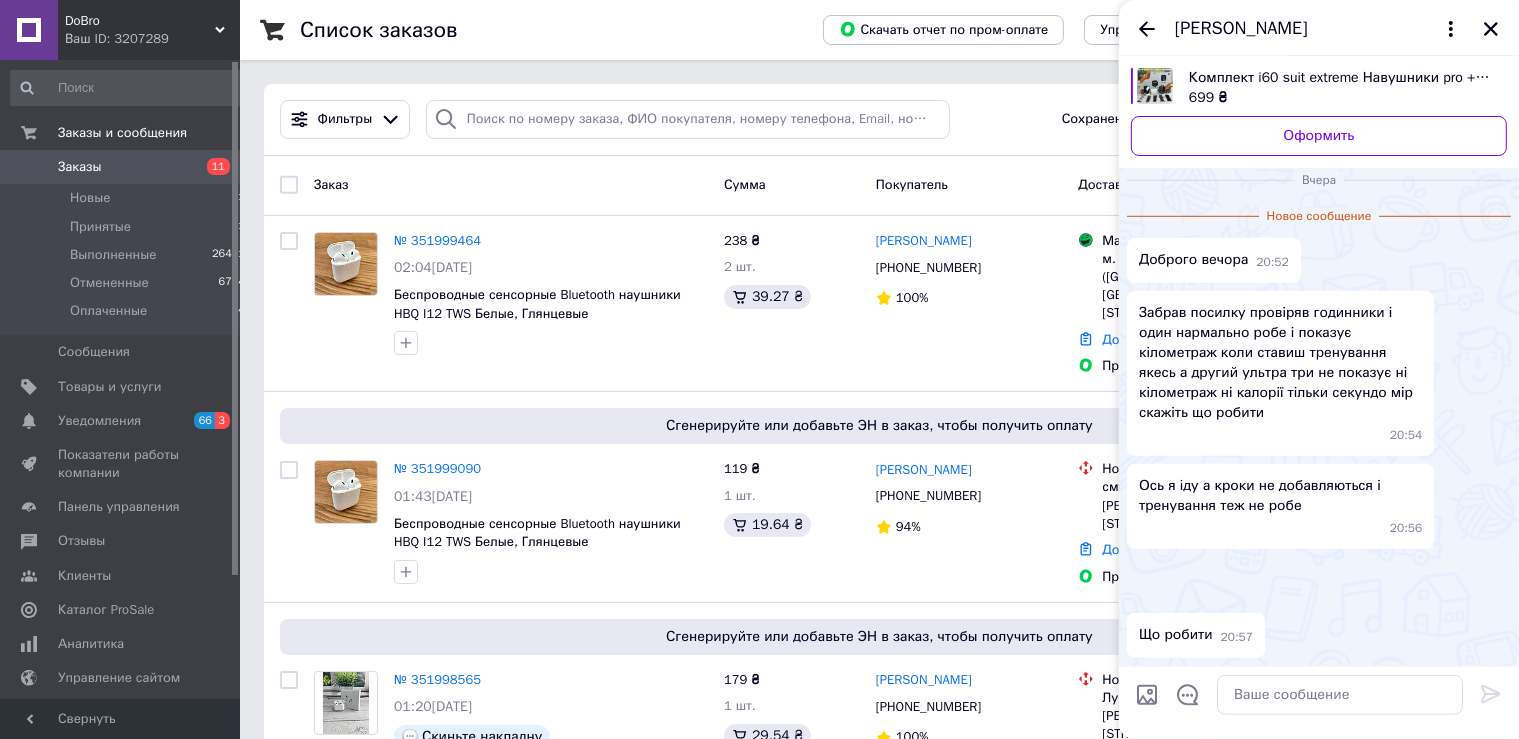 scroll, scrollTop: 1890, scrollLeft: 0, axis: vertical 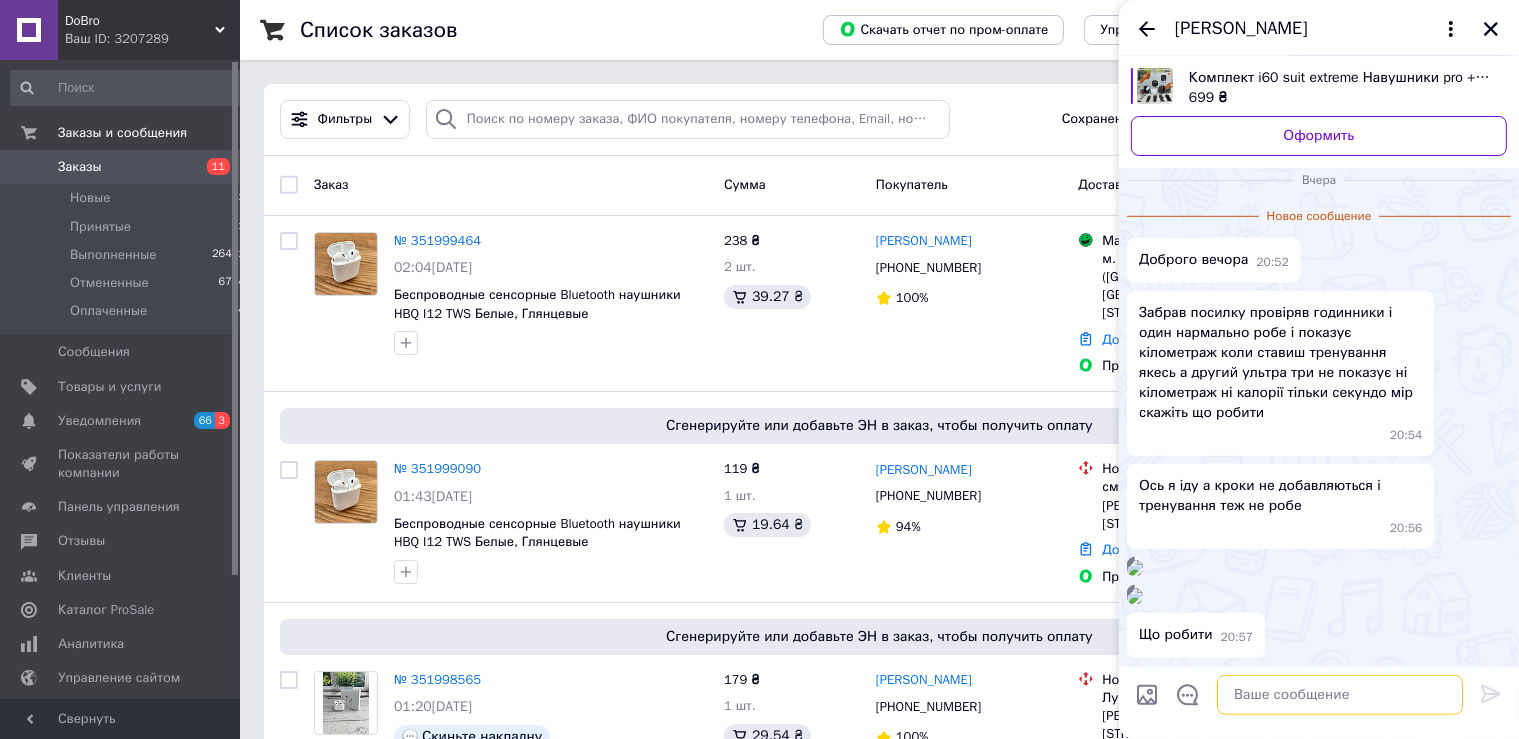 click at bounding box center [1340, 695] 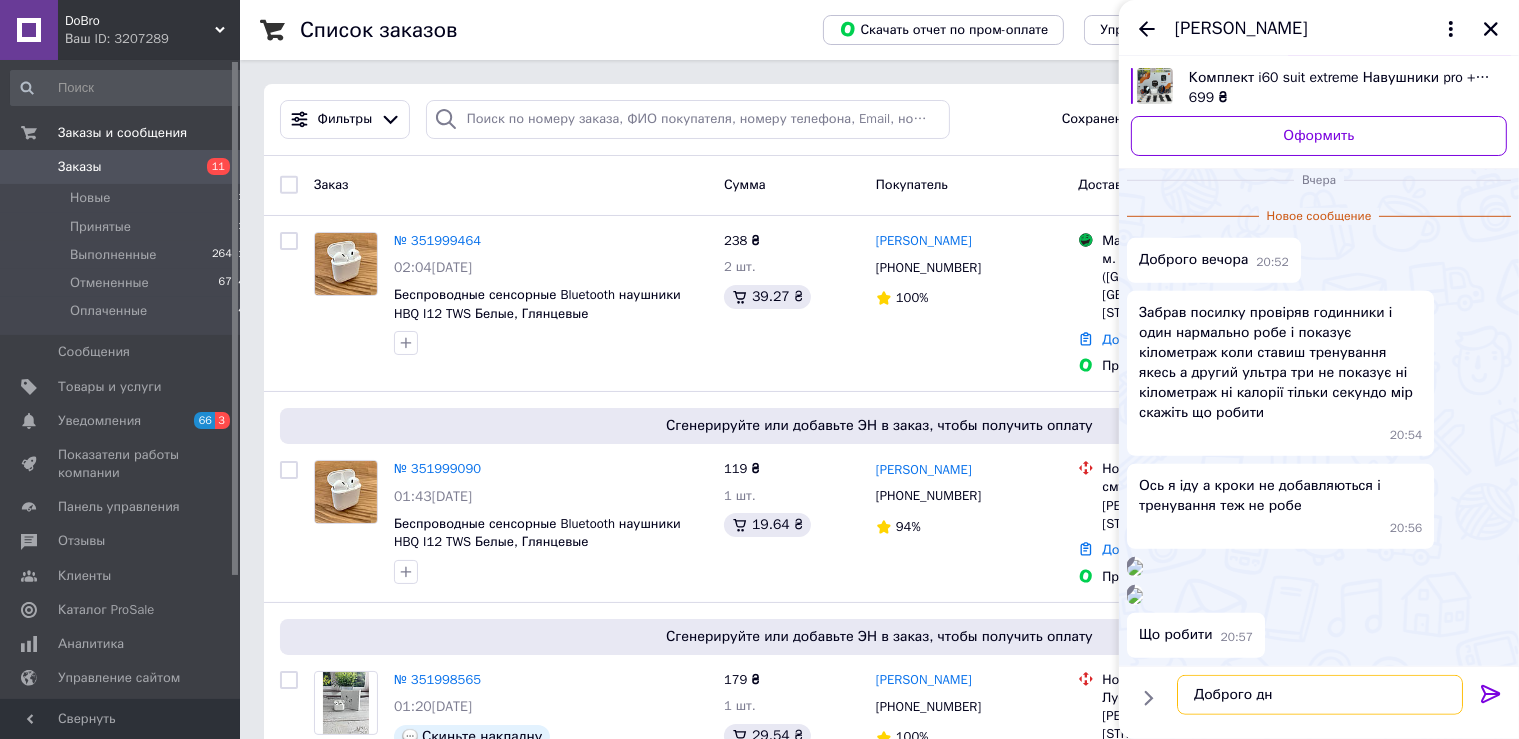 type on "Доброго дня" 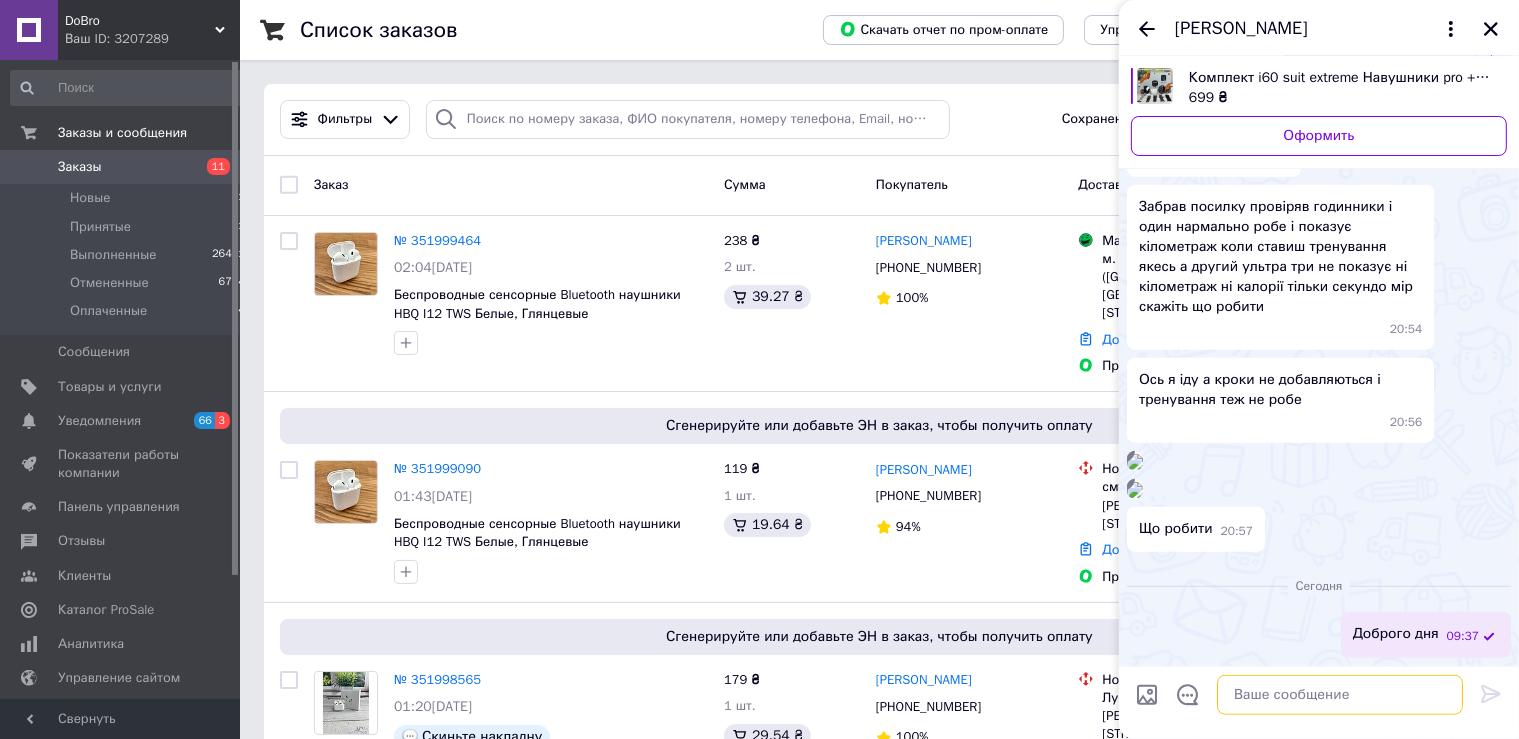scroll, scrollTop: 1963, scrollLeft: 0, axis: vertical 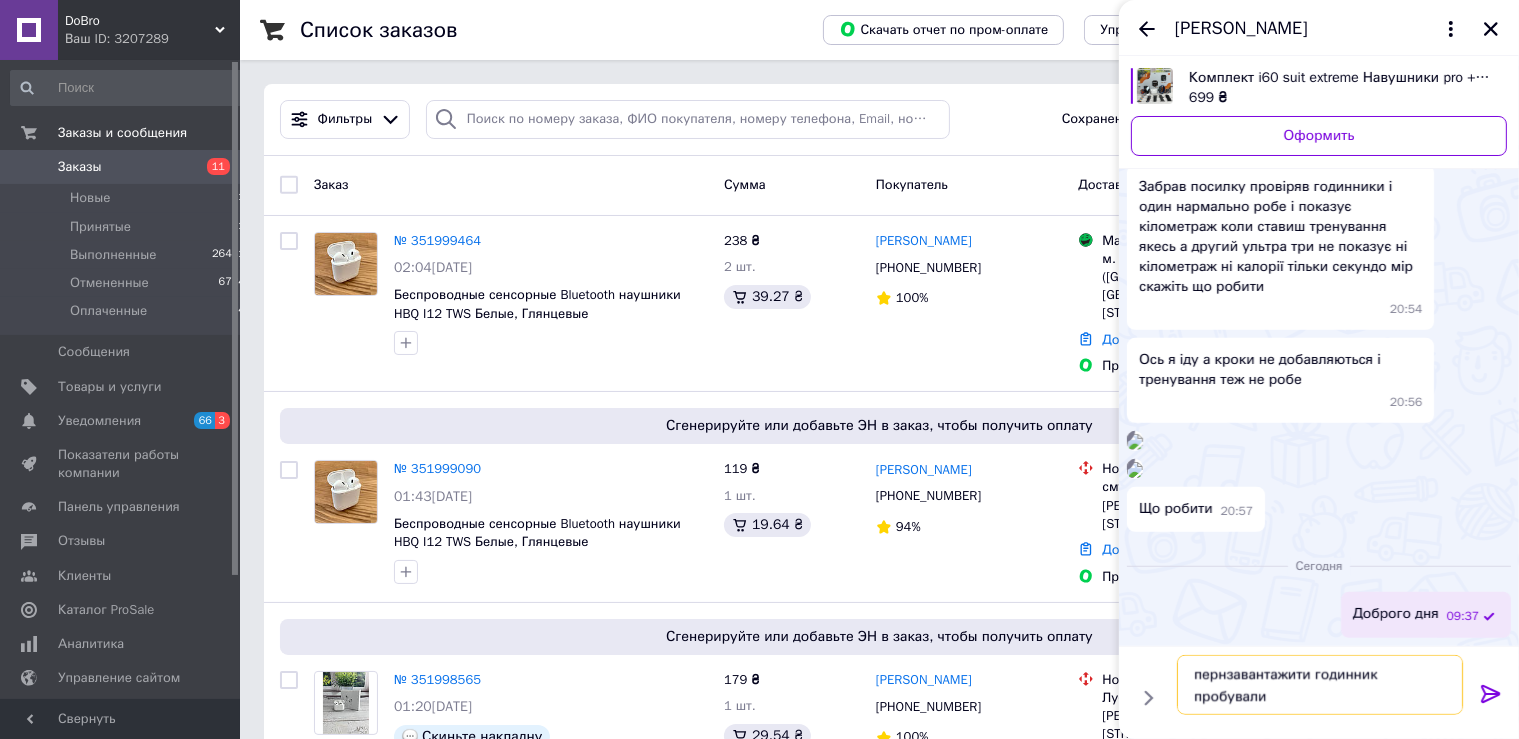 type on "пернзавантажити годинник пробували?" 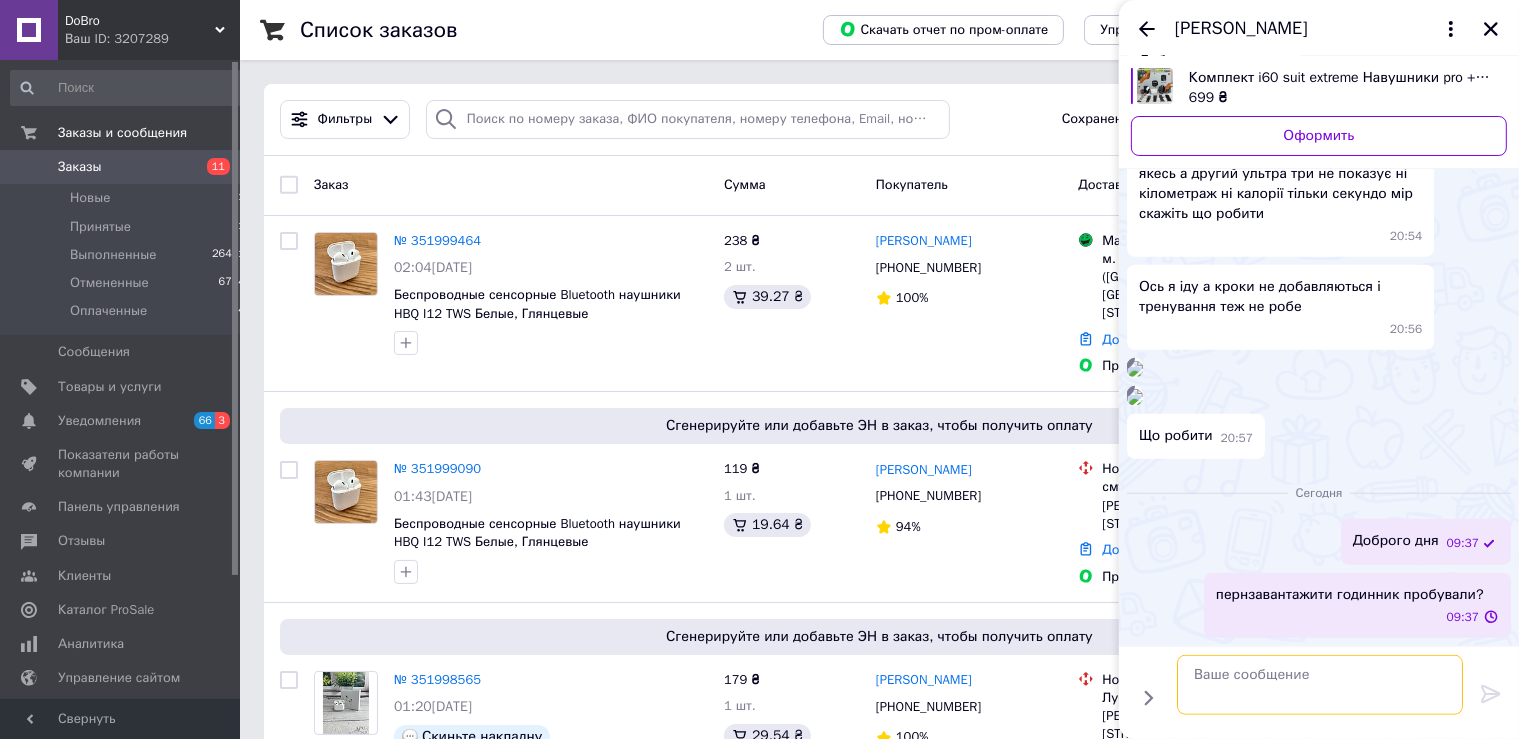 scroll, scrollTop: 2036, scrollLeft: 0, axis: vertical 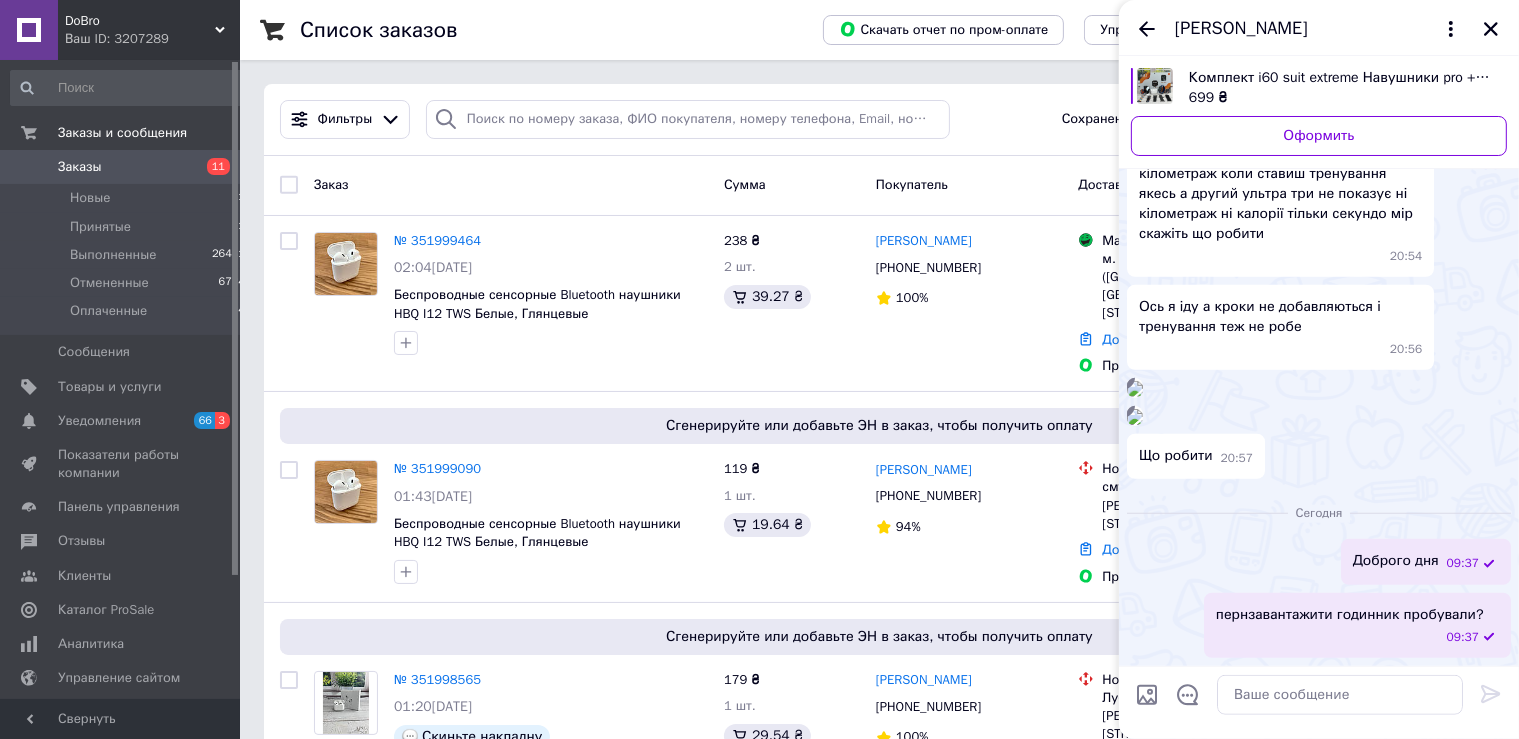 click on "пернзавантажити годинник пробували?" at bounding box center (1350, 615) 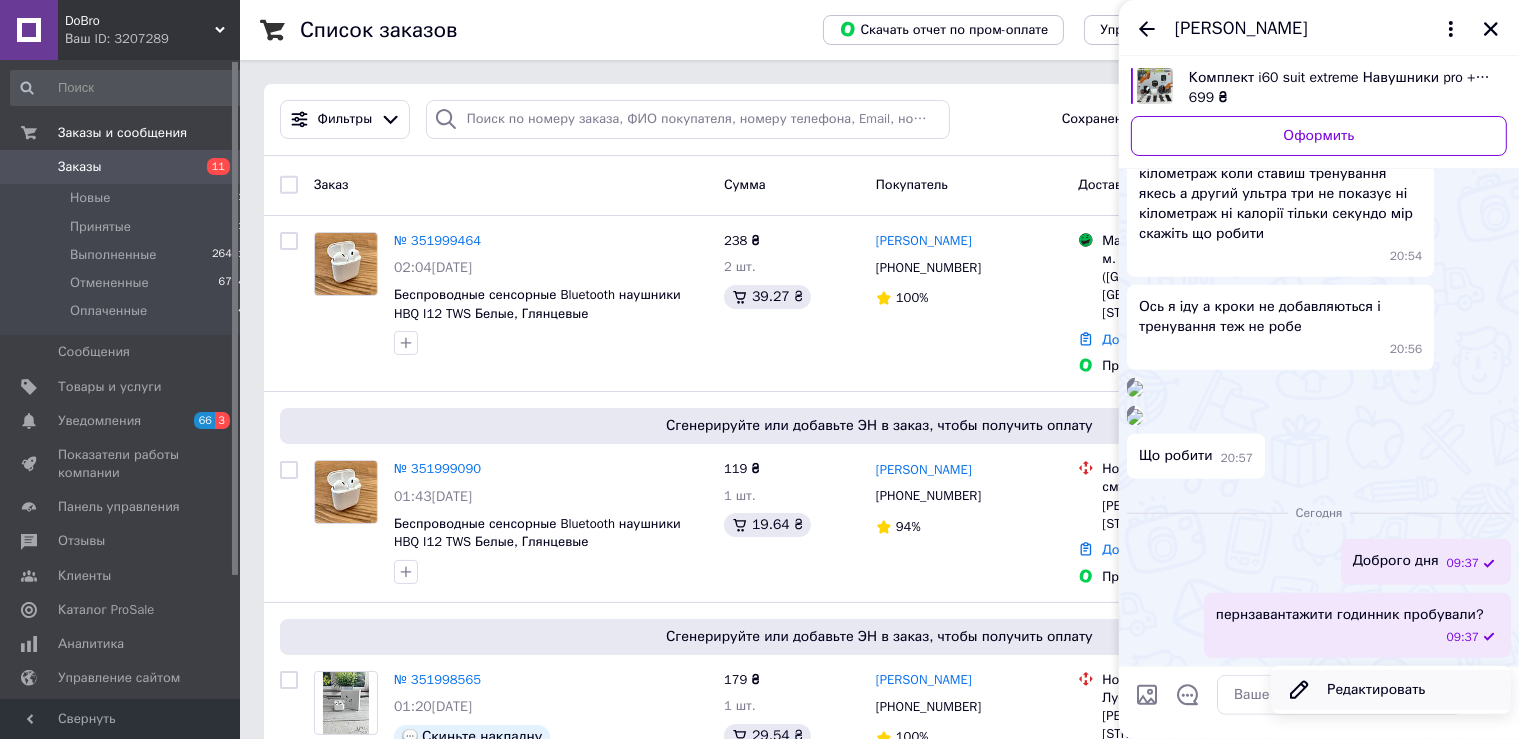 click on "Редактировать" at bounding box center (1391, 690) 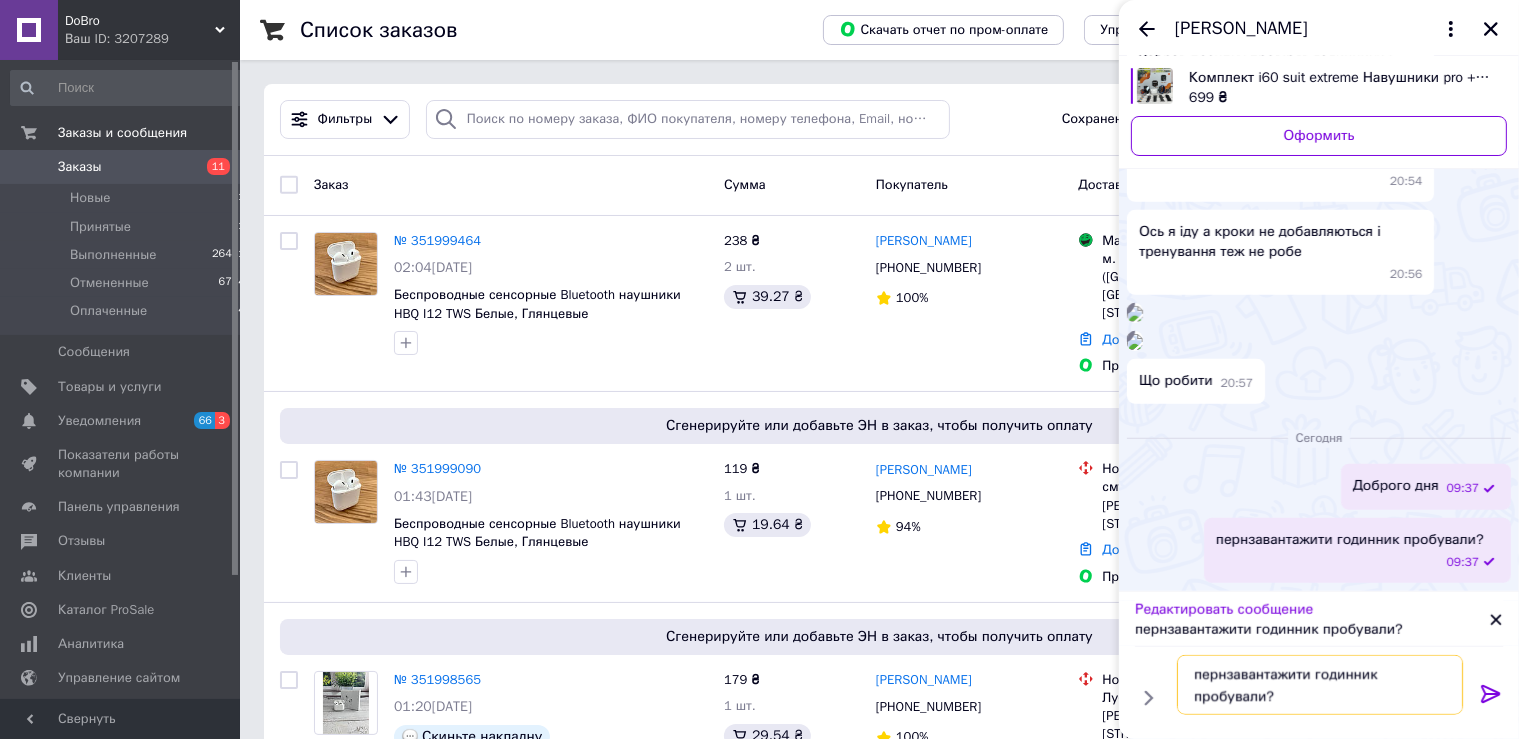 click on "пернзавантажити годинник пробували?" at bounding box center (1320, 685) 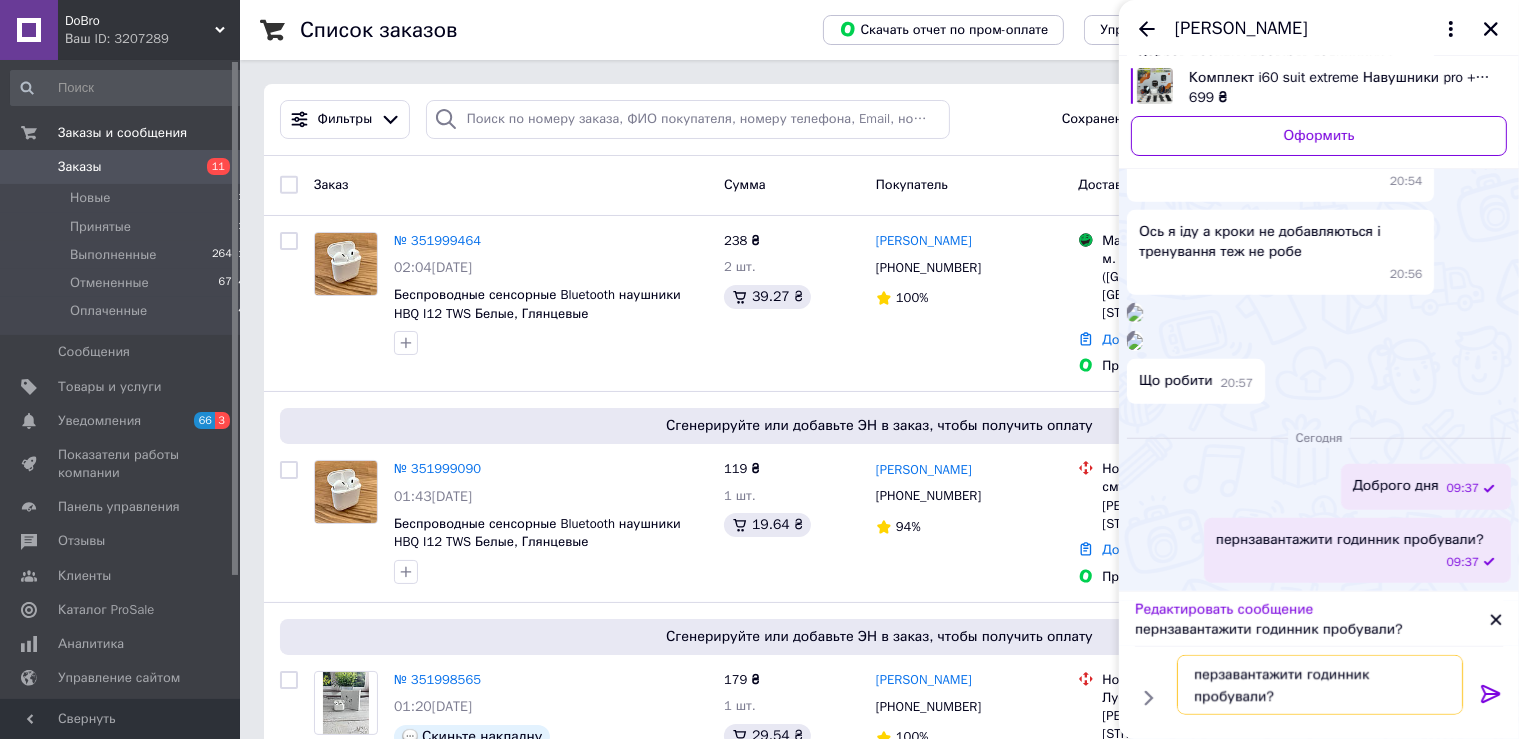 type on "перезавантажити годинник пробували?" 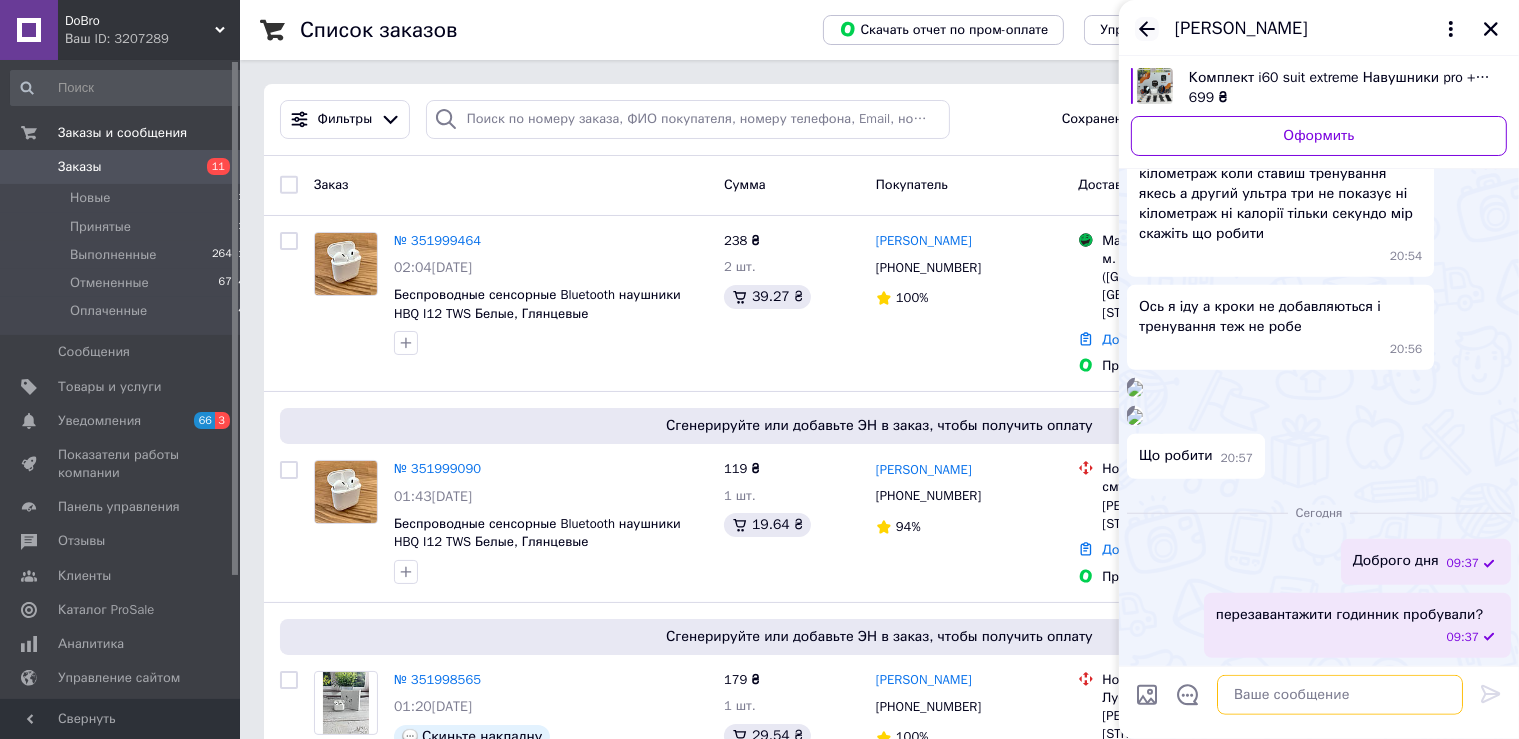 type 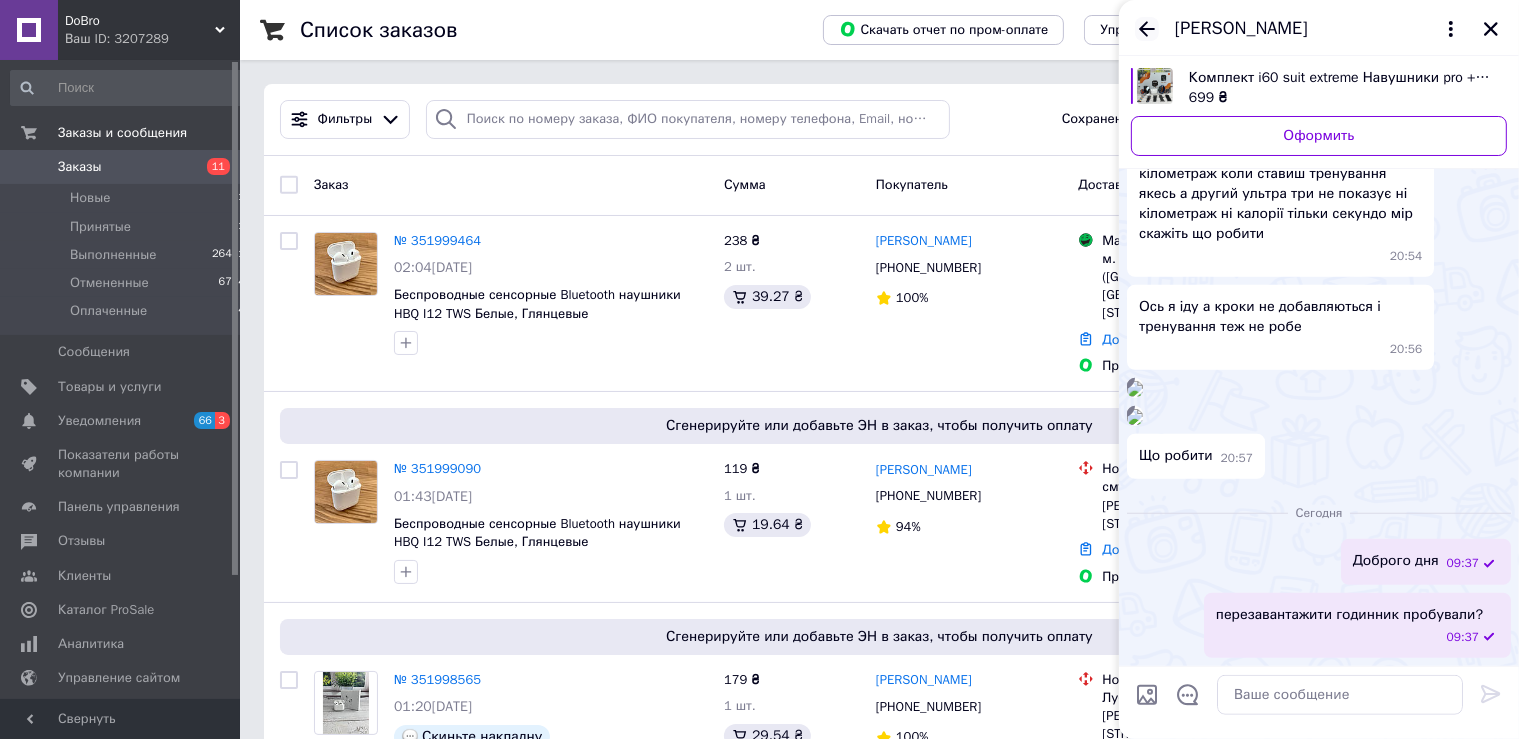 click 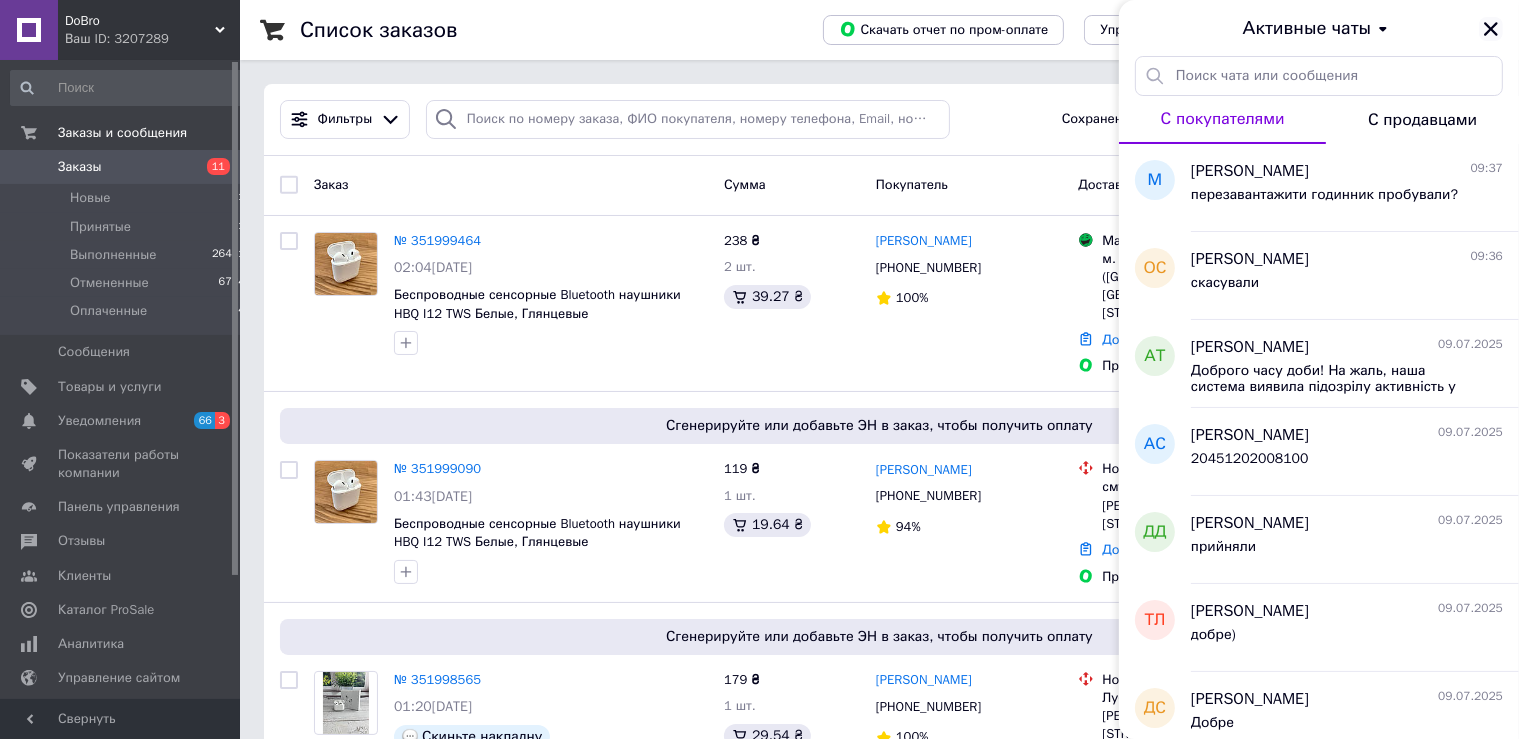 click 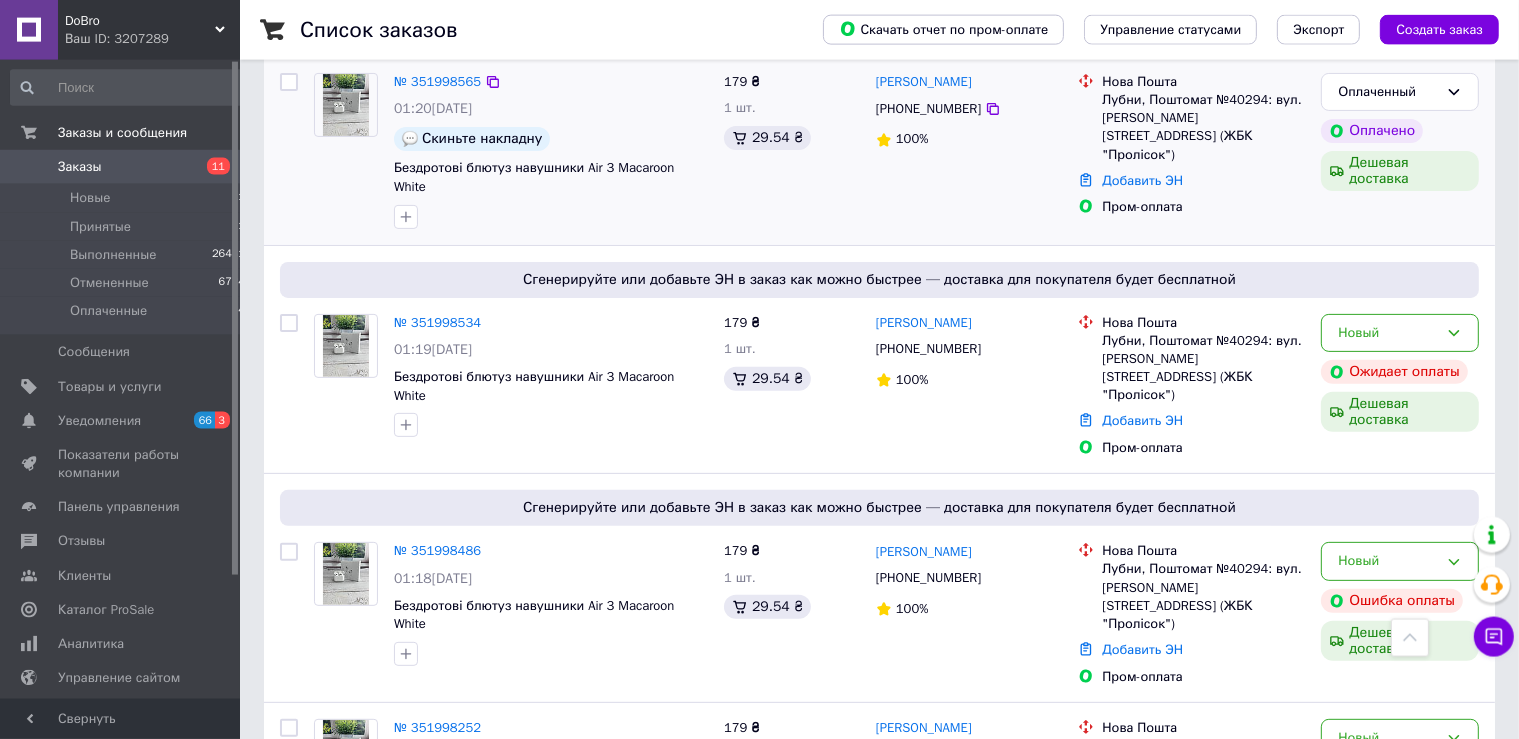 scroll, scrollTop: 0, scrollLeft: 0, axis: both 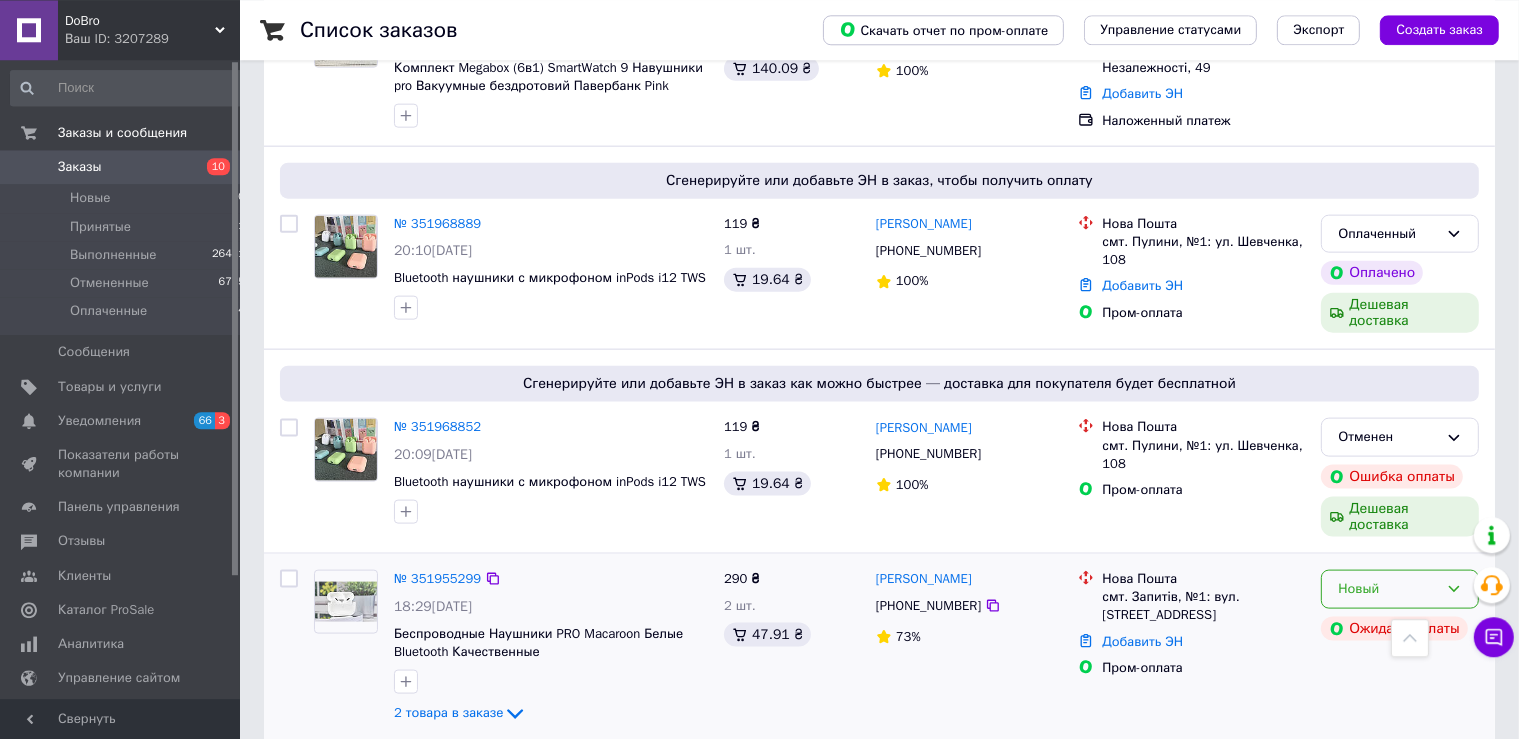 click on "Новый" at bounding box center [1388, 588] 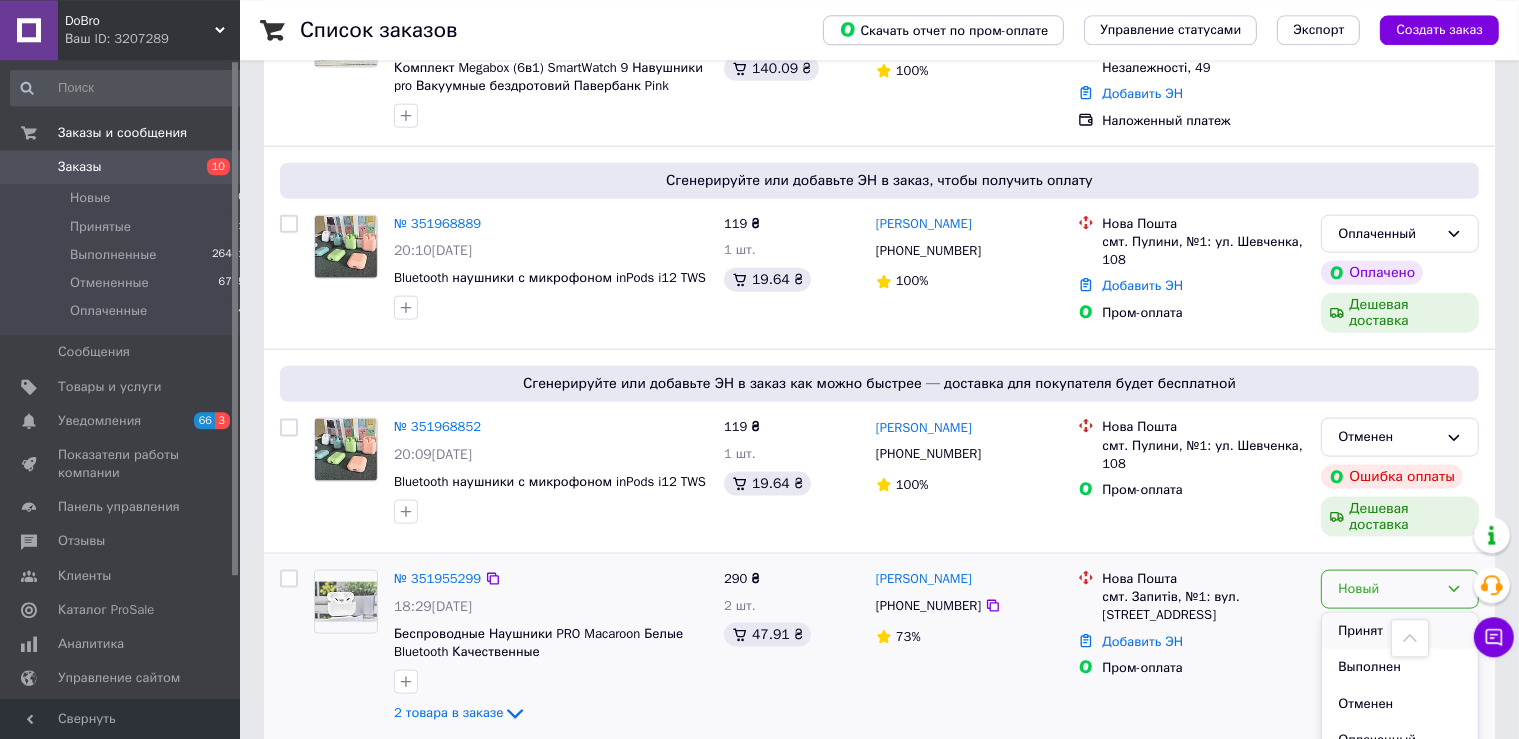 click on "Принят" at bounding box center [1400, 630] 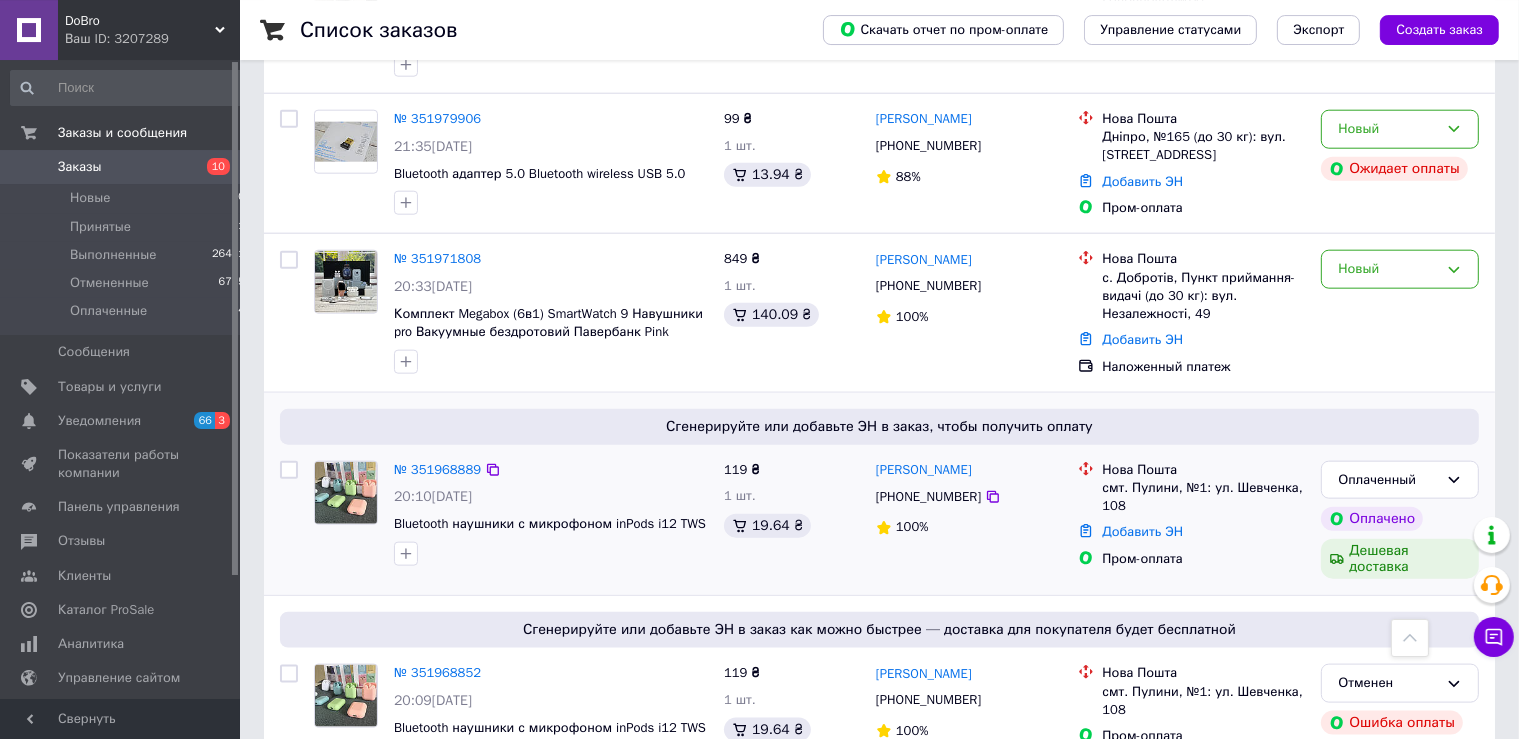 scroll, scrollTop: 2208, scrollLeft: 0, axis: vertical 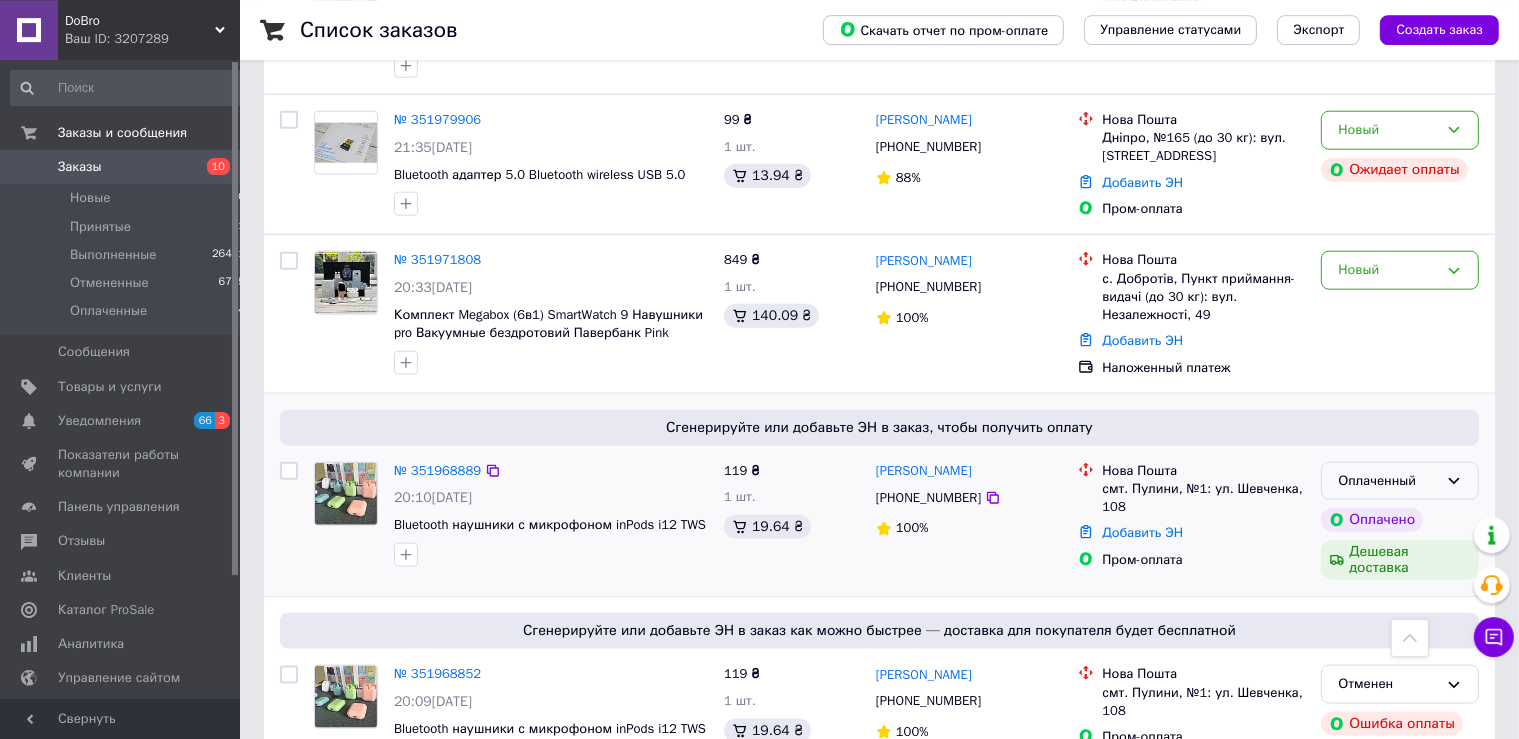 click on "Оплаченный" at bounding box center (1388, 481) 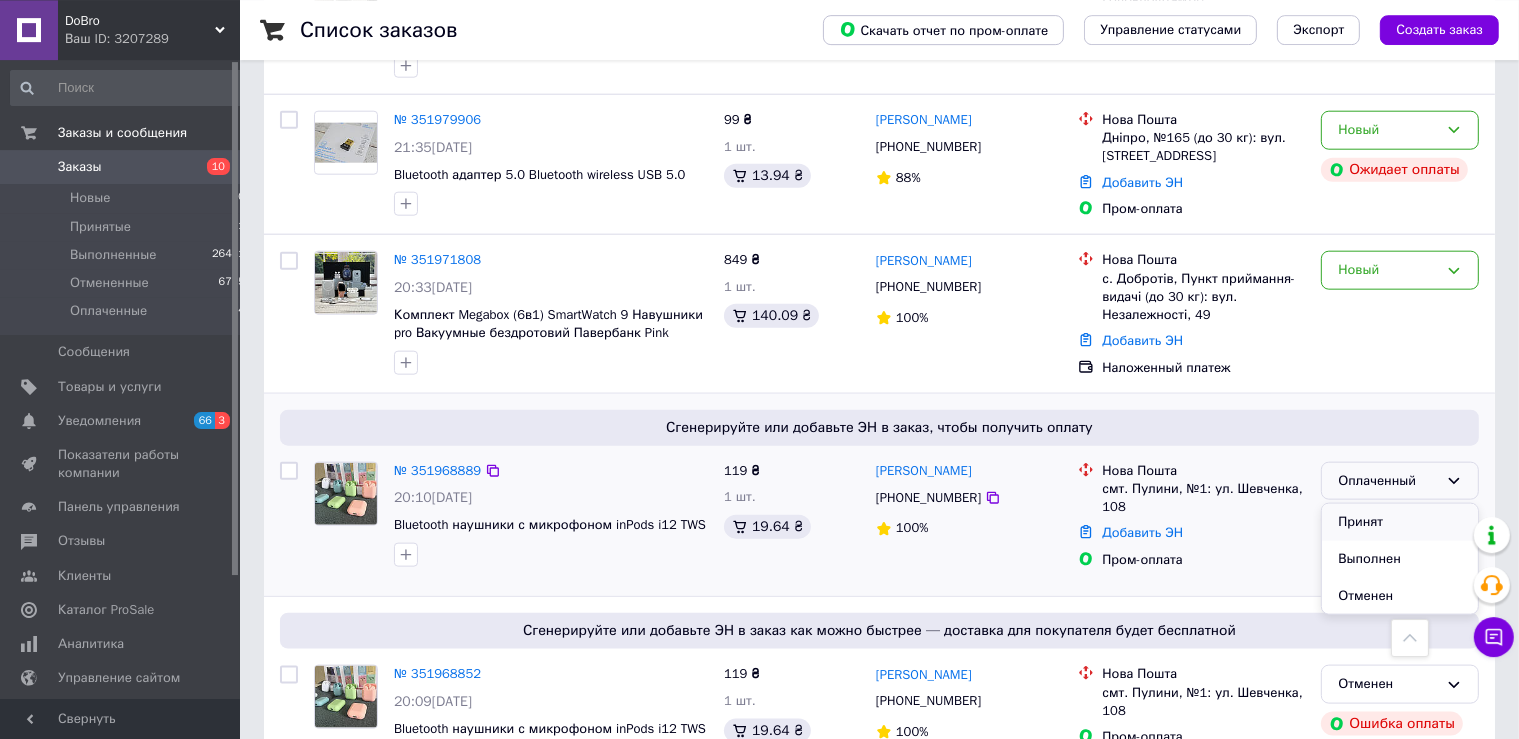 click on "Принят" at bounding box center (1400, 522) 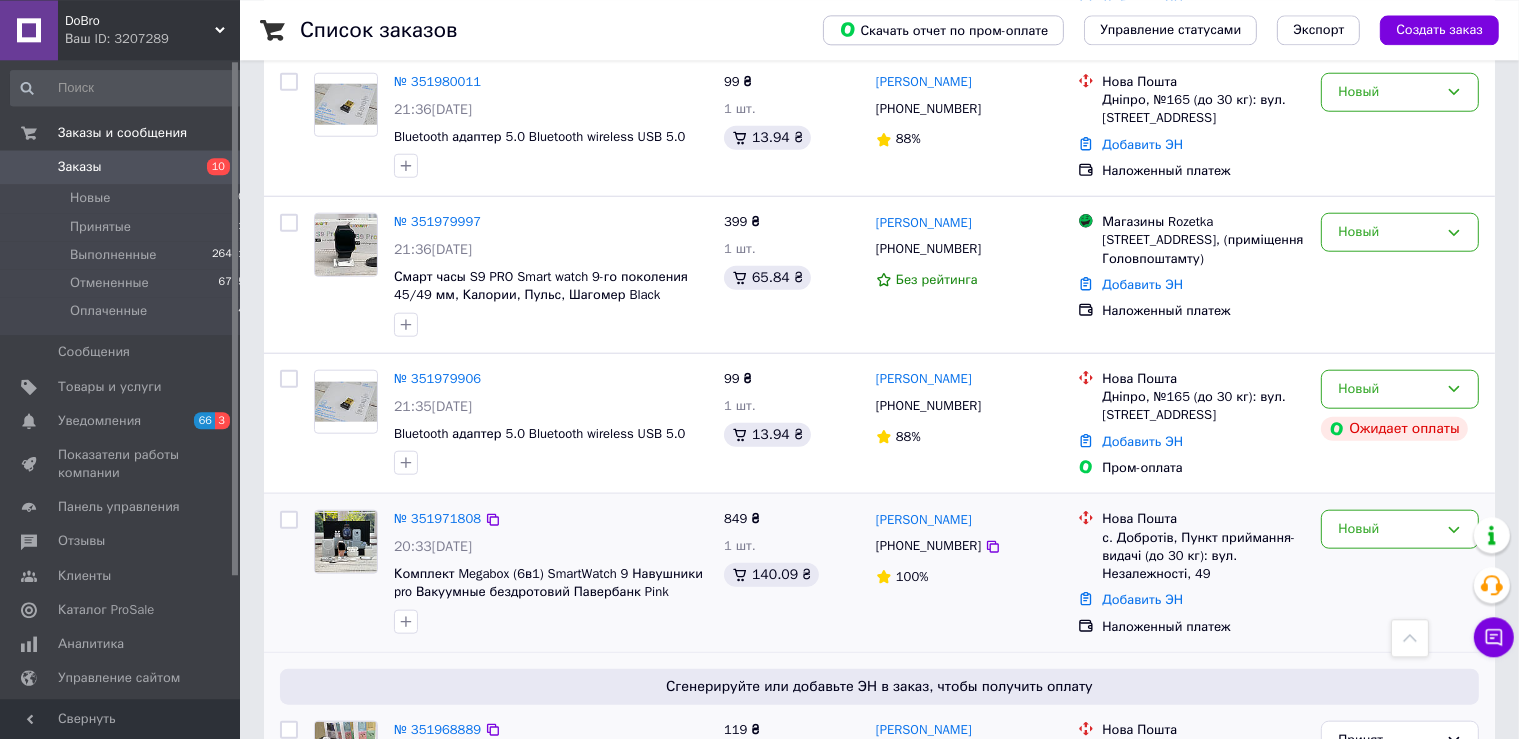 scroll, scrollTop: 1948, scrollLeft: 0, axis: vertical 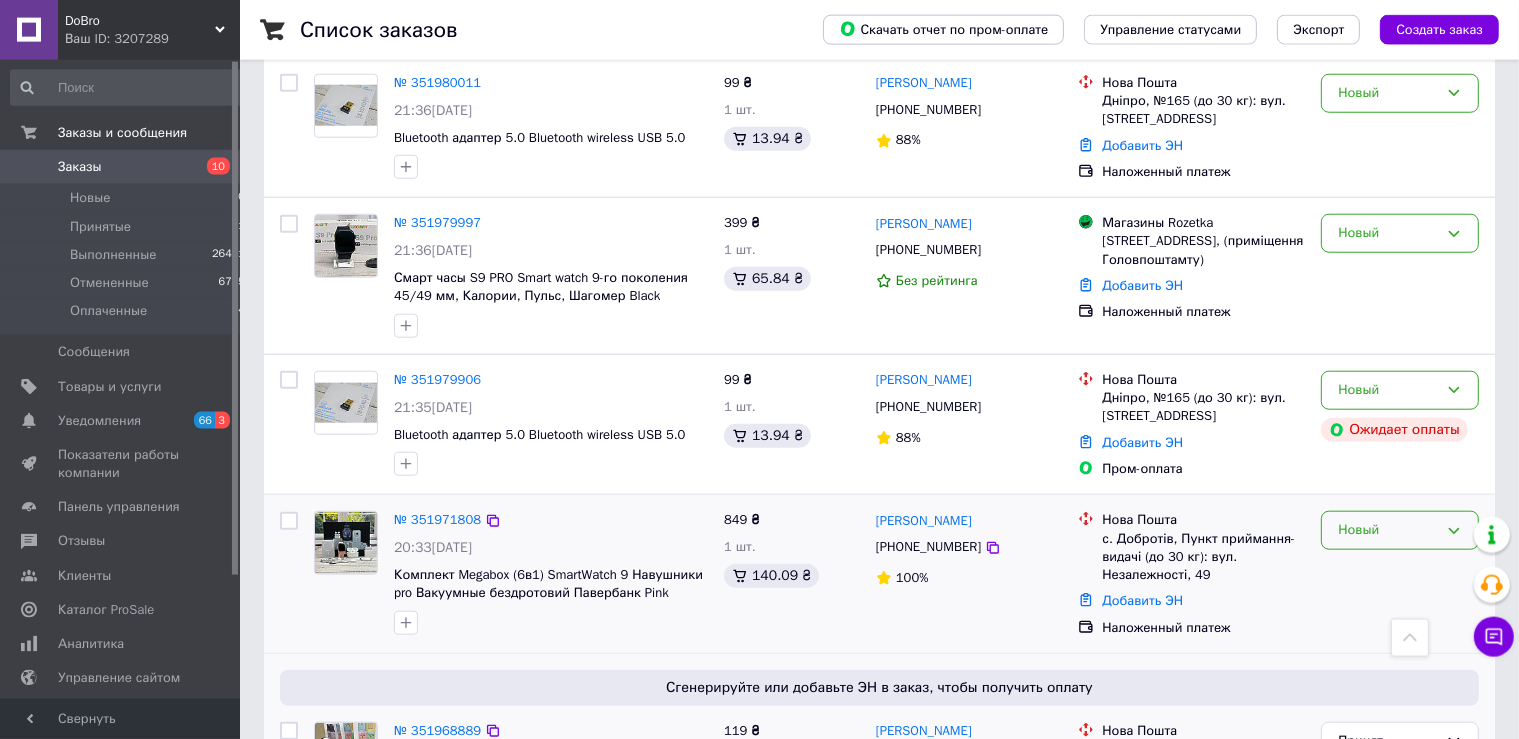 click on "Новый" at bounding box center (1388, 530) 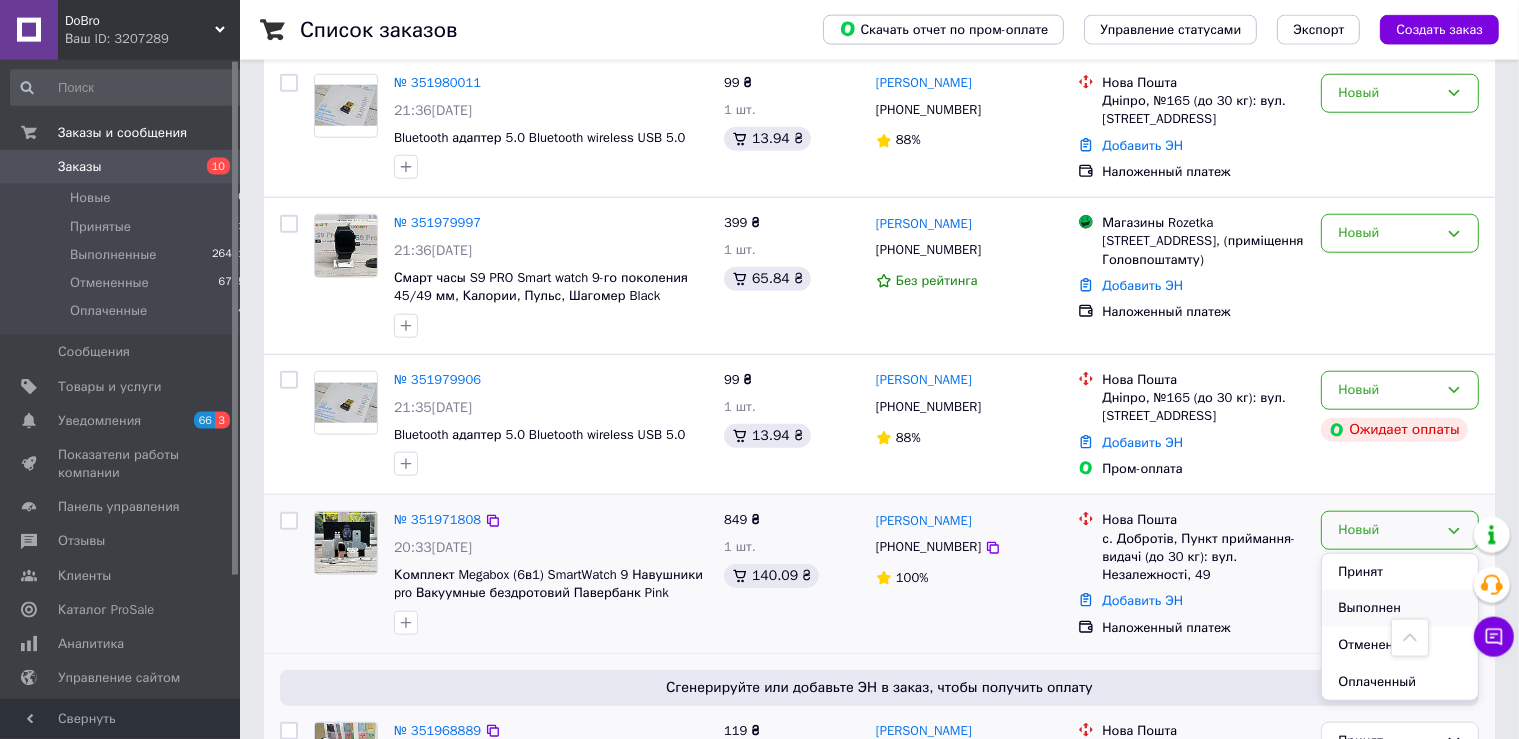 click on "Выполнен" at bounding box center [1400, 608] 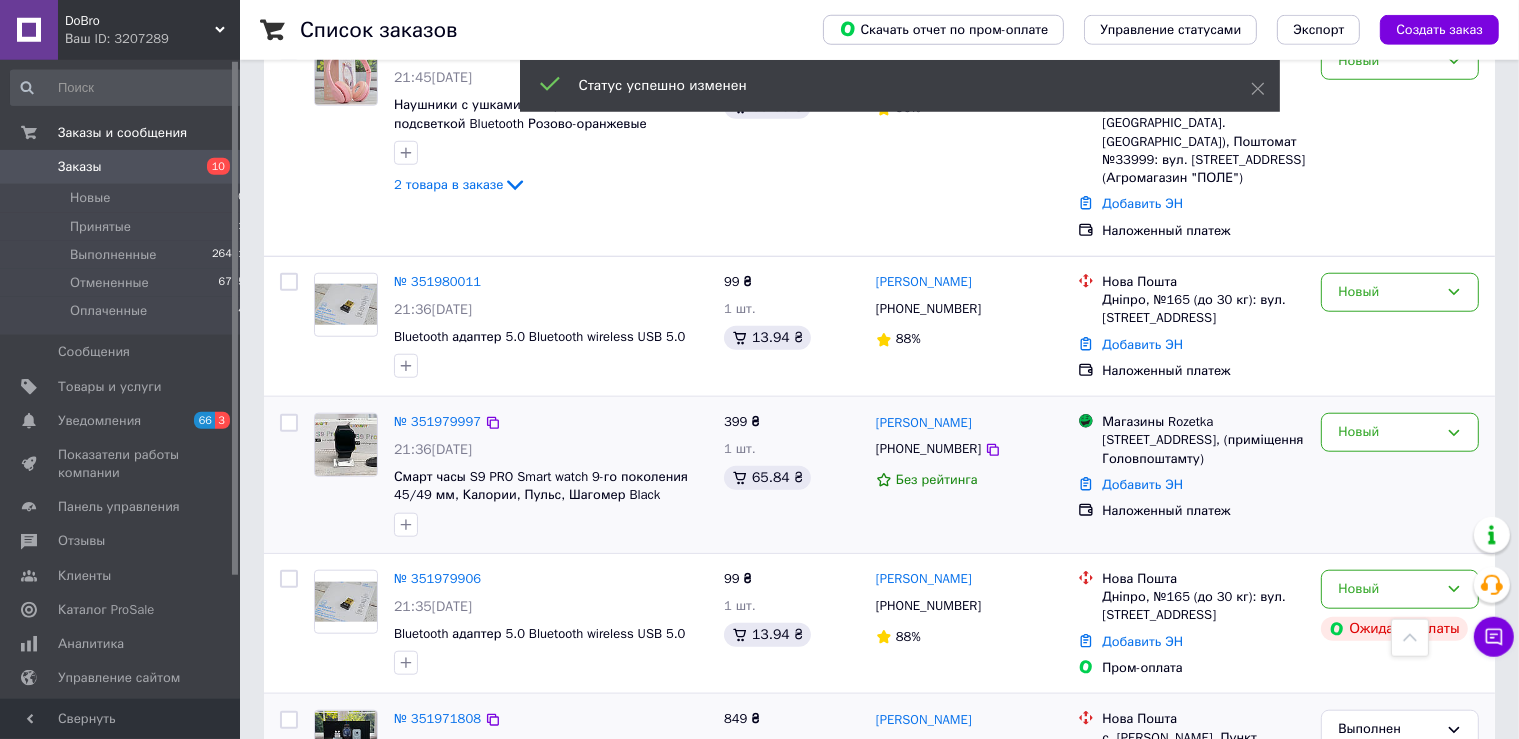 scroll, scrollTop: 1745, scrollLeft: 0, axis: vertical 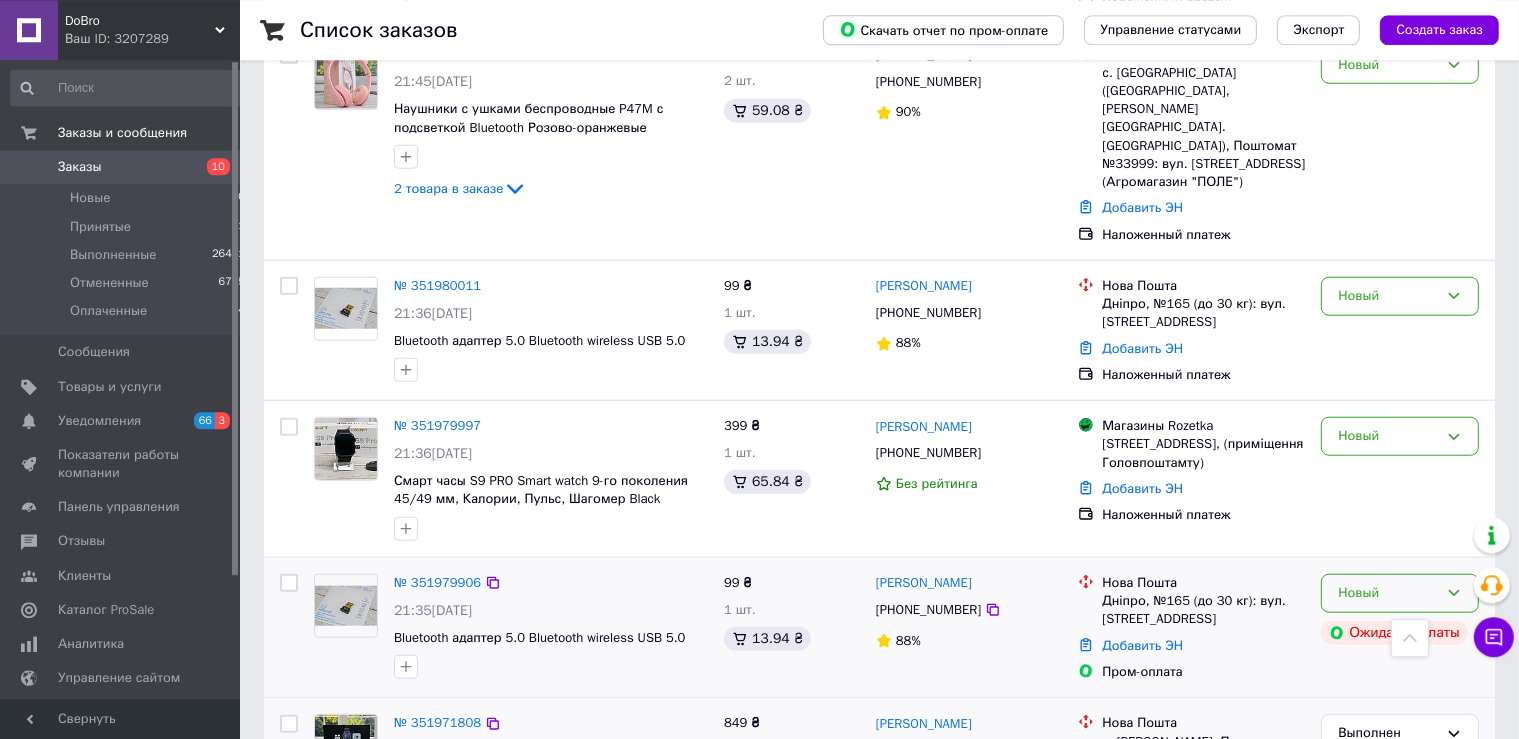 drag, startPoint x: 1358, startPoint y: 445, endPoint x: 1360, endPoint y: 459, distance: 14.142136 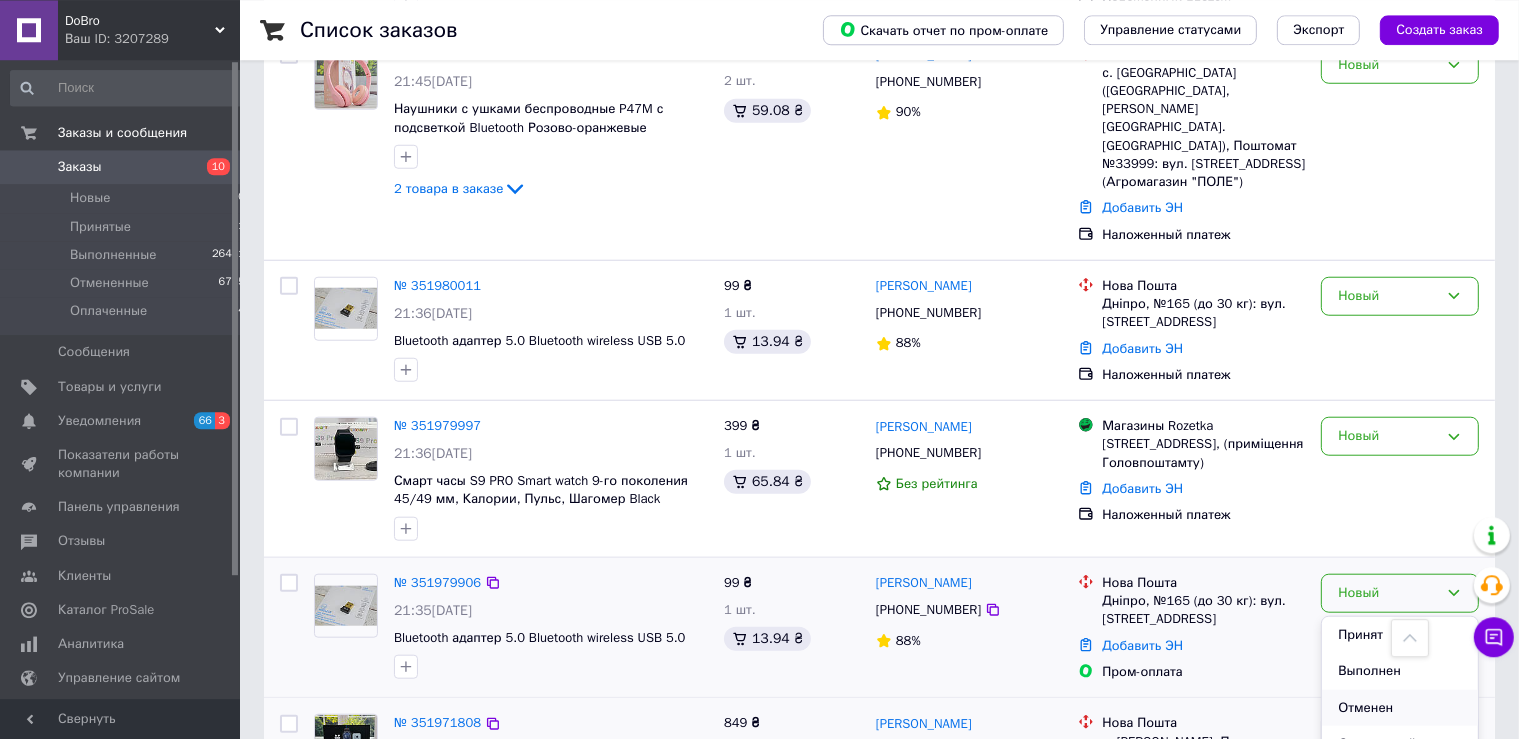 click on "Отменен" at bounding box center [1400, 708] 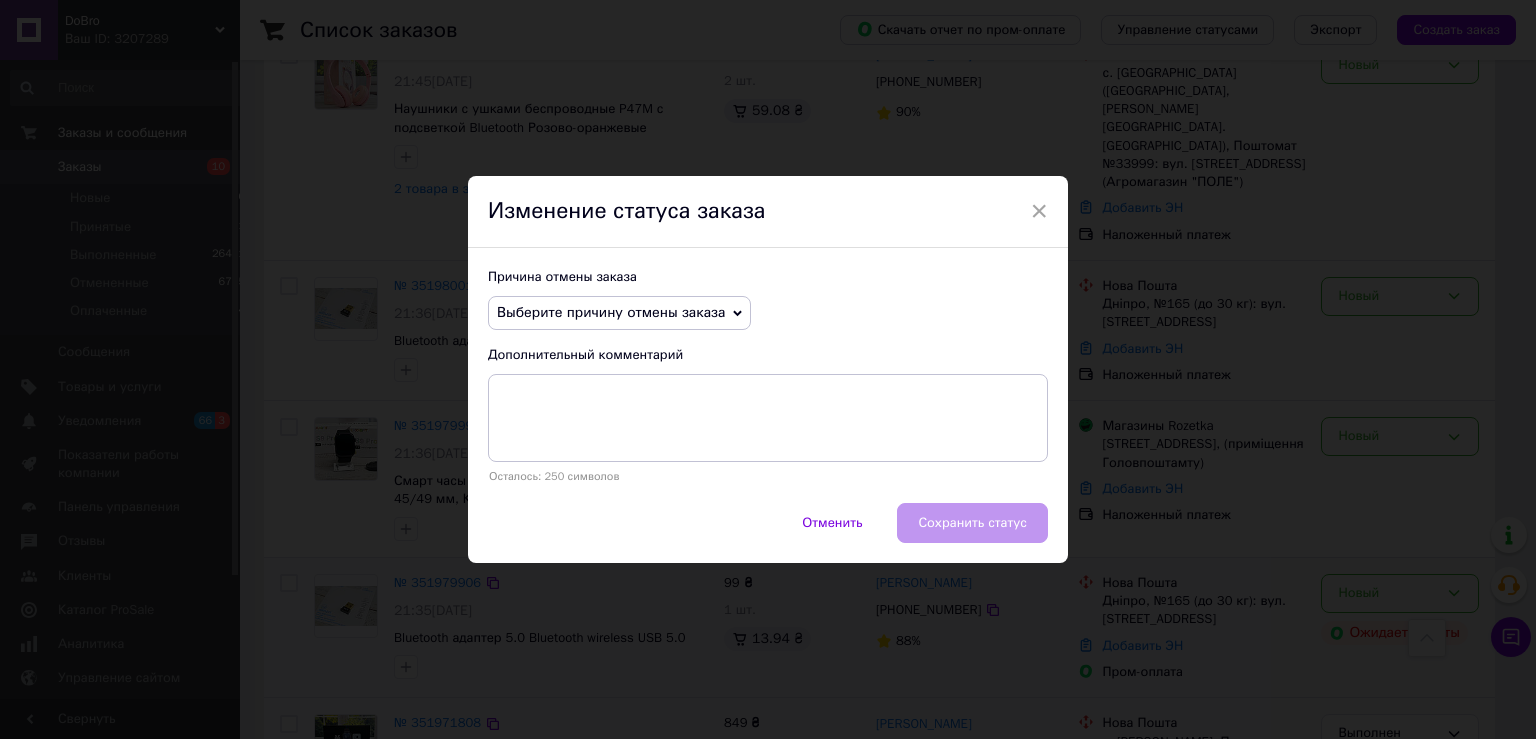 click on "Выберите причину отмены заказа" at bounding box center (611, 312) 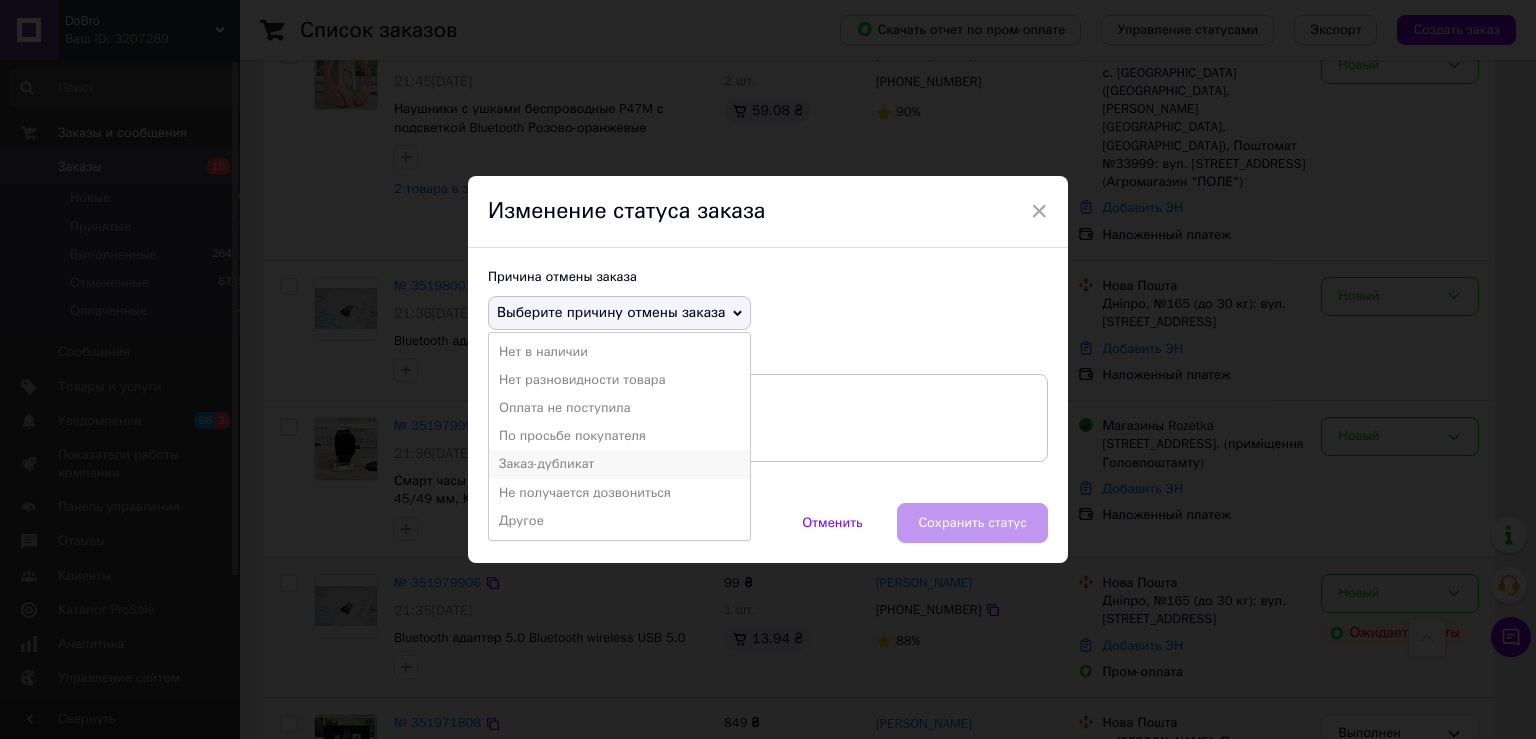 click on "Заказ-дубликат" at bounding box center [619, 464] 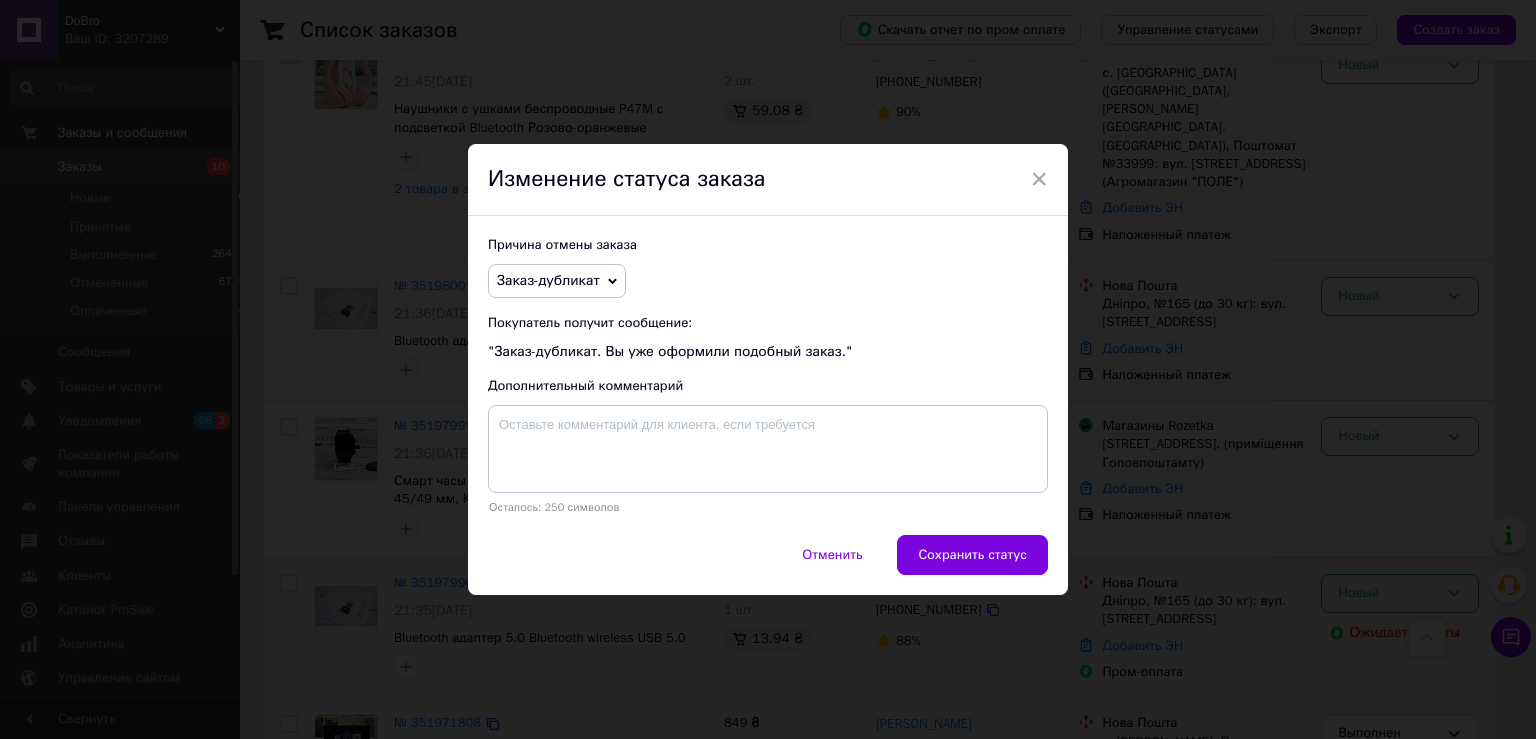 click on "Сохранить статус" at bounding box center [972, 555] 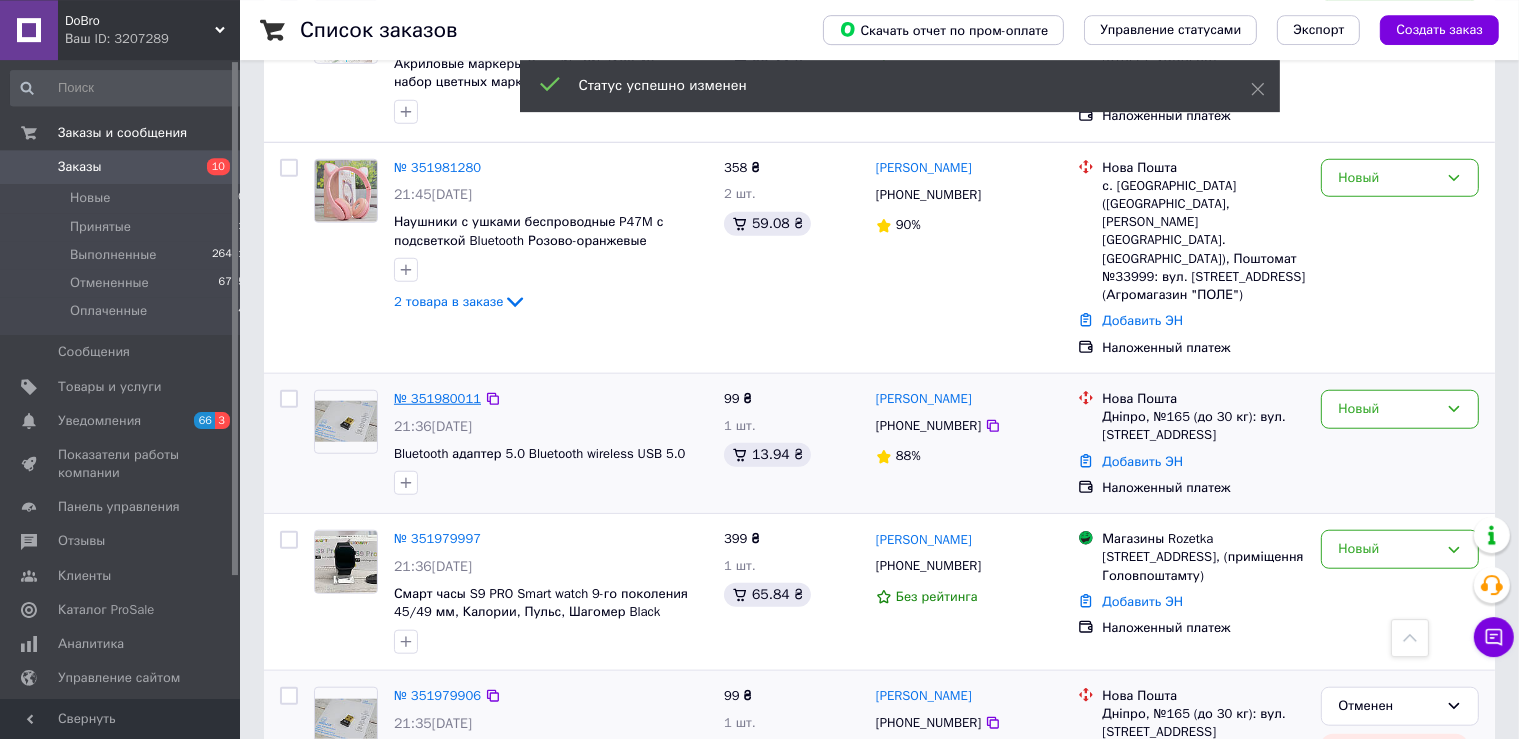 scroll, scrollTop: 1617, scrollLeft: 0, axis: vertical 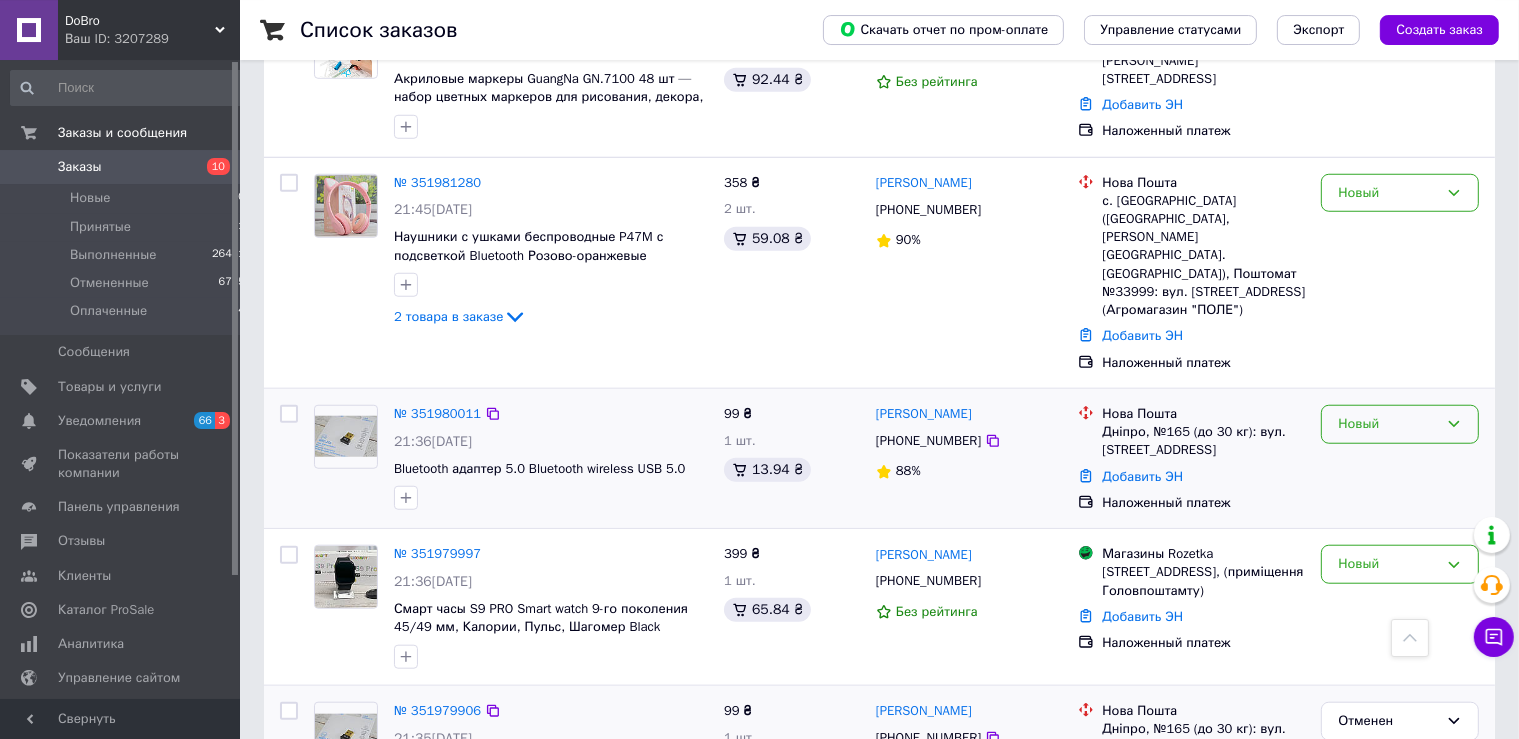 click on "Новый" at bounding box center (1388, 424) 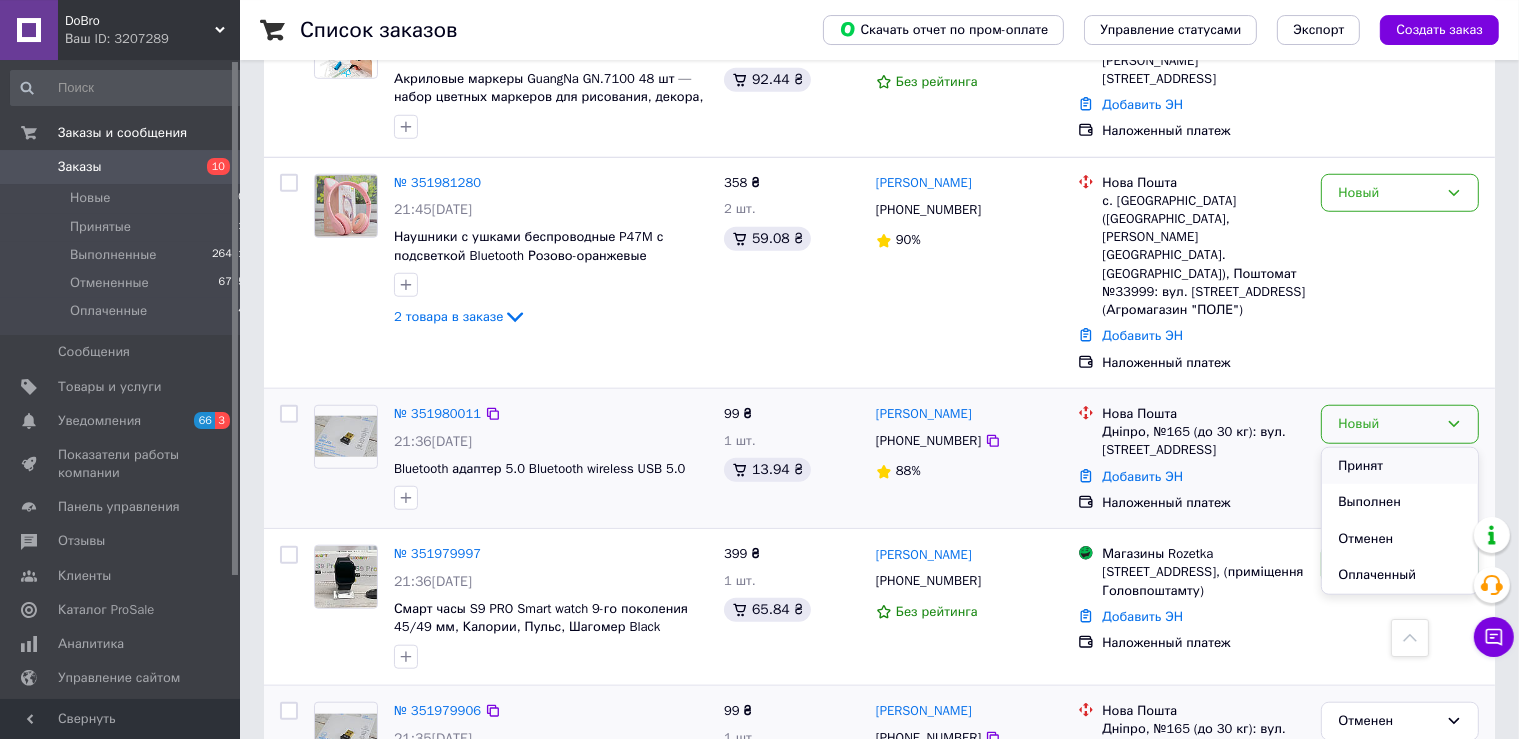 click on "Принят" at bounding box center [1400, 466] 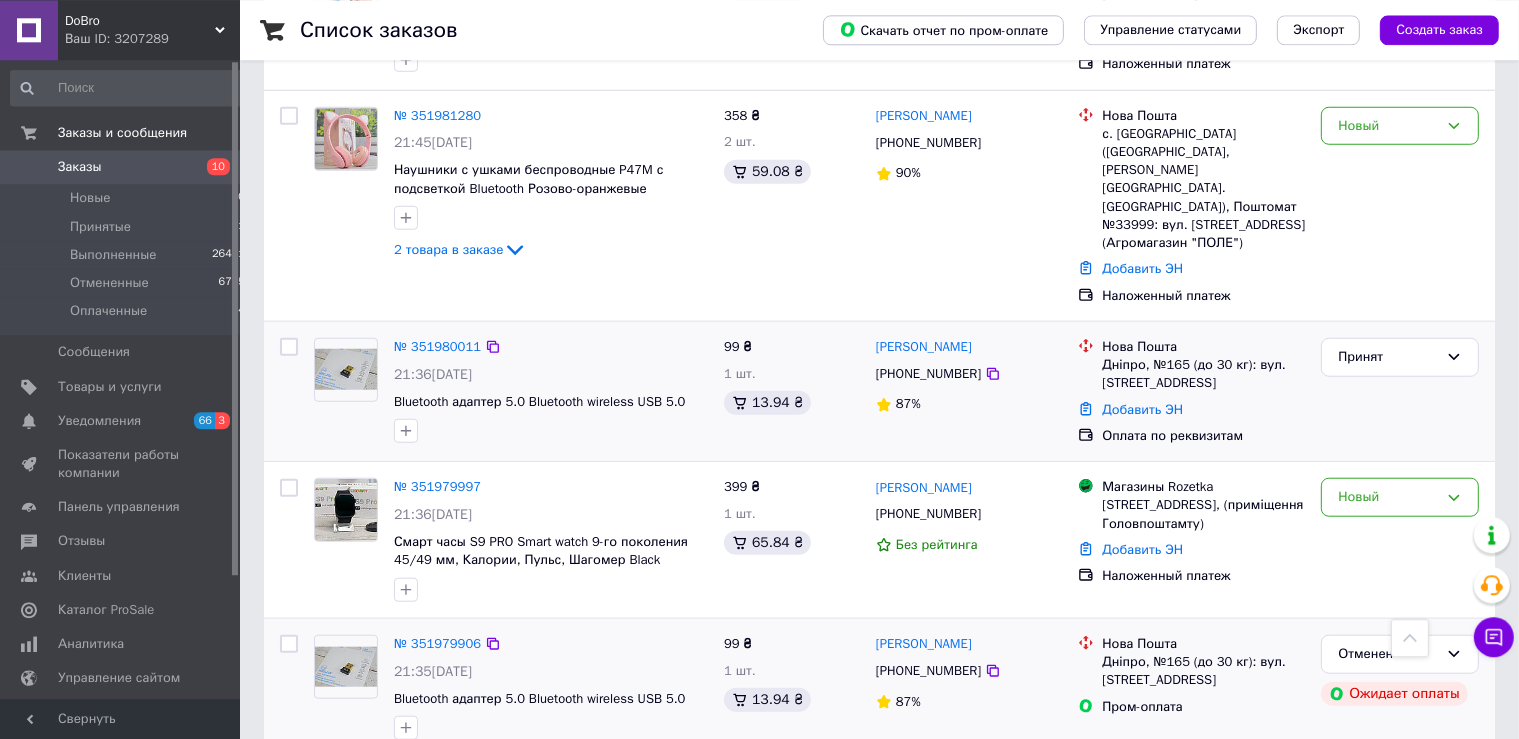 scroll, scrollTop: 1672, scrollLeft: 0, axis: vertical 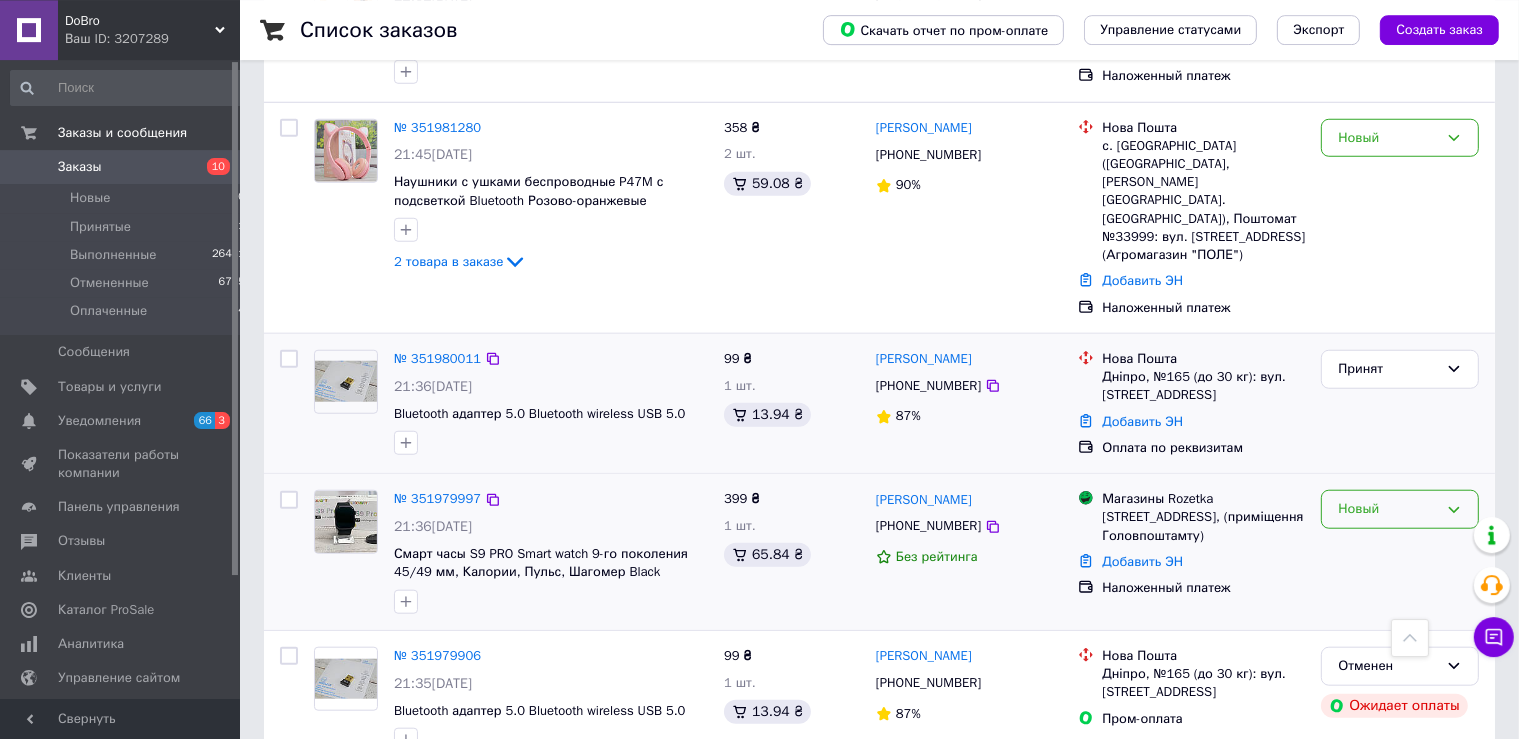 click on "Новый" at bounding box center [1388, 509] 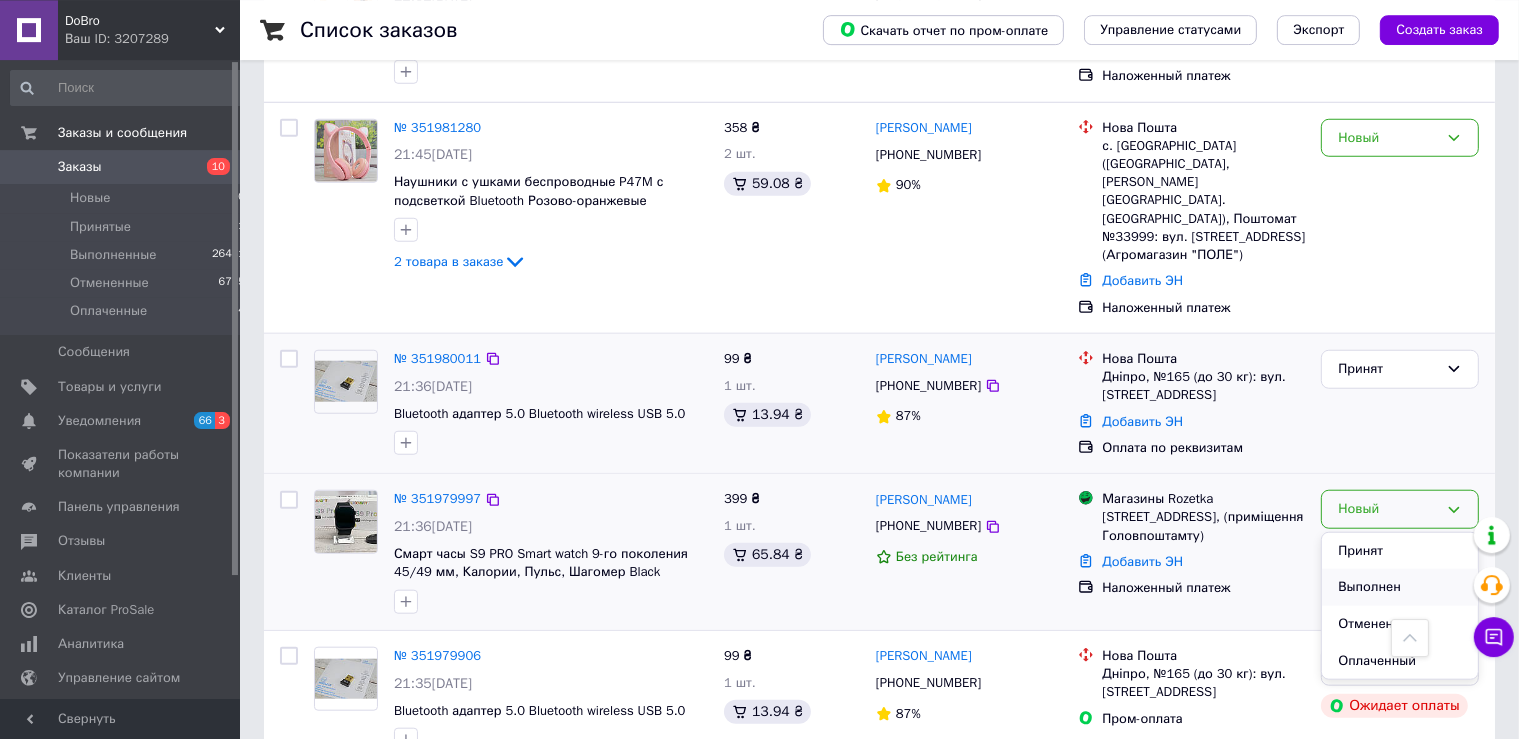 click on "Выполнен" at bounding box center [1400, 587] 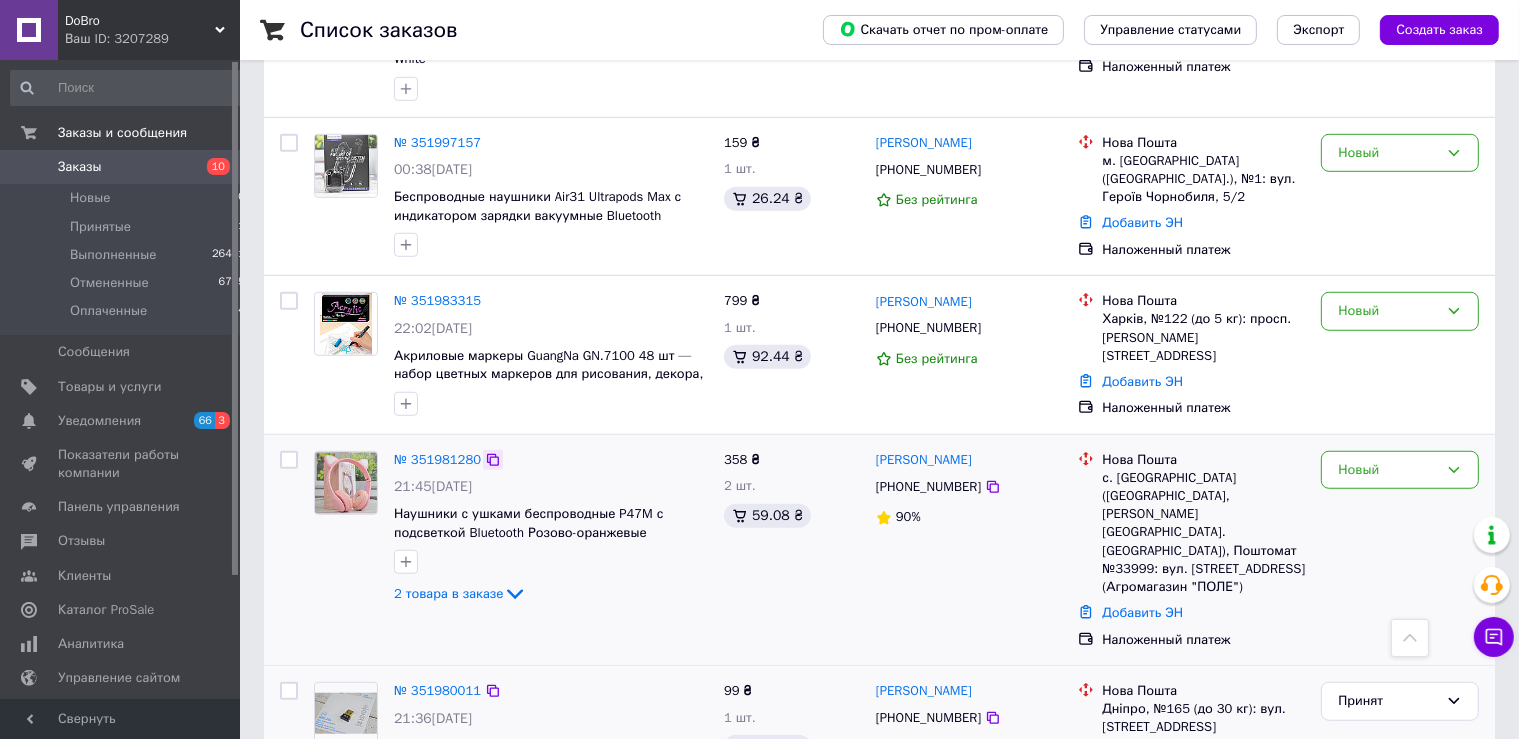 scroll, scrollTop: 1336, scrollLeft: 0, axis: vertical 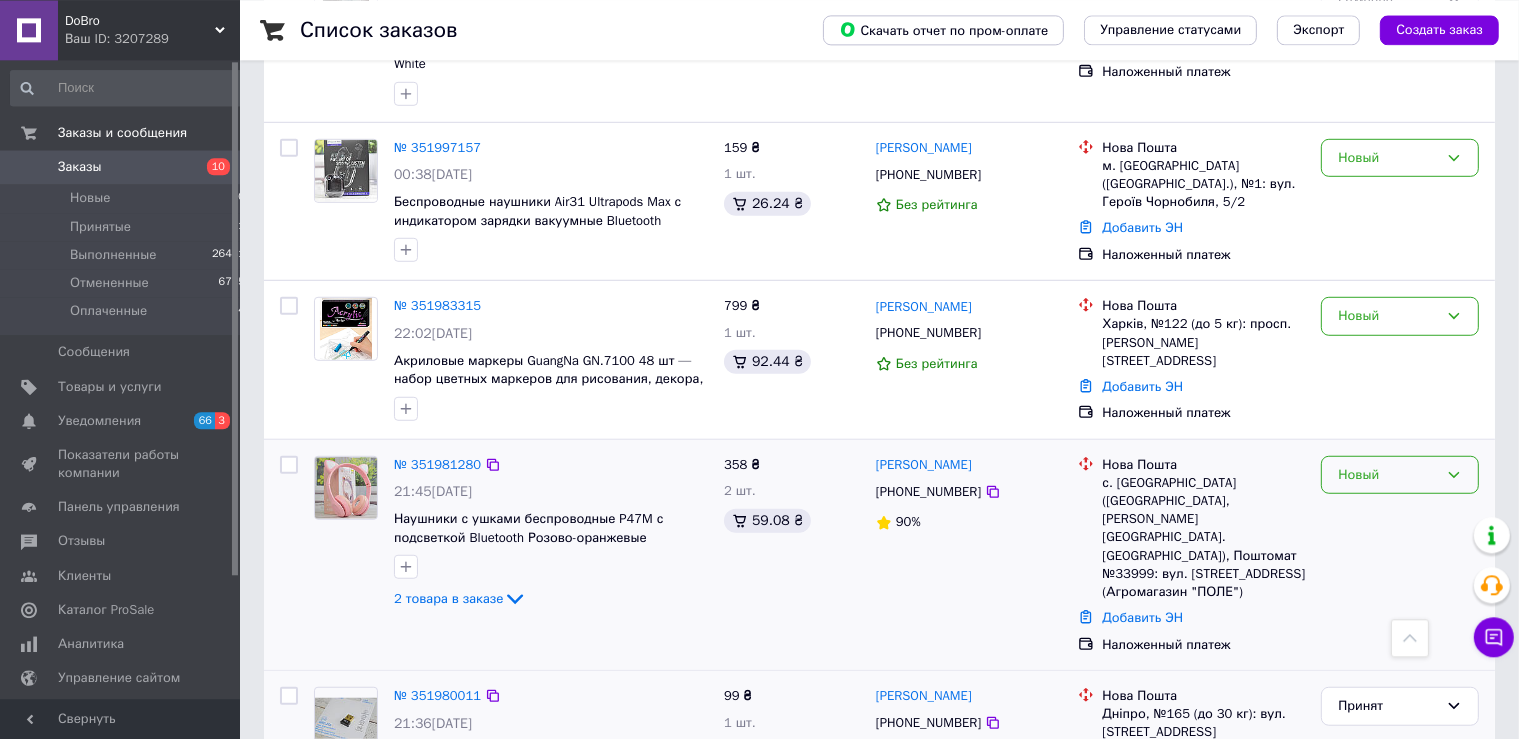 click on "Новый" at bounding box center (1388, 474) 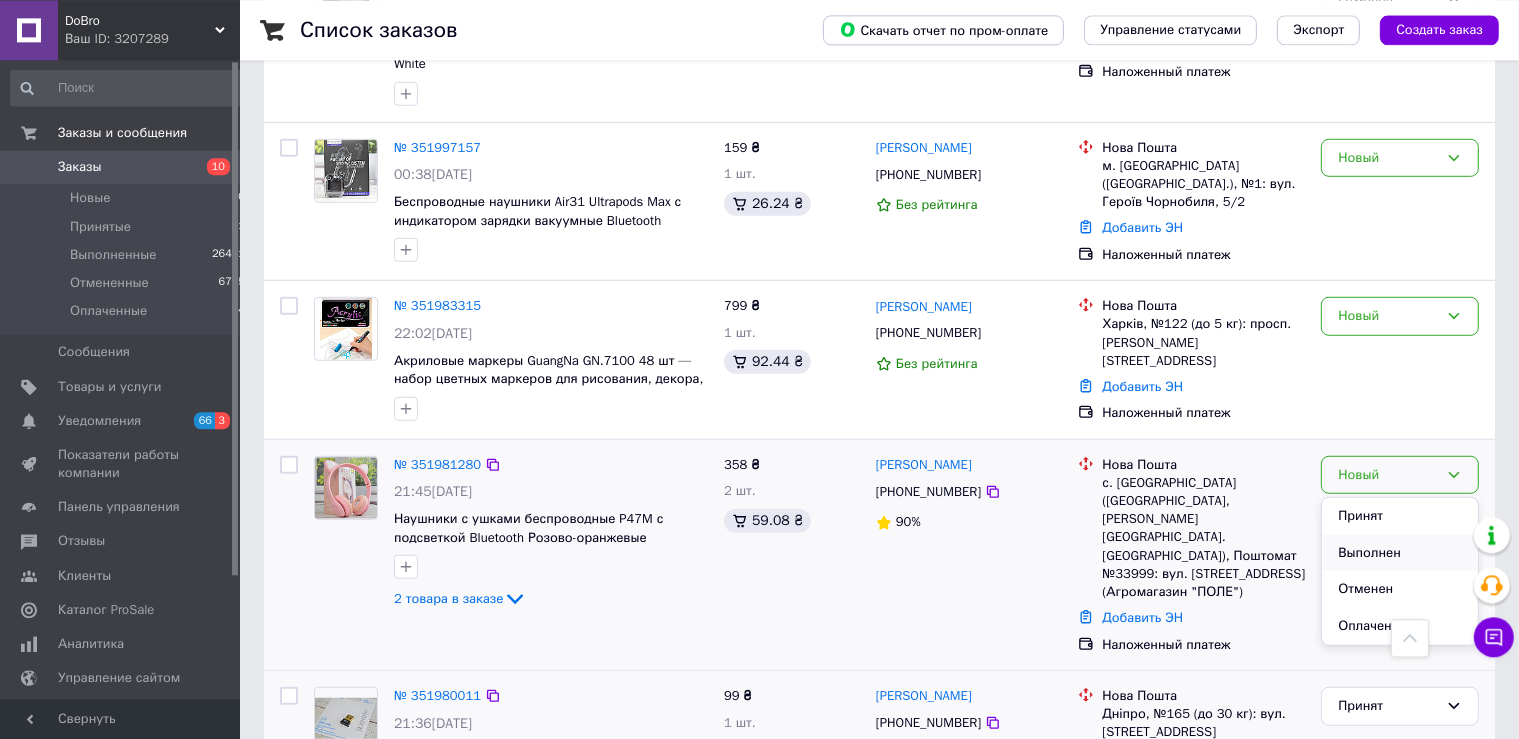 click on "Выполнен" at bounding box center (1400, 552) 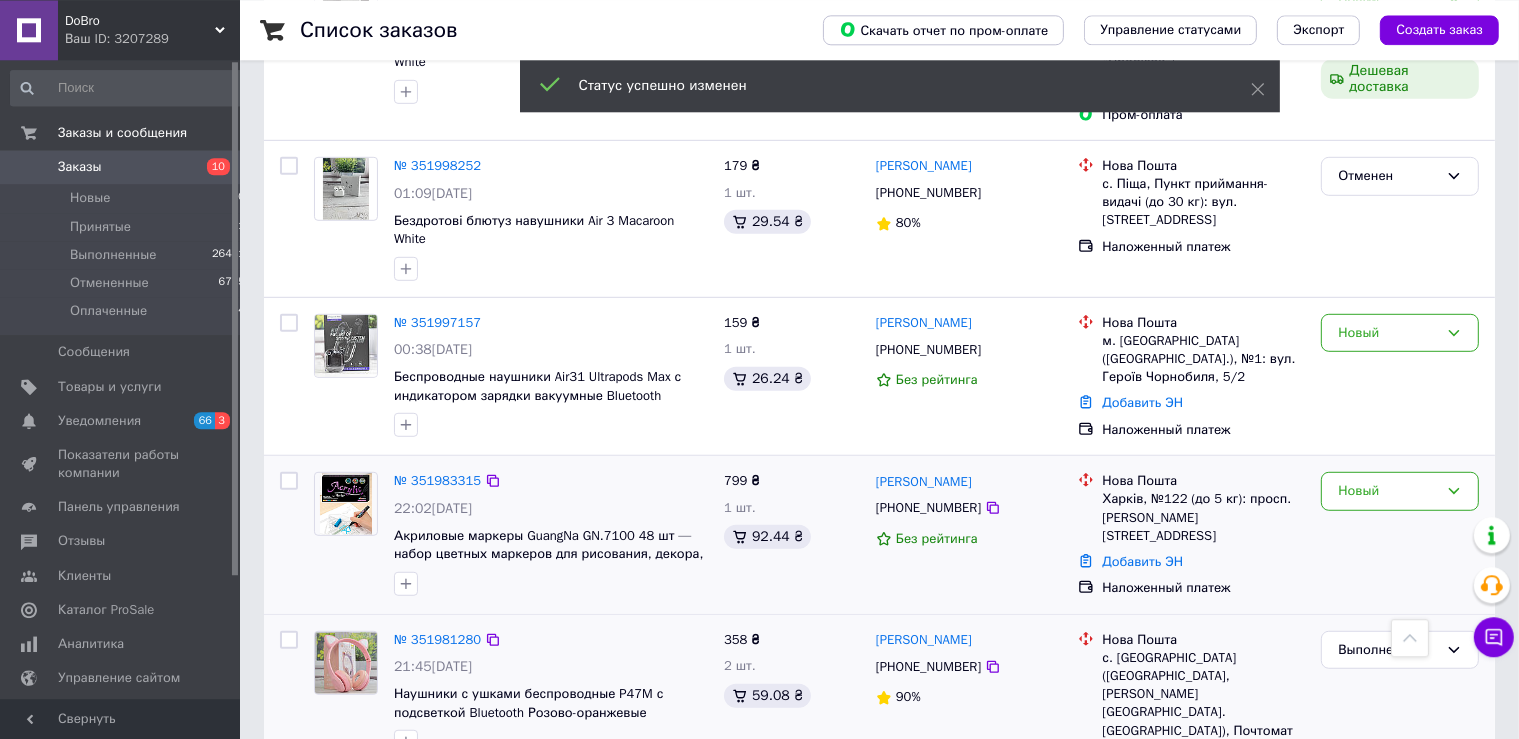 scroll, scrollTop: 1160, scrollLeft: 0, axis: vertical 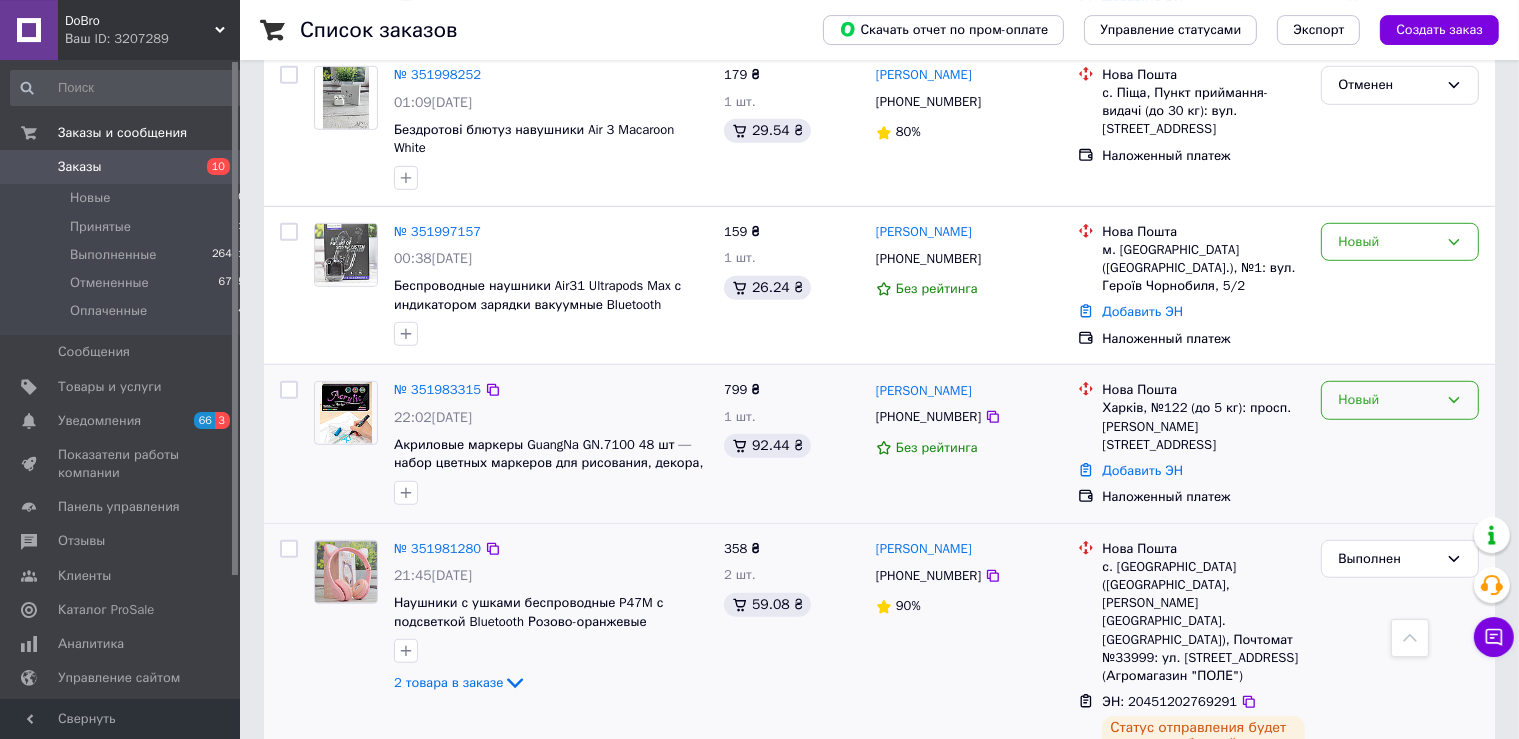 click on "Новый" at bounding box center [1388, 400] 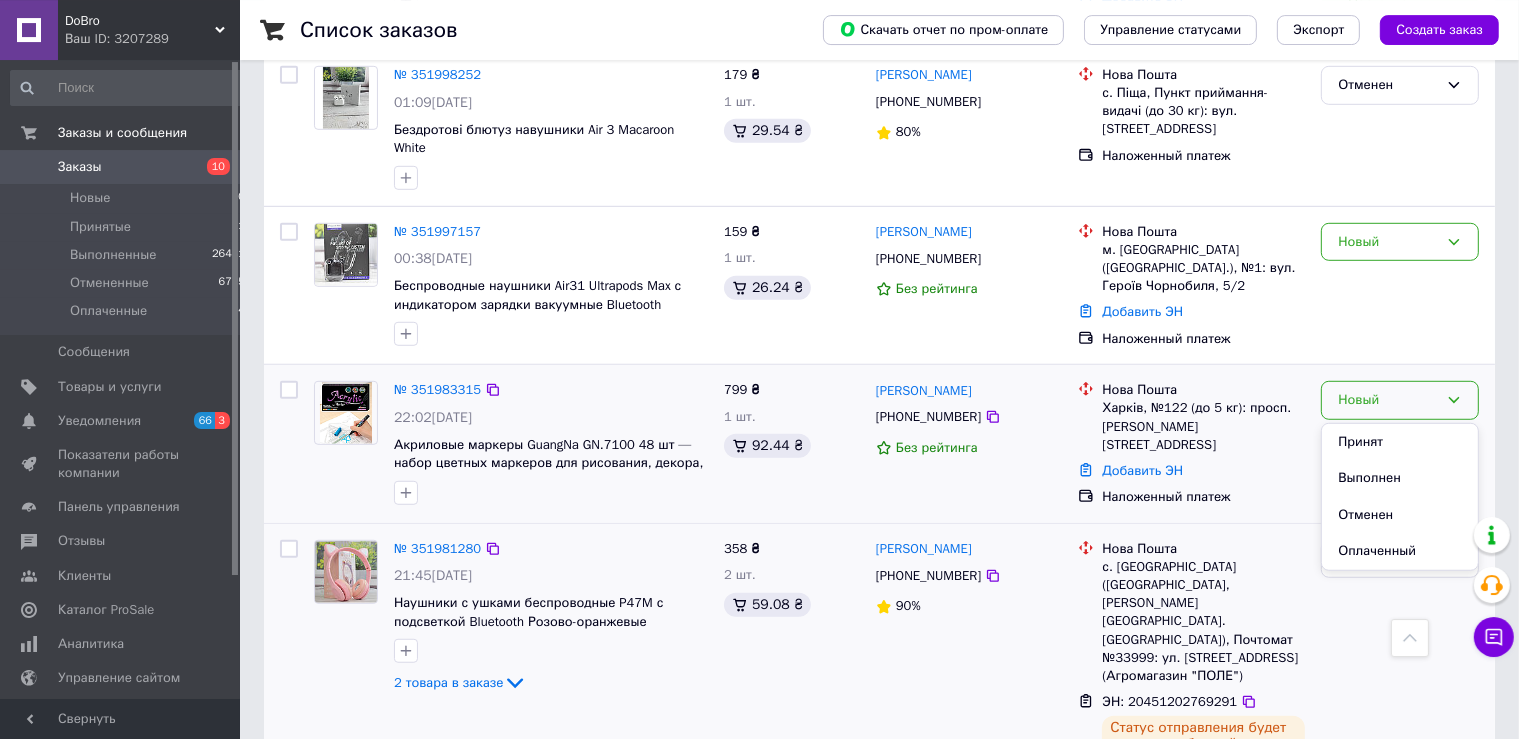 click on "Принят" at bounding box center [1400, 442] 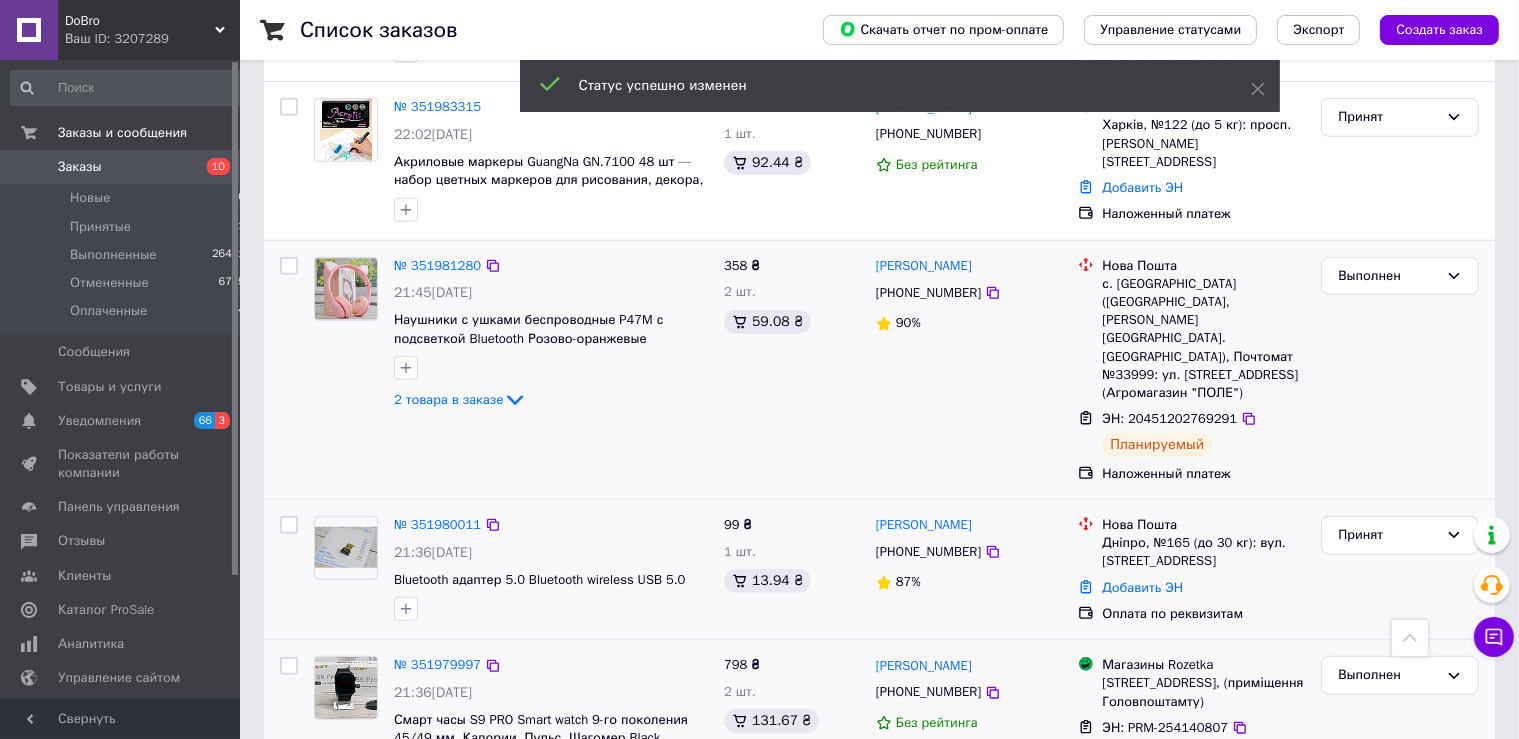 scroll, scrollTop: 1537, scrollLeft: 0, axis: vertical 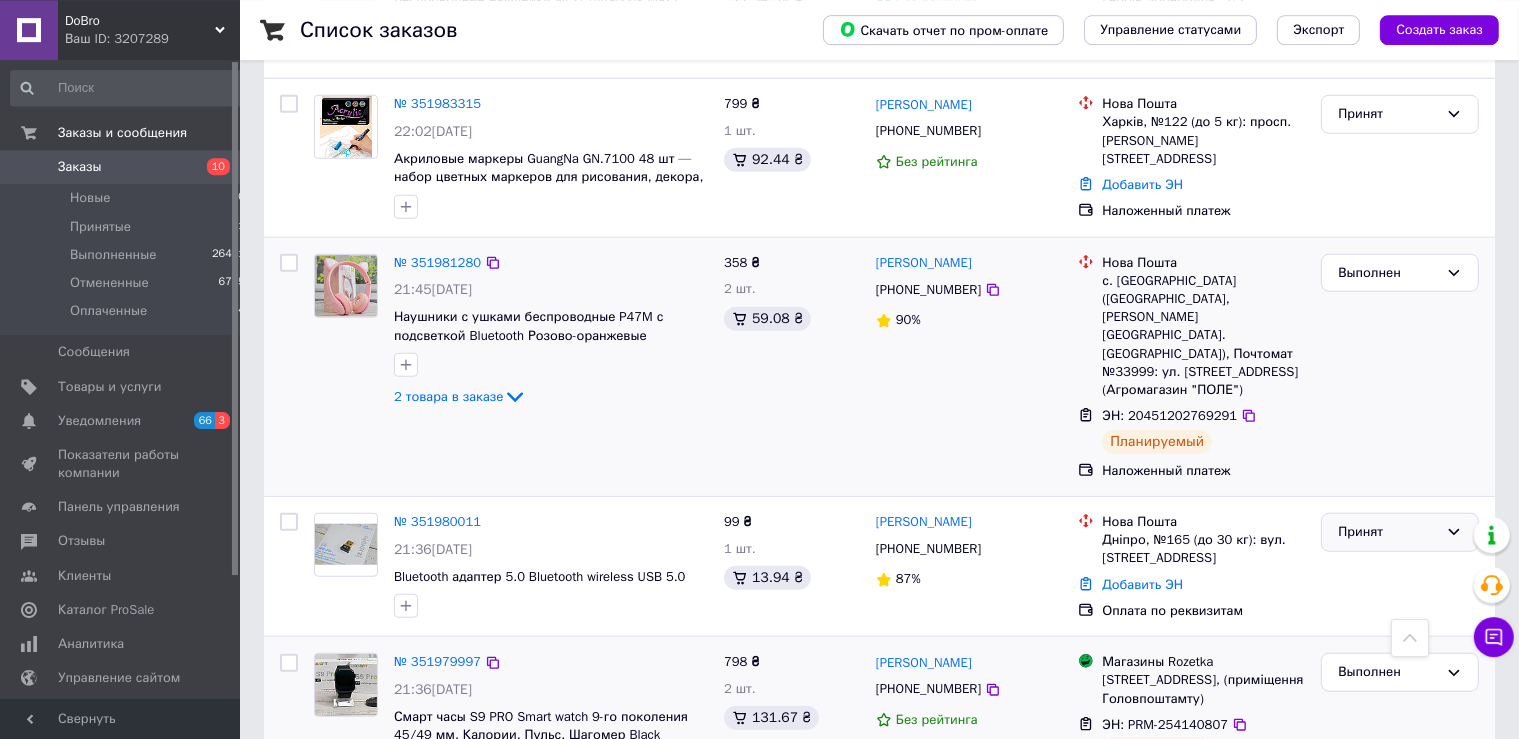 click on "Принят" at bounding box center [1388, 532] 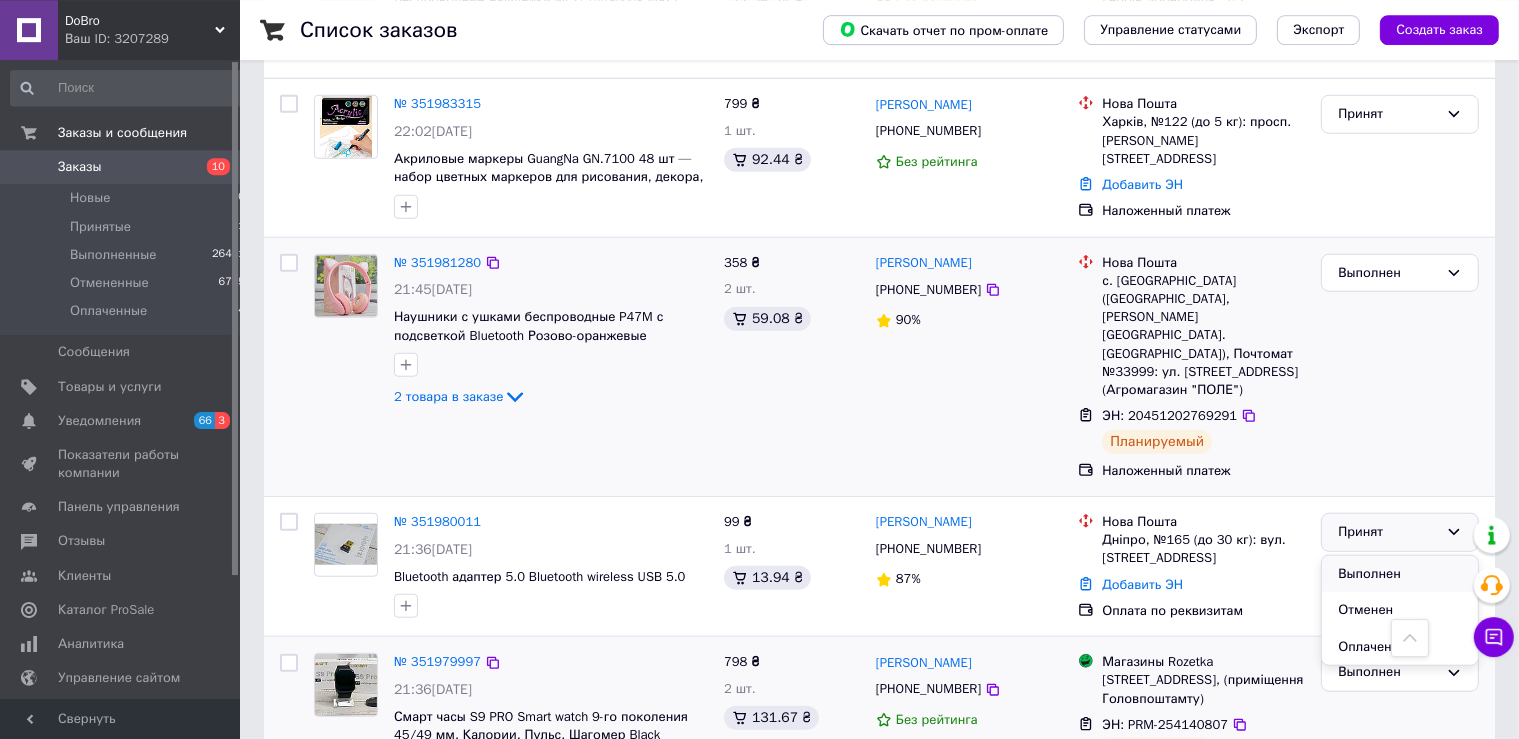 click on "Выполнен" at bounding box center [1400, 574] 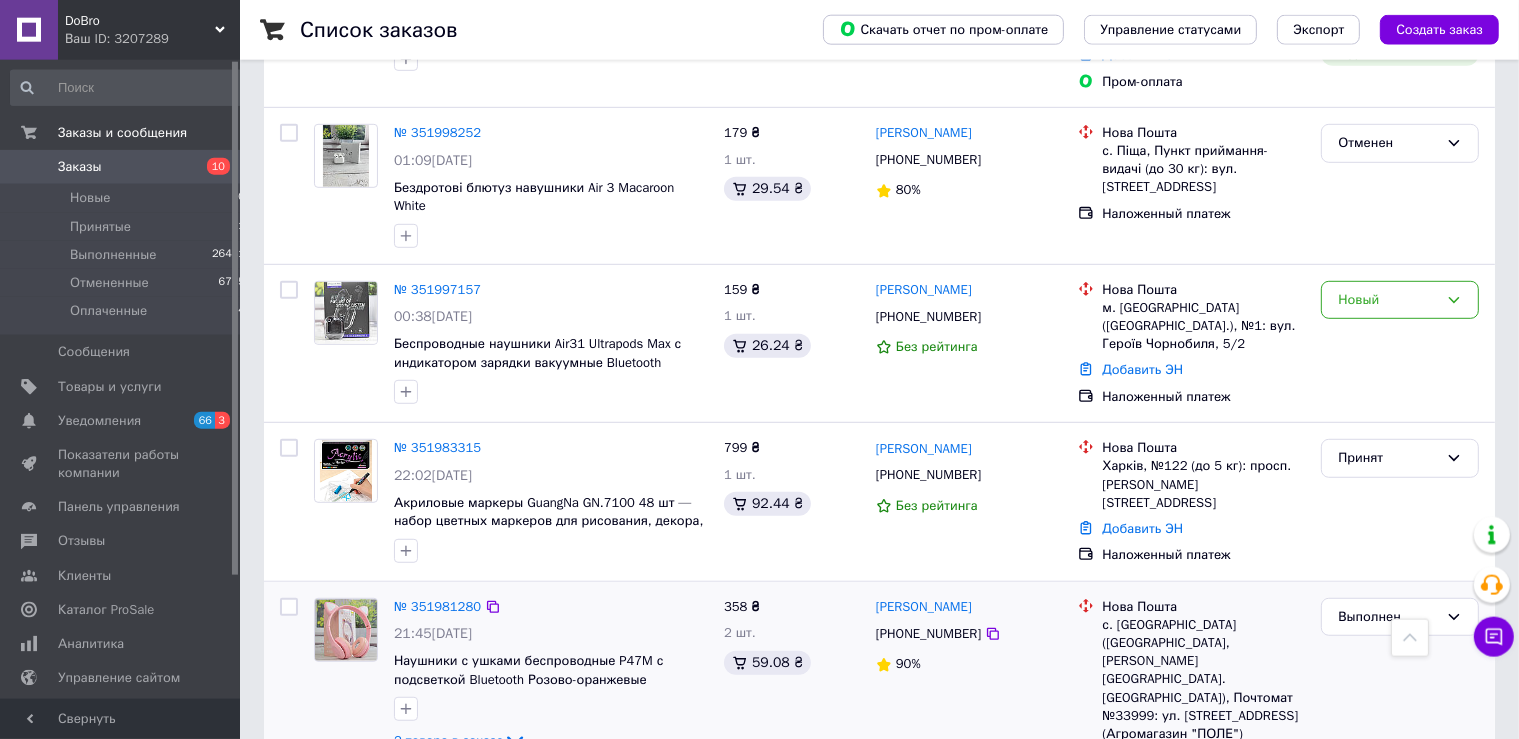 scroll, scrollTop: 1179, scrollLeft: 0, axis: vertical 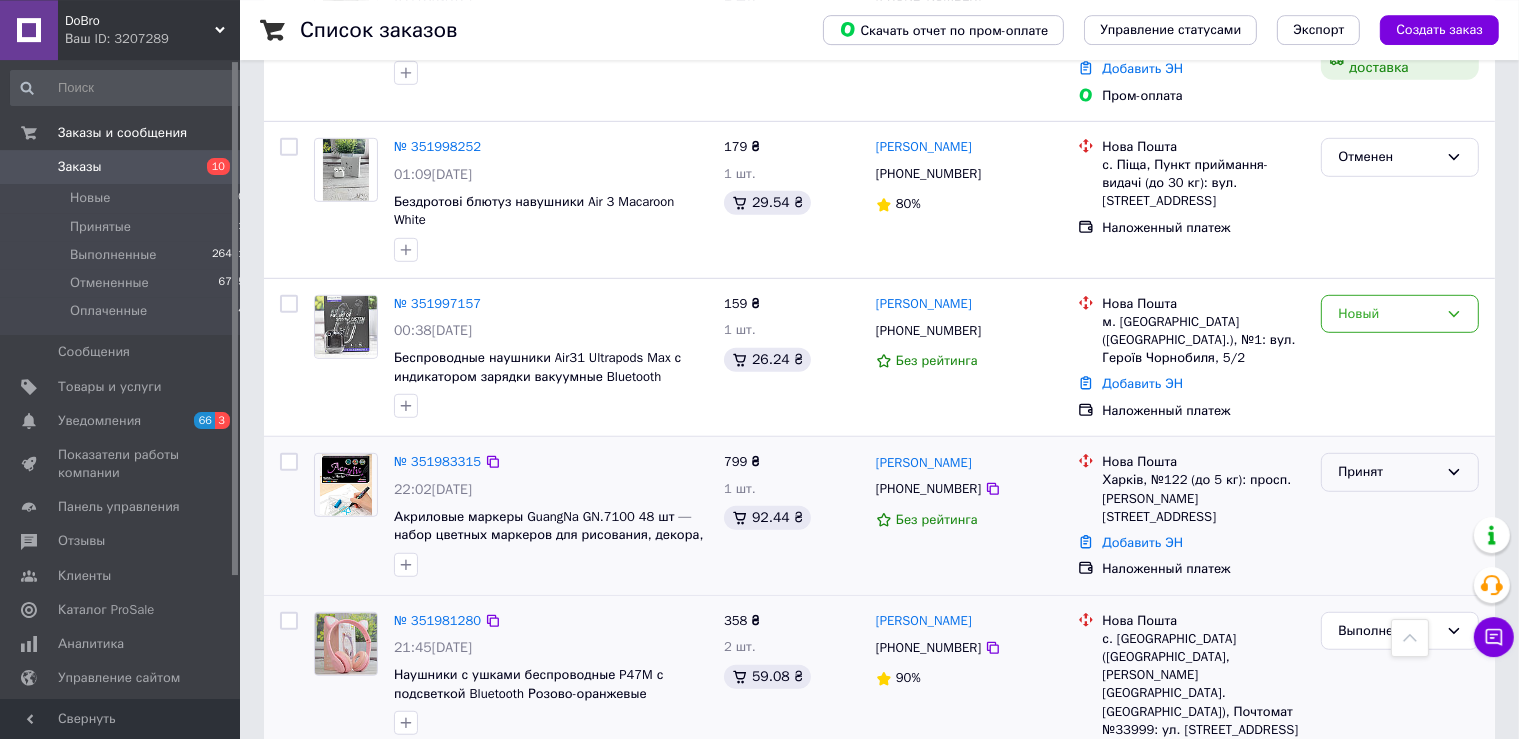 drag, startPoint x: 1379, startPoint y: 337, endPoint x: 1385, endPoint y: 356, distance: 19.924858 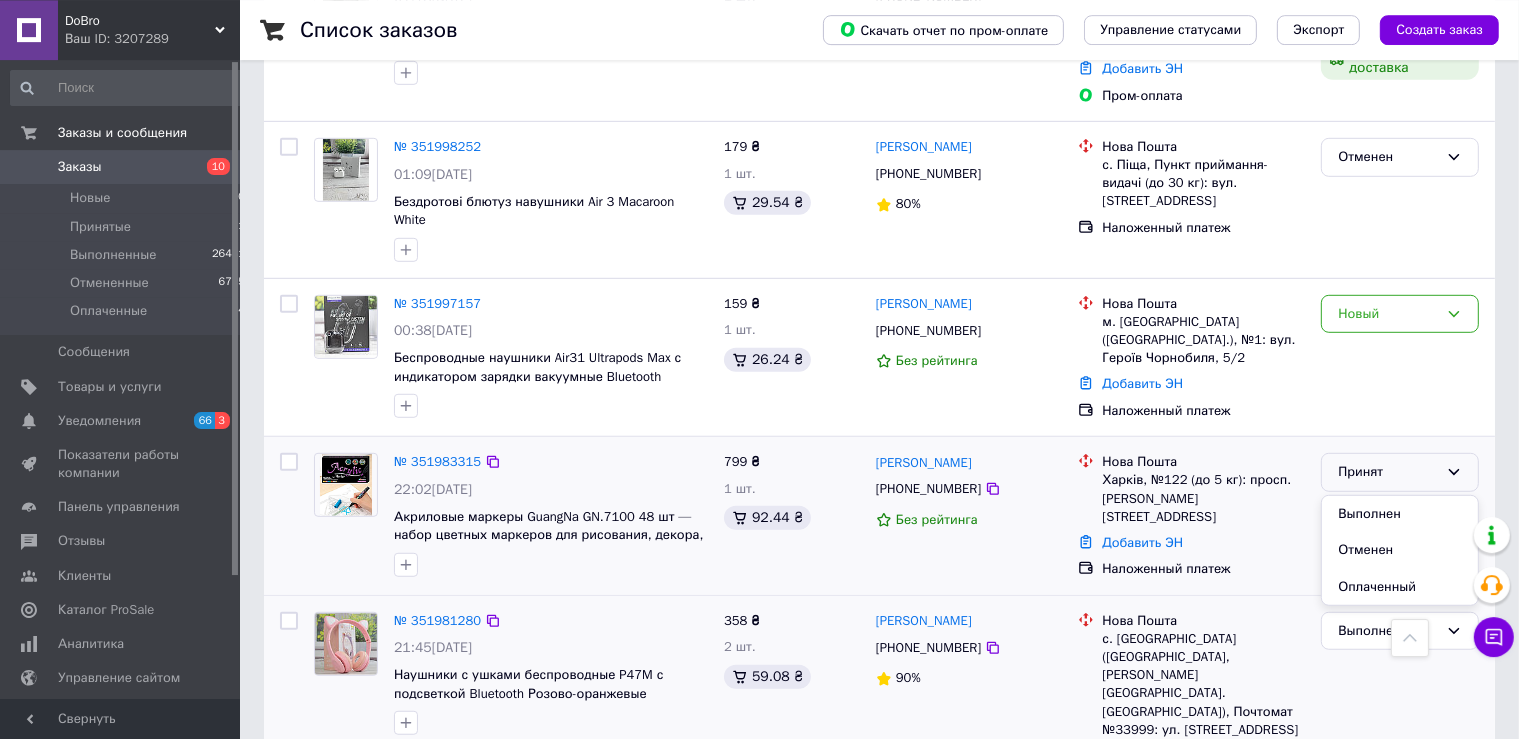 click on "Выполнен" at bounding box center [1400, 514] 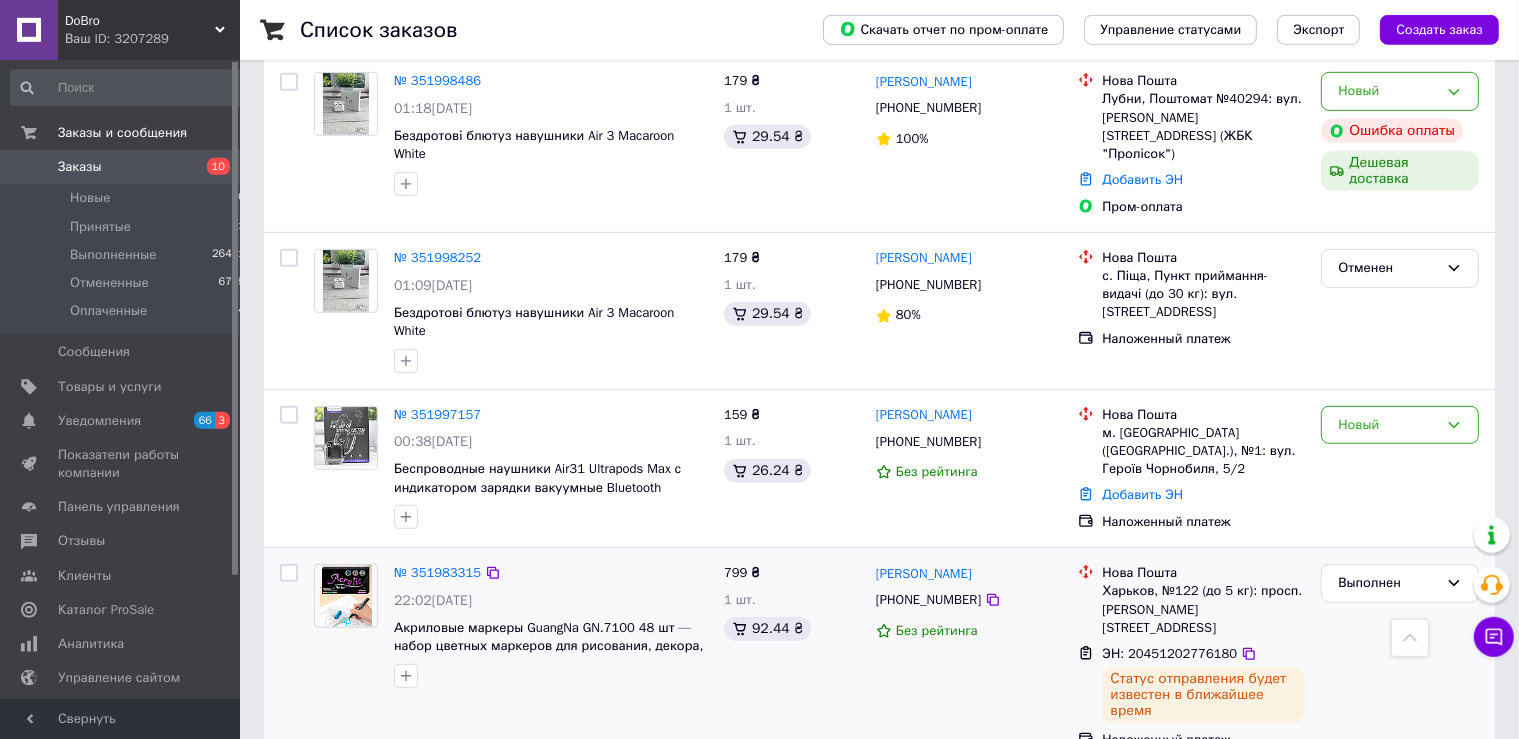 scroll, scrollTop: 1068, scrollLeft: 0, axis: vertical 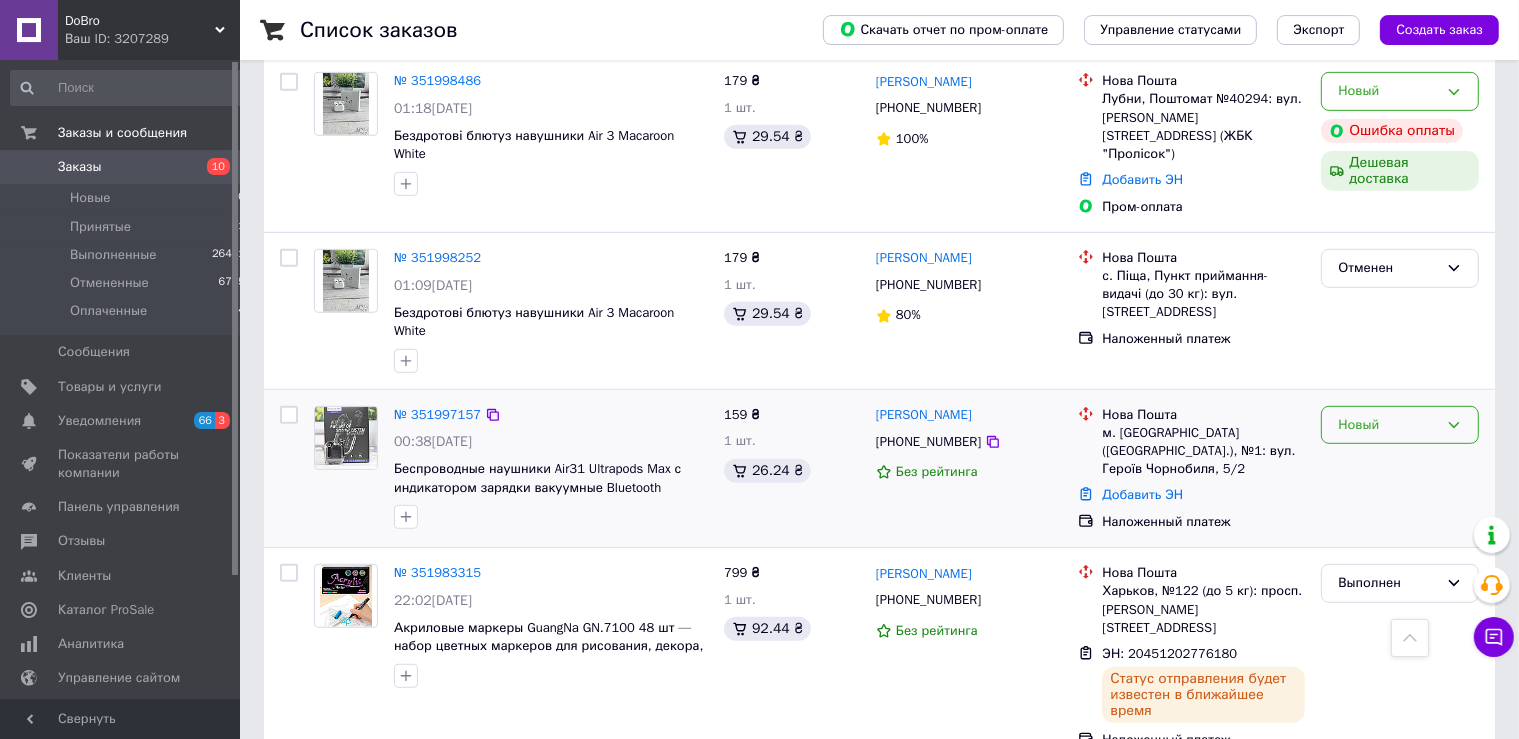 click on "Новый" at bounding box center (1400, 425) 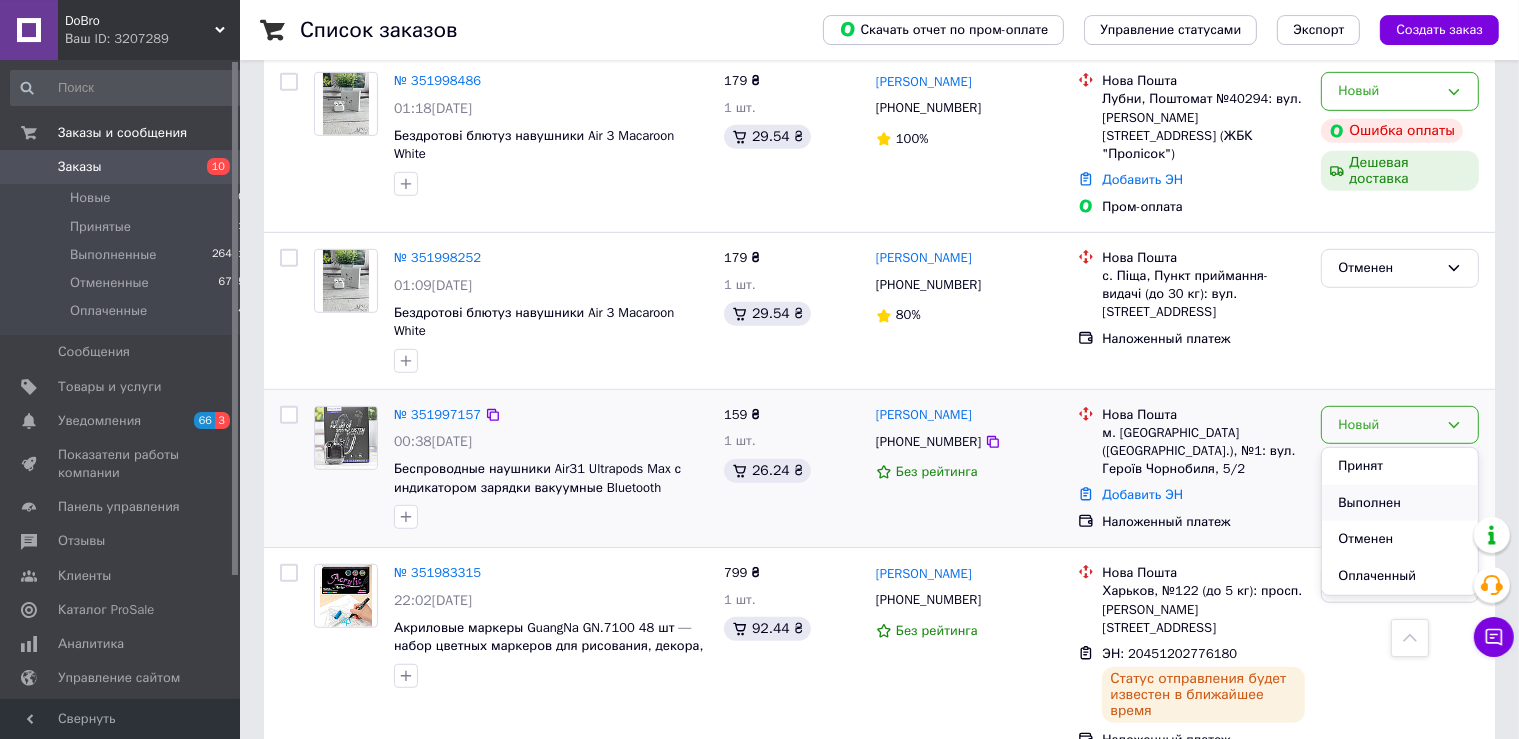 click on "Выполнен" at bounding box center [1400, 503] 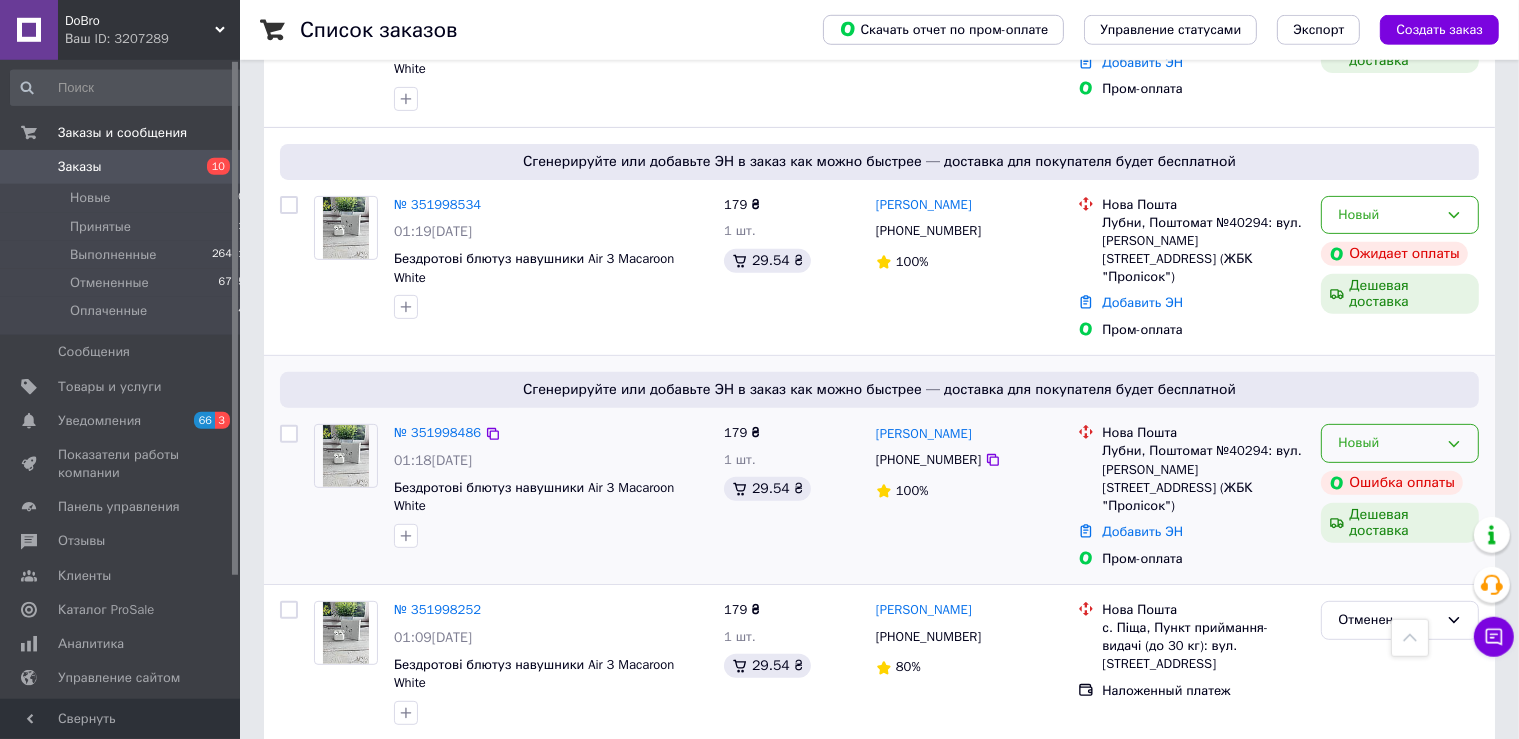 scroll, scrollTop: 715, scrollLeft: 0, axis: vertical 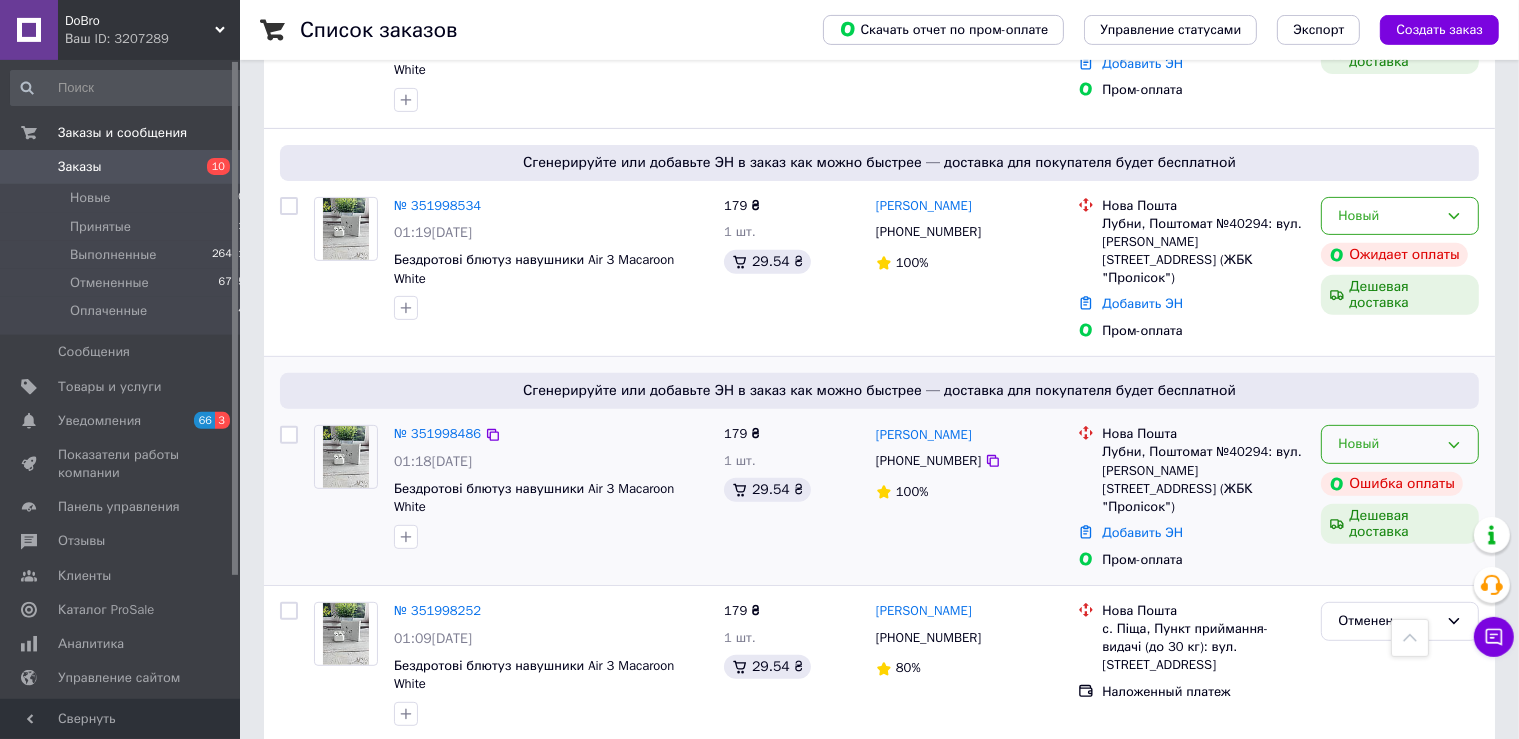 click on "Новый" at bounding box center (1388, 444) 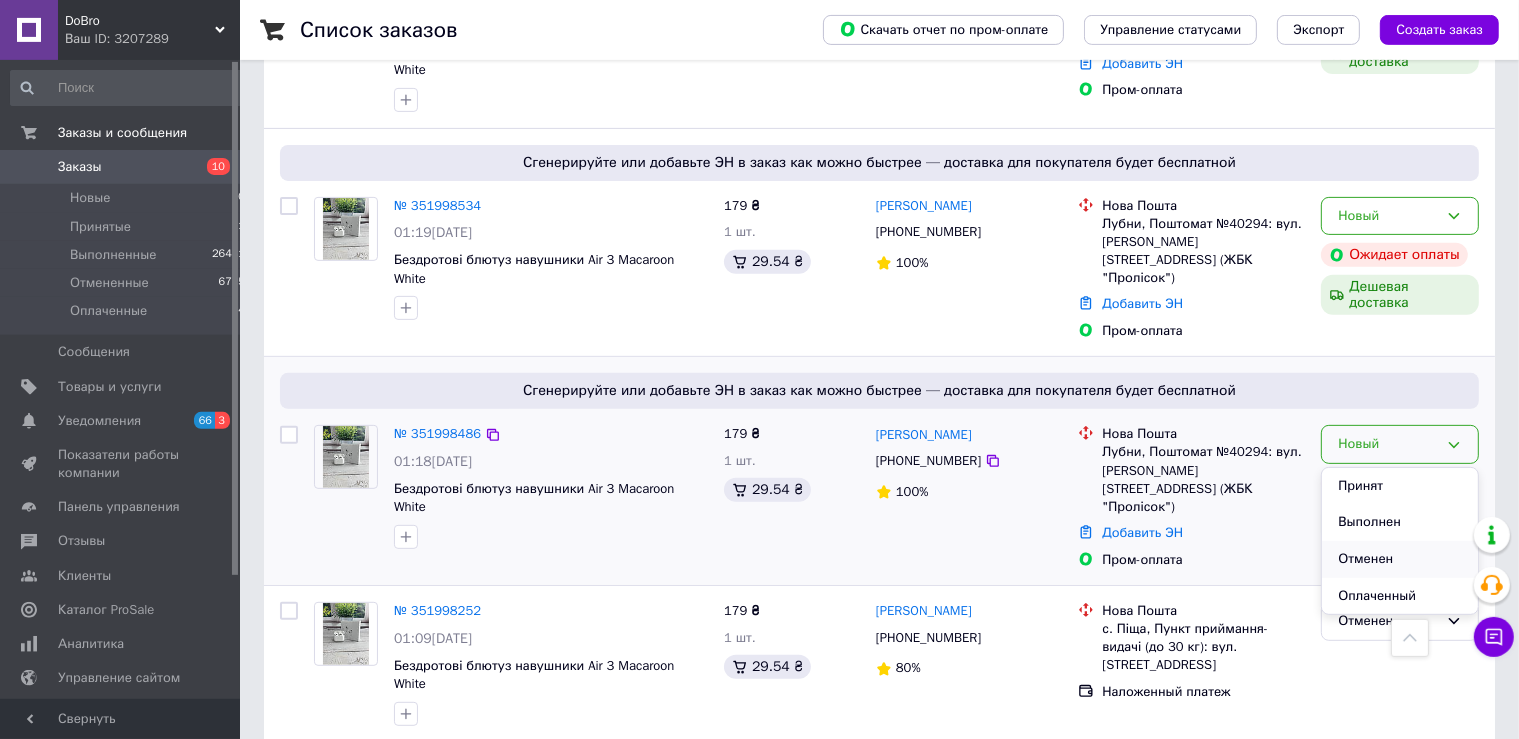 click on "Отменен" at bounding box center (1400, 559) 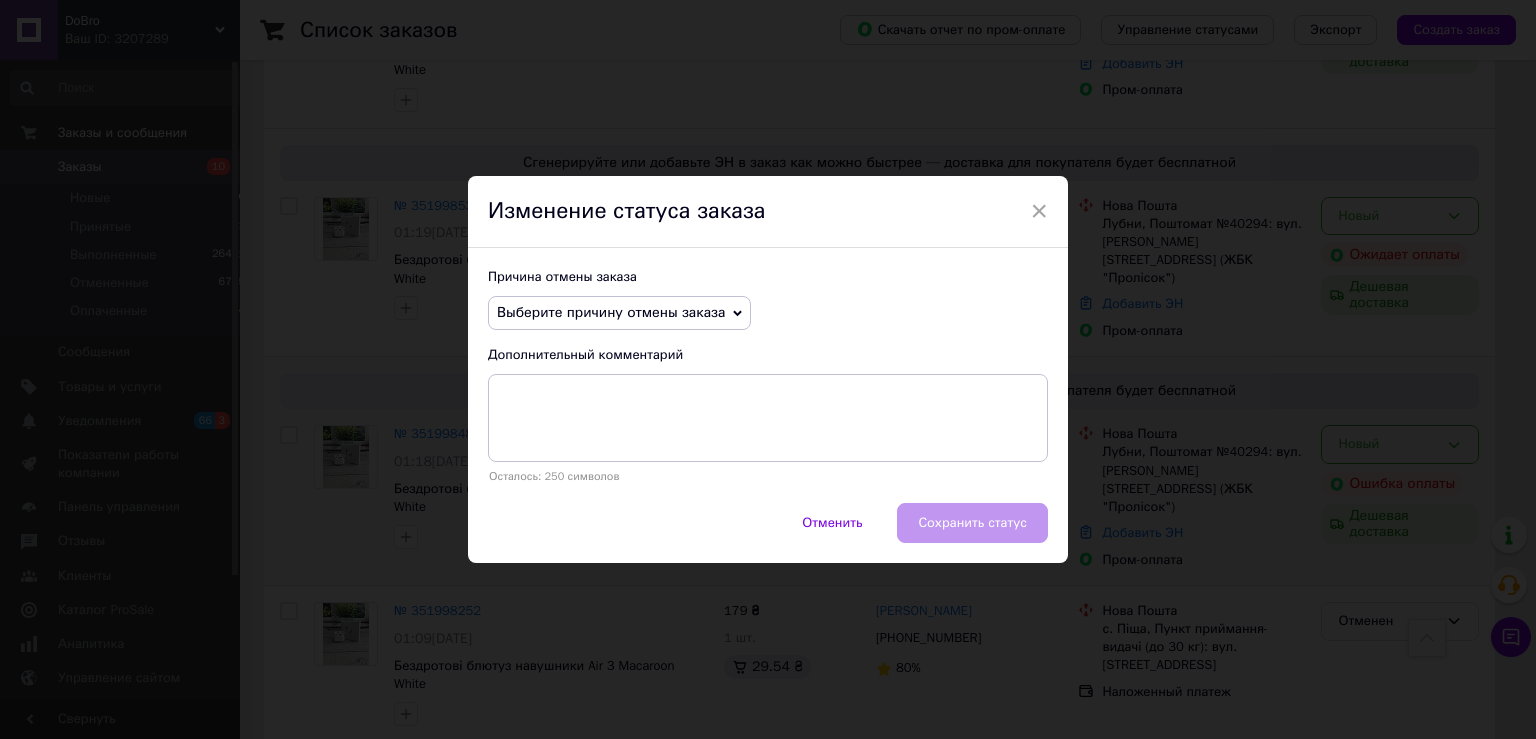 click on "Выберите причину отмены заказа" at bounding box center [611, 312] 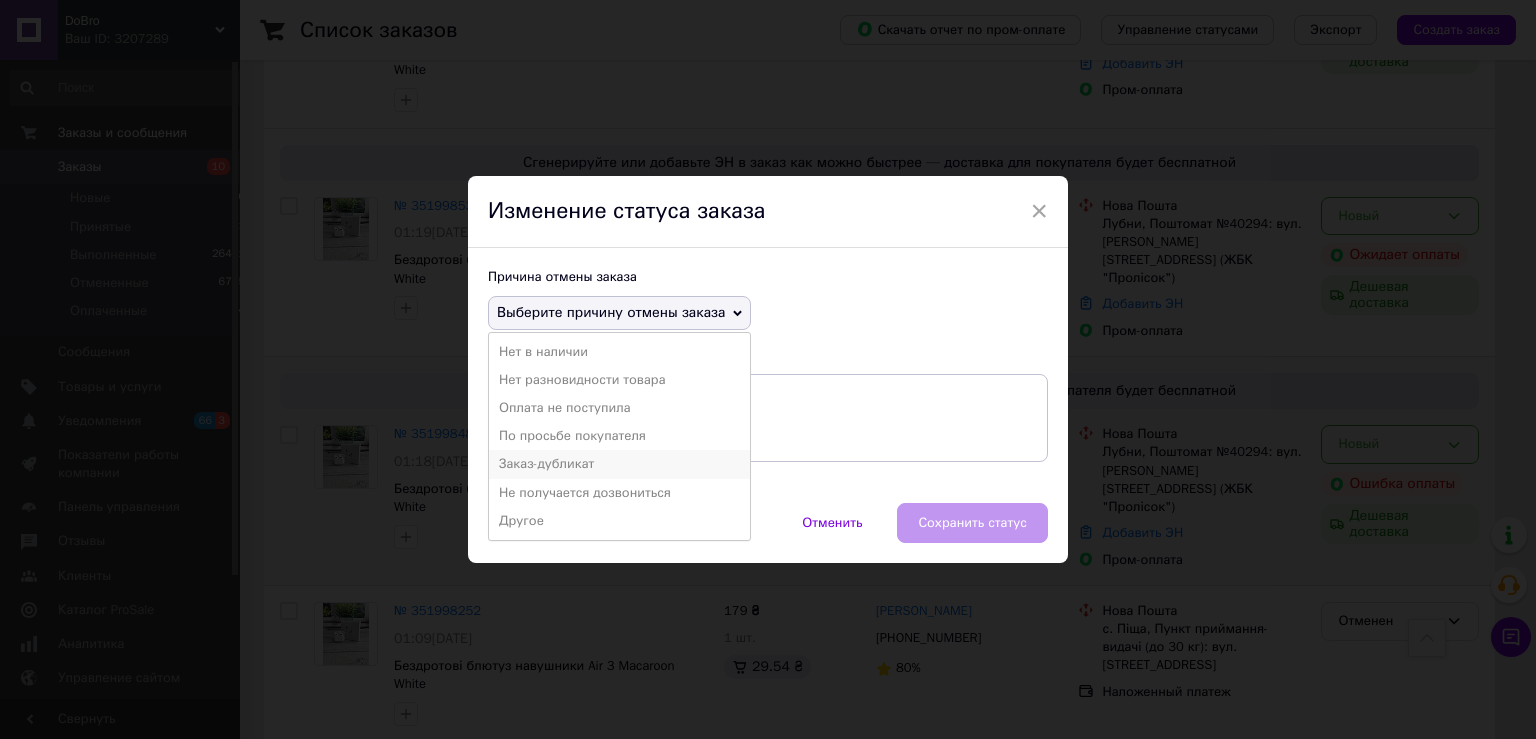 click on "Заказ-дубликат" at bounding box center (619, 464) 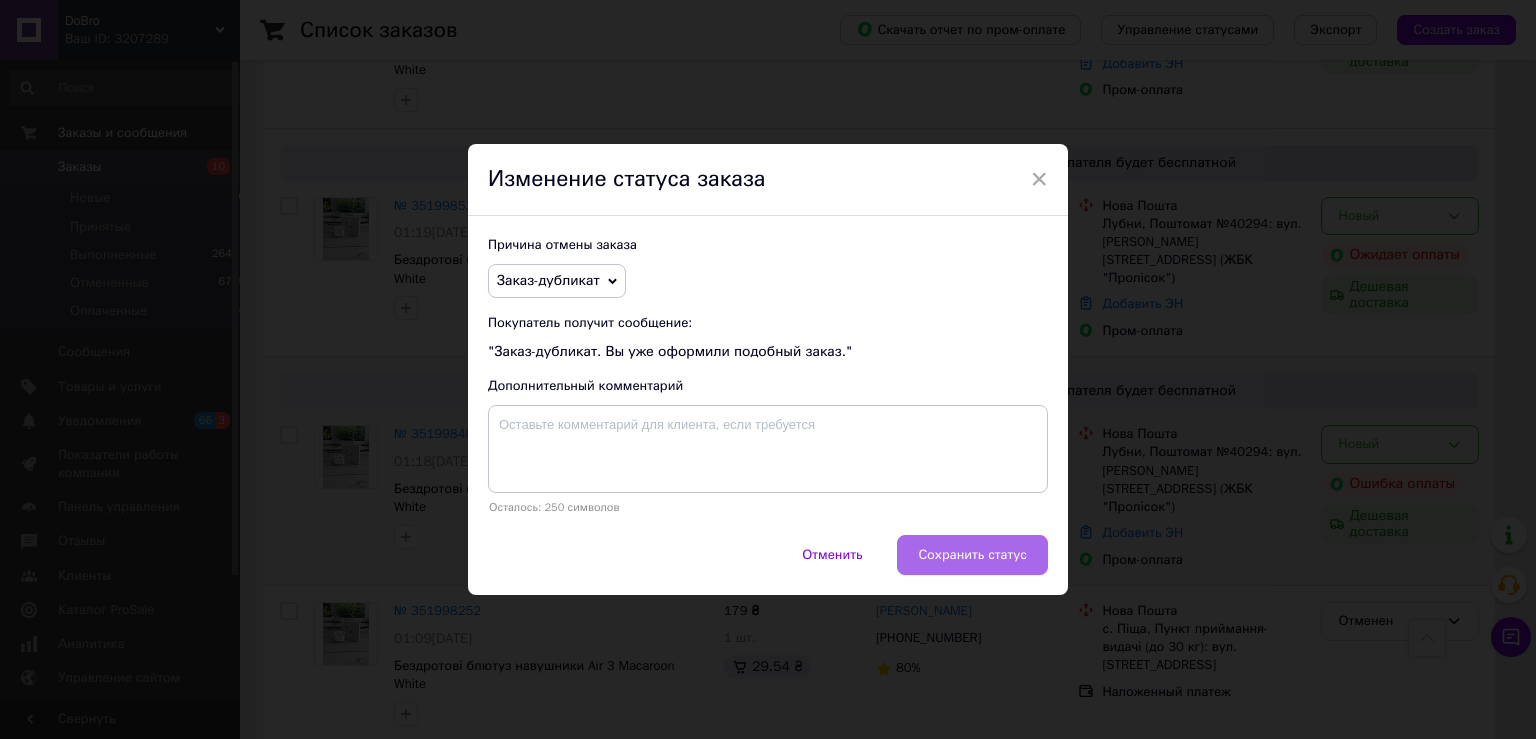 click on "Сохранить статус" at bounding box center (972, 555) 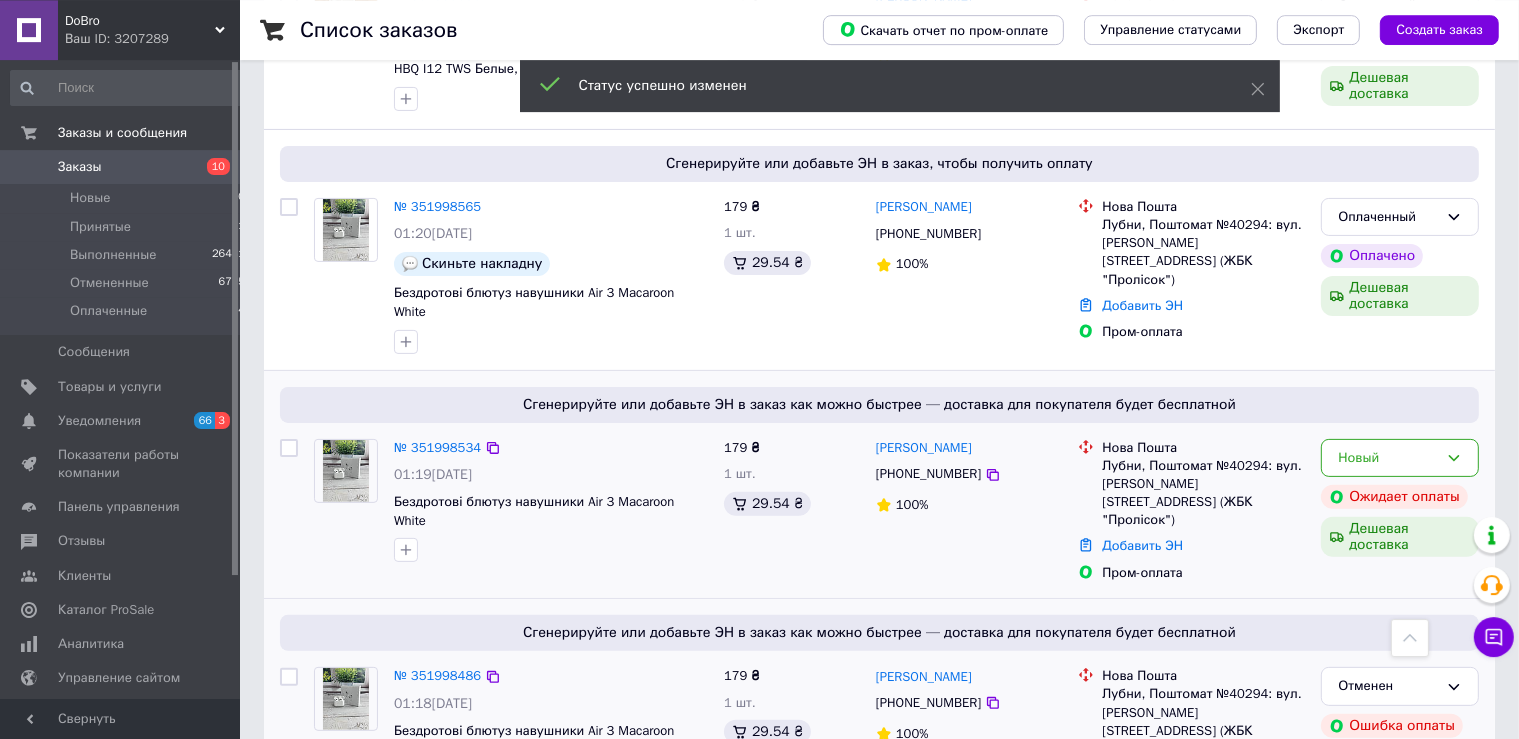 scroll, scrollTop: 472, scrollLeft: 0, axis: vertical 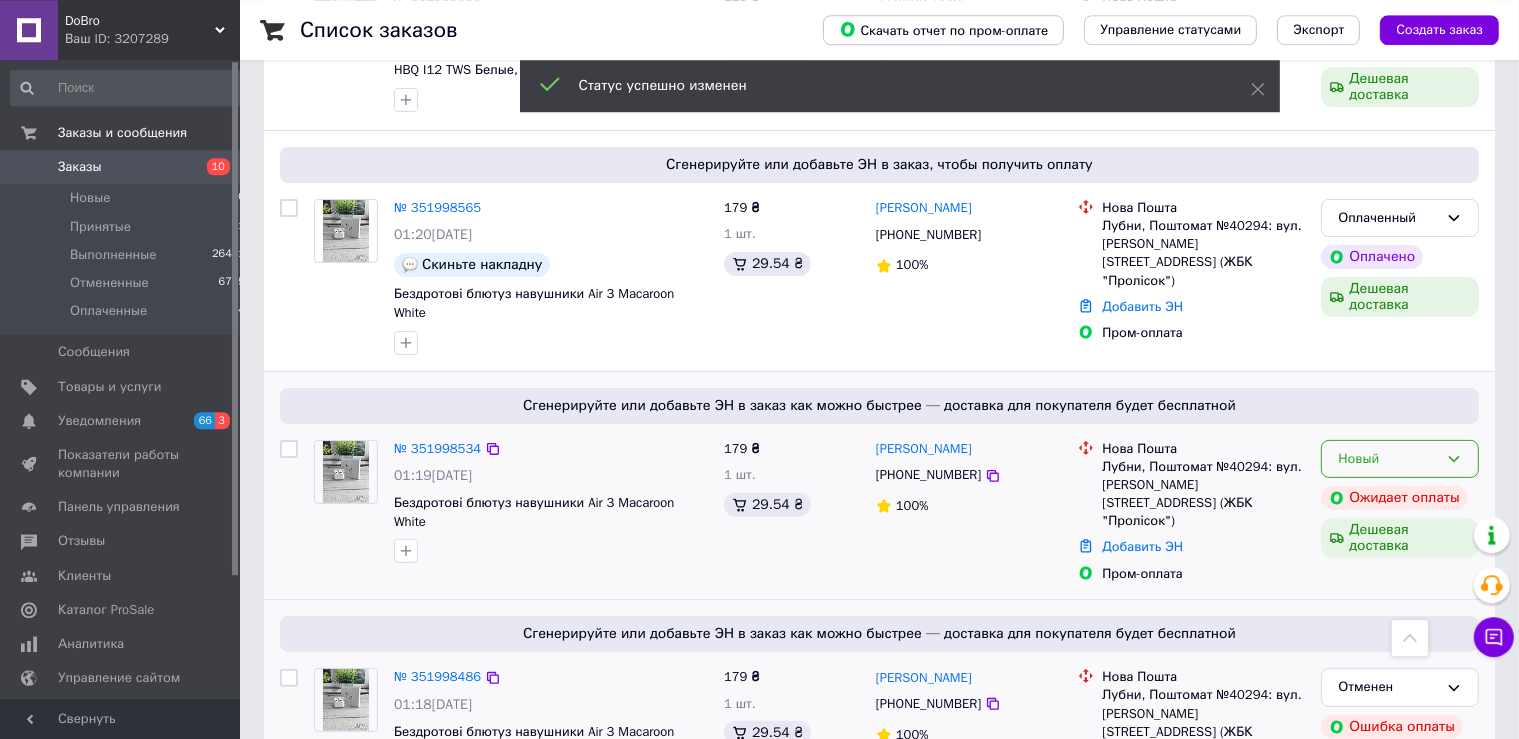 click on "Новый" at bounding box center (1388, 459) 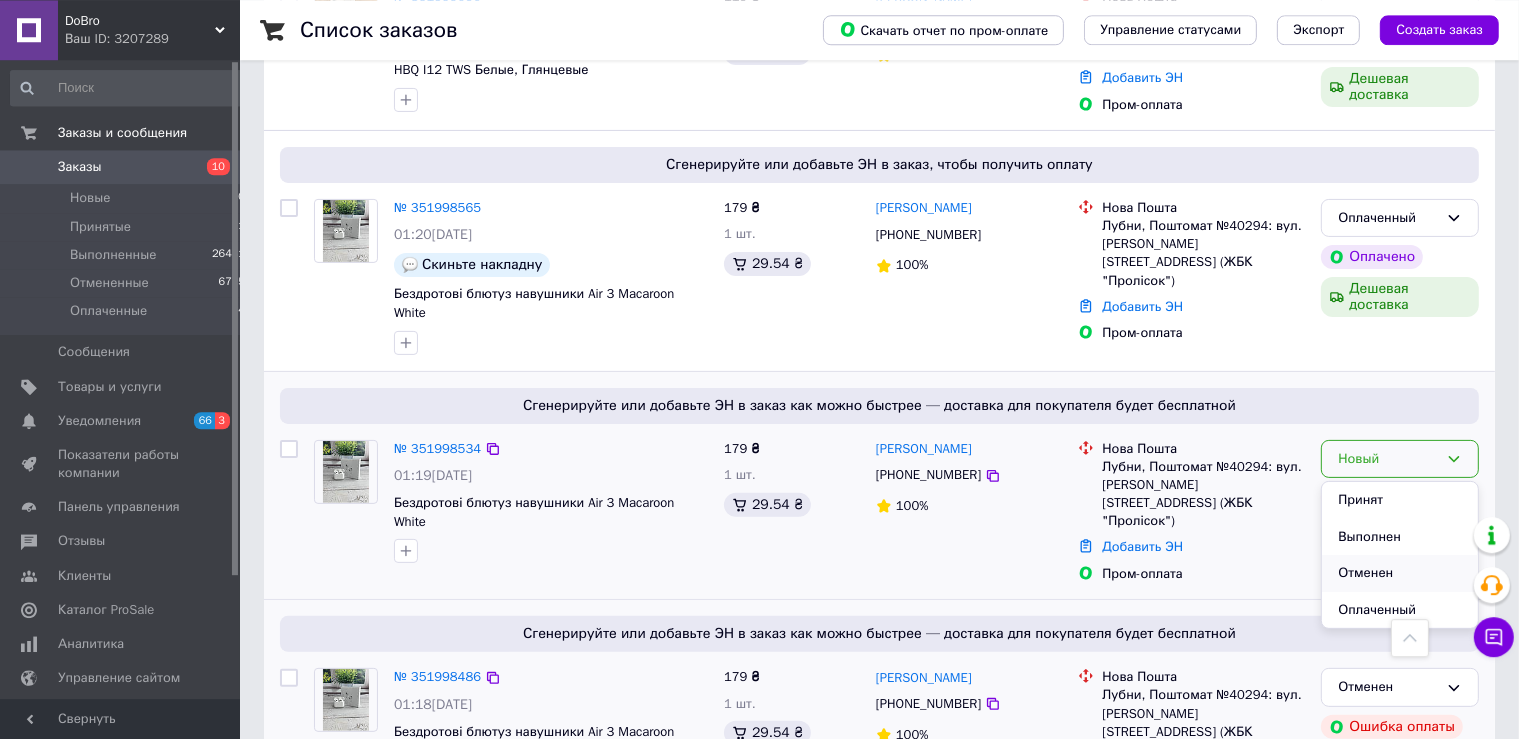 click on "Отменен" at bounding box center [1400, 573] 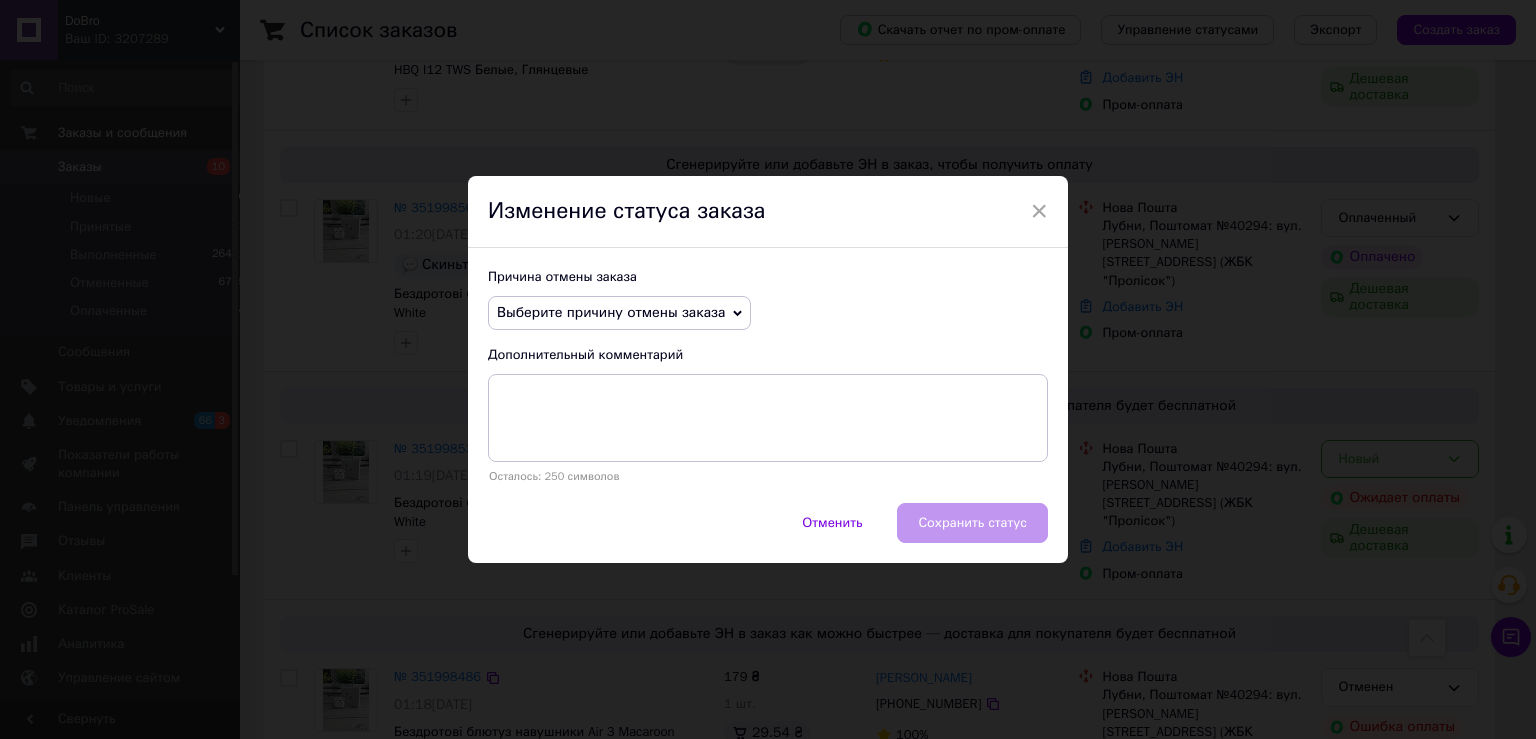 click on "Выберите причину отмены заказа" at bounding box center (611, 312) 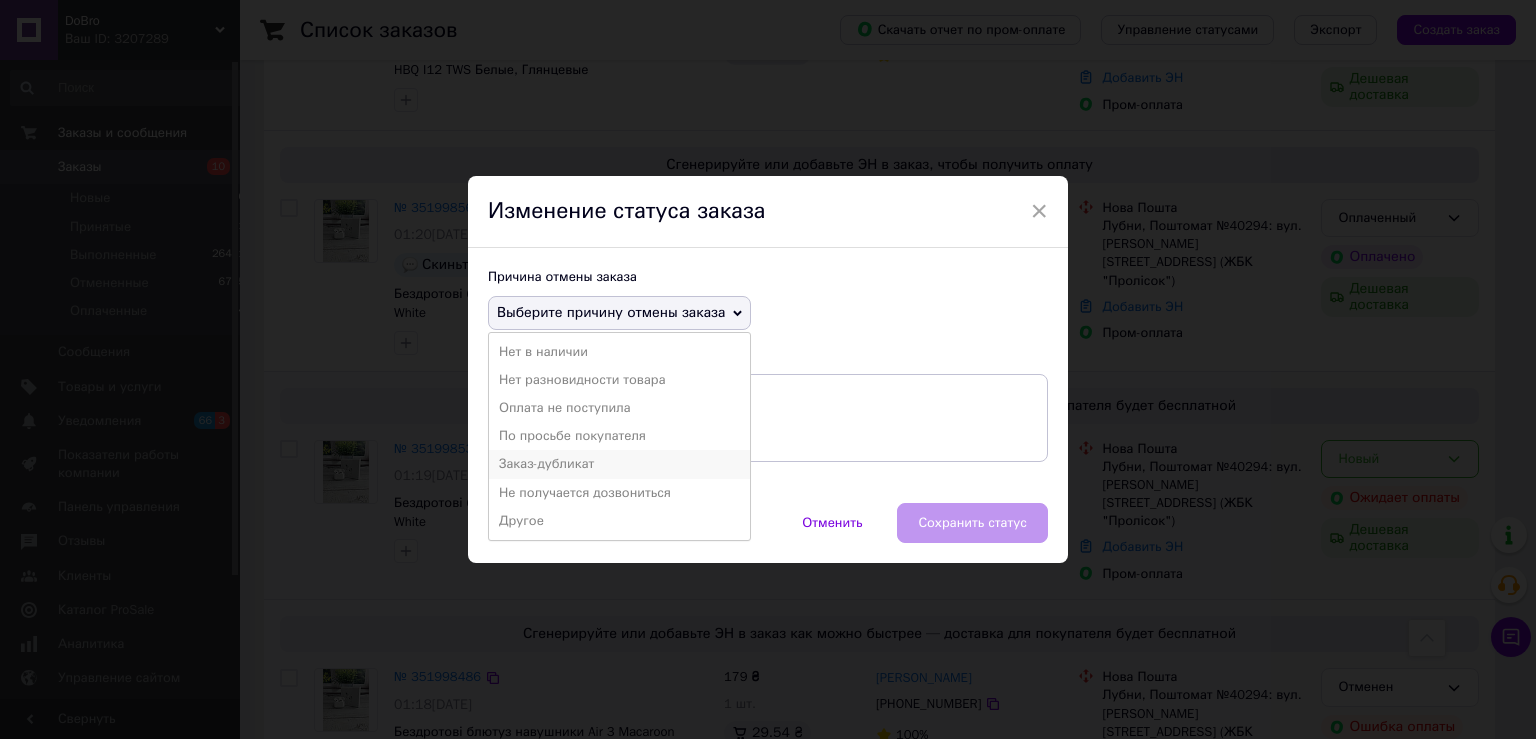 click on "Заказ-дубликат" at bounding box center [619, 464] 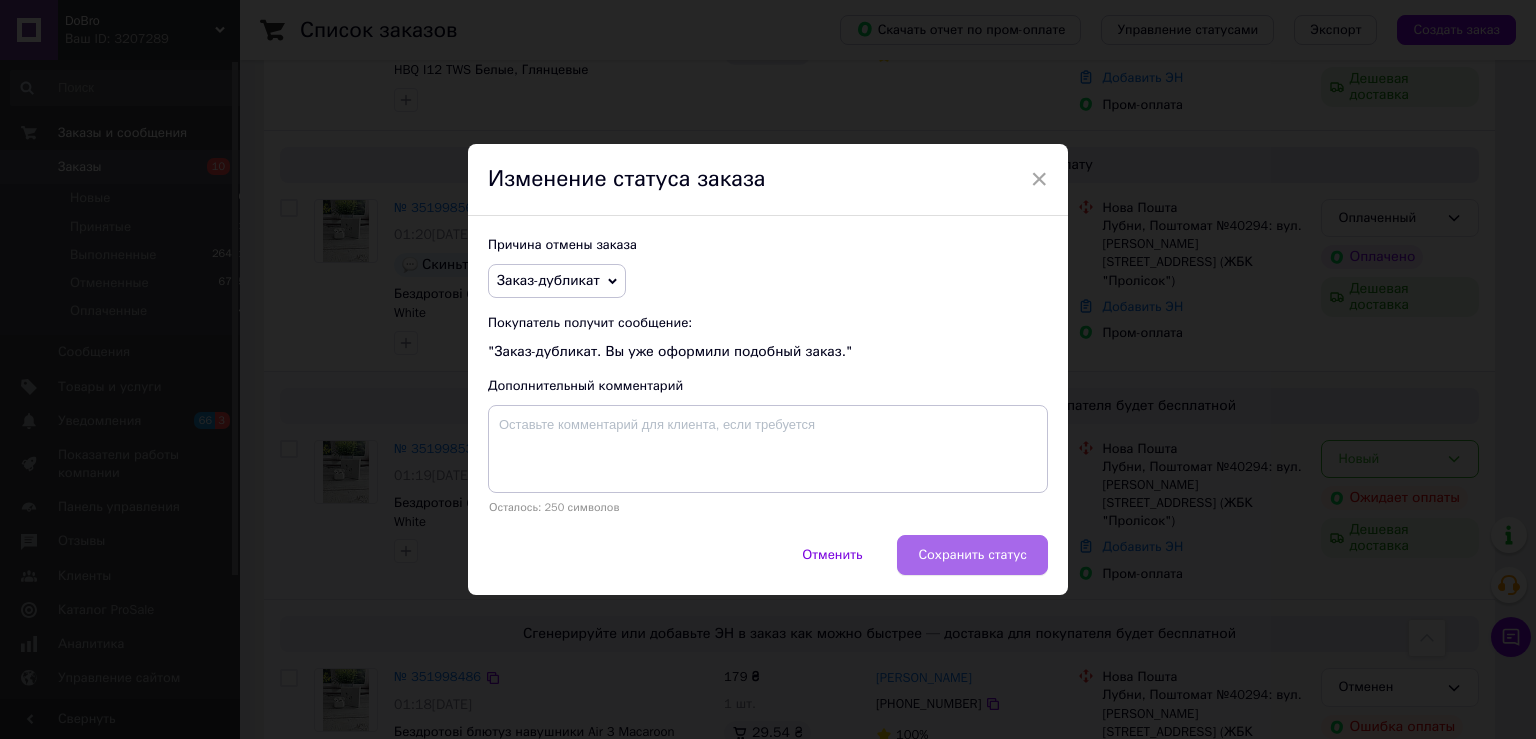click on "Сохранить статус" at bounding box center [972, 555] 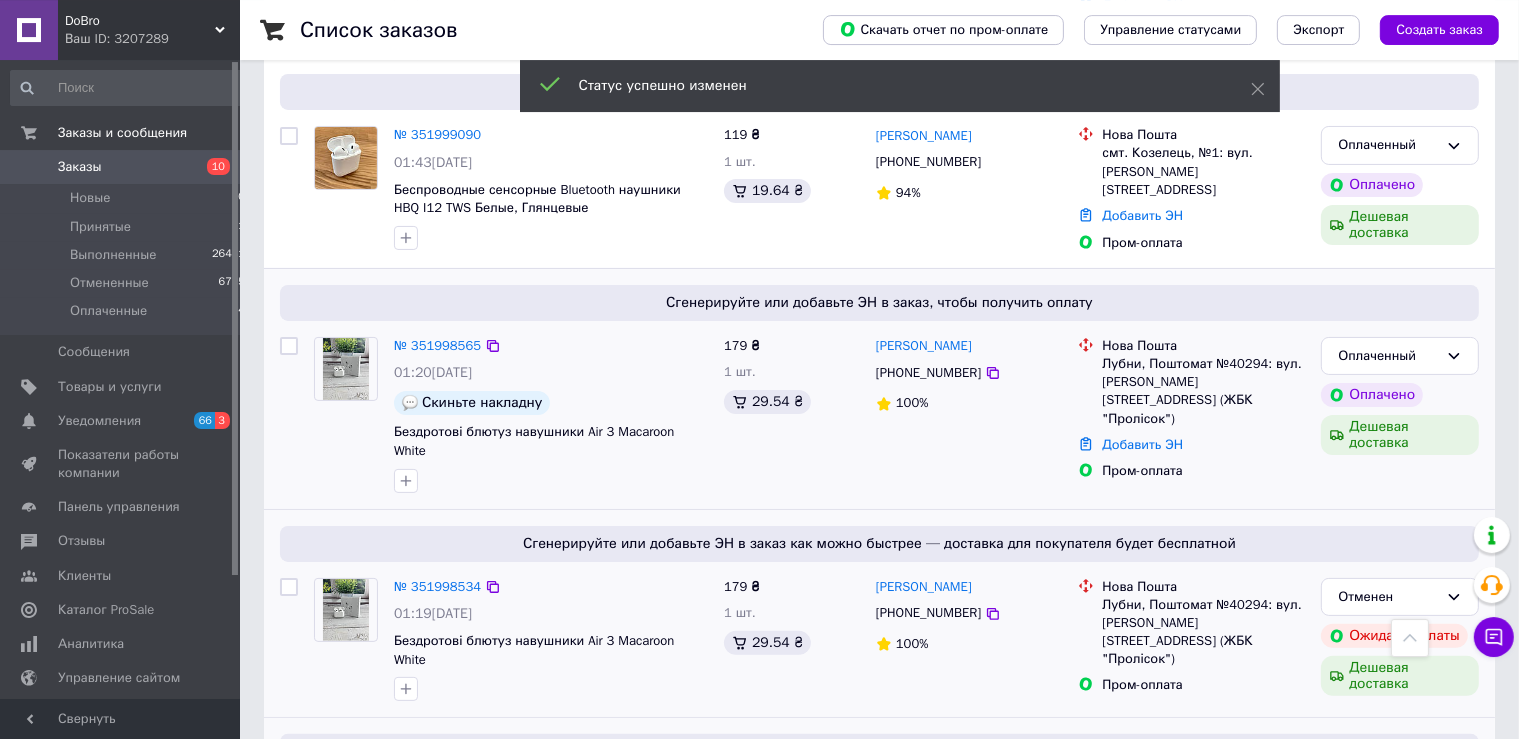 scroll, scrollTop: 329, scrollLeft: 0, axis: vertical 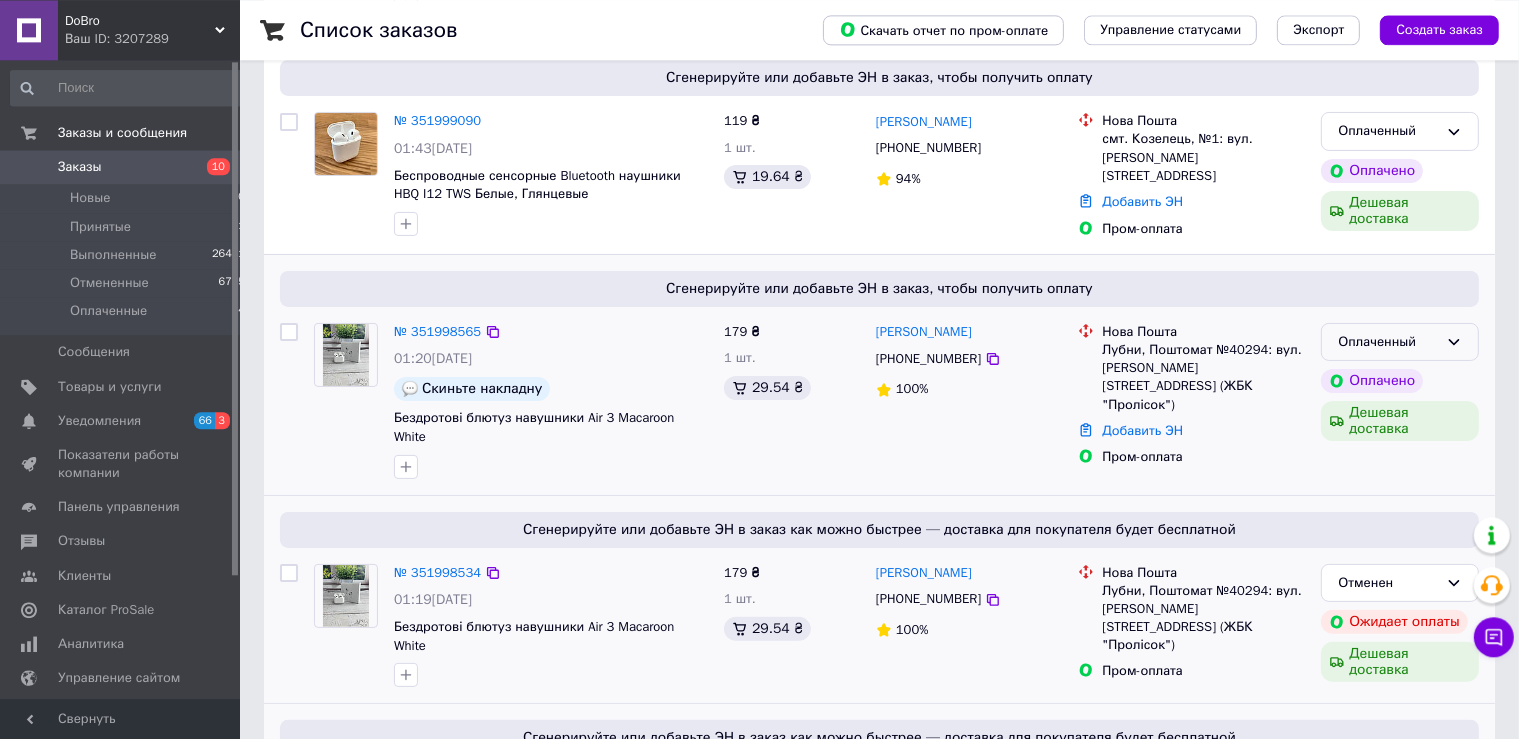 click on "Оплаченный" at bounding box center [1400, 342] 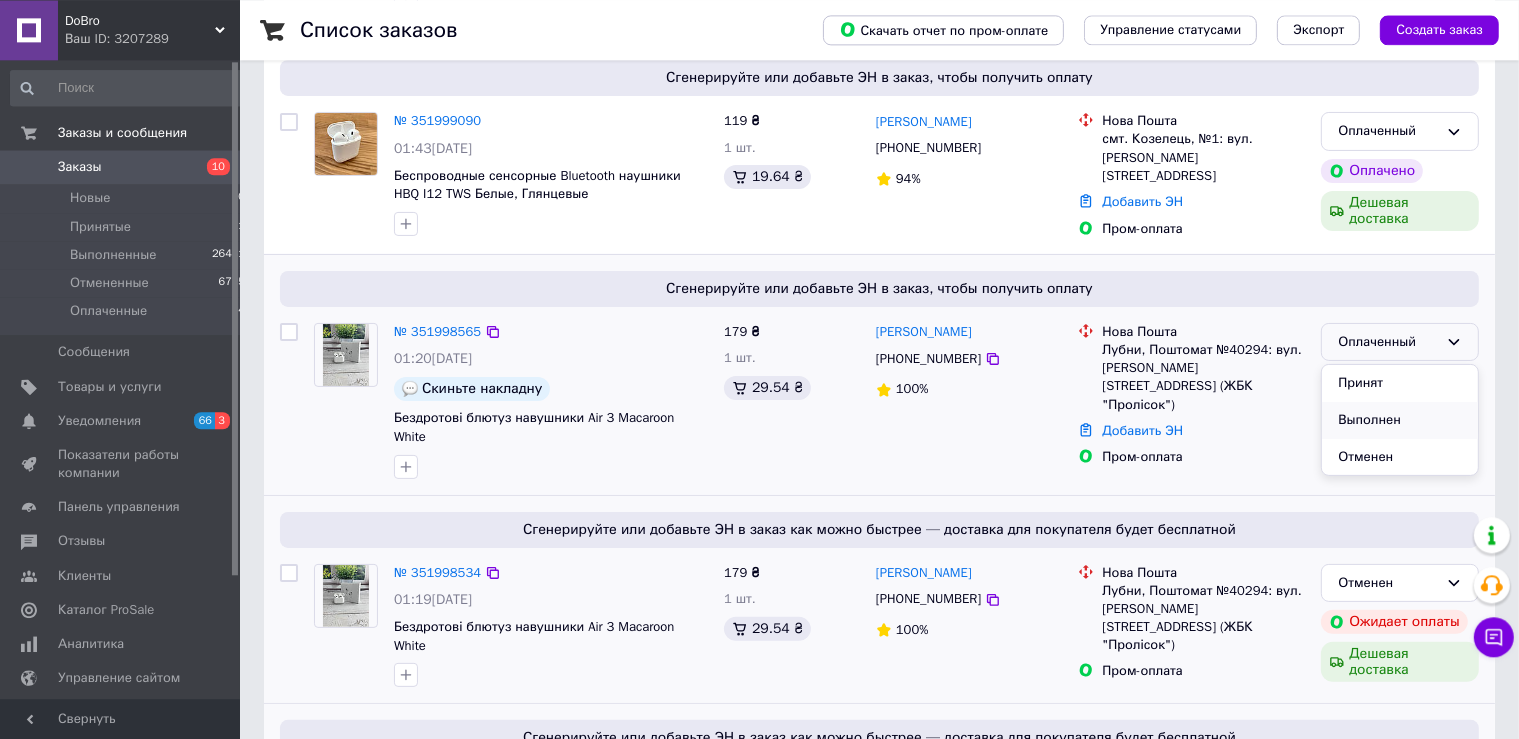 click on "Выполнен" at bounding box center [1400, 420] 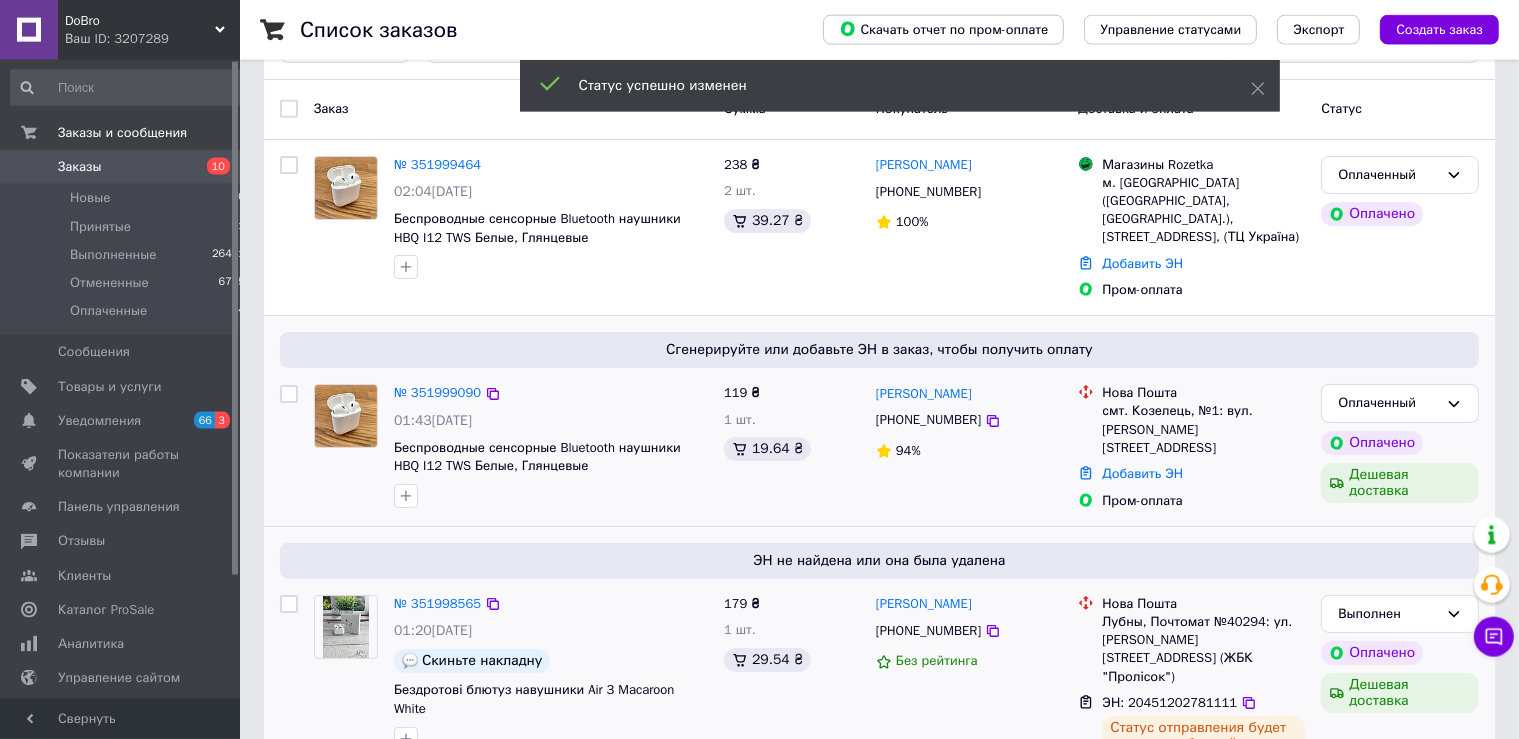 scroll, scrollTop: 76, scrollLeft: 0, axis: vertical 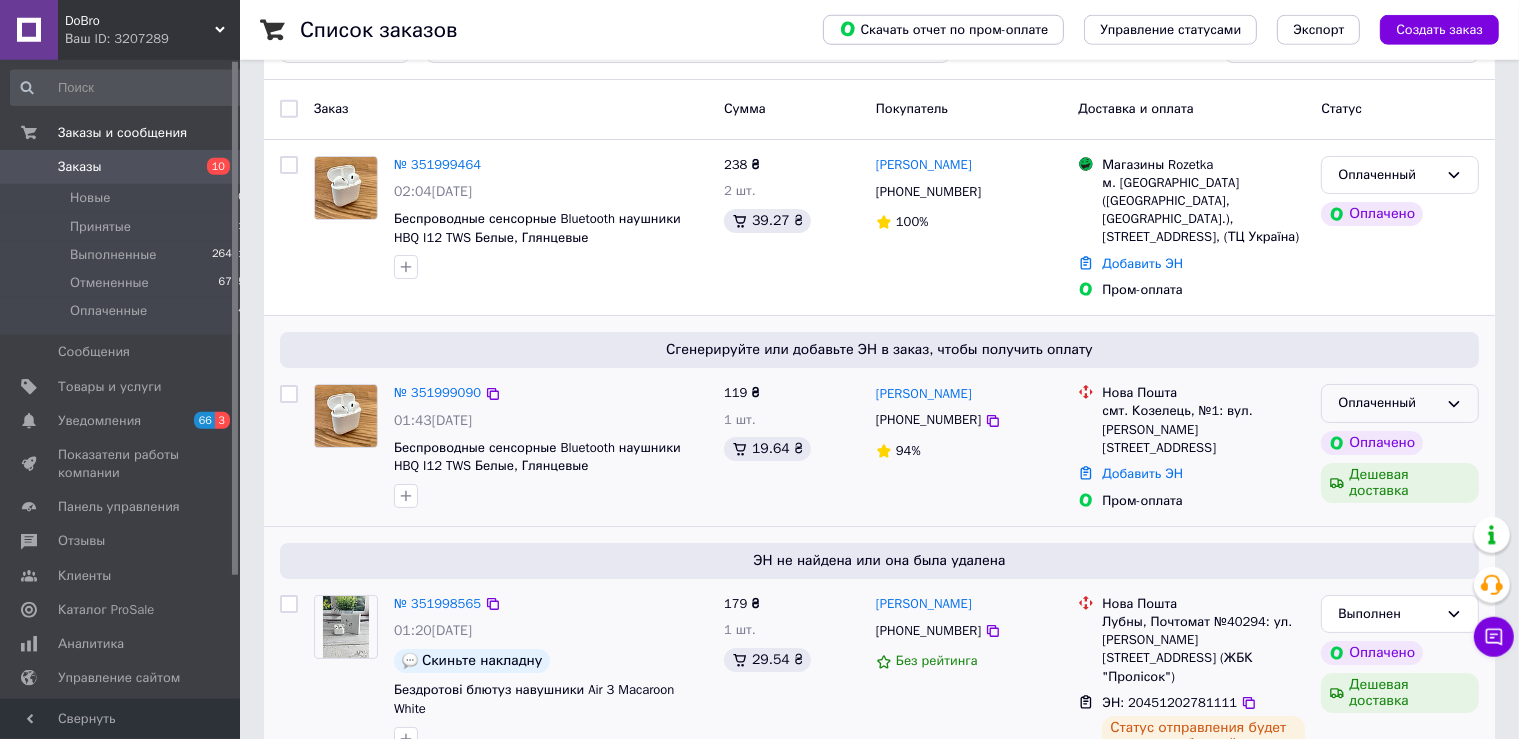 click on "Оплаченный" at bounding box center (1388, 403) 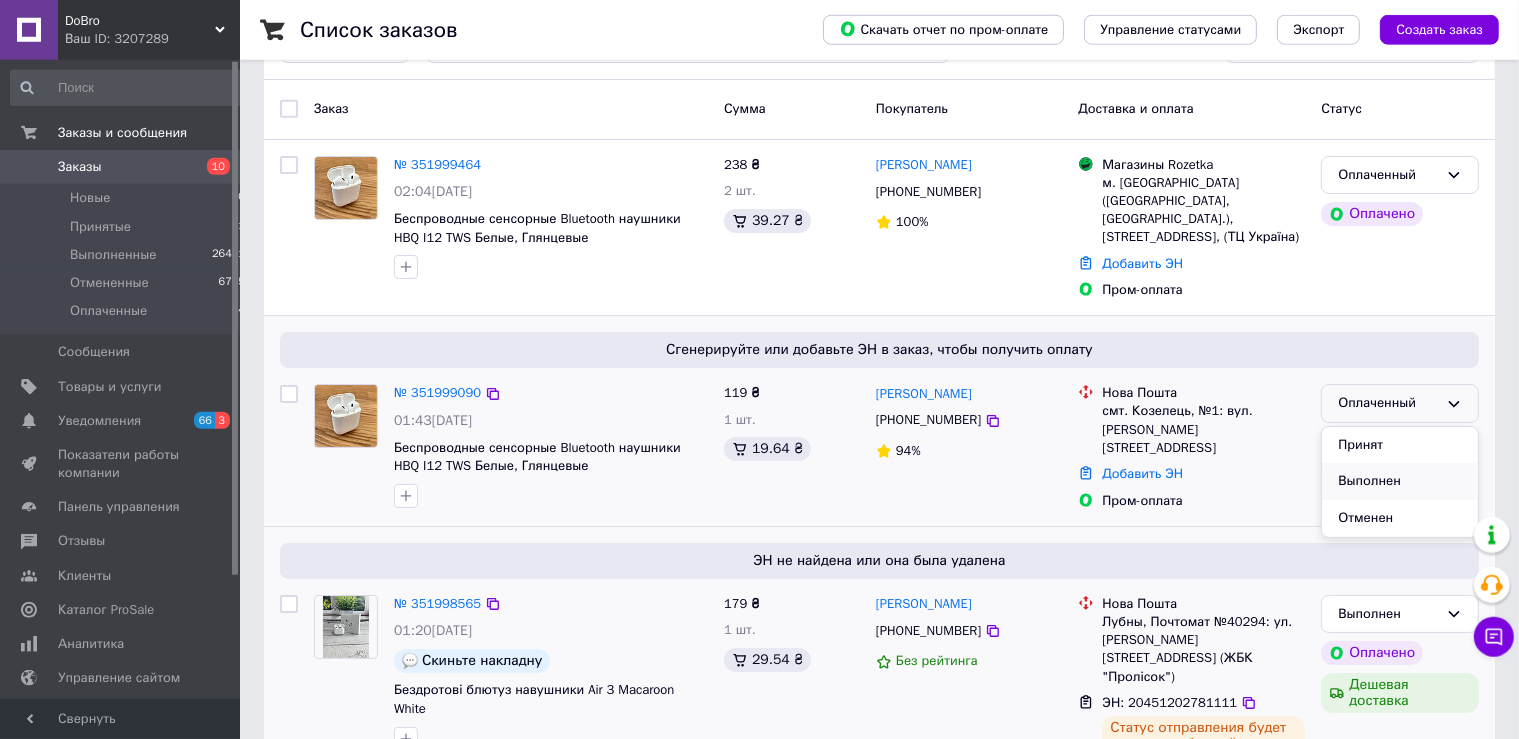 click on "Выполнен" at bounding box center [1400, 481] 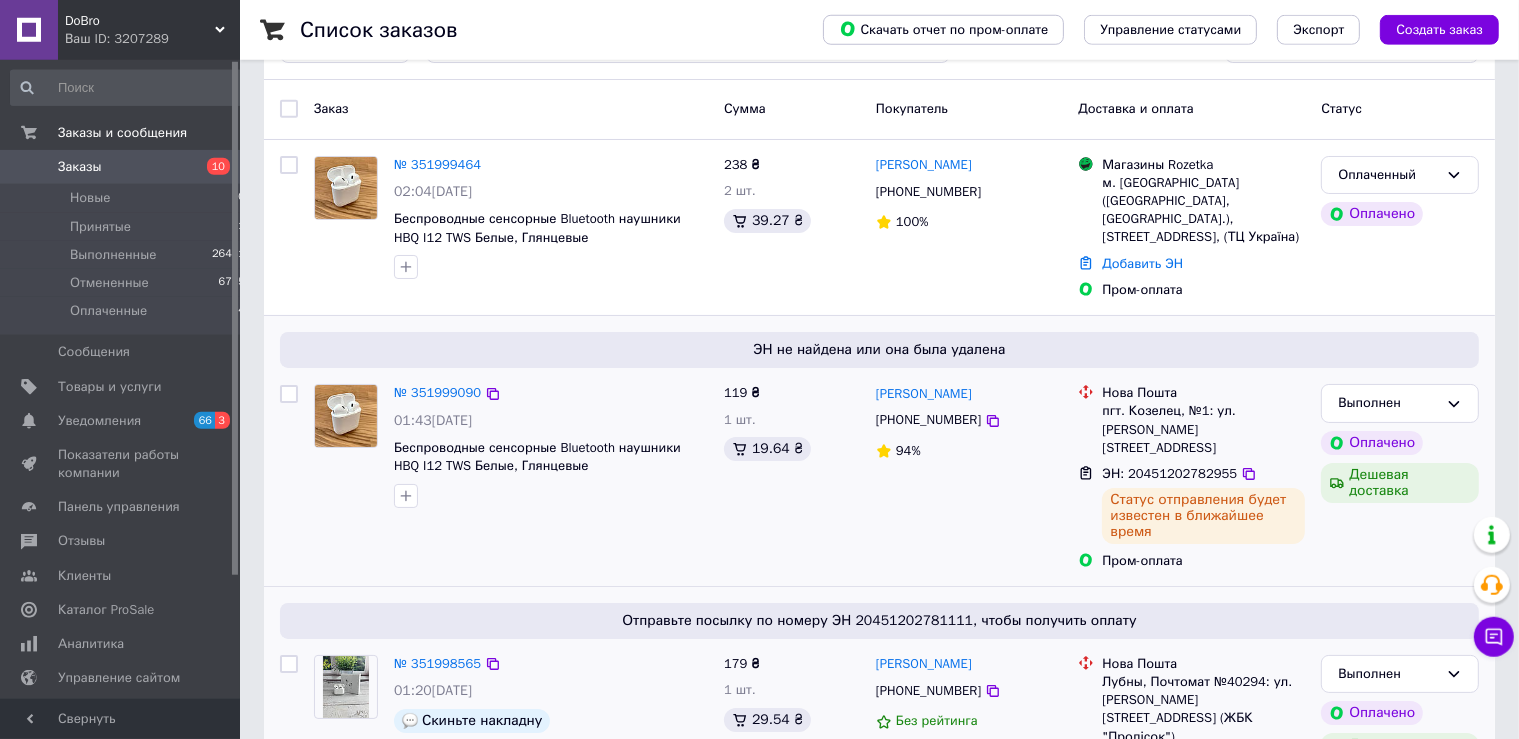 scroll, scrollTop: 0, scrollLeft: 0, axis: both 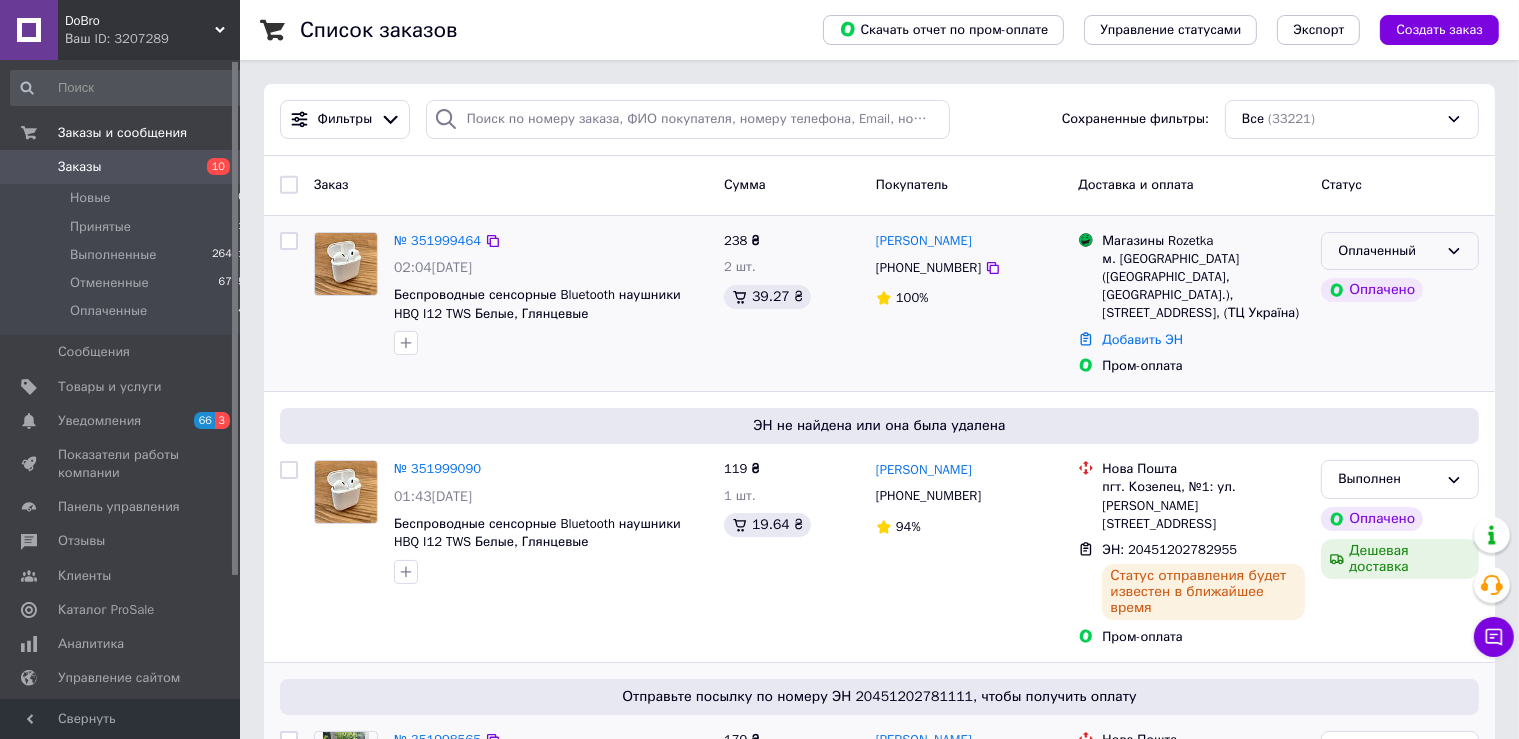 click on "Оплаченный" at bounding box center [1400, 251] 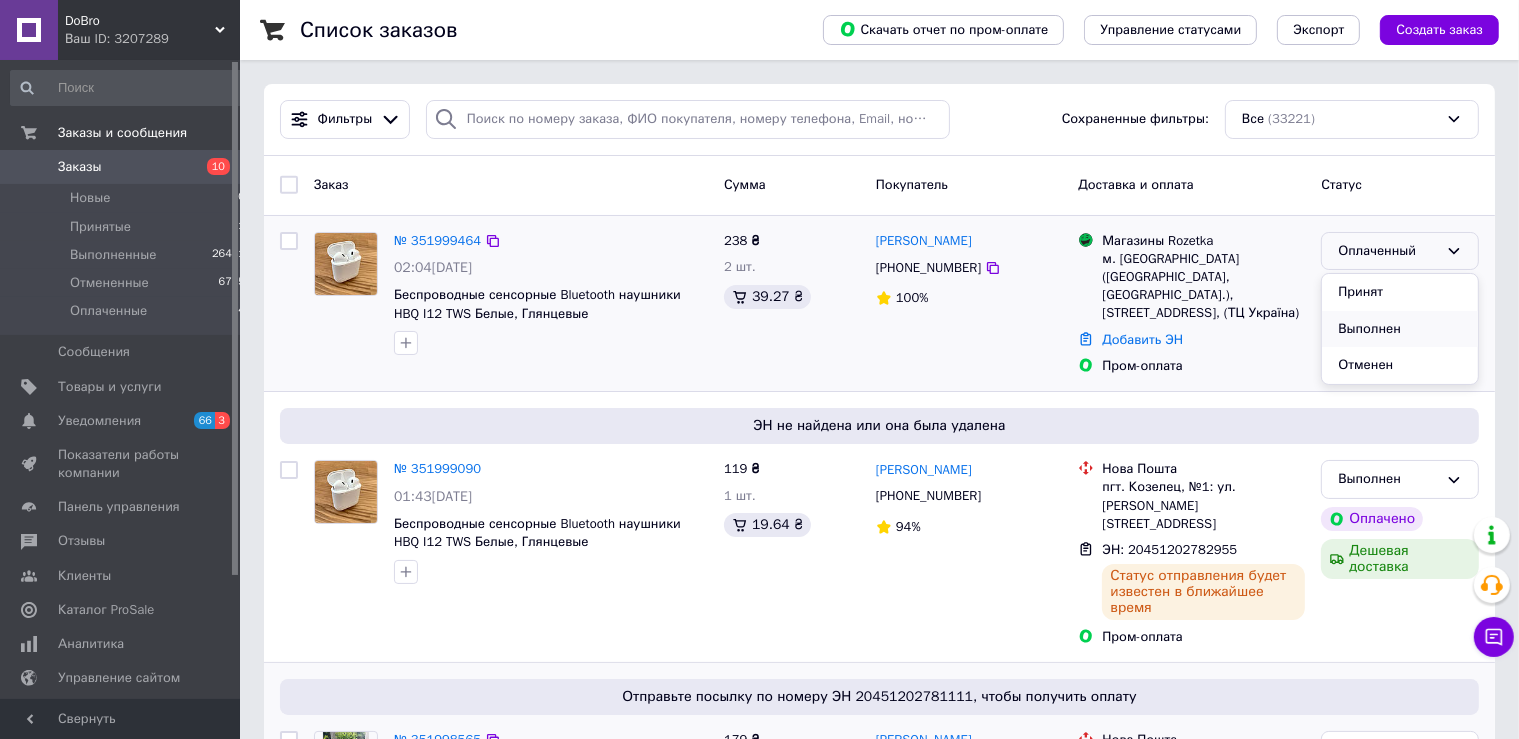 click on "Выполнен" at bounding box center [1400, 329] 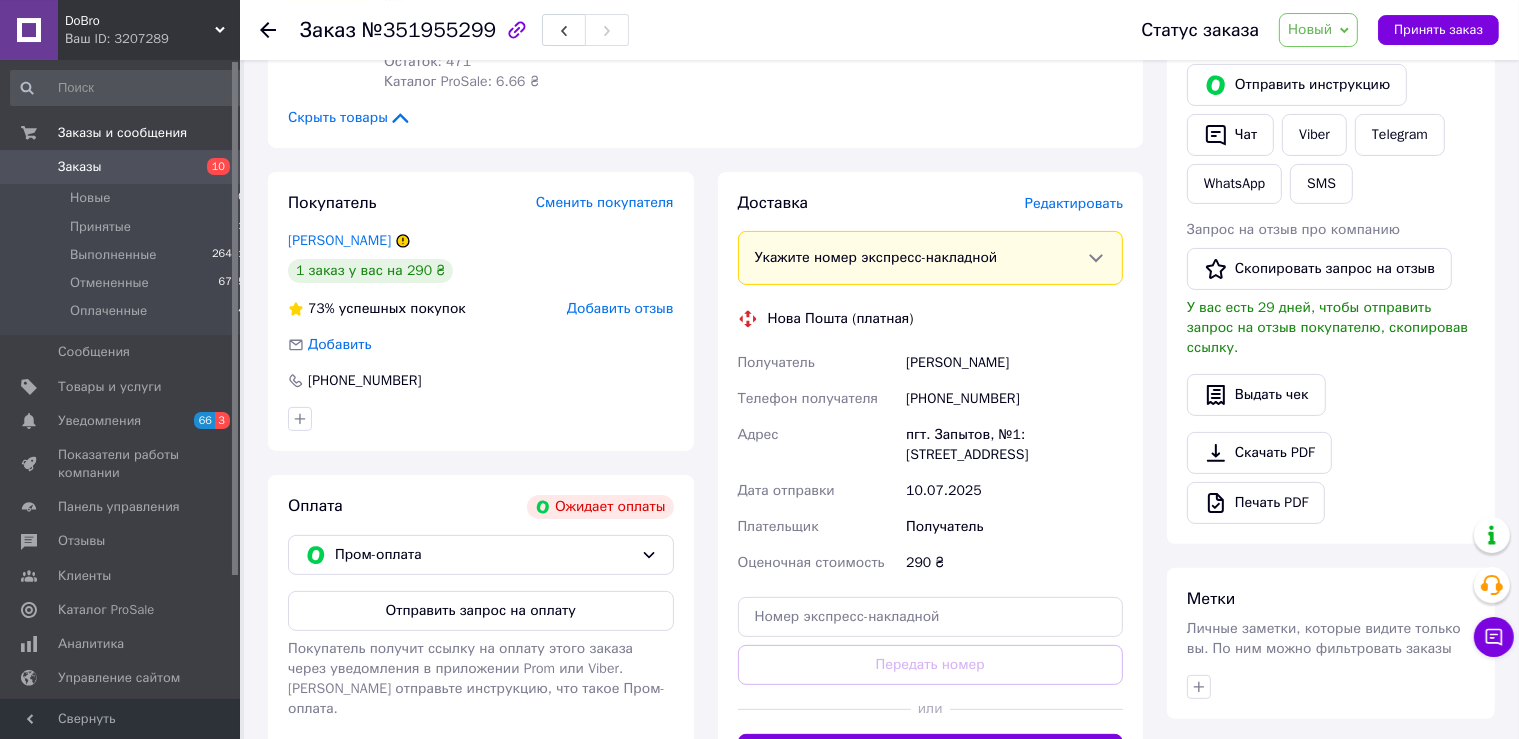 scroll, scrollTop: 476, scrollLeft: 0, axis: vertical 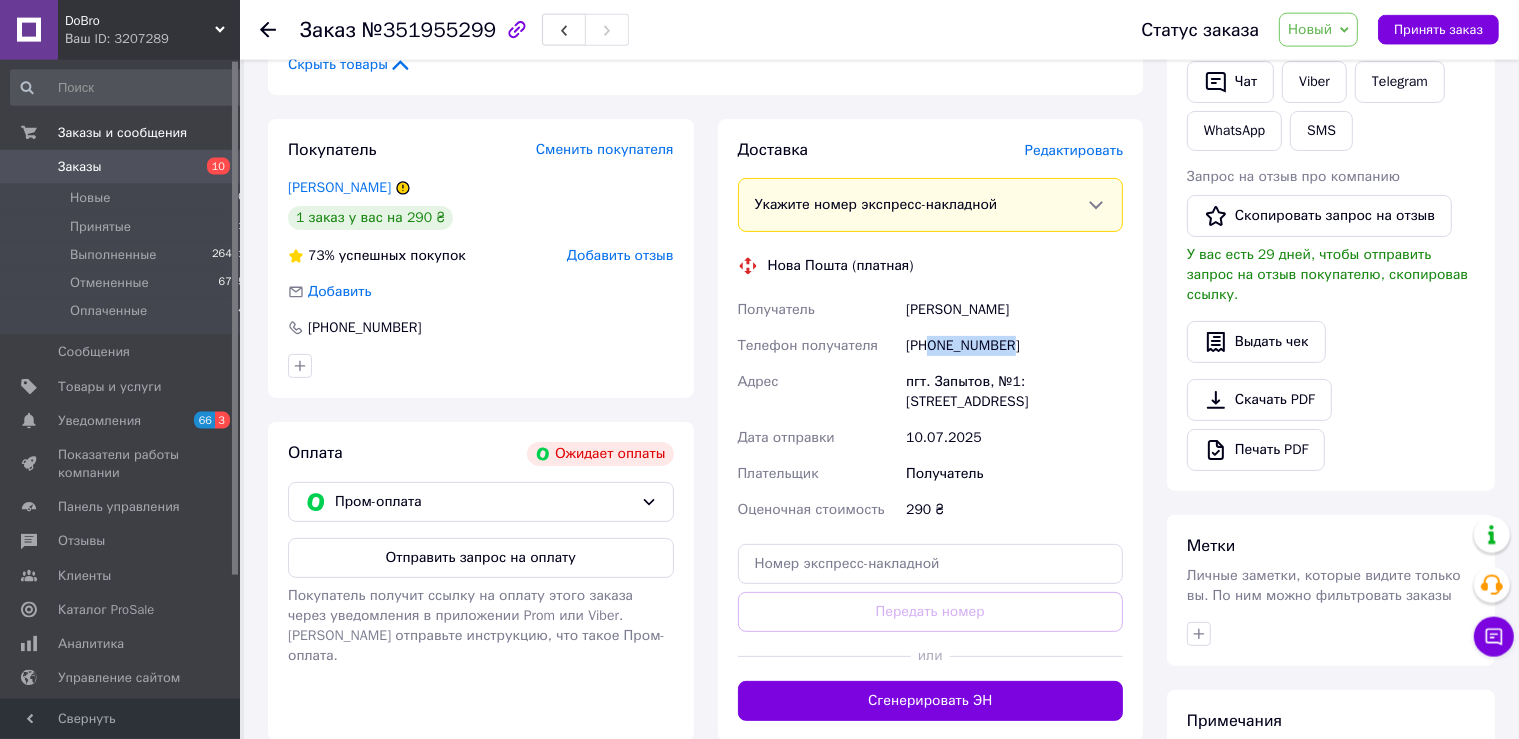 drag, startPoint x: 990, startPoint y: 326, endPoint x: 929, endPoint y: 326, distance: 61 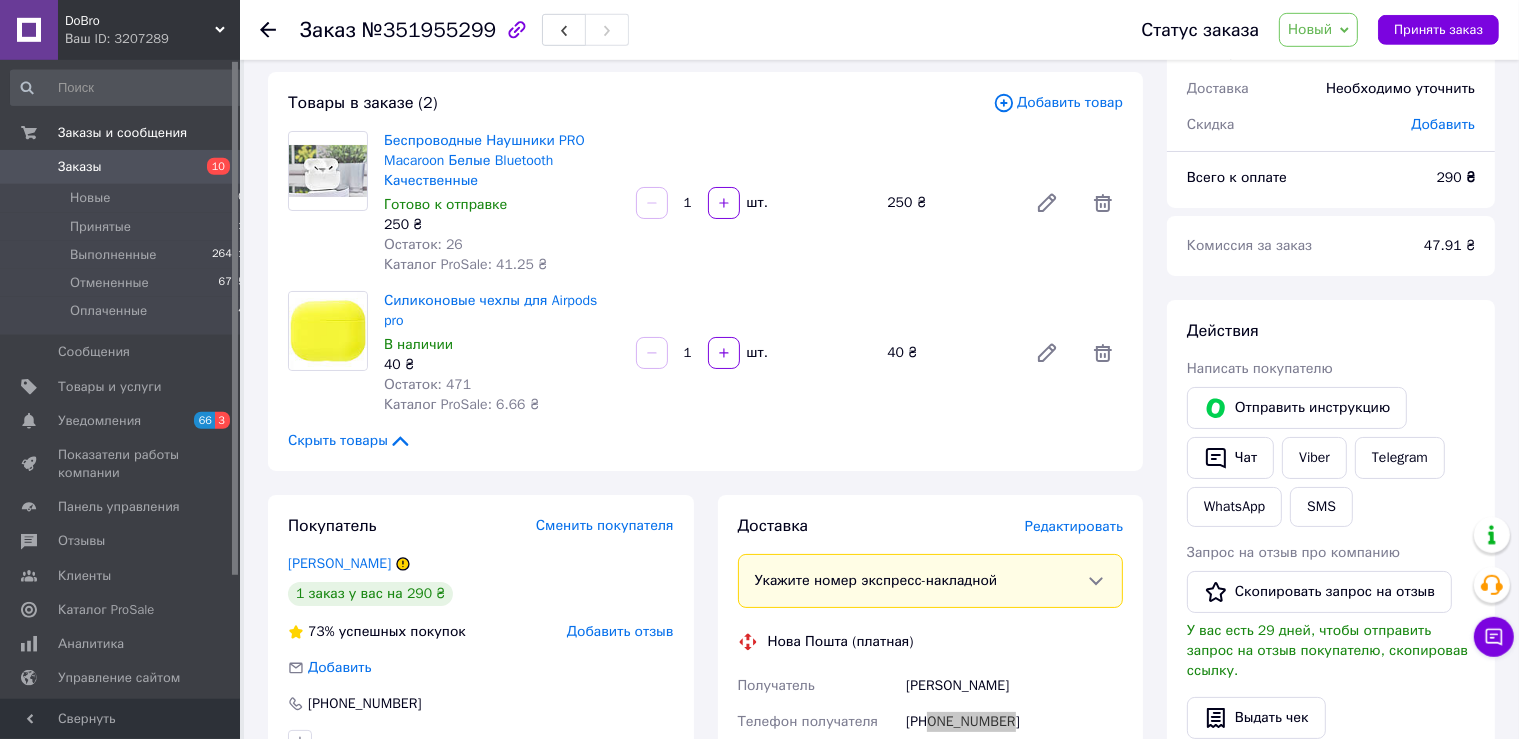 scroll, scrollTop: 0, scrollLeft: 0, axis: both 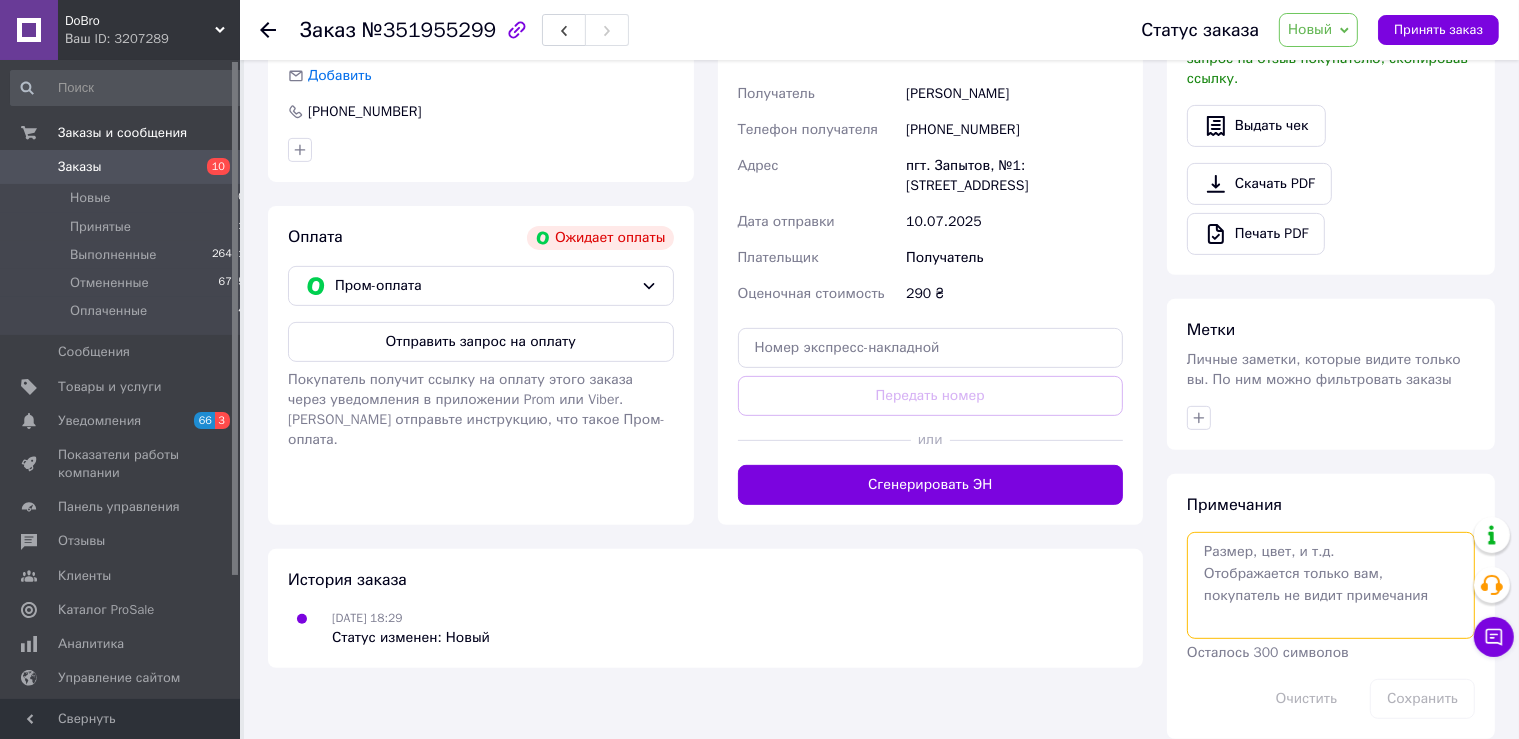 click at bounding box center (1331, 585) 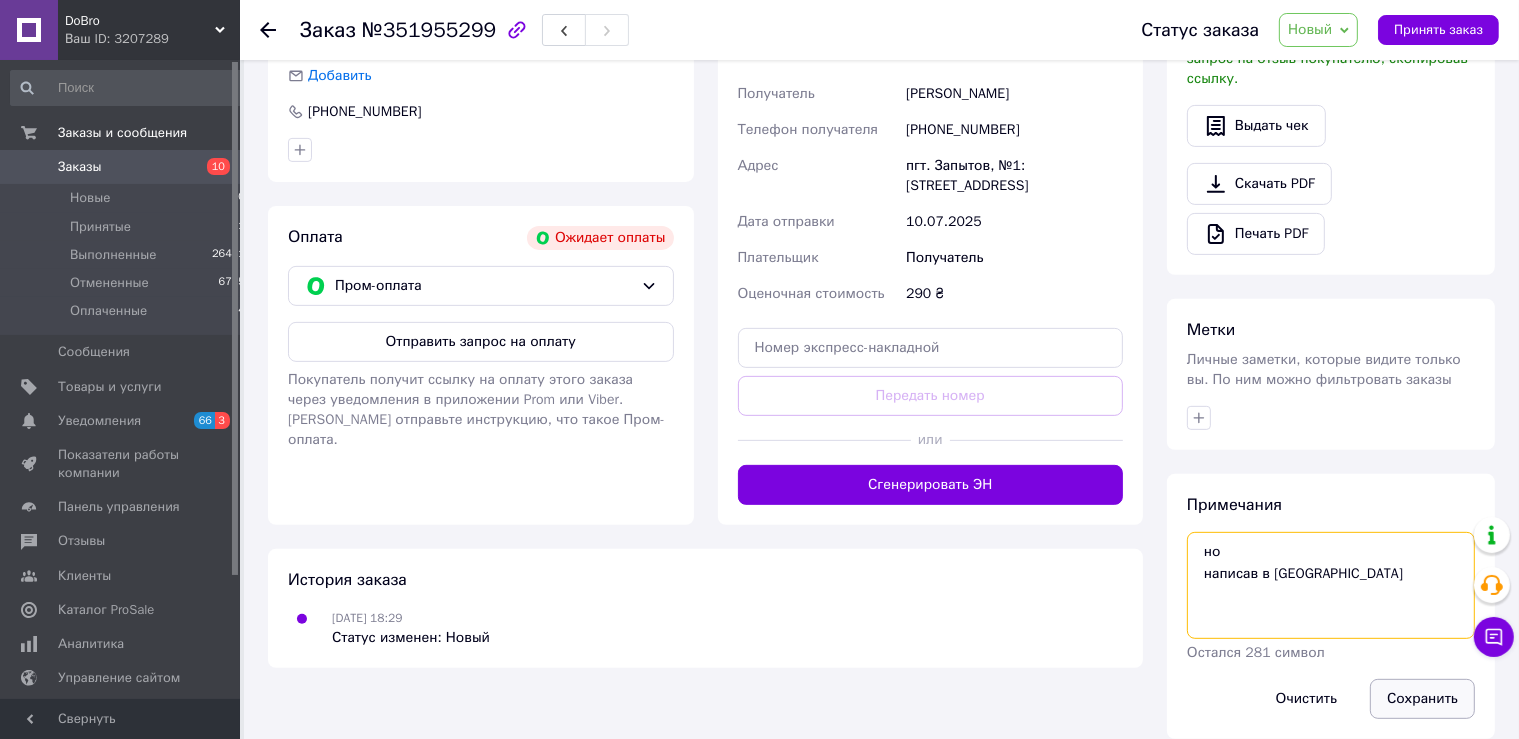 type on "но
написав в вайбер" 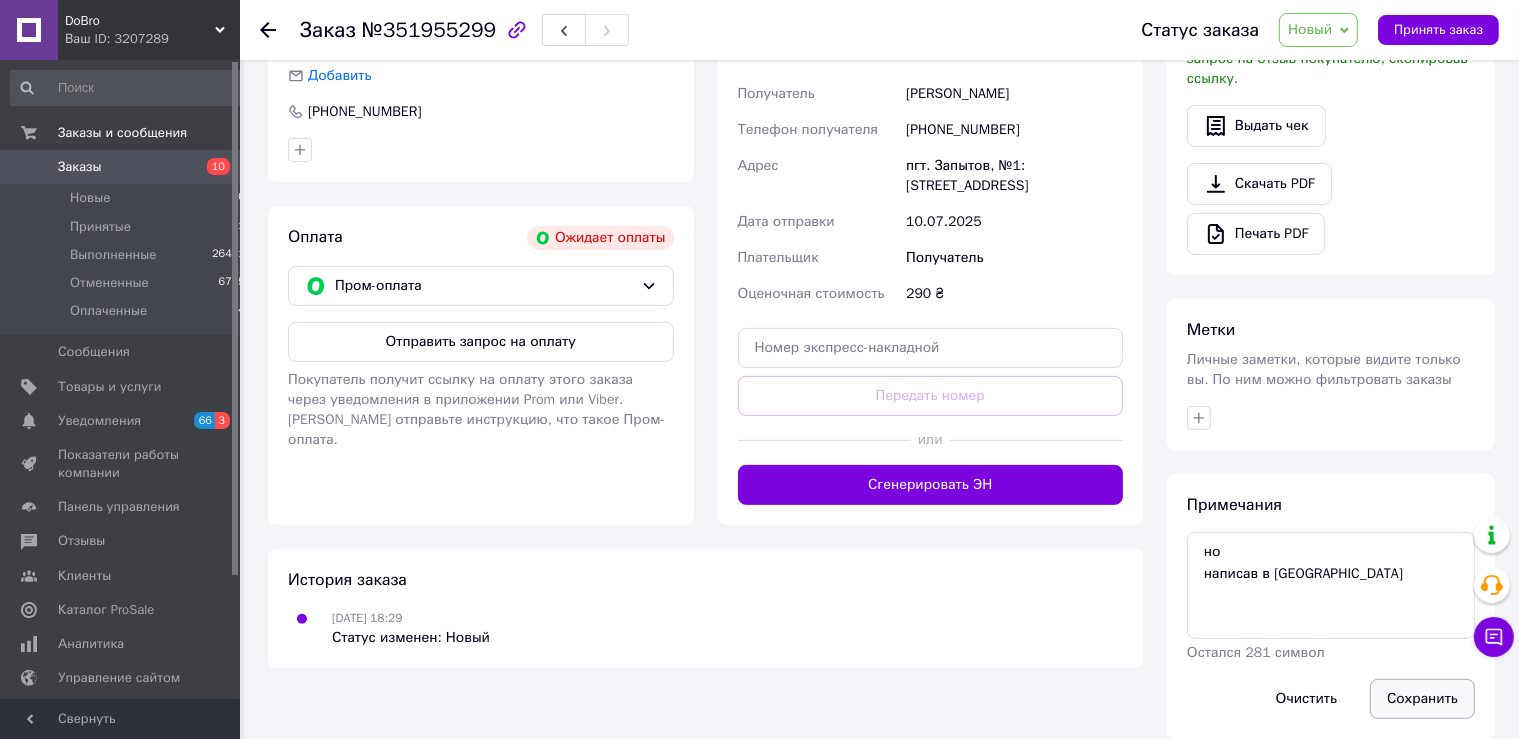 click on "Сохранить" at bounding box center [1422, 699] 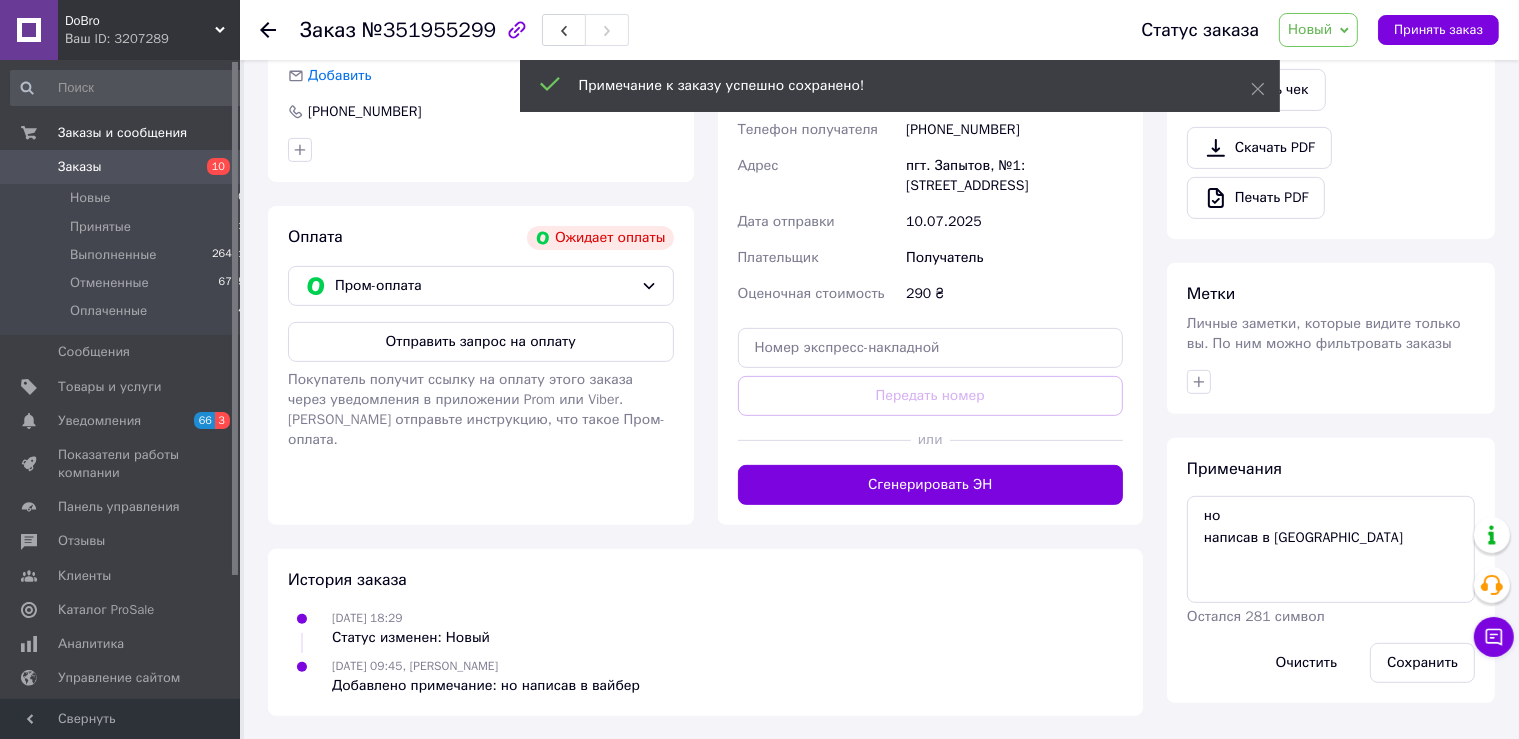 scroll, scrollTop: 671, scrollLeft: 0, axis: vertical 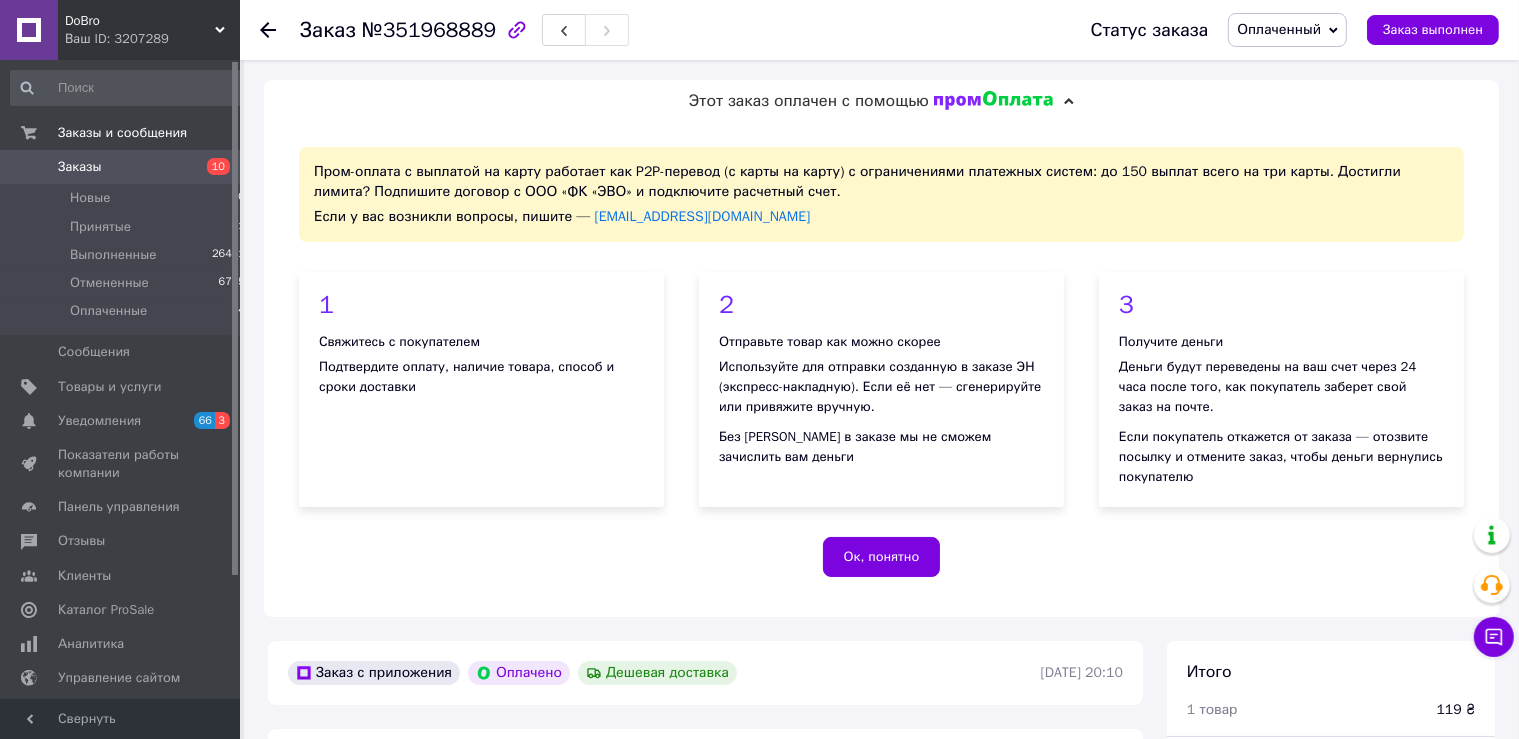 click at bounding box center (994, 101) 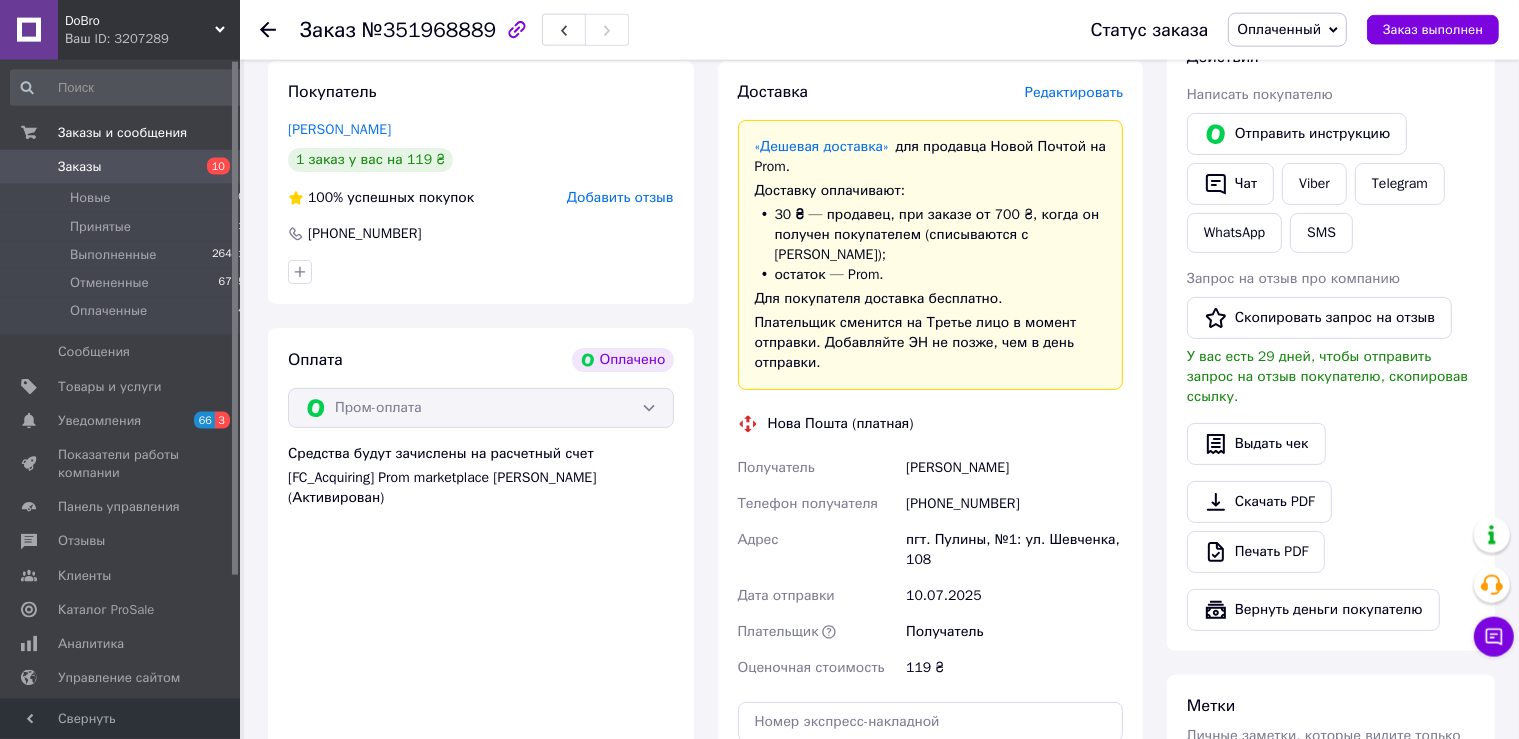 scroll, scrollTop: 401, scrollLeft: 0, axis: vertical 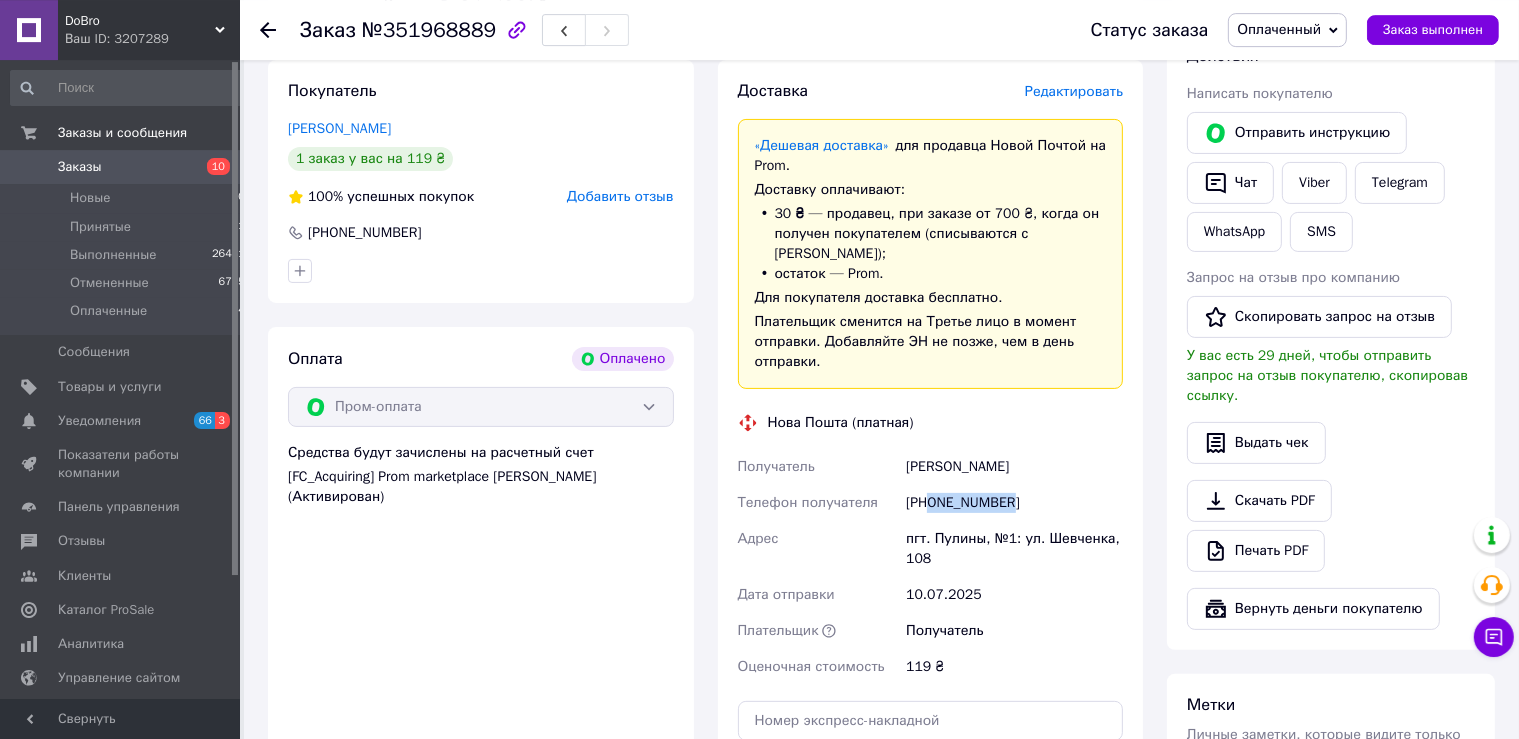 drag, startPoint x: 990, startPoint y: 488, endPoint x: 932, endPoint y: 489, distance: 58.00862 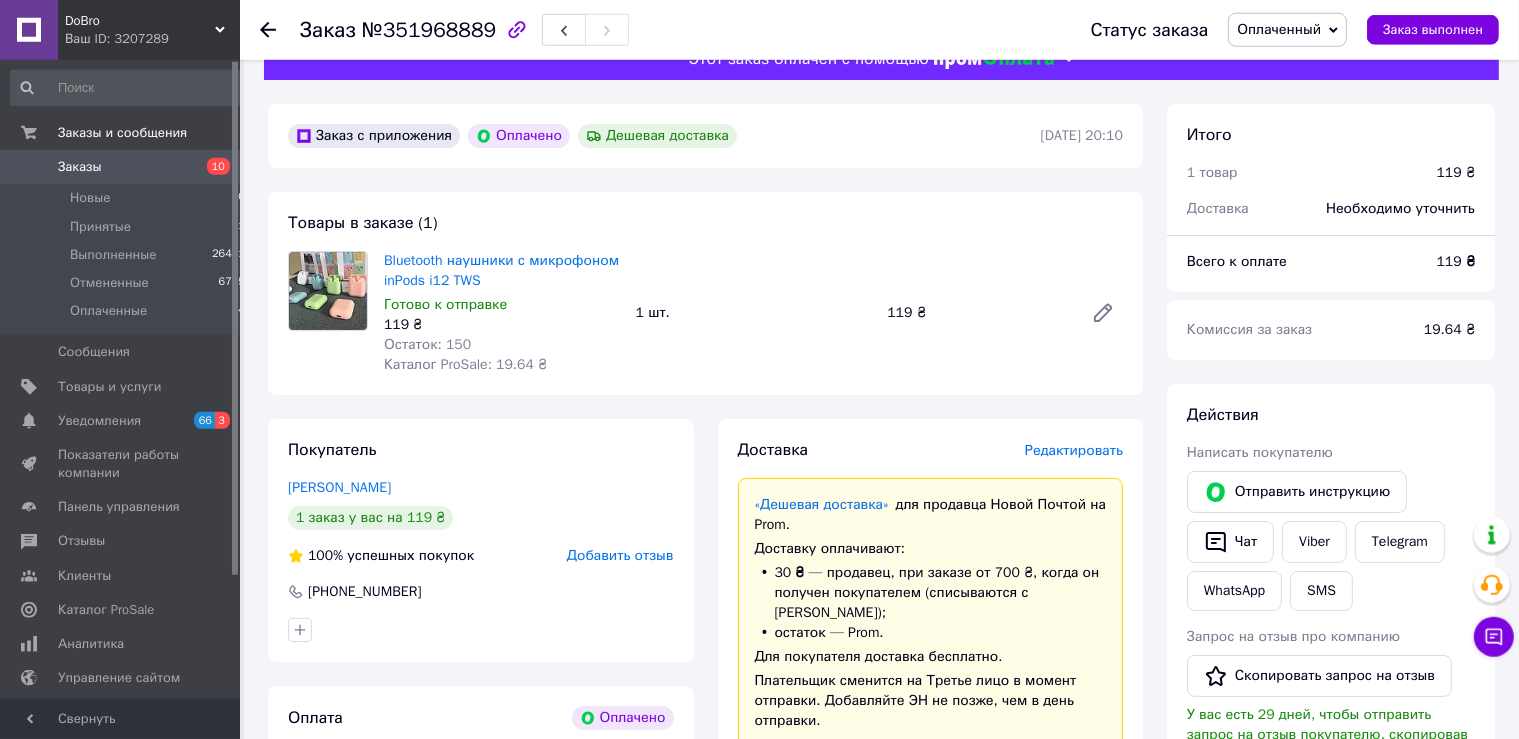 scroll, scrollTop: 0, scrollLeft: 0, axis: both 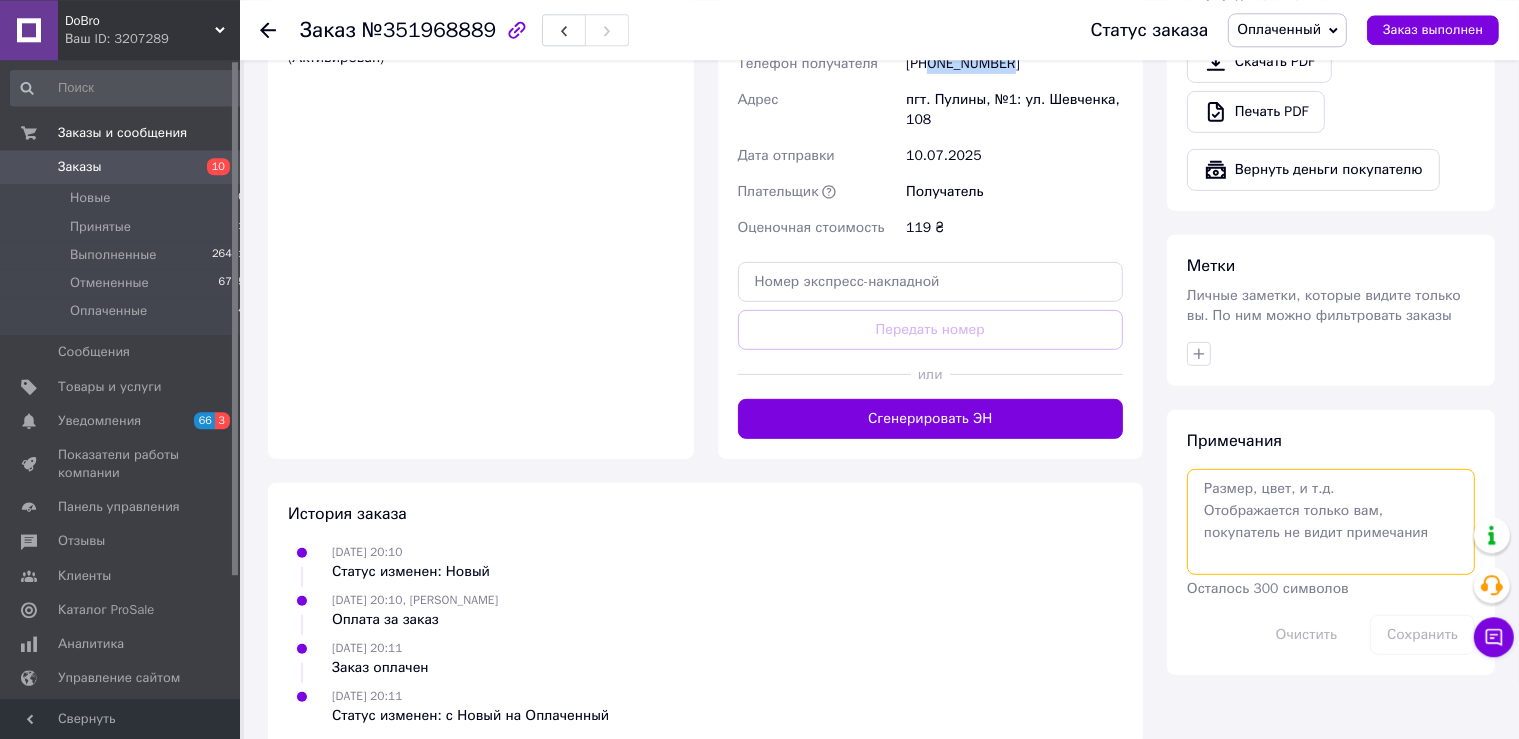 click at bounding box center (1331, 522) 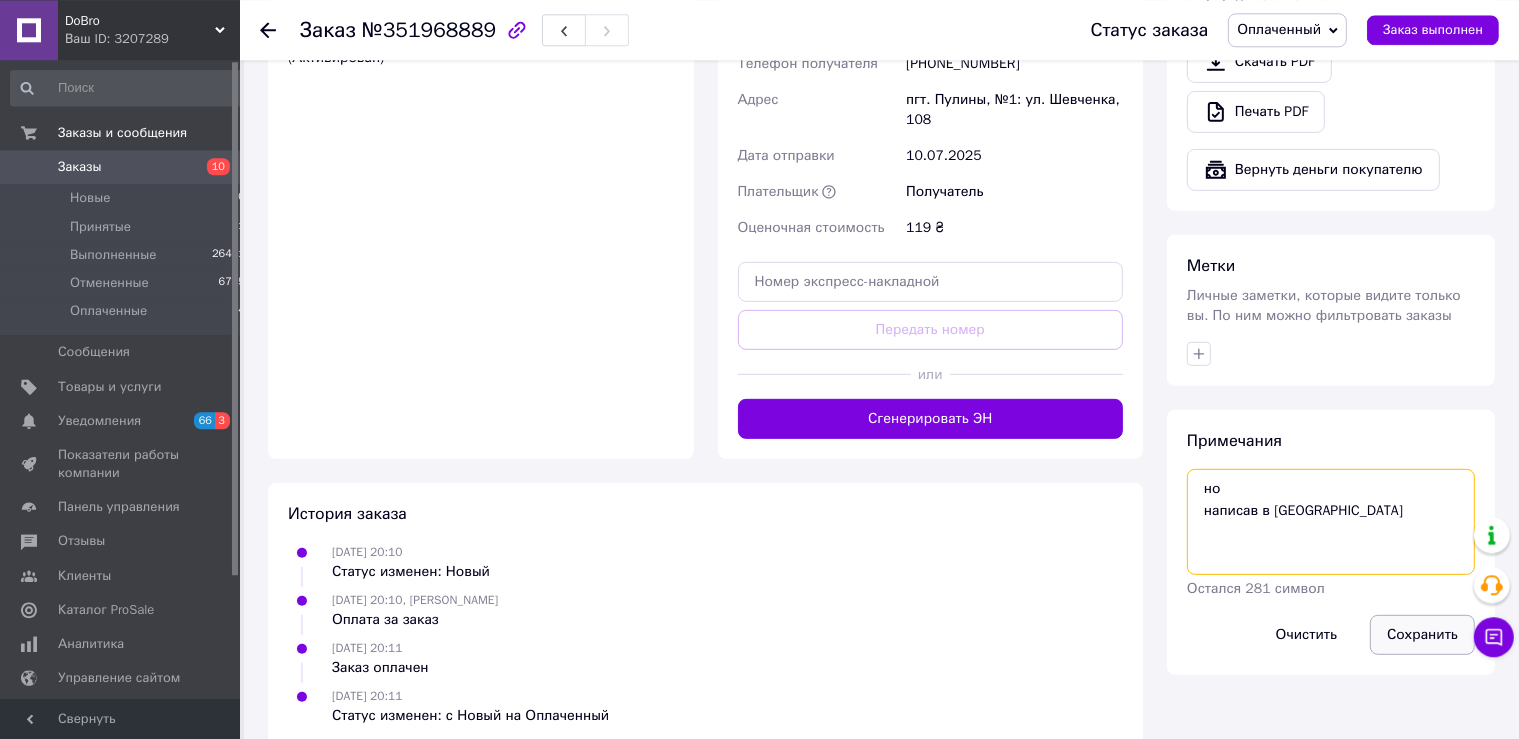 type on "но
написав в [GEOGRAPHIC_DATA]" 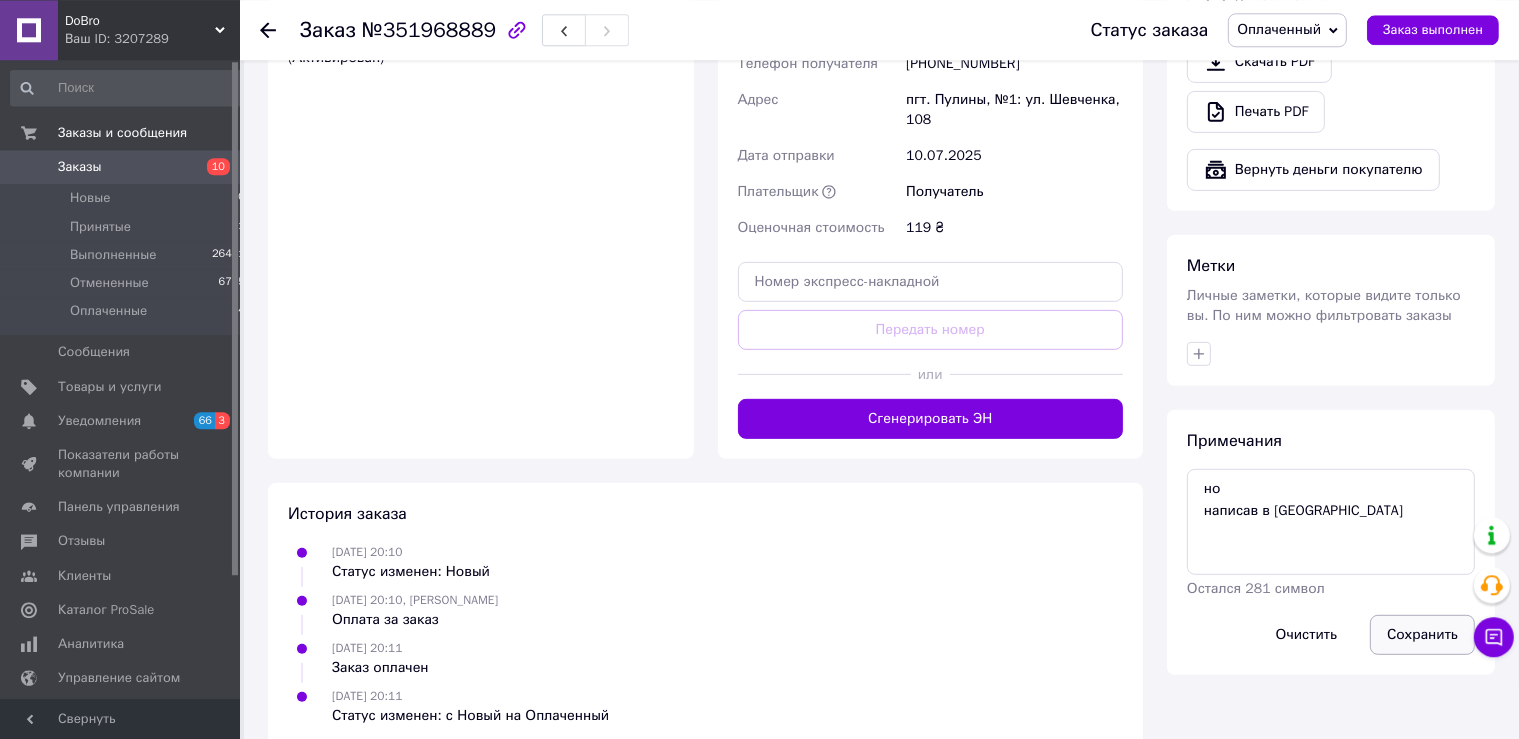 click on "Сохранить" at bounding box center [1422, 635] 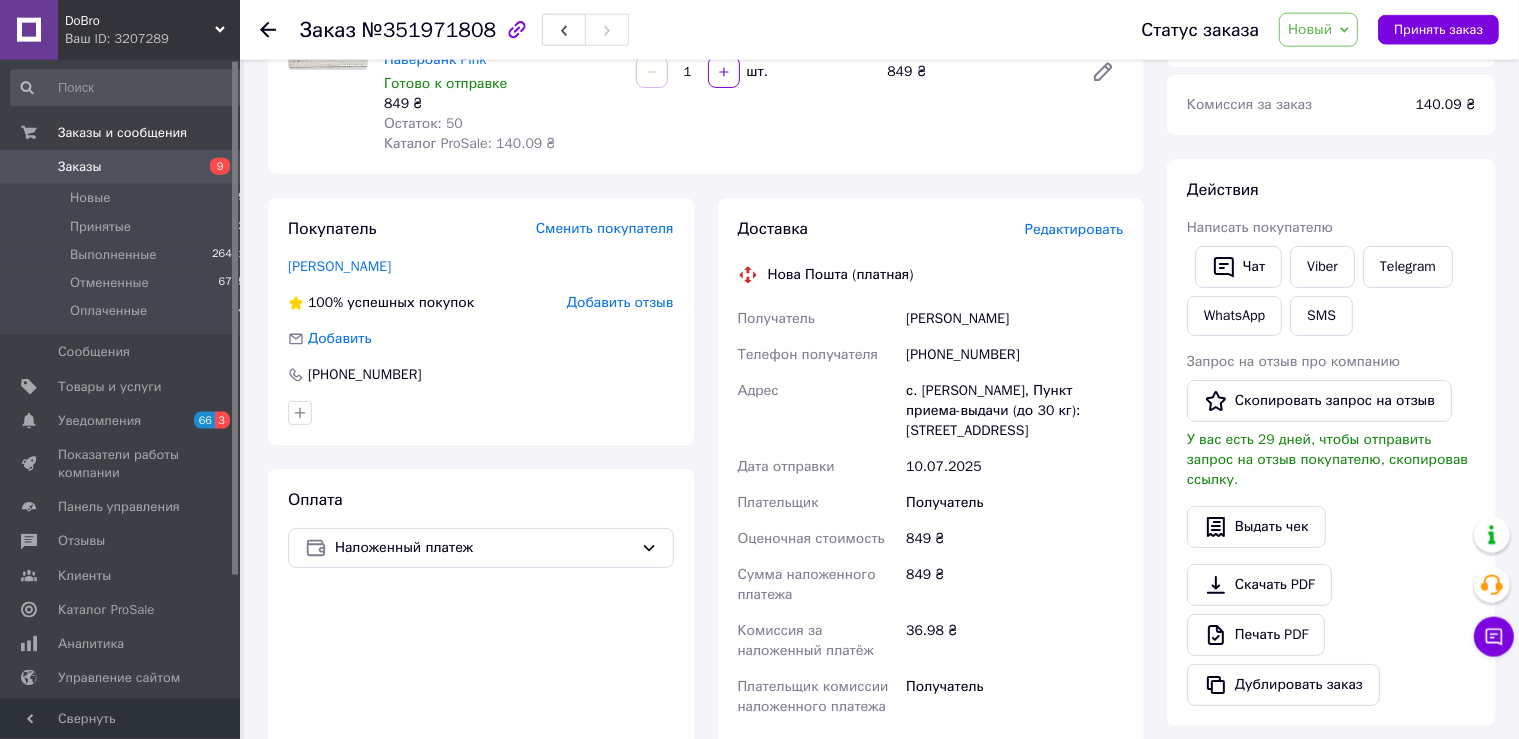 scroll, scrollTop: 243, scrollLeft: 0, axis: vertical 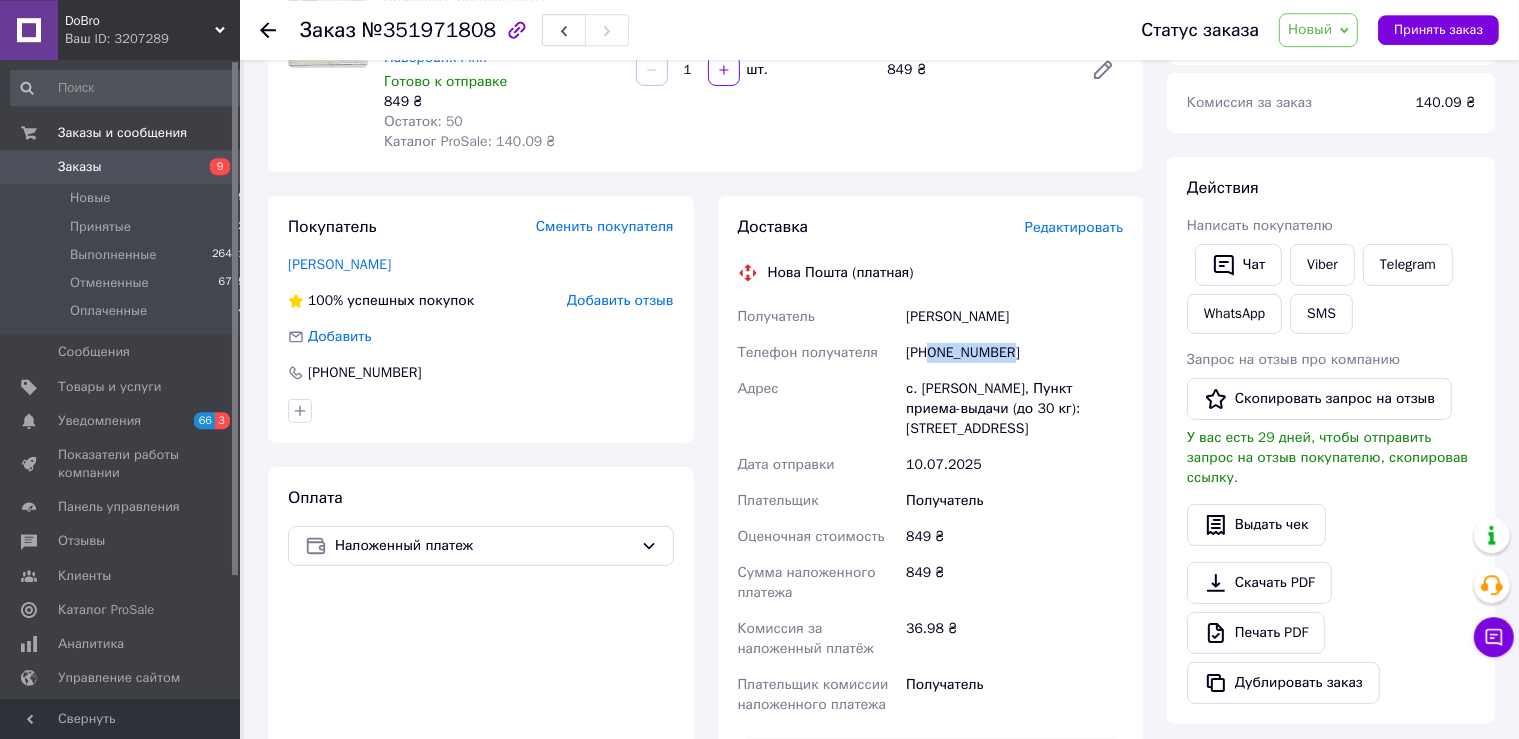 drag, startPoint x: 1026, startPoint y: 355, endPoint x: 929, endPoint y: 363, distance: 97.32934 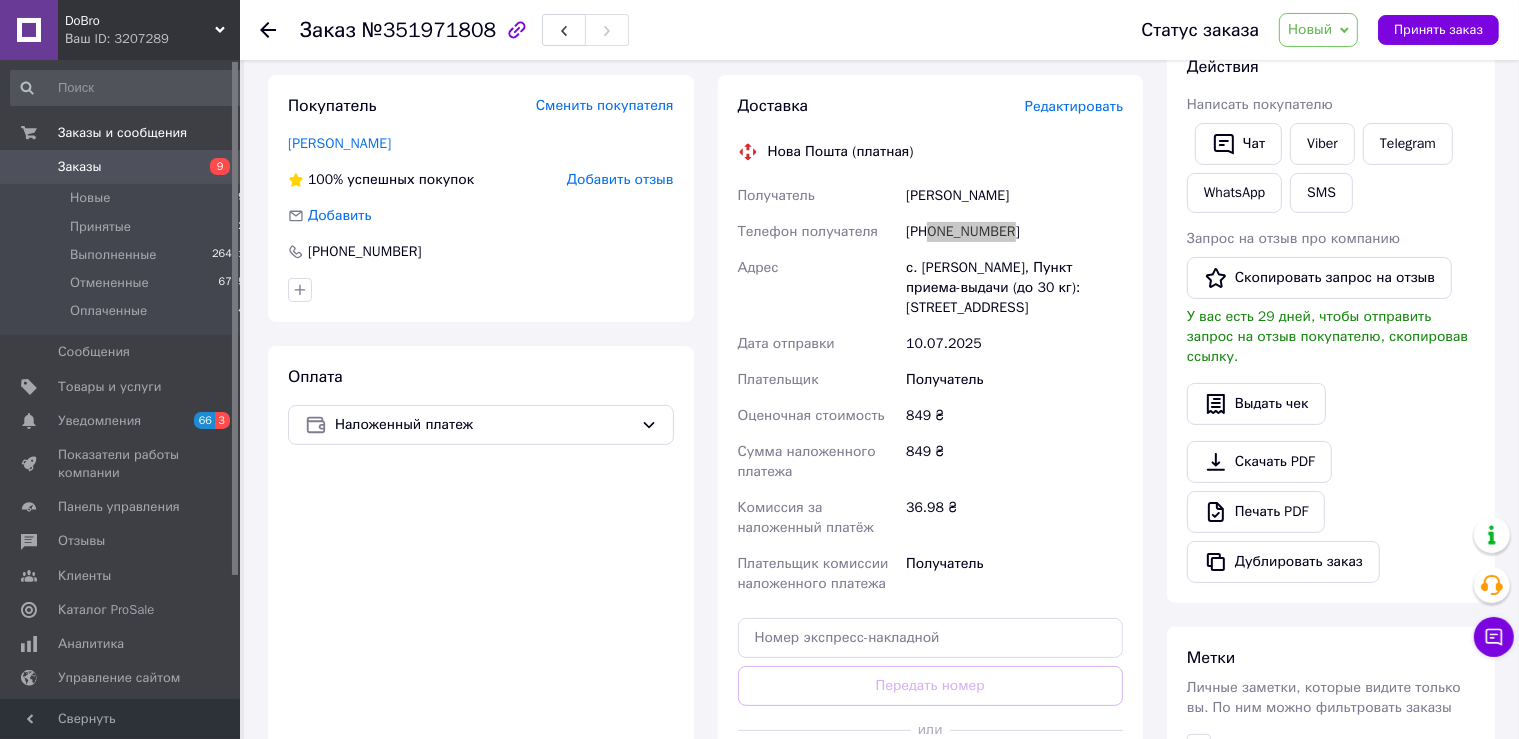 scroll, scrollTop: 0, scrollLeft: 0, axis: both 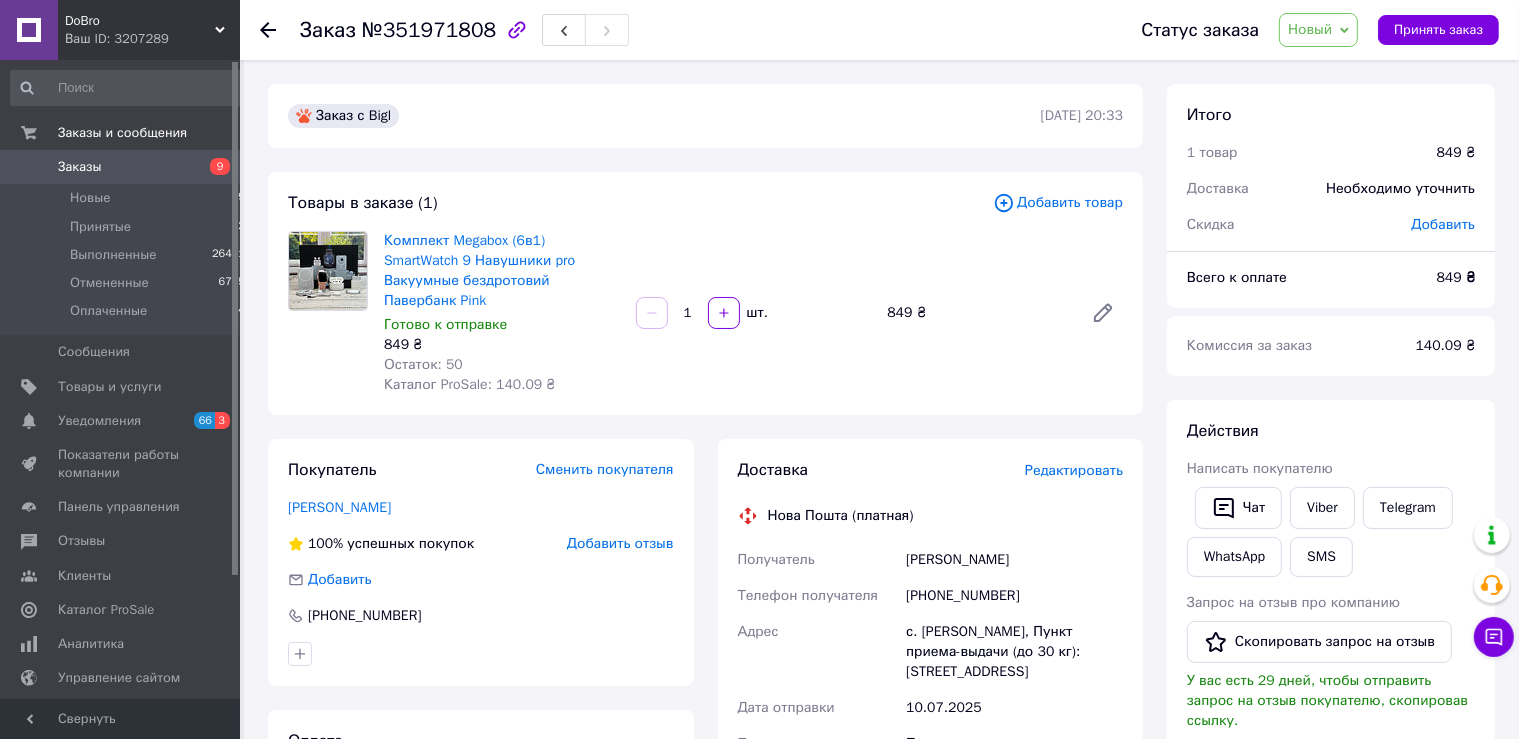 click on "[PERSON_NAME]" at bounding box center (1014, 560) 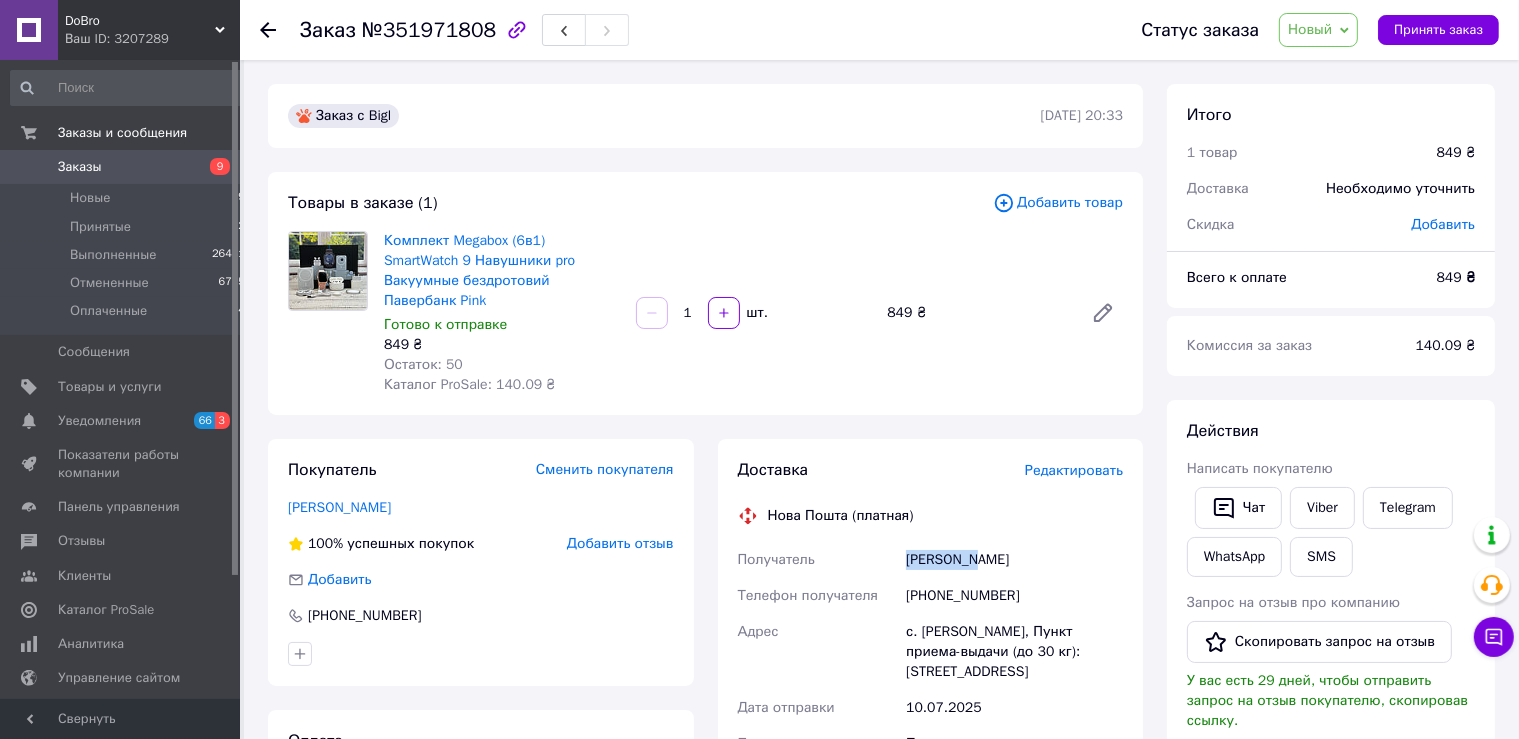 click on "[PERSON_NAME]" at bounding box center [1014, 560] 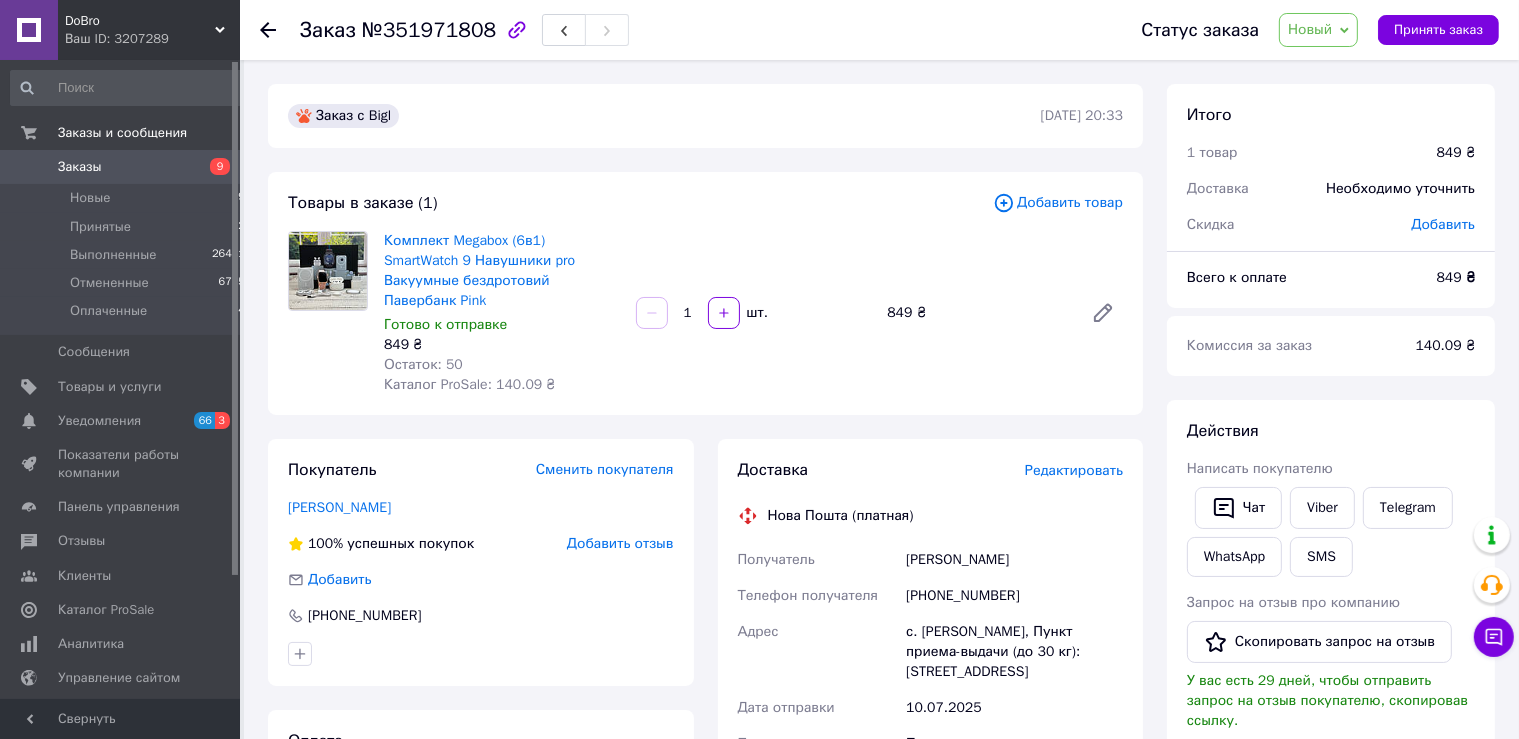 click on "[PERSON_NAME]" at bounding box center (1014, 560) 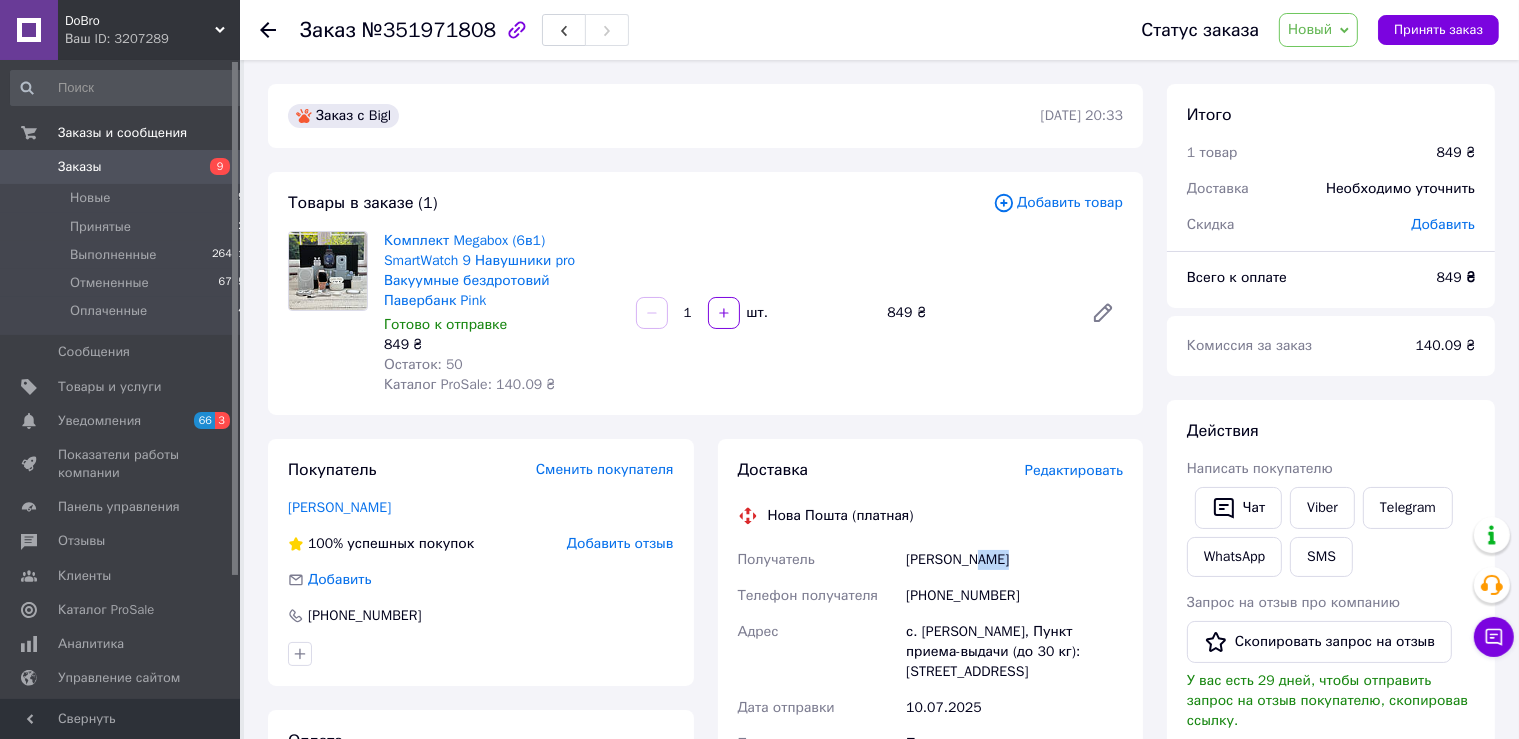 click on "[PERSON_NAME]" at bounding box center [1014, 560] 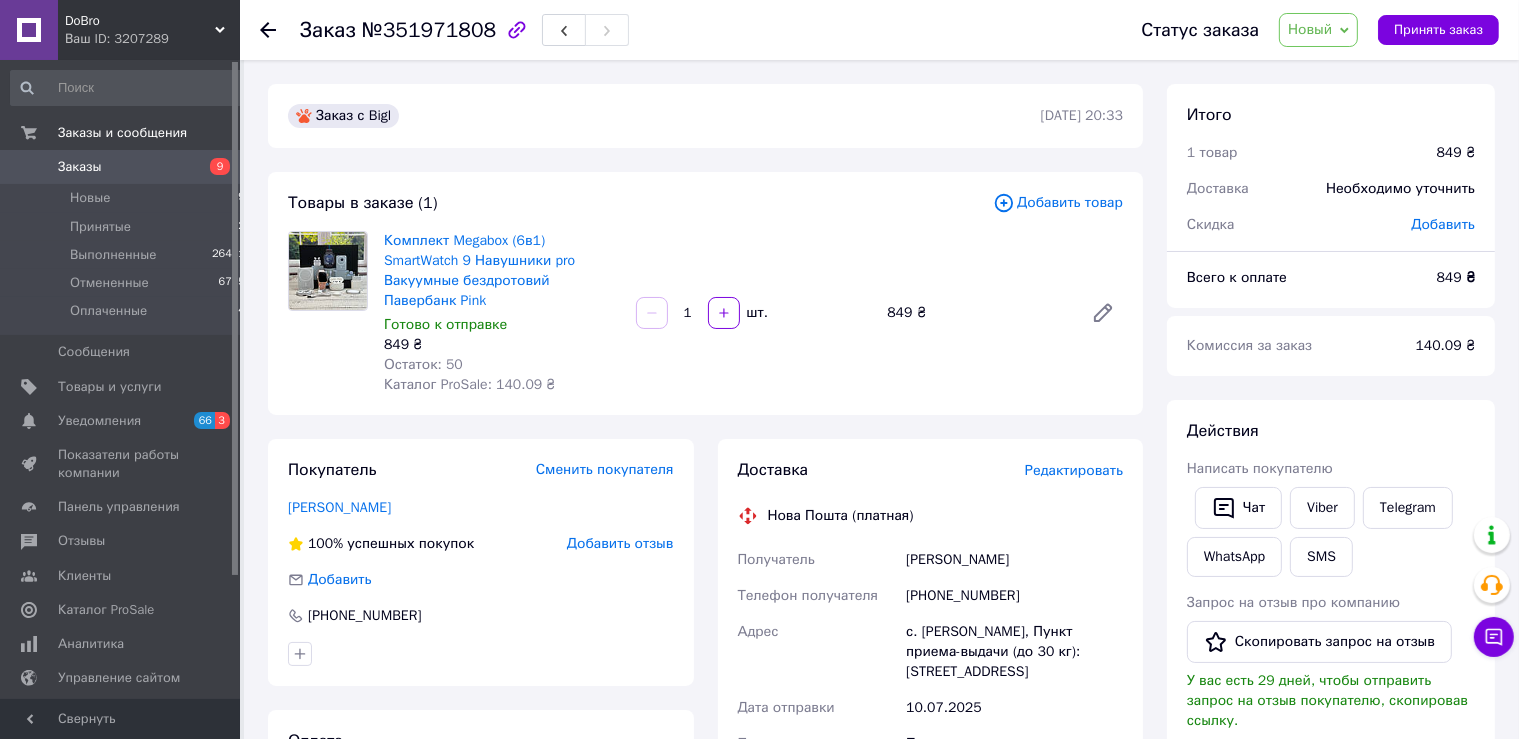 click on "с. [PERSON_NAME], Пункт приема-выдачи (до 30 кг): [STREET_ADDRESS]" at bounding box center [1014, 652] 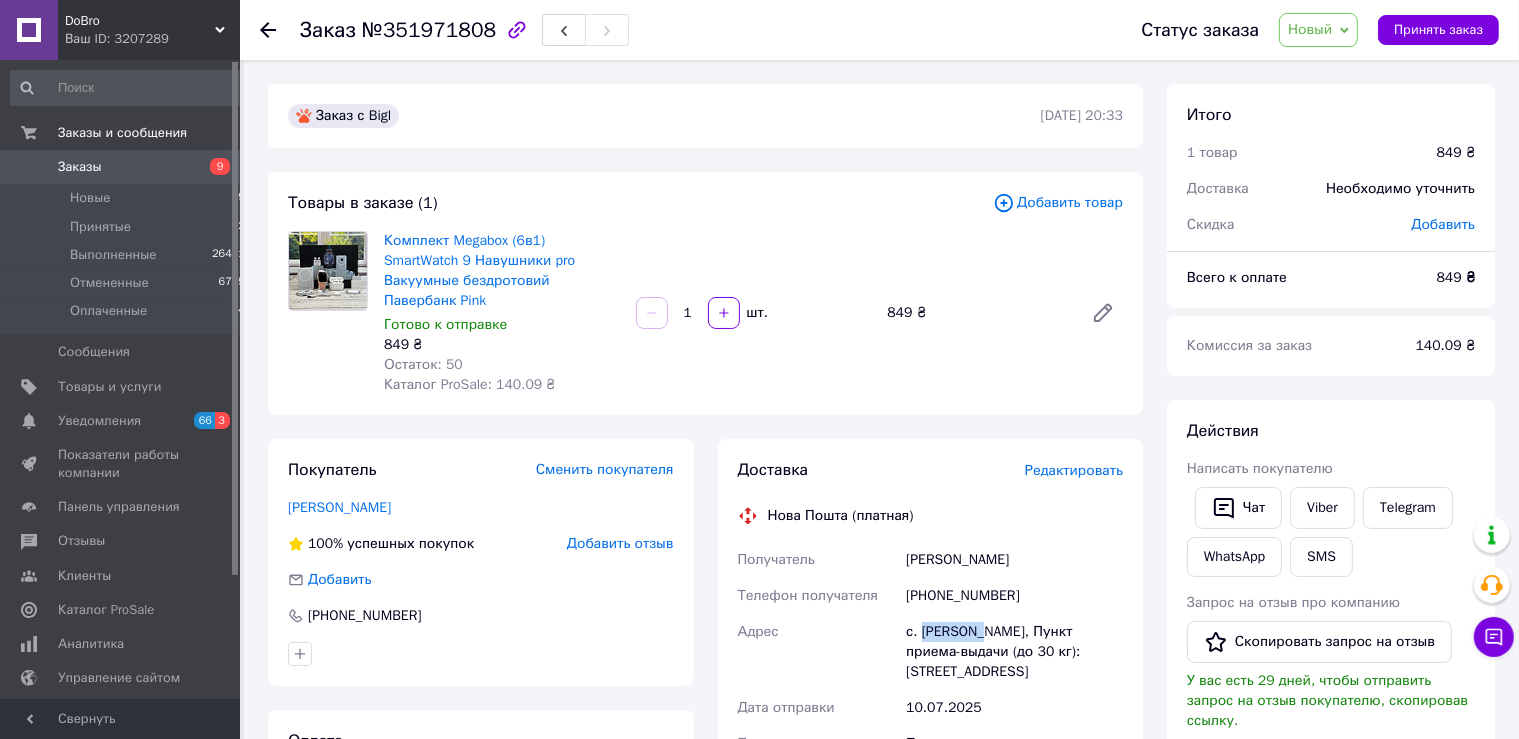 click on "с. [PERSON_NAME], Пункт приема-выдачи (до 30 кг): [STREET_ADDRESS]" at bounding box center (1014, 652) 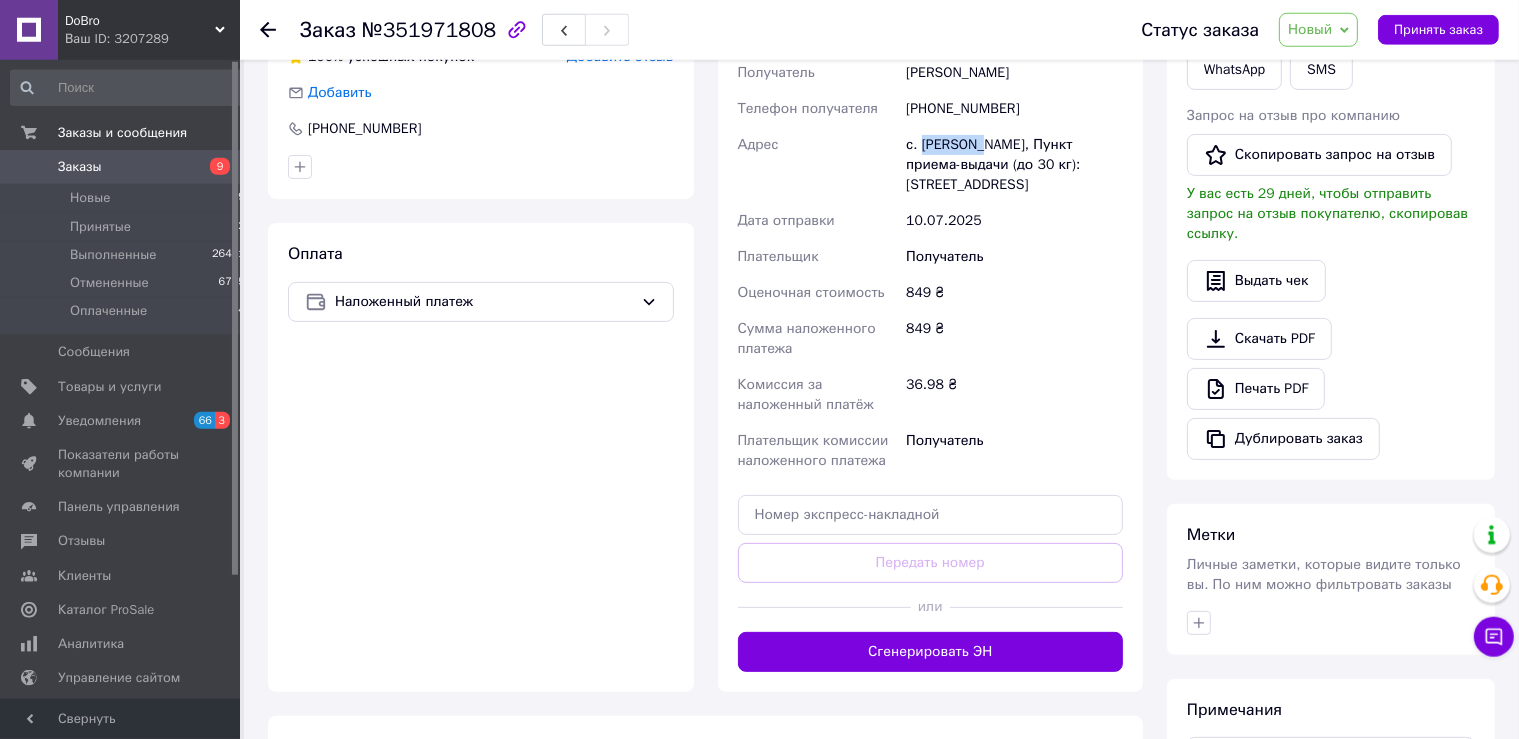 scroll, scrollTop: 500, scrollLeft: 0, axis: vertical 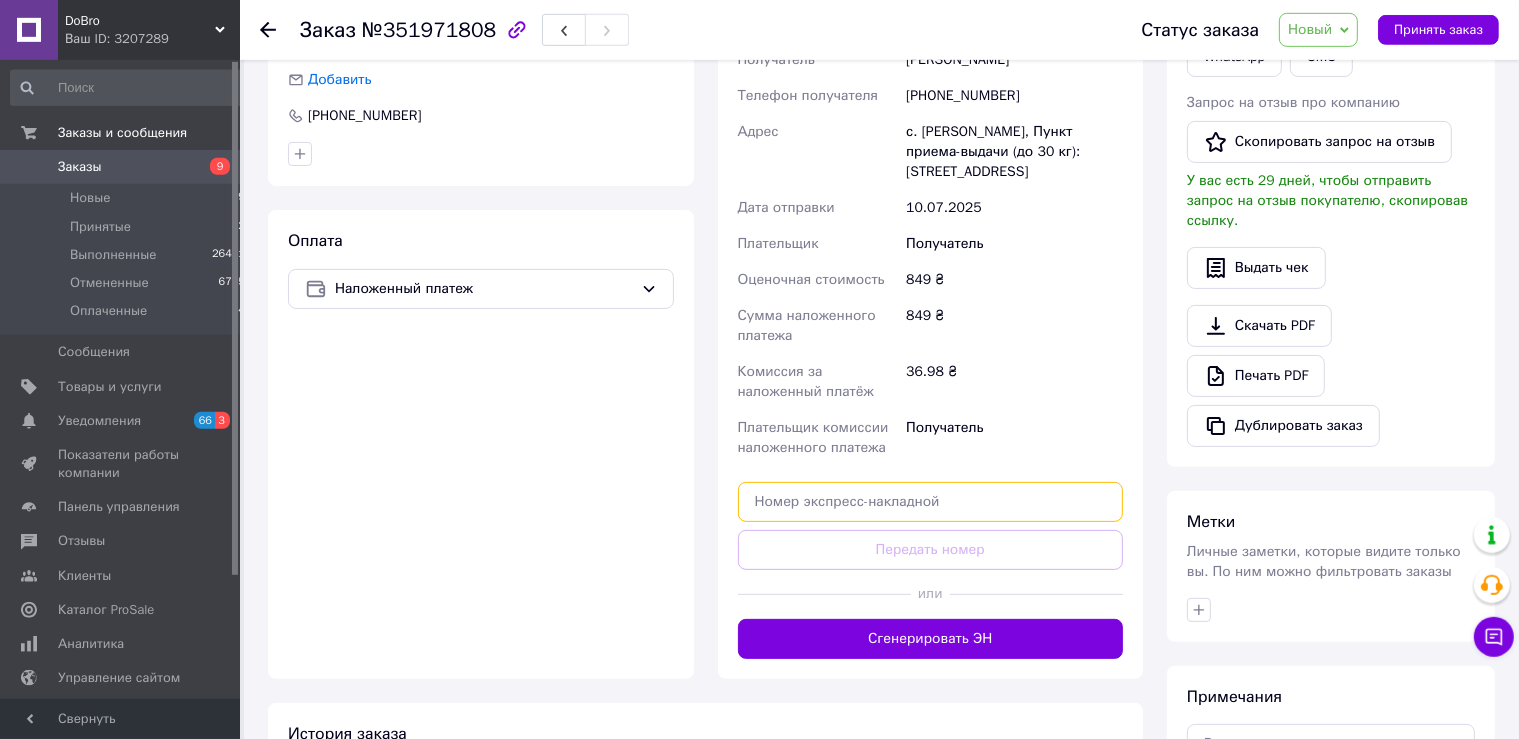 click at bounding box center (931, 502) 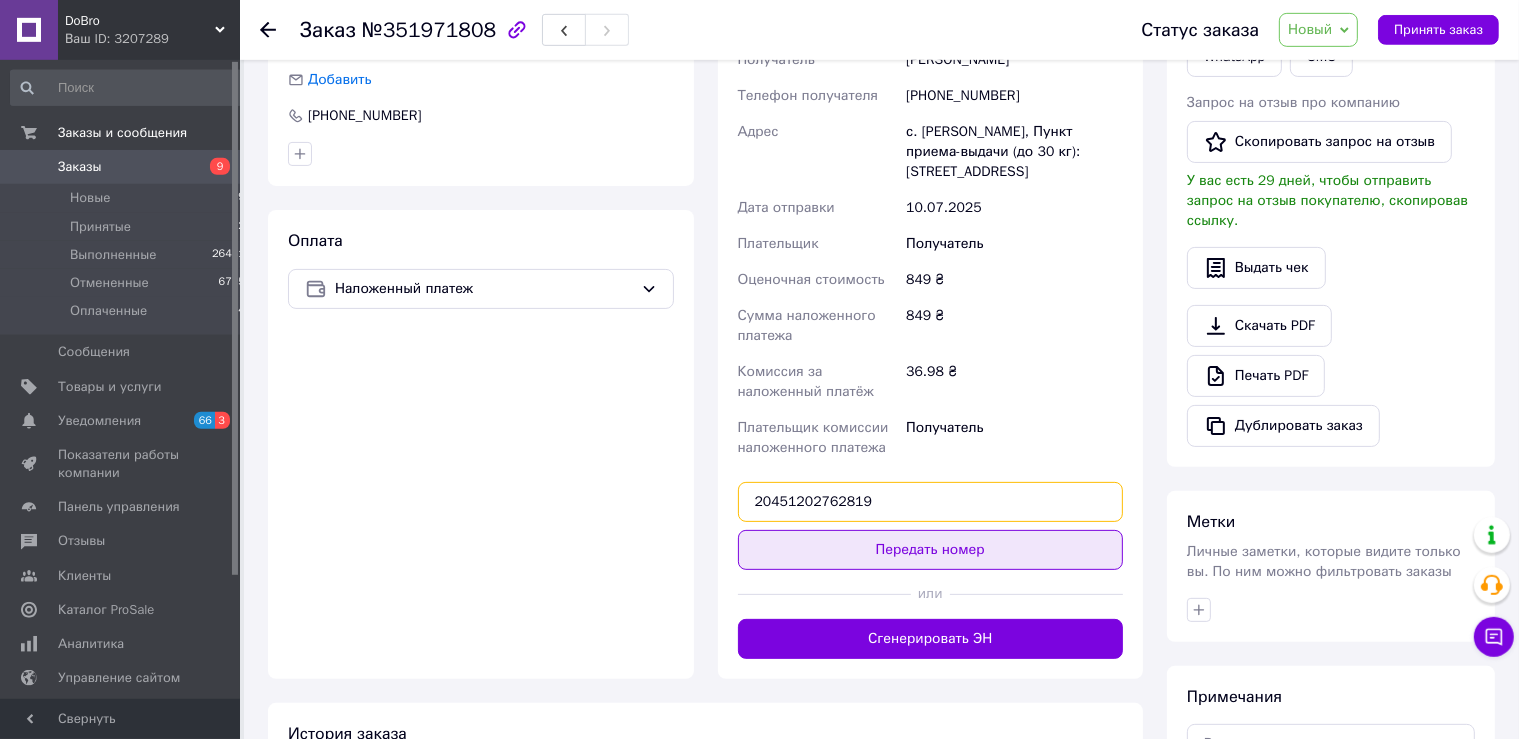 type on "20451202762819" 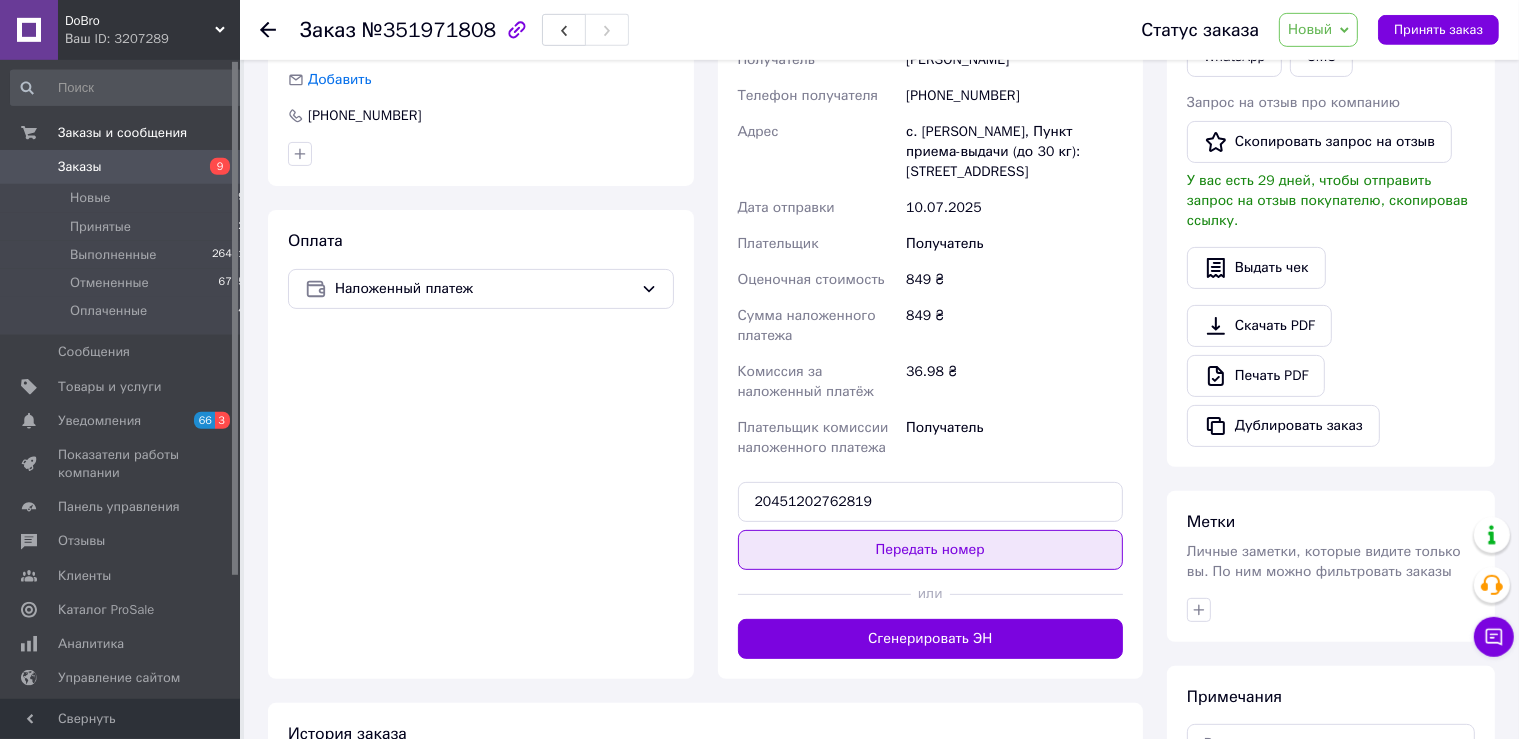 click on "Передать номер" at bounding box center (931, 550) 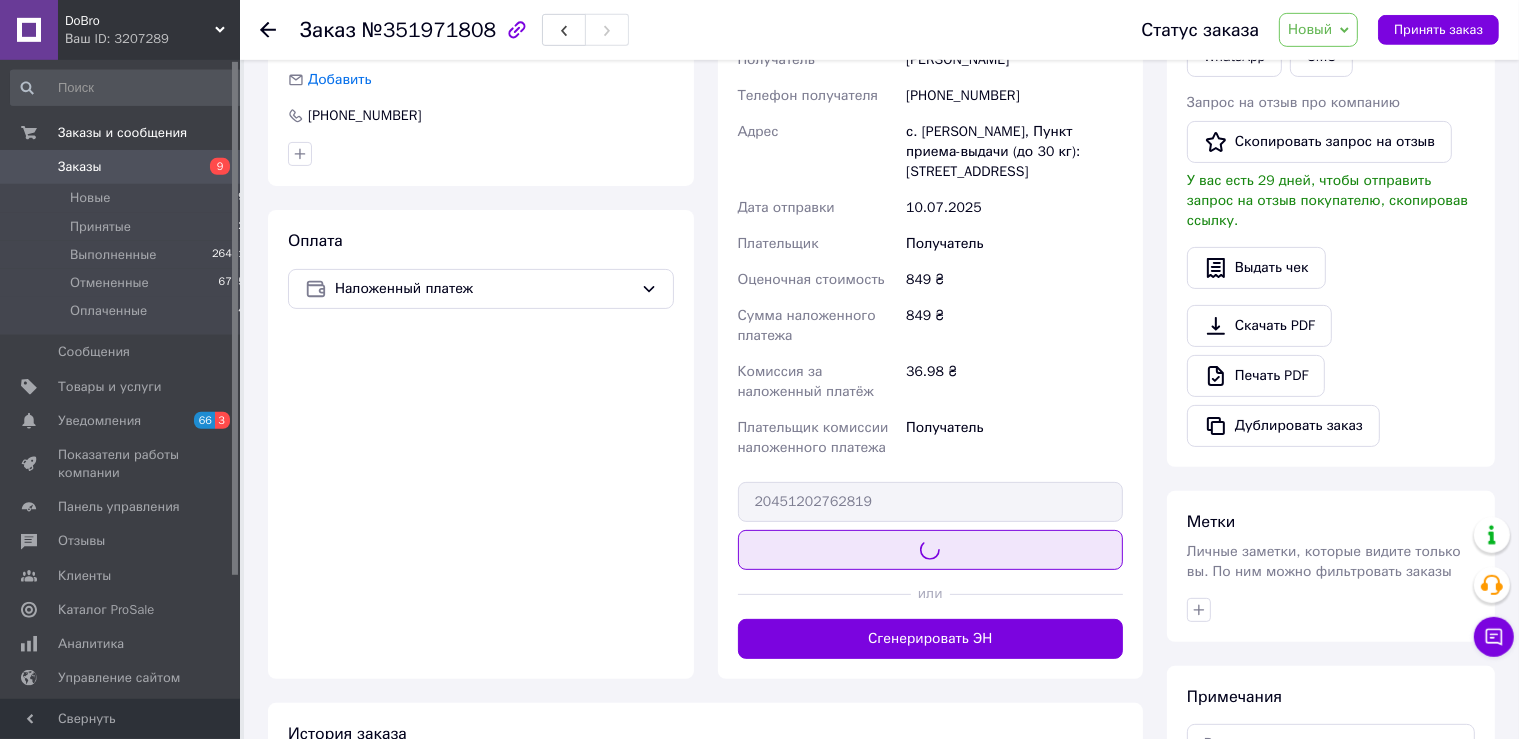 type 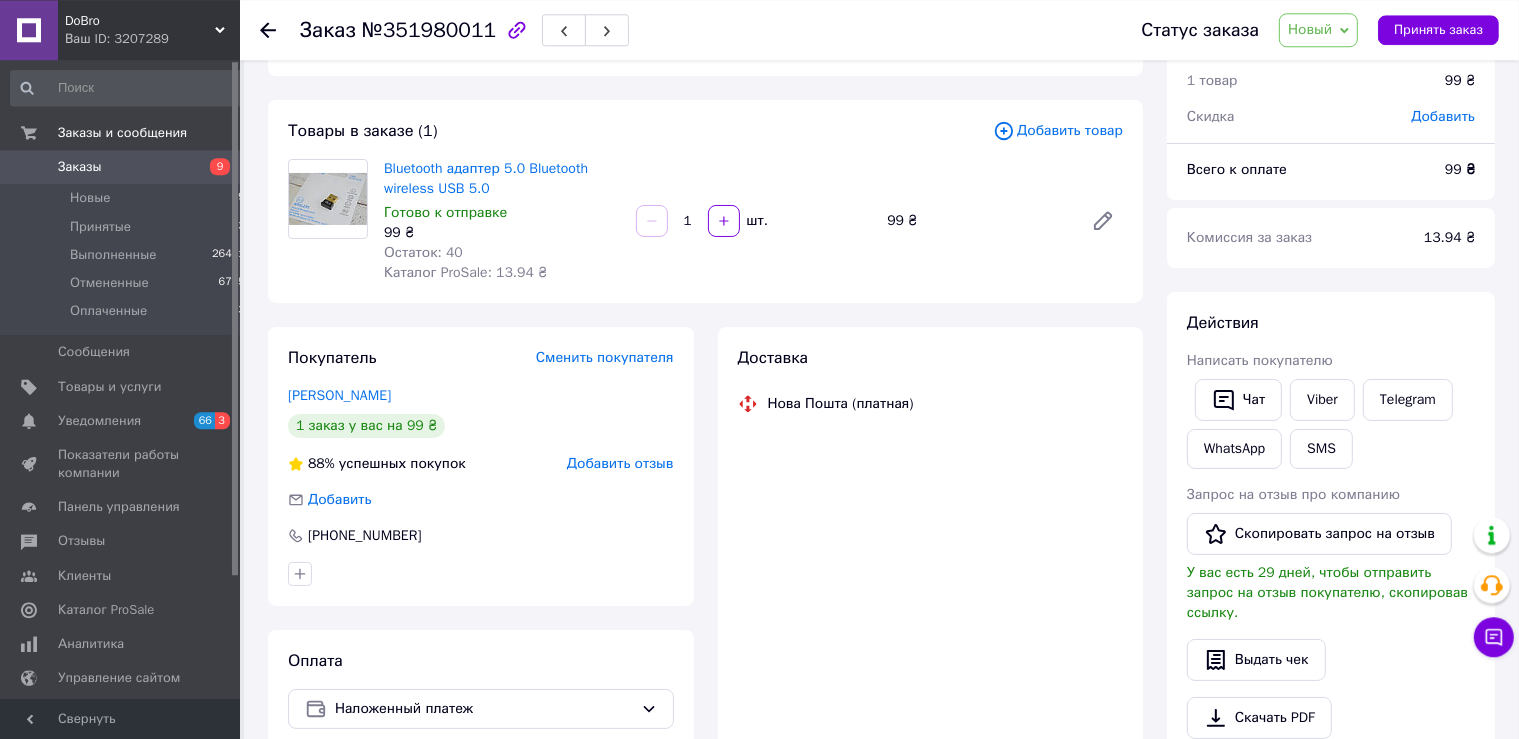 scroll, scrollTop: 73, scrollLeft: 0, axis: vertical 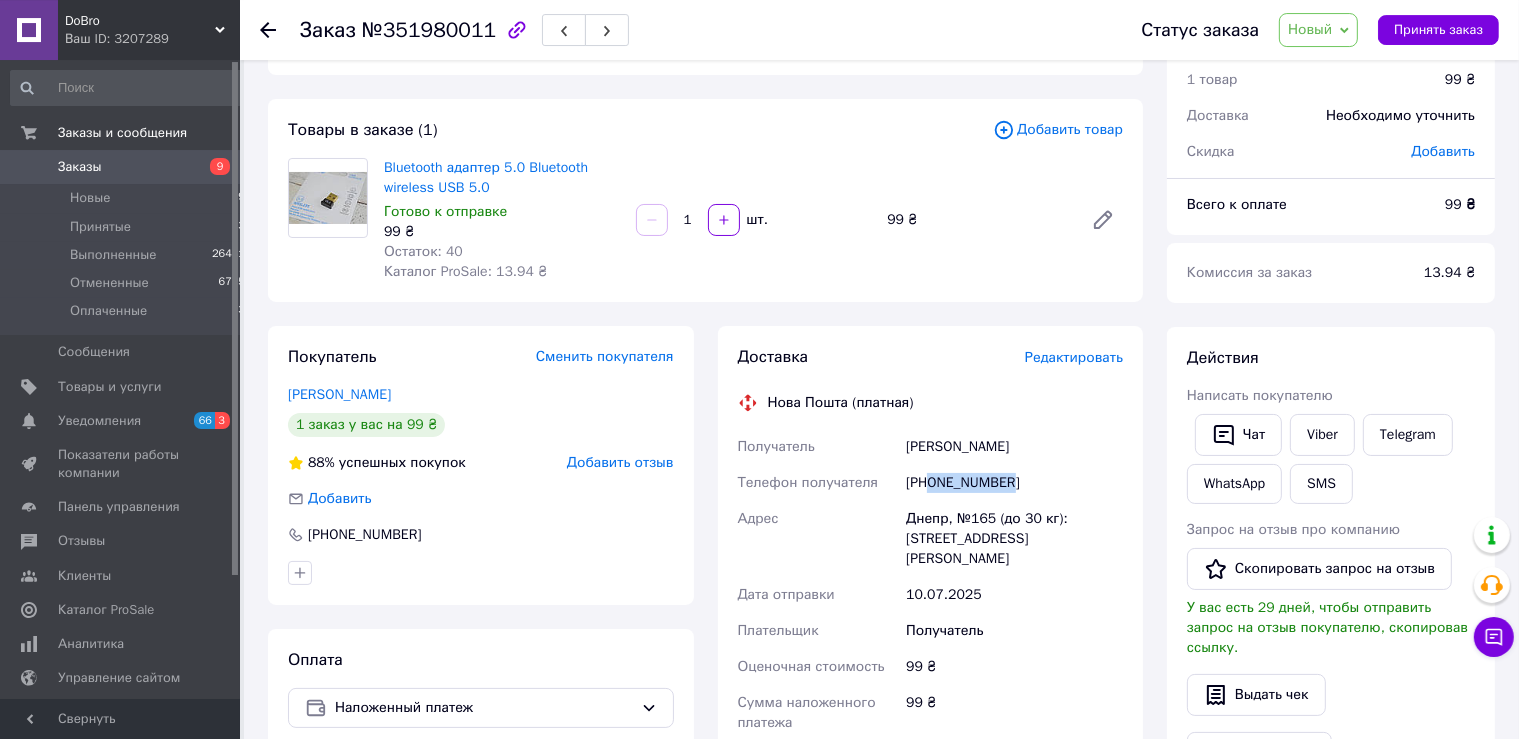 drag, startPoint x: 1030, startPoint y: 483, endPoint x: 928, endPoint y: 484, distance: 102.0049 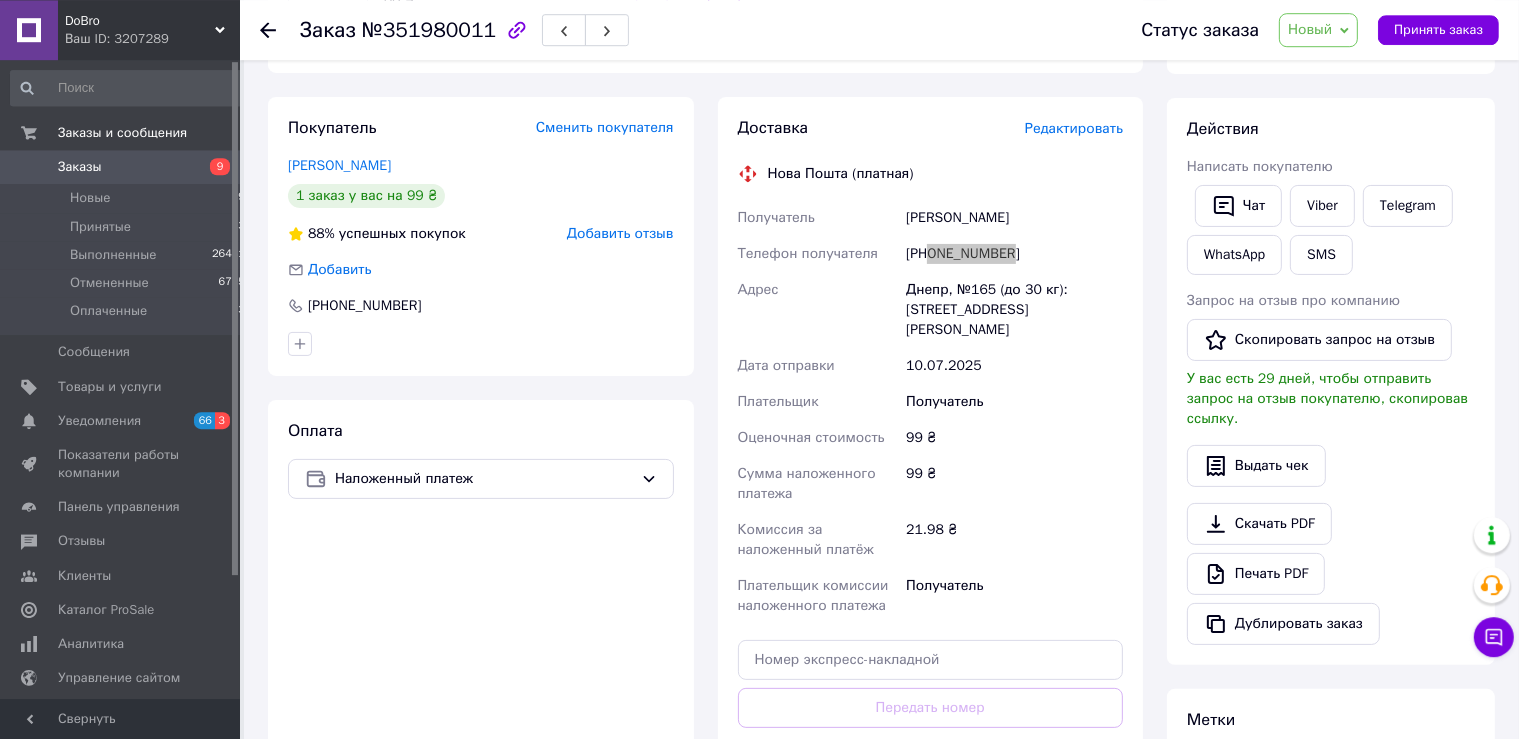 scroll, scrollTop: 324, scrollLeft: 0, axis: vertical 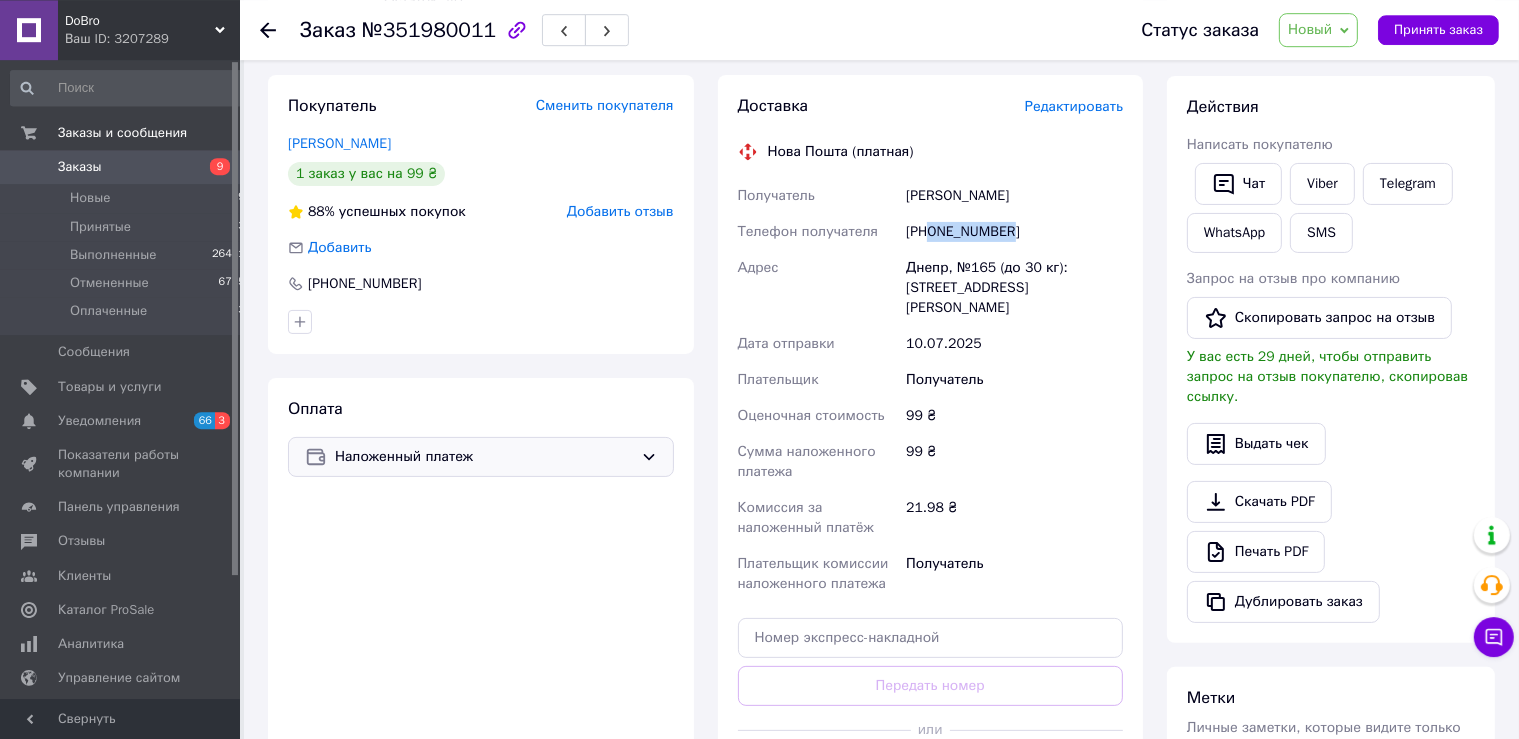 click on "Наложенный платеж" at bounding box center (484, 457) 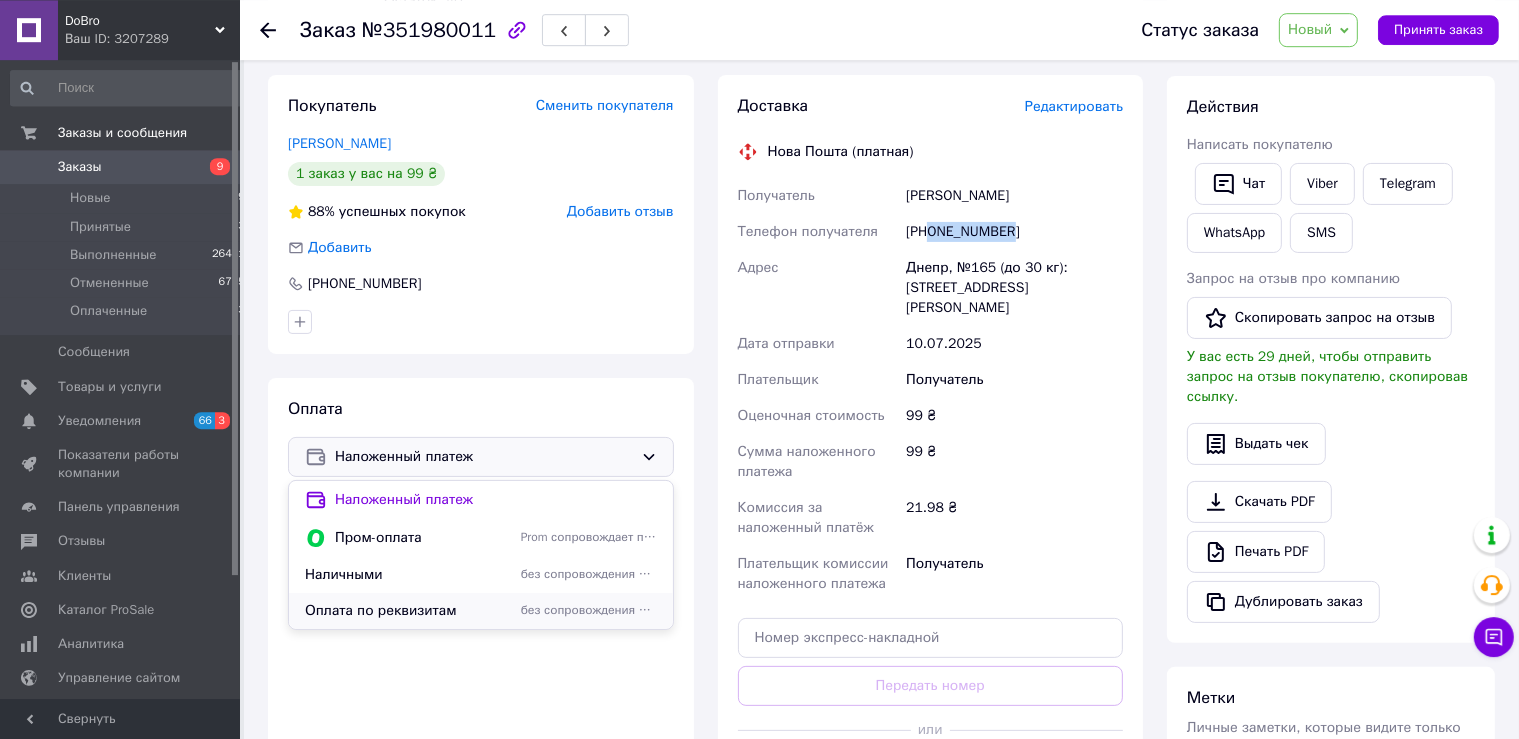 click on "Оплата по реквизитам" at bounding box center [409, 611] 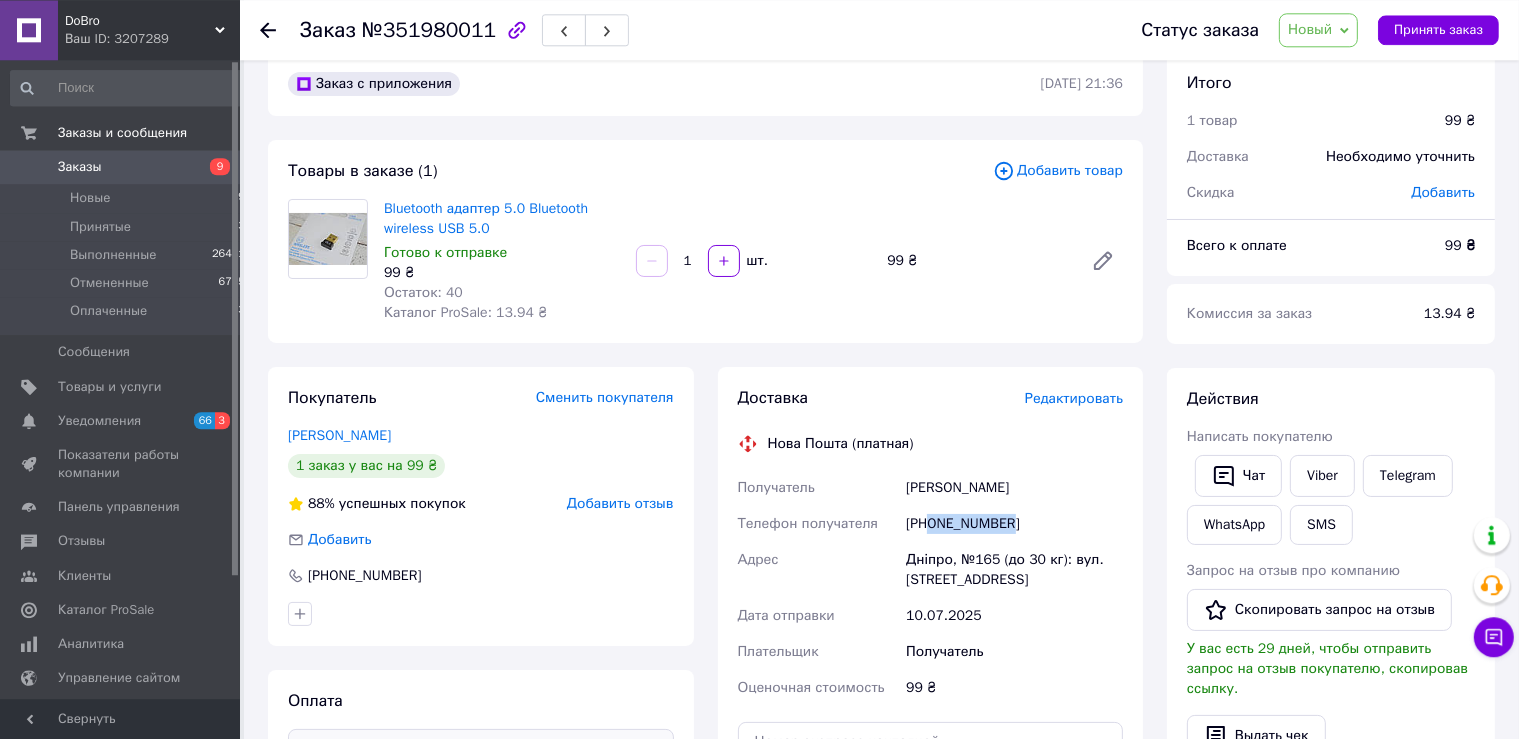 scroll, scrollTop: 30, scrollLeft: 0, axis: vertical 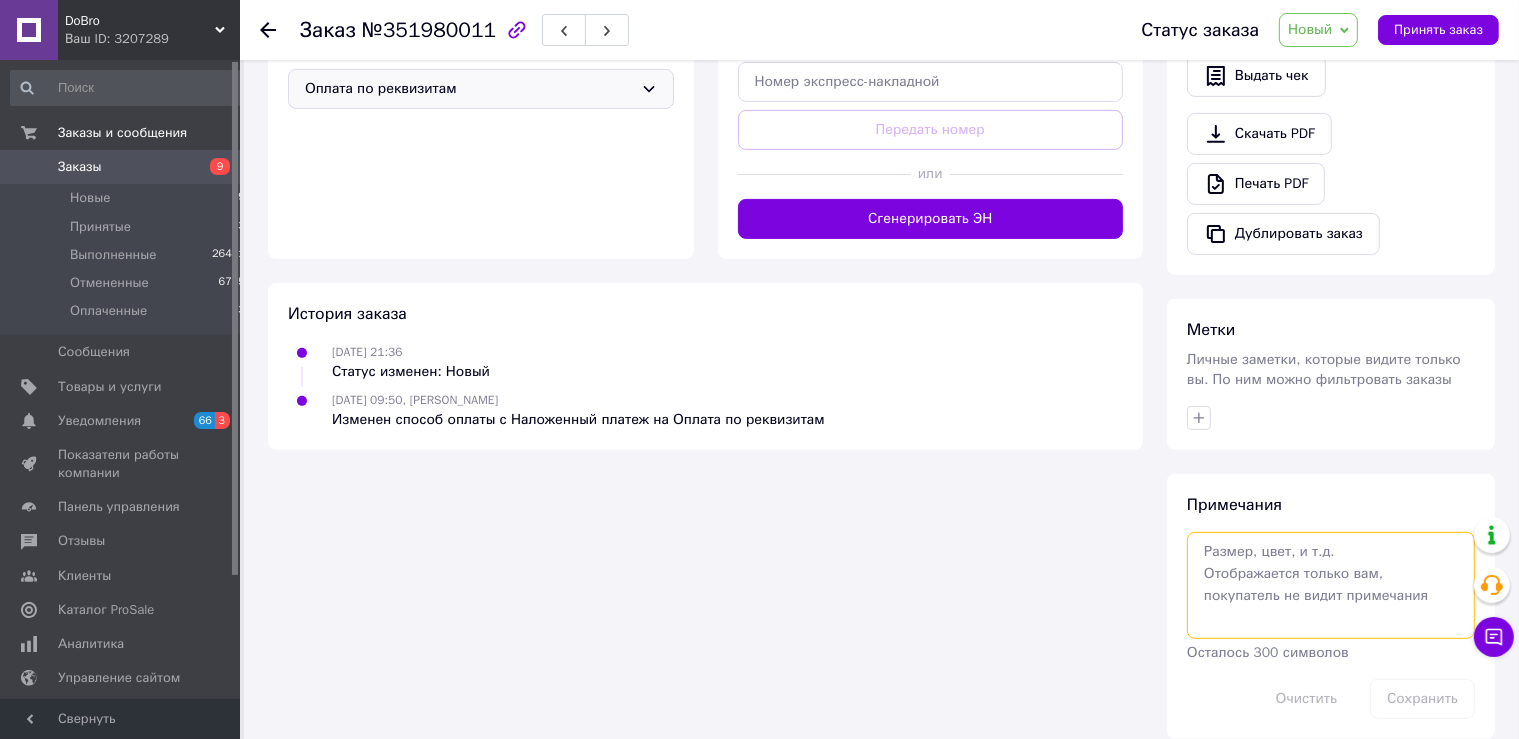 click at bounding box center (1331, 585) 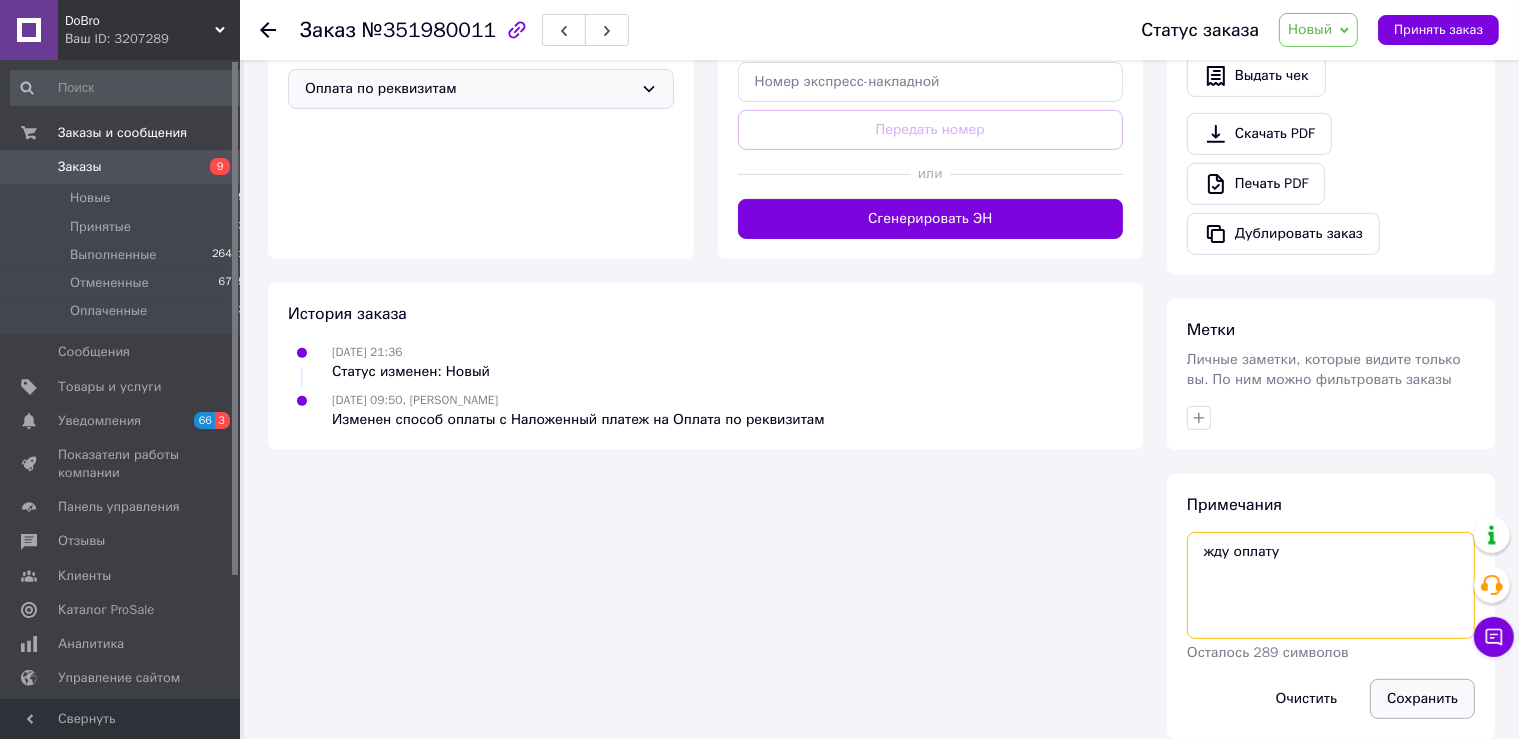 type on "жду оплату" 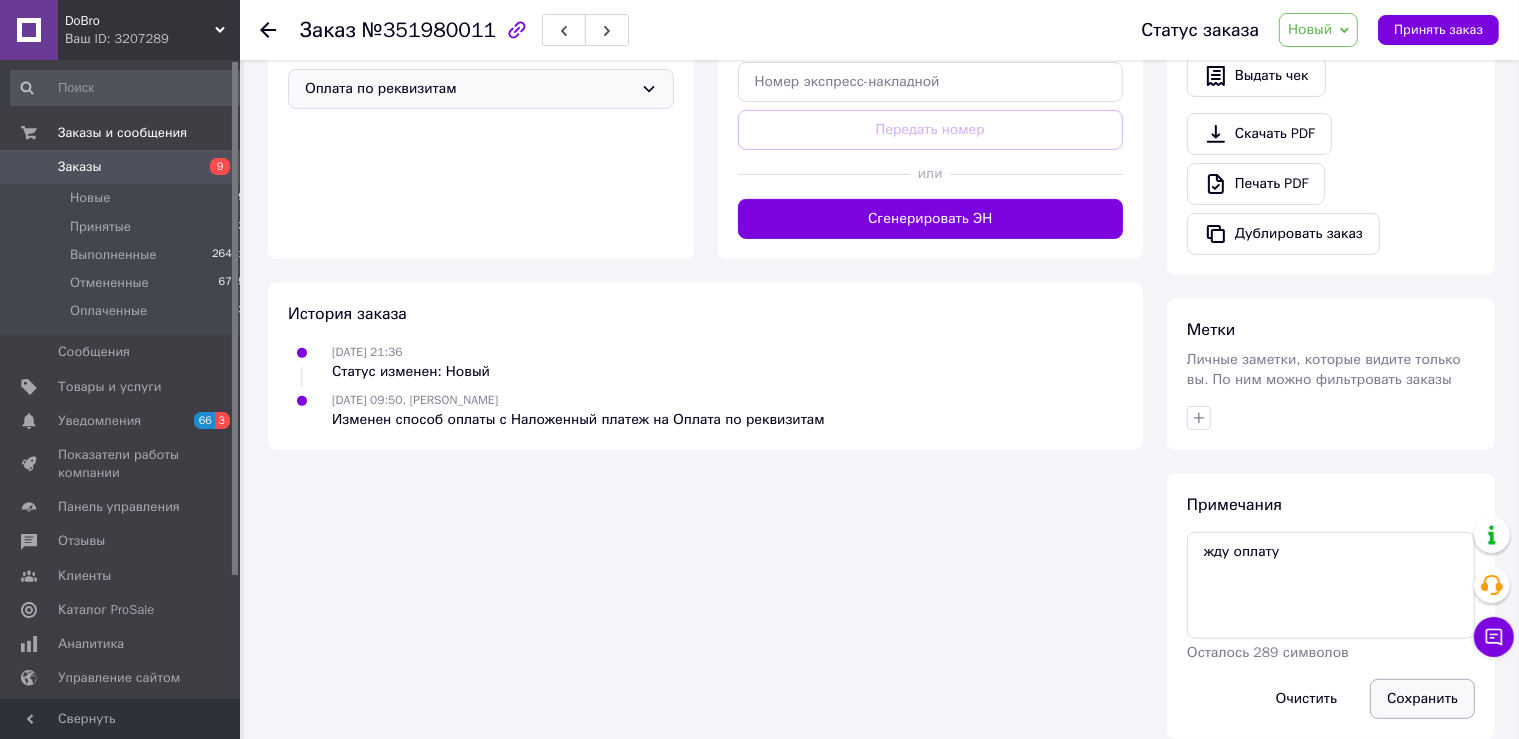 click on "Сохранить" at bounding box center [1422, 699] 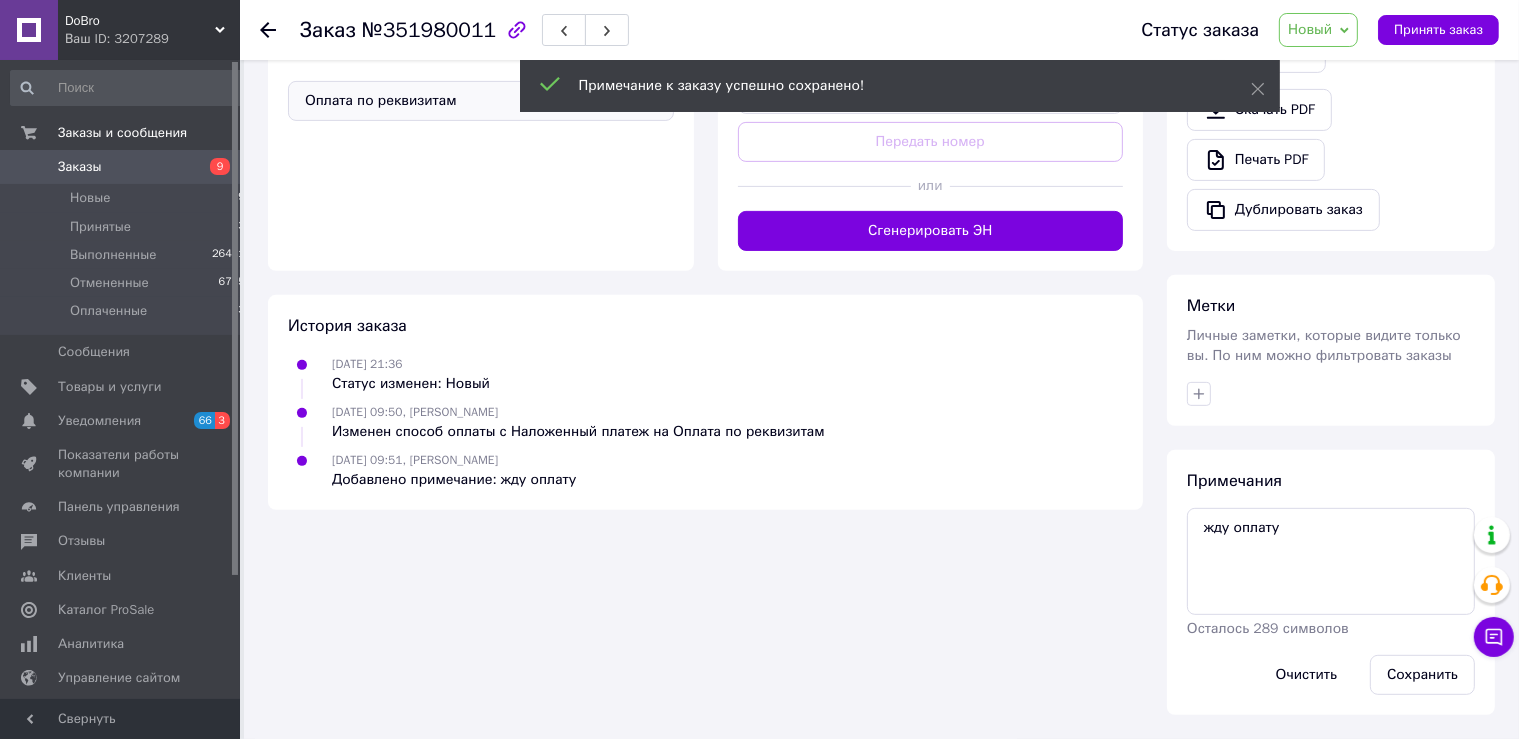 scroll, scrollTop: 656, scrollLeft: 0, axis: vertical 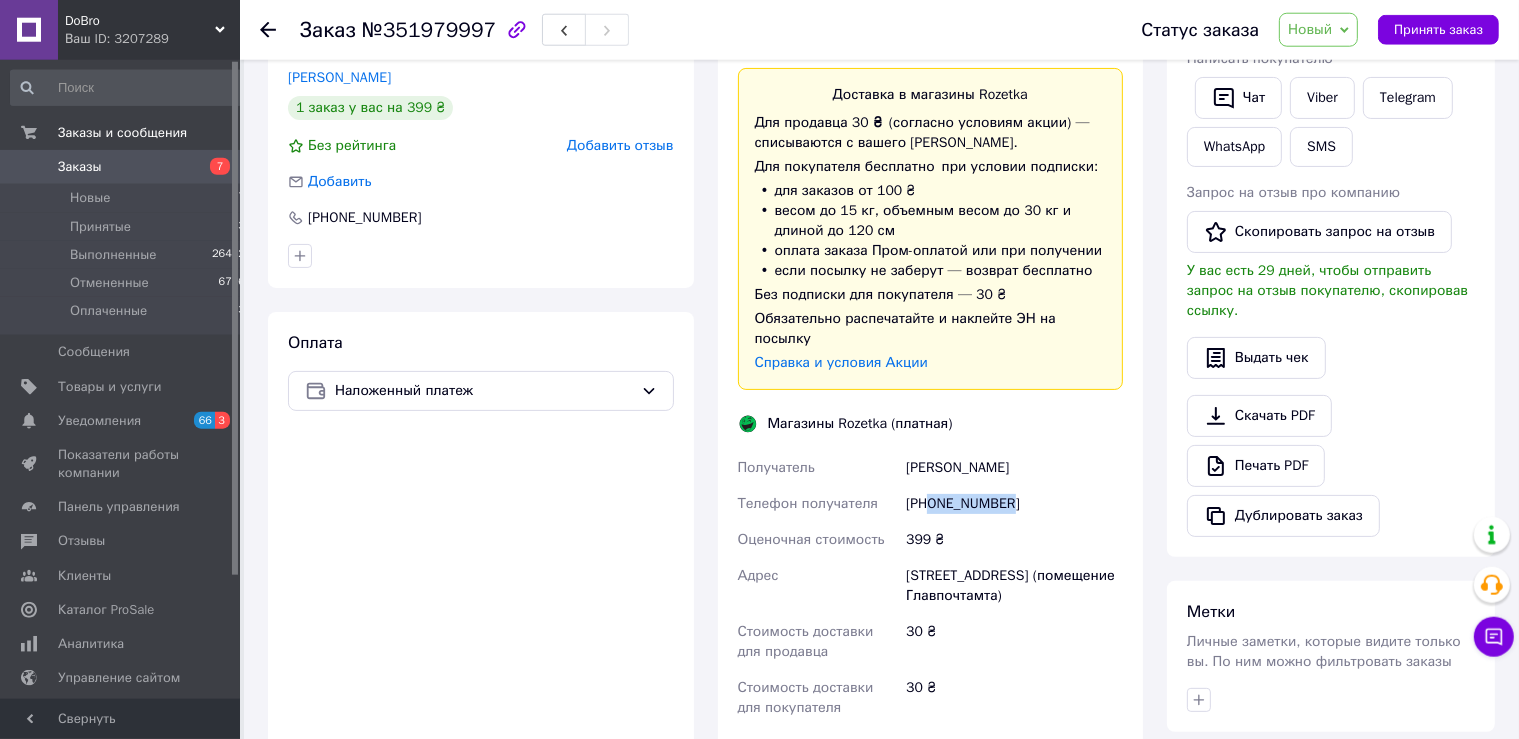 drag, startPoint x: 1009, startPoint y: 483, endPoint x: 928, endPoint y: 482, distance: 81.00617 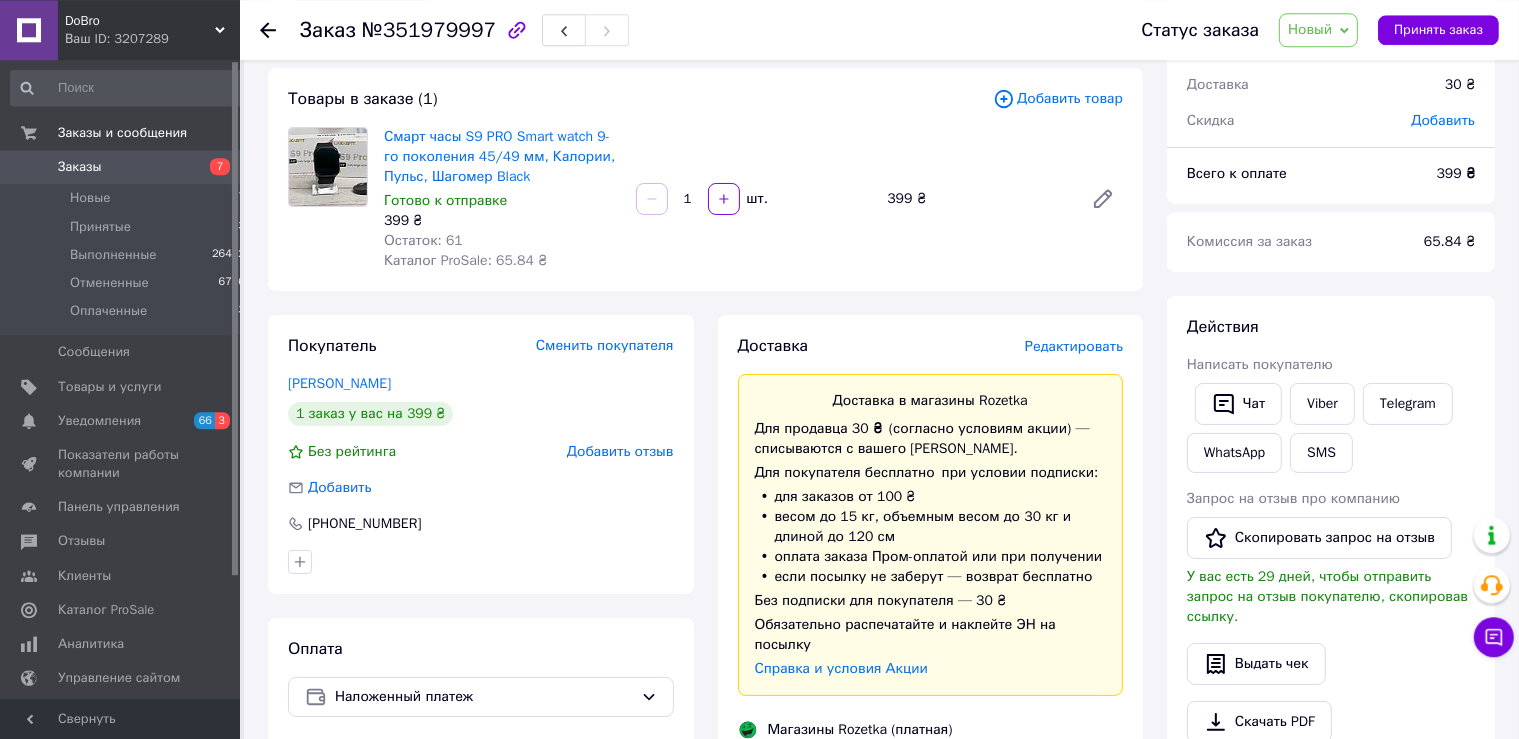 scroll, scrollTop: 102, scrollLeft: 0, axis: vertical 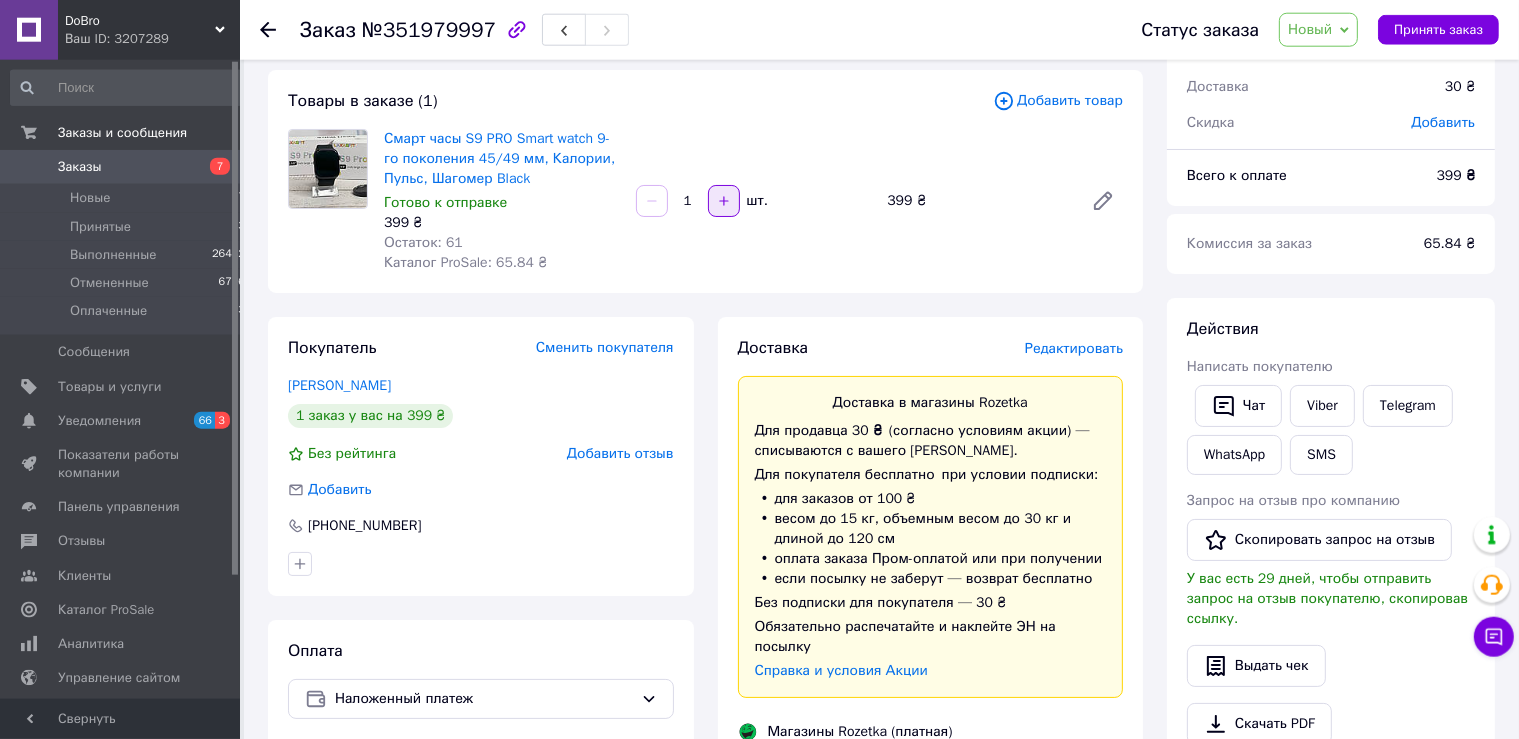 click at bounding box center (724, 201) 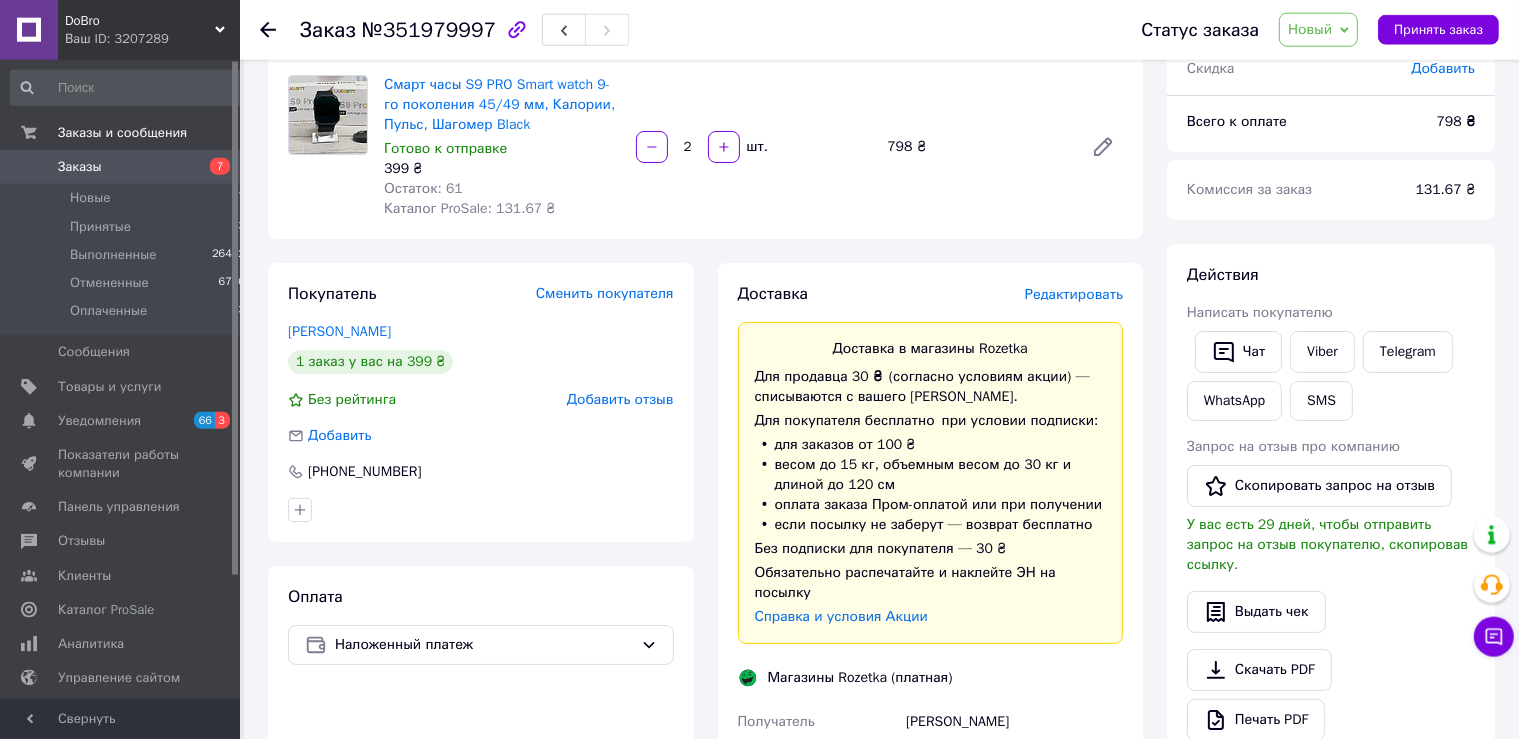 scroll, scrollTop: 0, scrollLeft: 0, axis: both 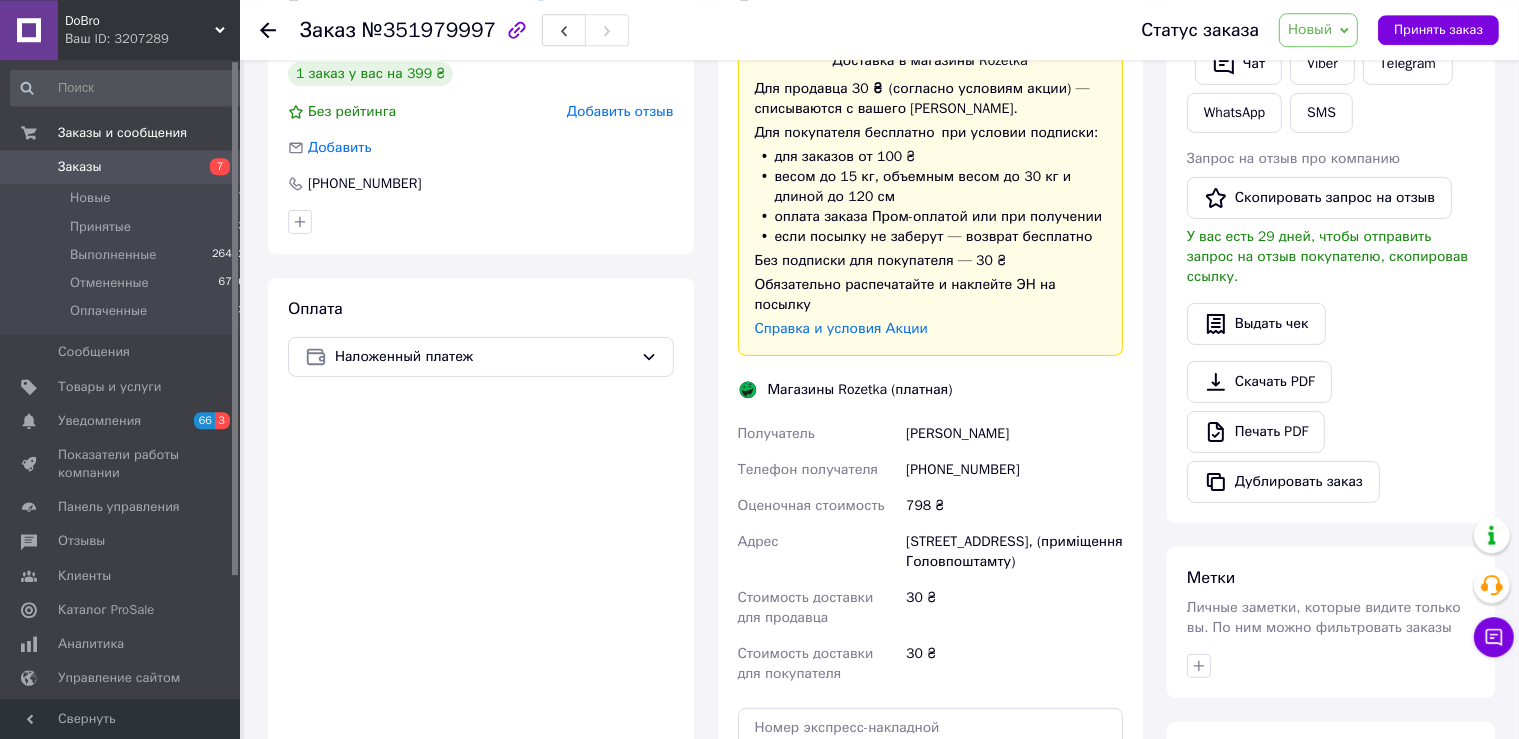click on "[PERSON_NAME]" at bounding box center (1014, 434) 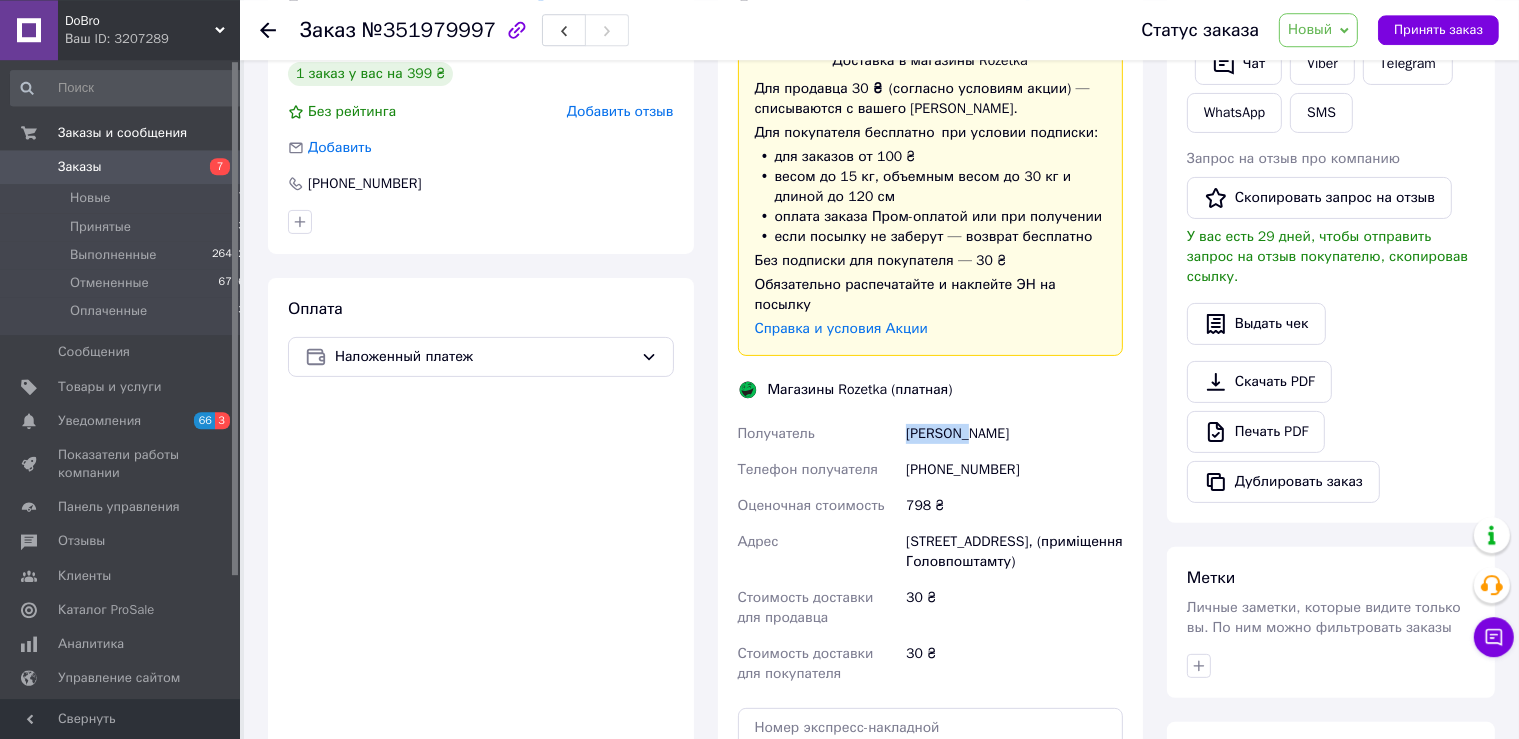 click on "[PERSON_NAME]" at bounding box center [1014, 434] 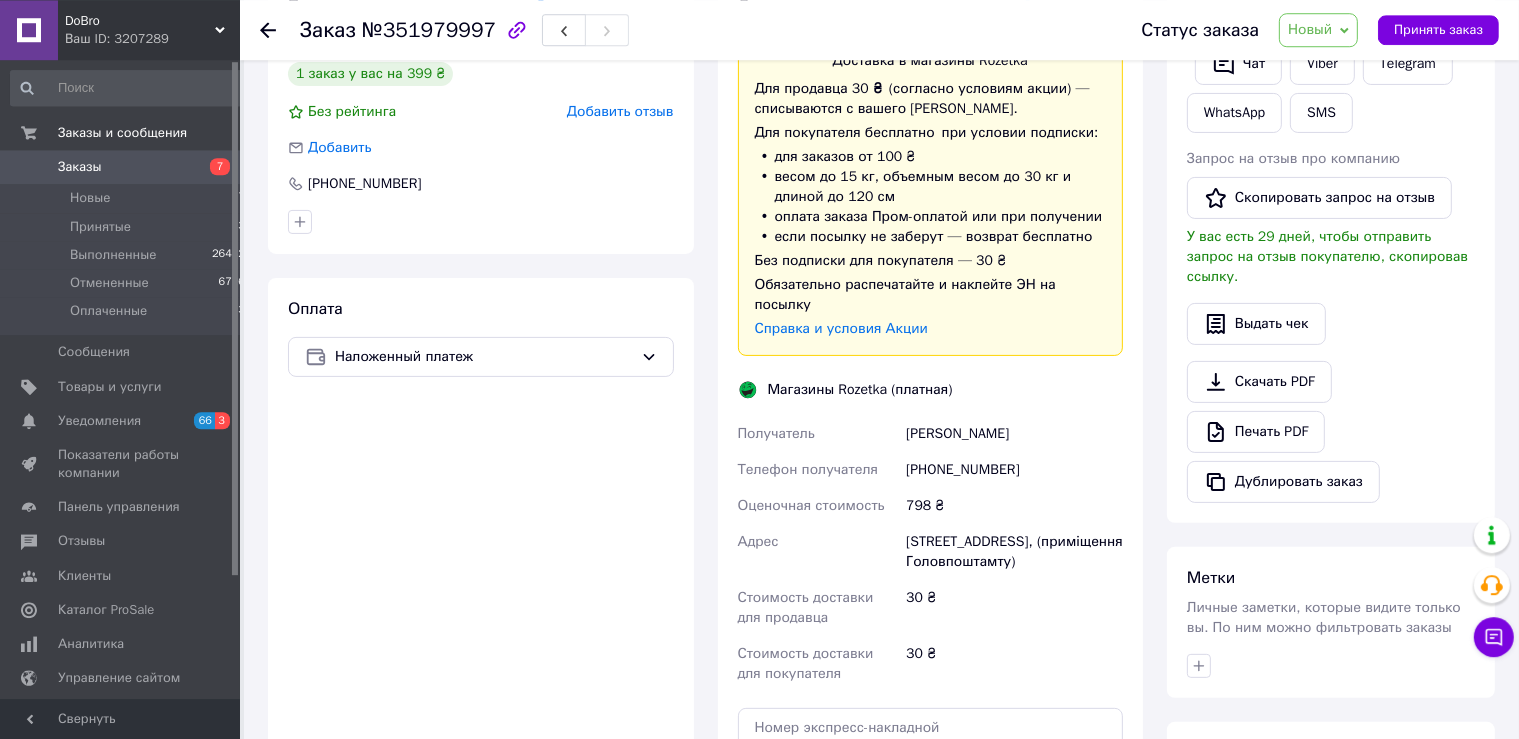 click on "Куликов Александр" at bounding box center (1014, 434) 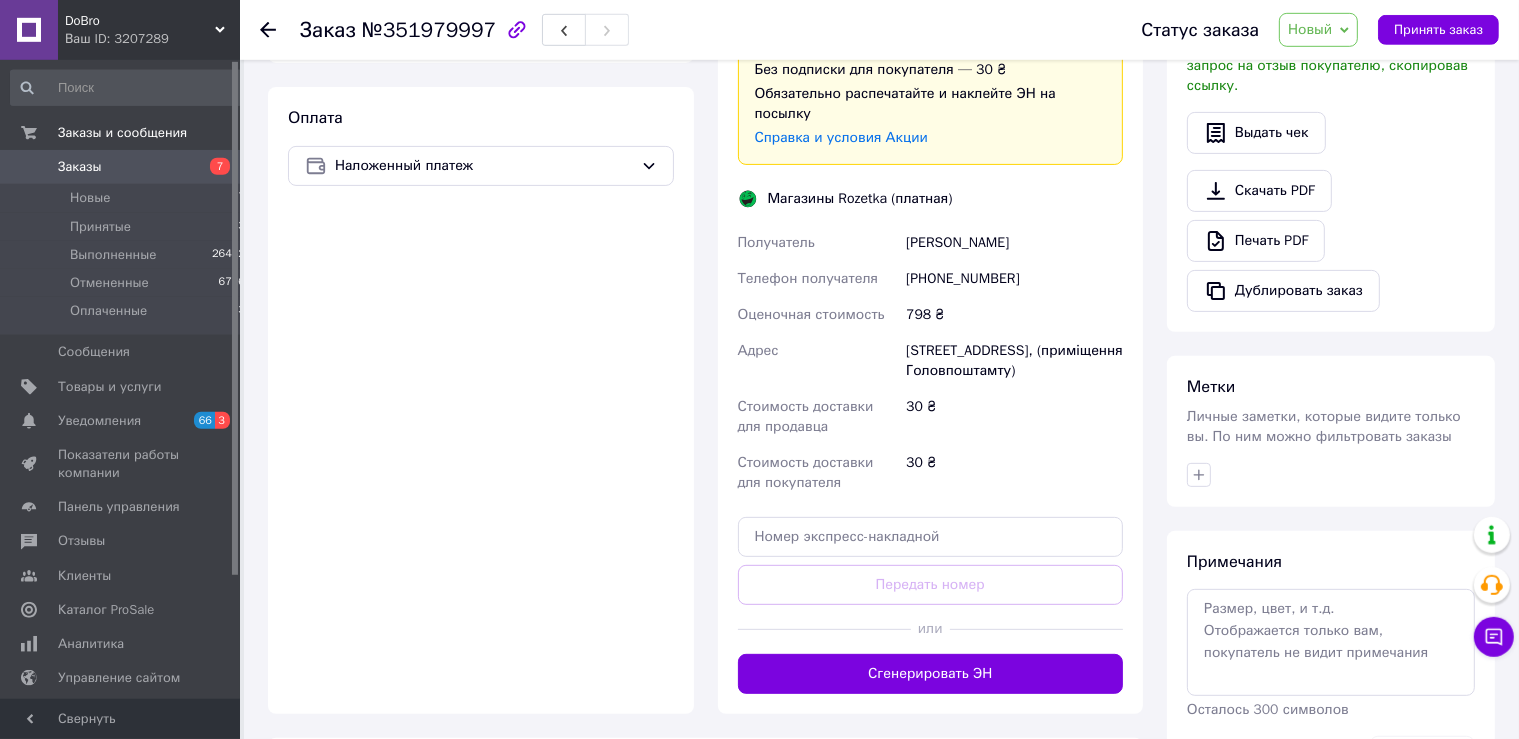 scroll, scrollTop: 664, scrollLeft: 0, axis: vertical 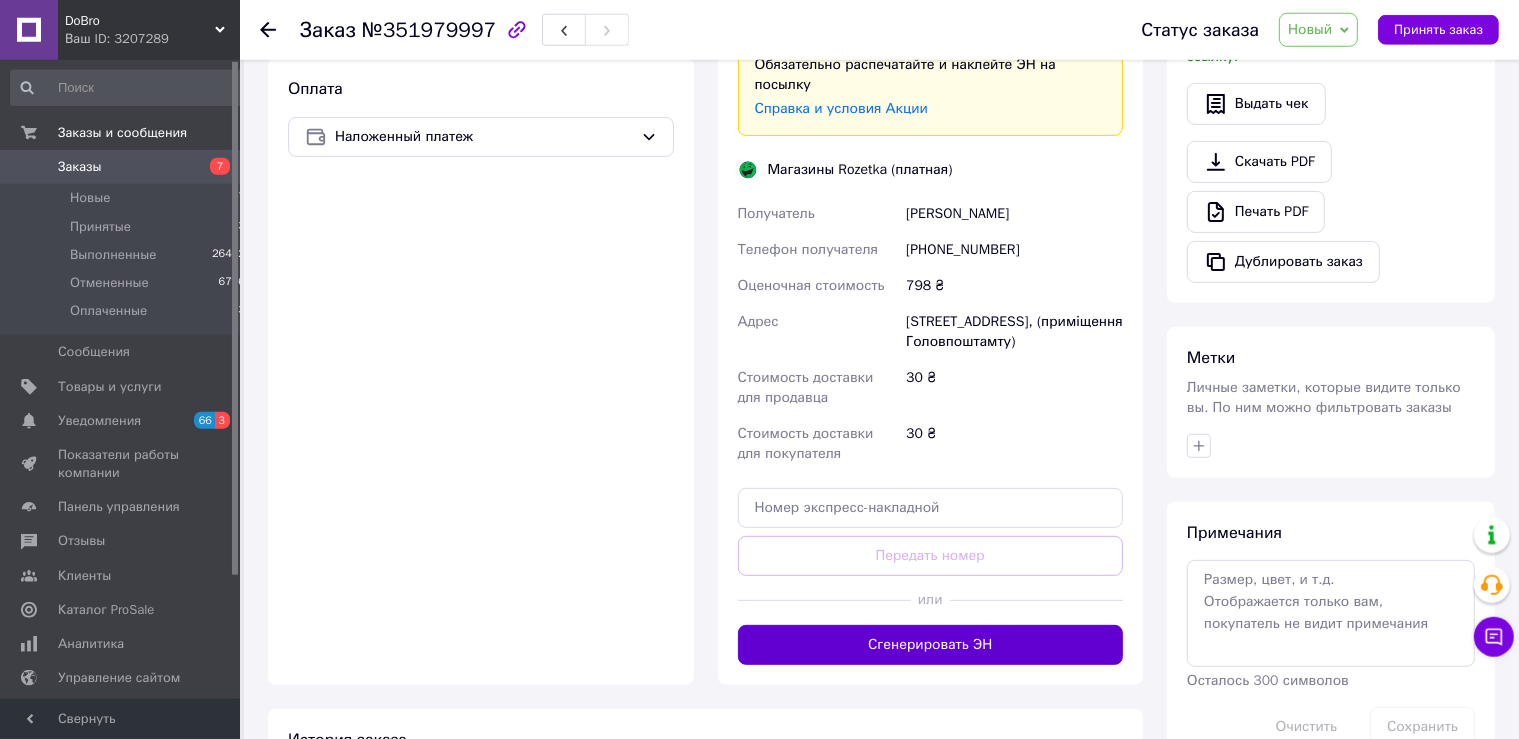 click on "Сгенерировать ЭН" at bounding box center (931, 645) 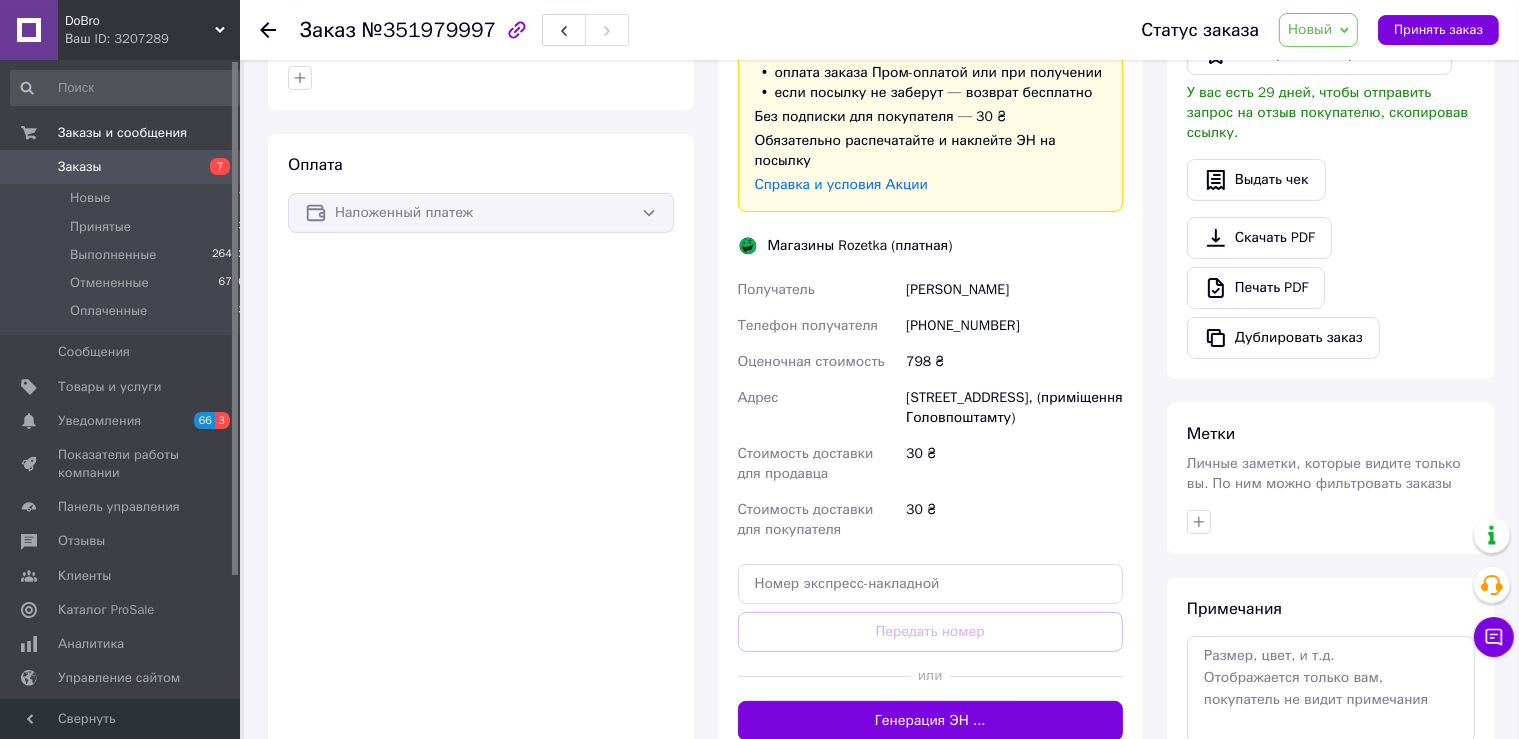 scroll, scrollTop: 583, scrollLeft: 0, axis: vertical 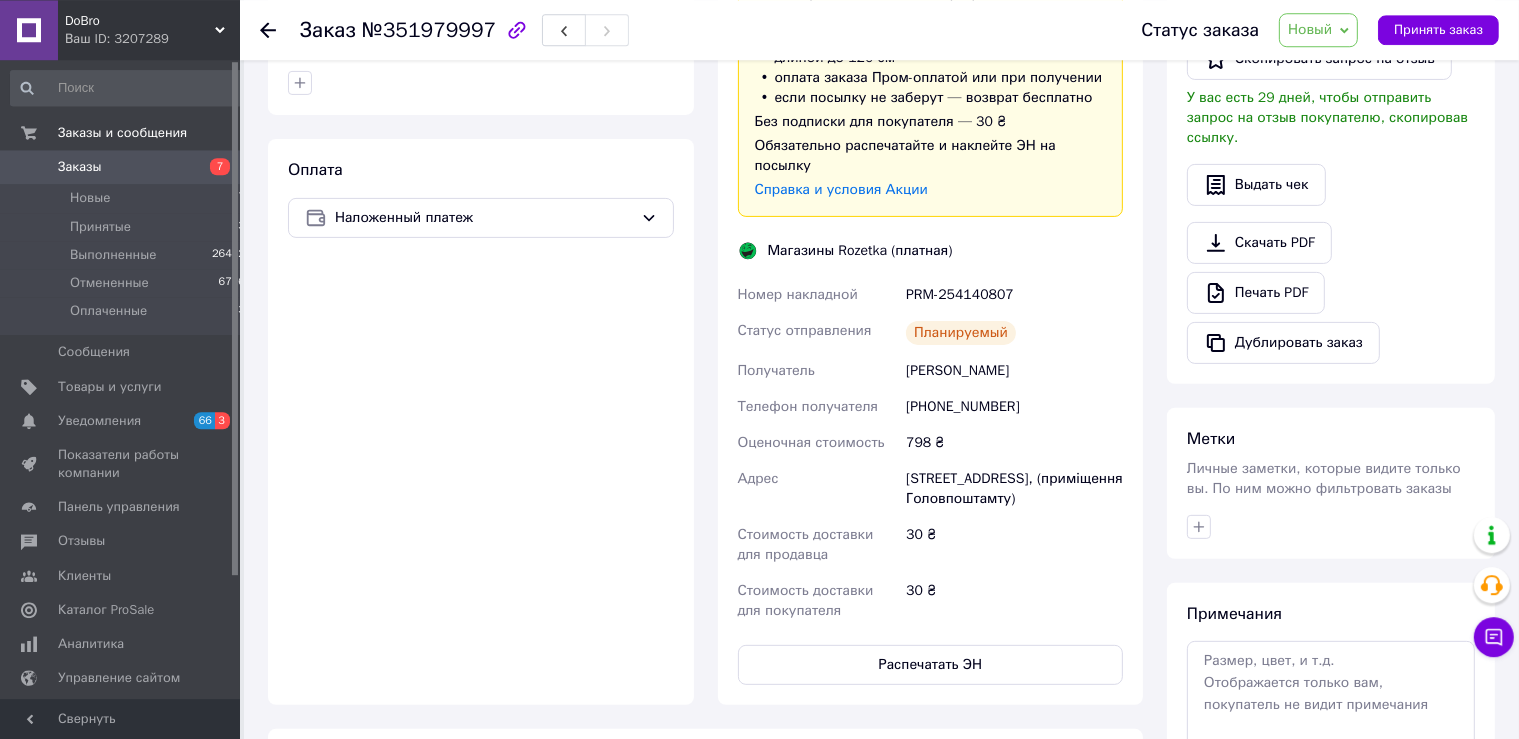 click on "PRM-254140807" at bounding box center (1014, 295) 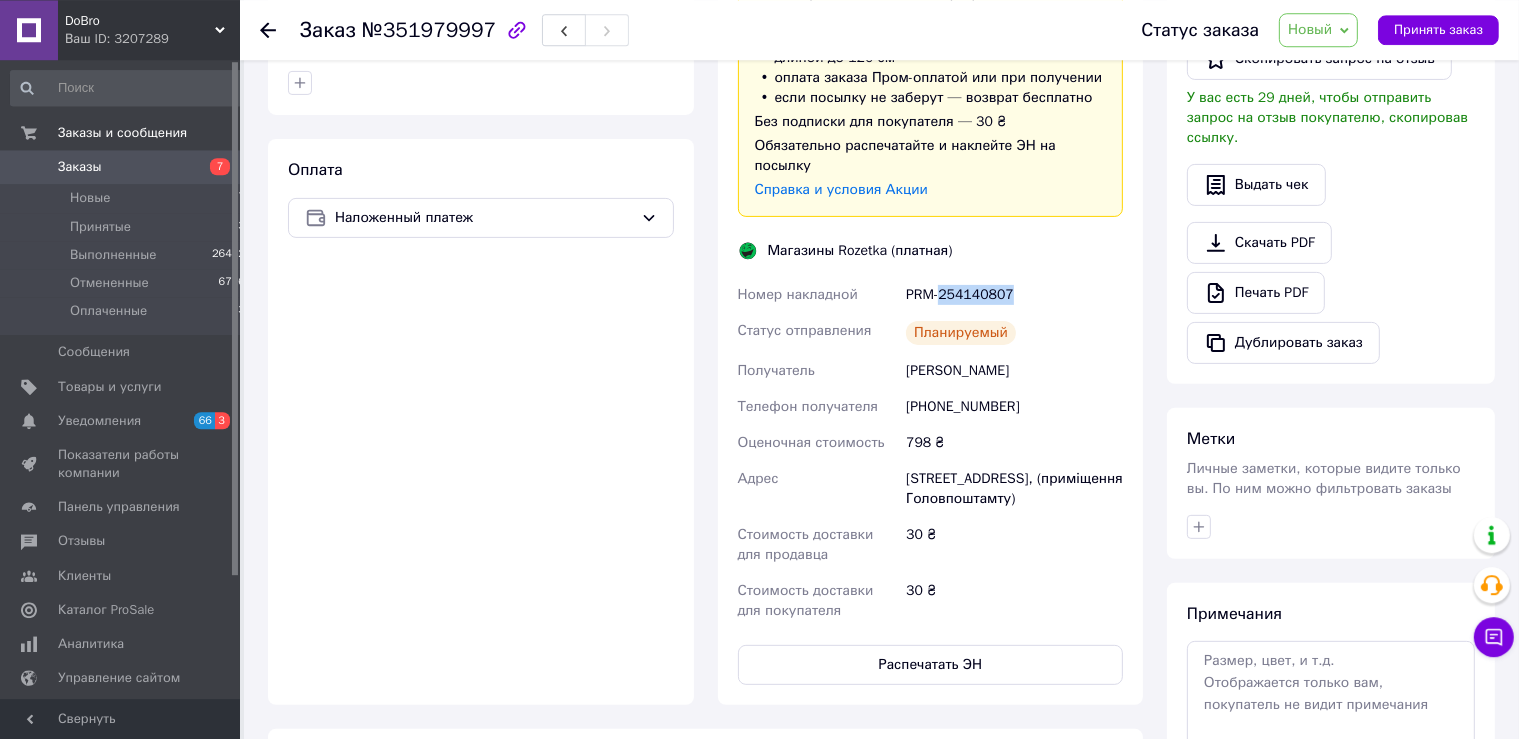 click on "PRM-254140807" at bounding box center (1014, 295) 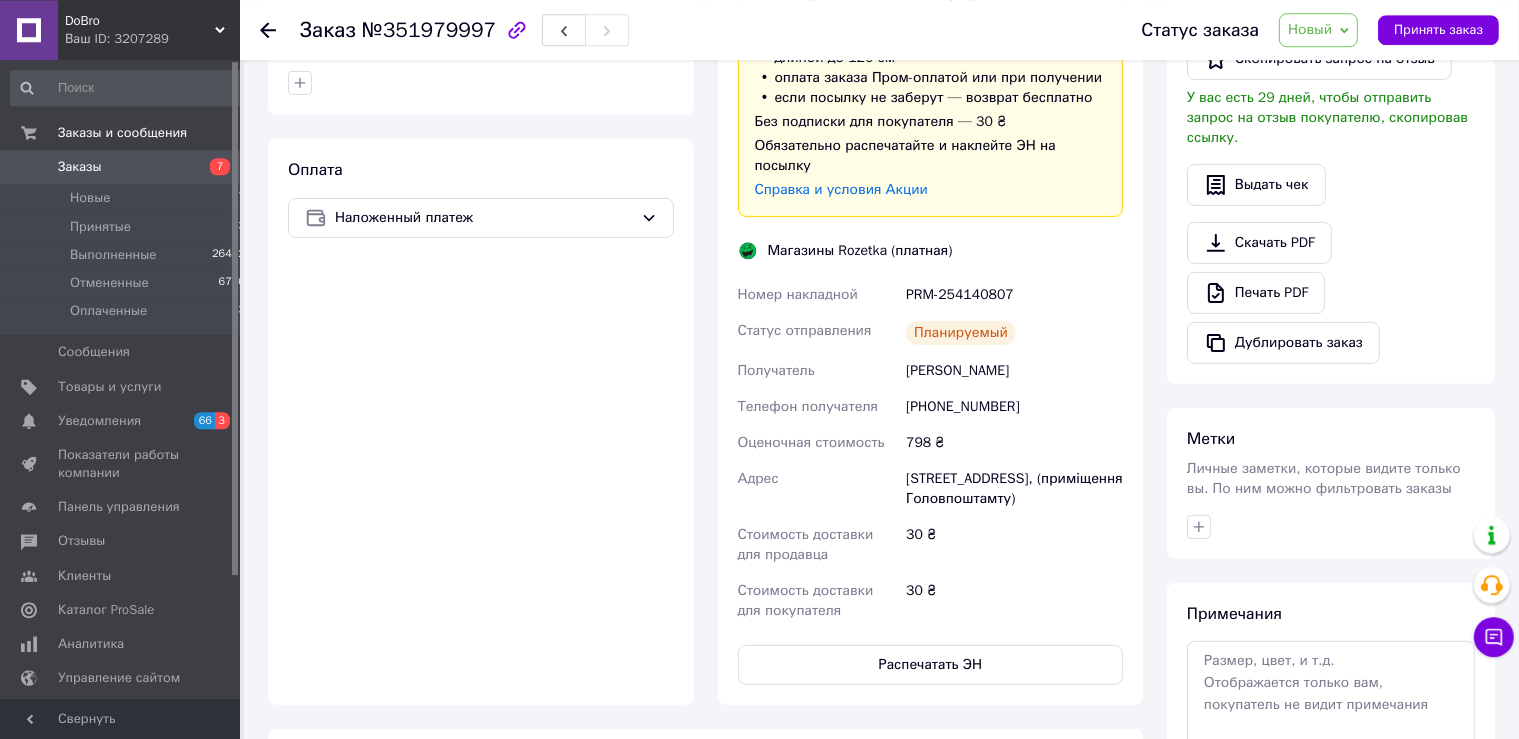 click on "PRM-254140807" at bounding box center (1014, 295) 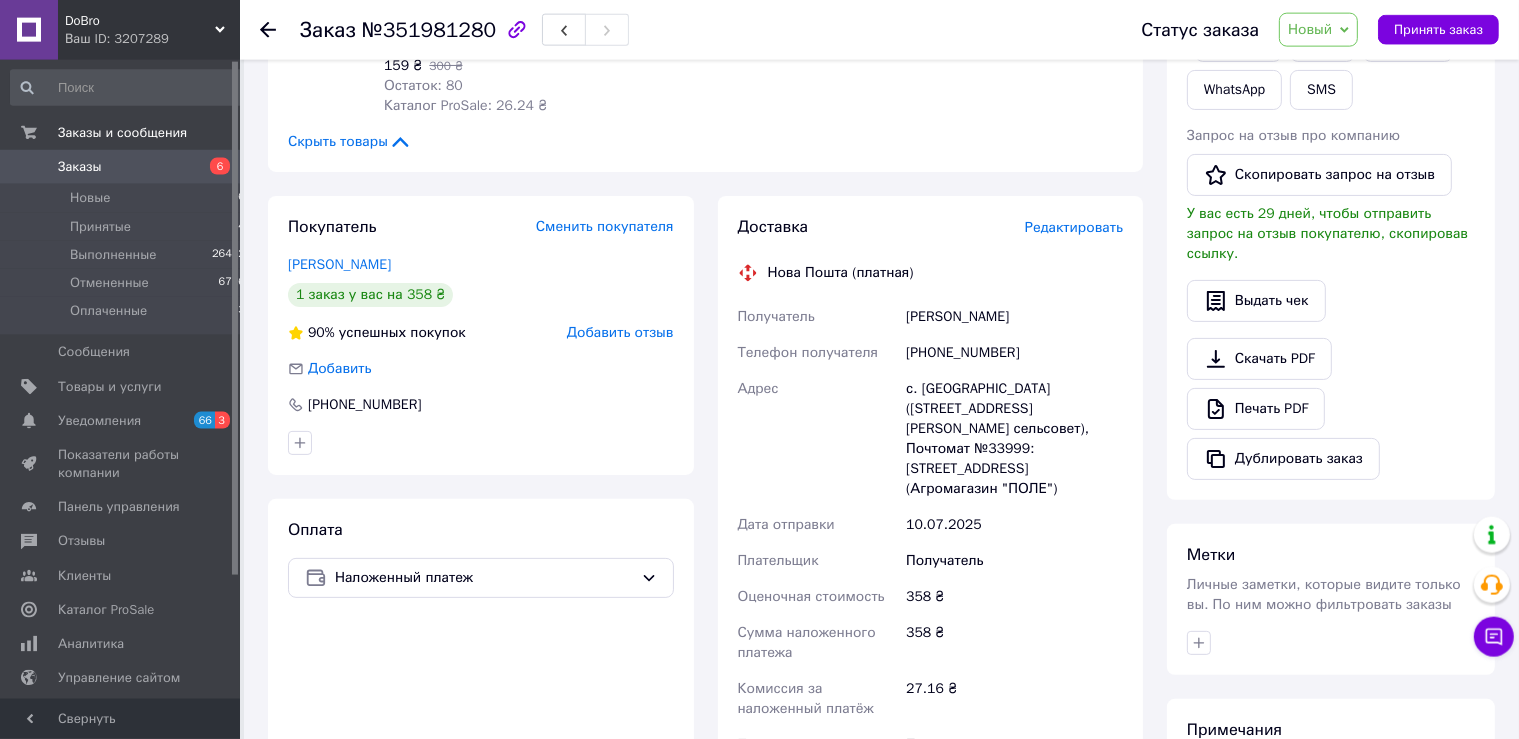 scroll, scrollTop: 484, scrollLeft: 0, axis: vertical 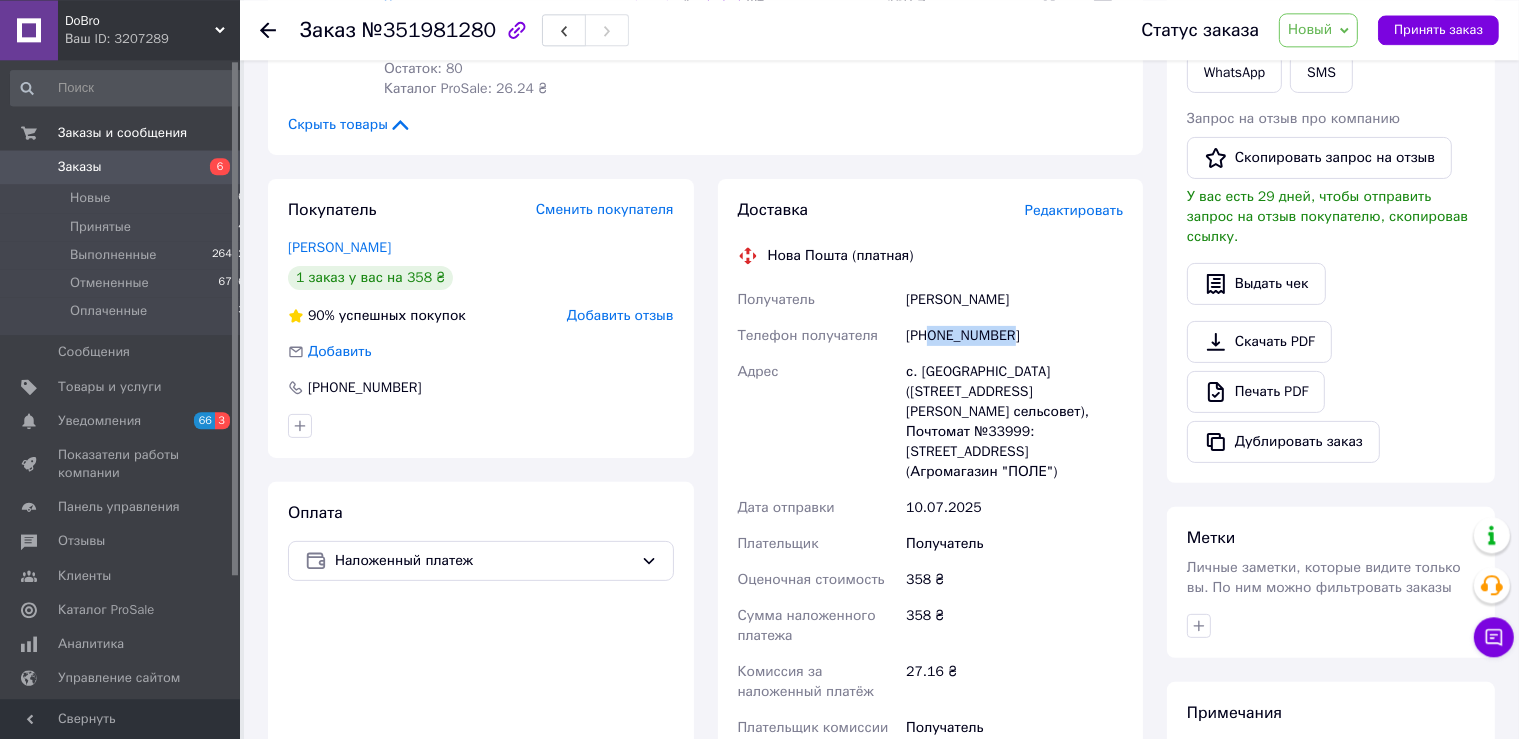 drag, startPoint x: 988, startPoint y: 340, endPoint x: 928, endPoint y: 341, distance: 60.00833 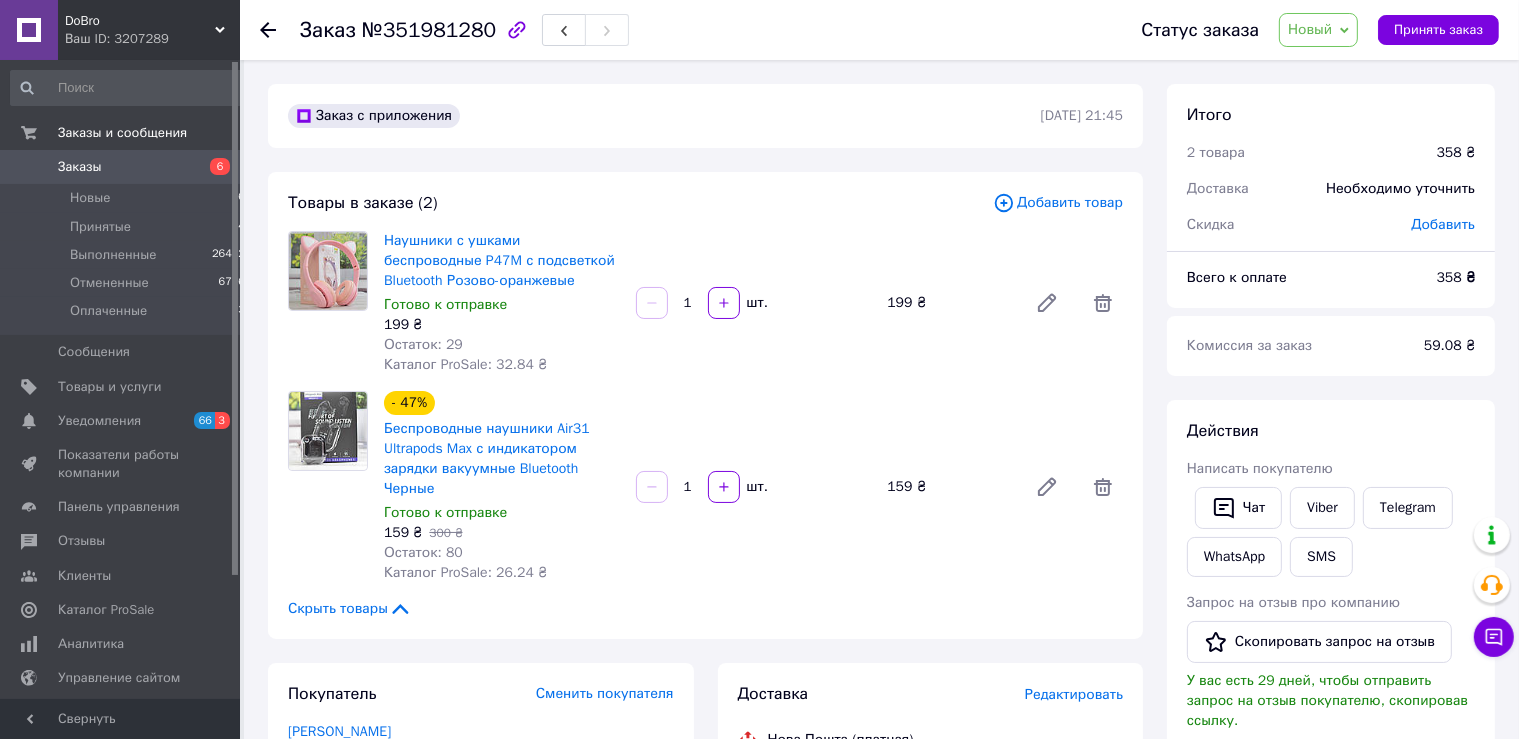 scroll, scrollTop: 9, scrollLeft: 0, axis: vertical 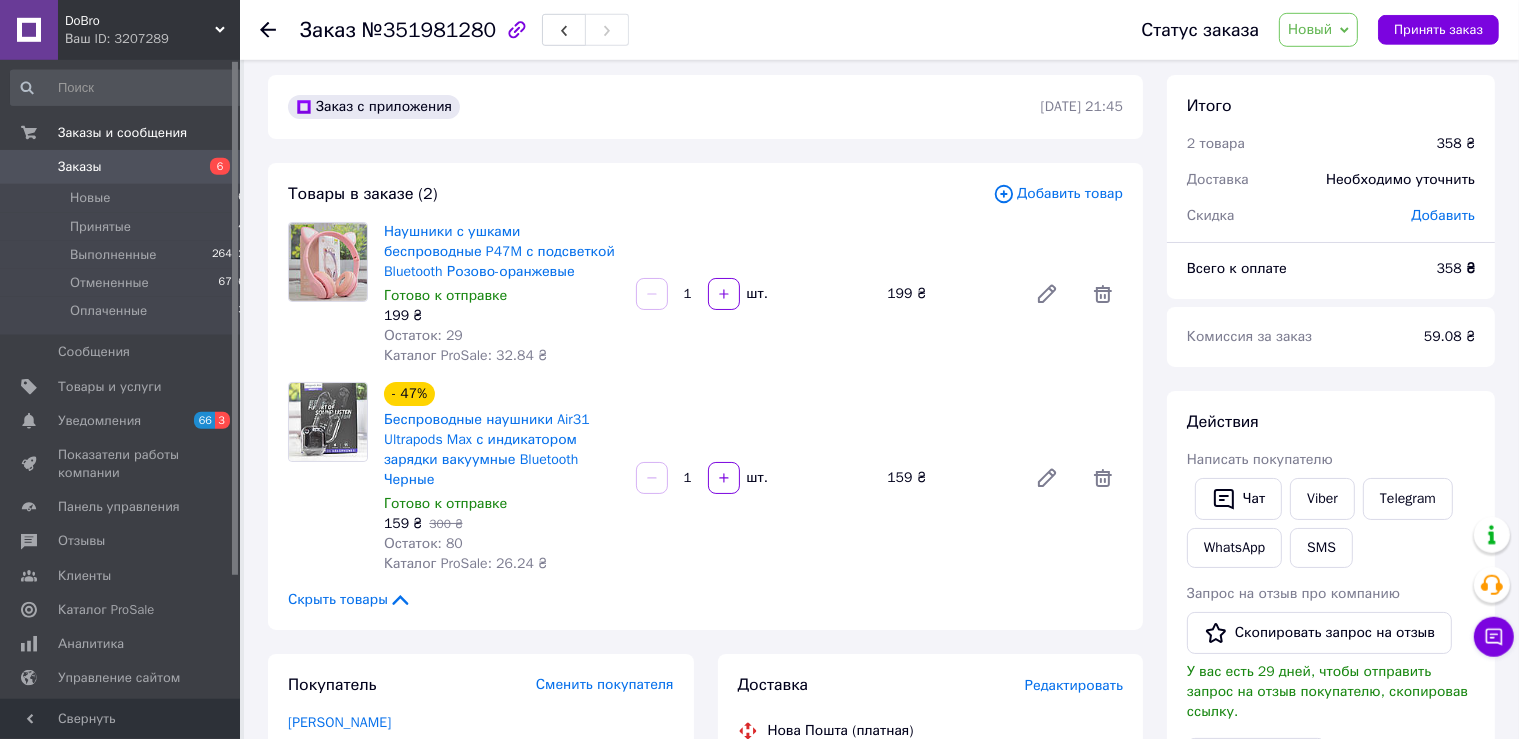 click on "- 47% Беспроводные наушники Air31 Ultrapods Max с индикатором зарядки вакуумные Bluetooth Черные Готово к отправке 159 ₴   300 ₴ Остаток: 80 Каталог ProSale: 26.24 ₴  1   шт. 159 ₴" at bounding box center [753, 478] 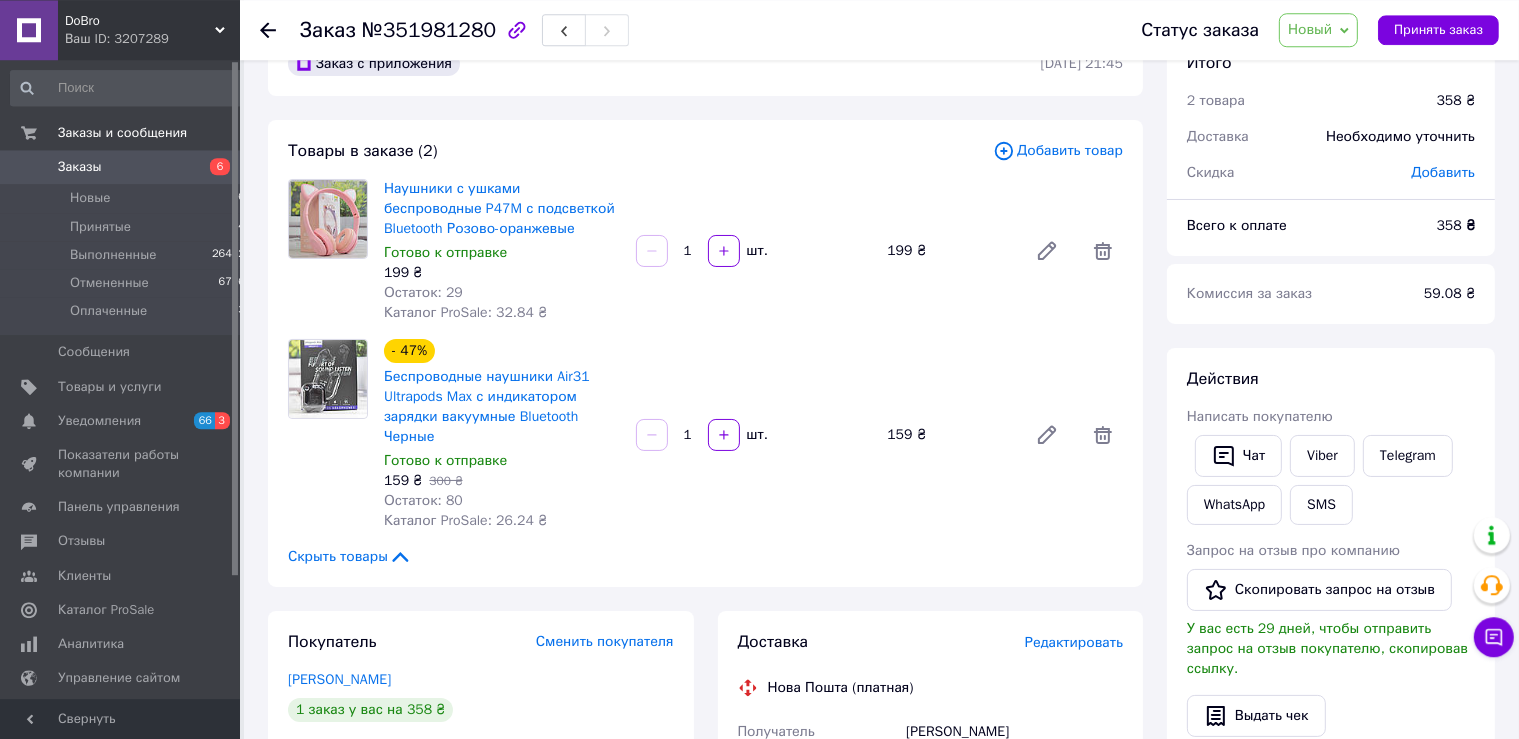 scroll, scrollTop: 0, scrollLeft: 0, axis: both 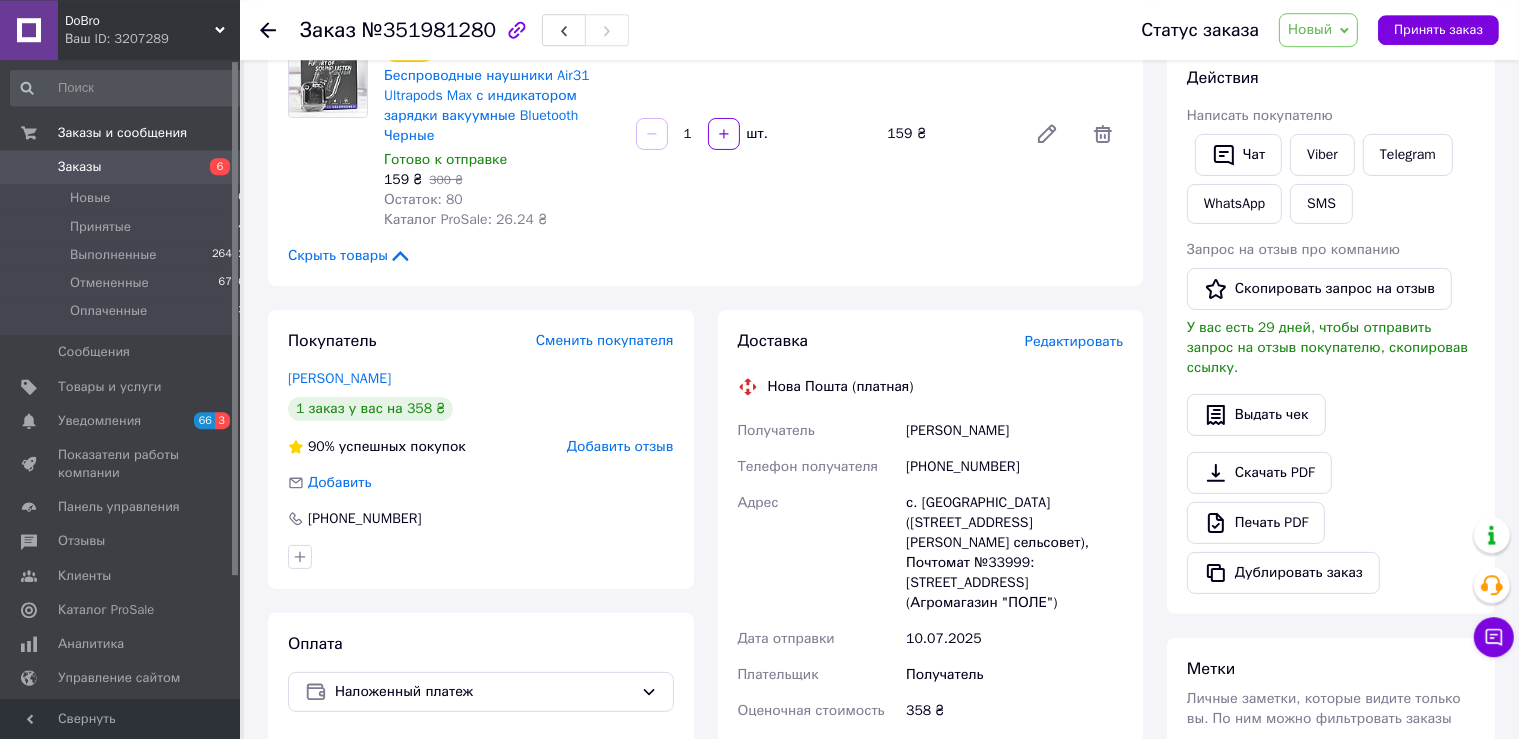 click on "Черевко Анна" at bounding box center (1014, 431) 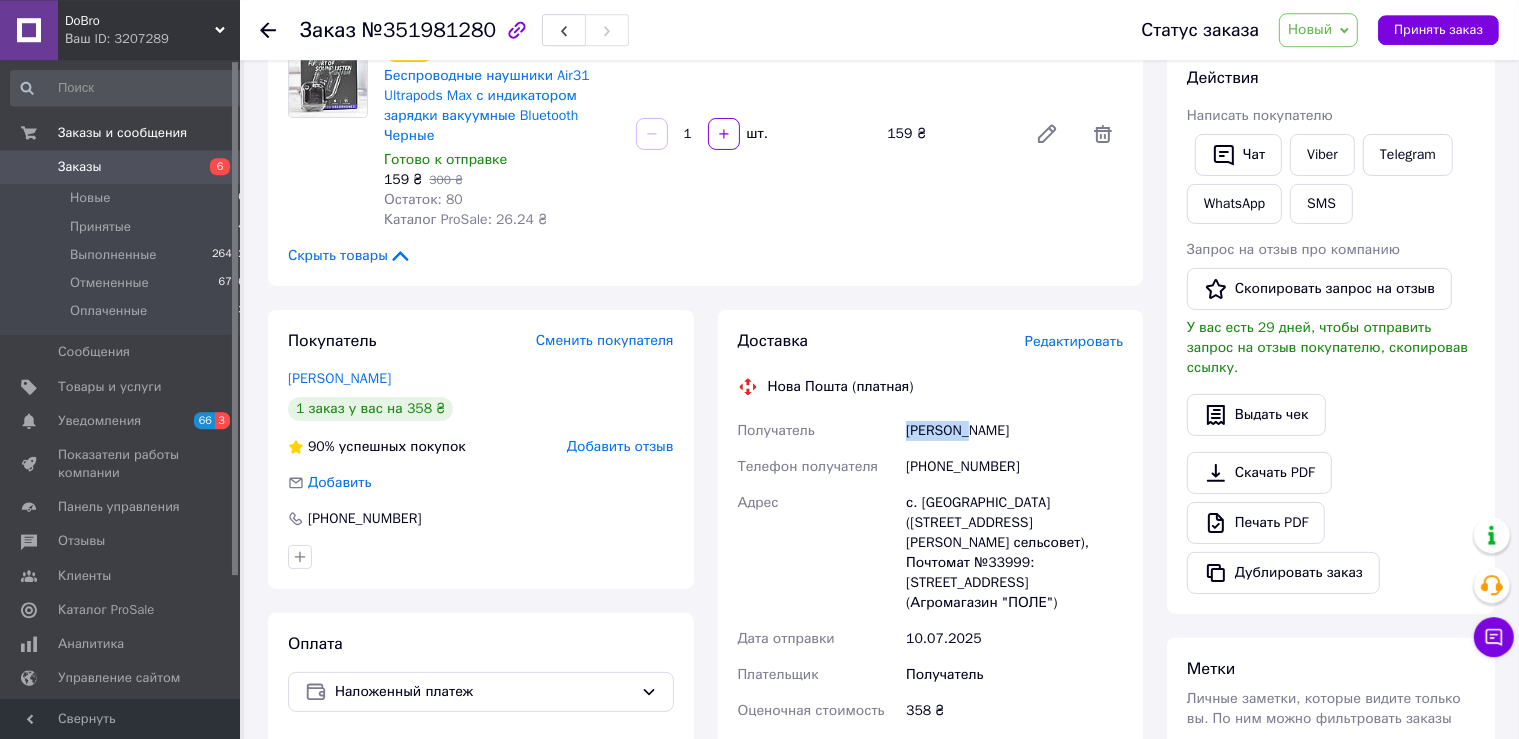 click on "Черевко Анна" at bounding box center [1014, 431] 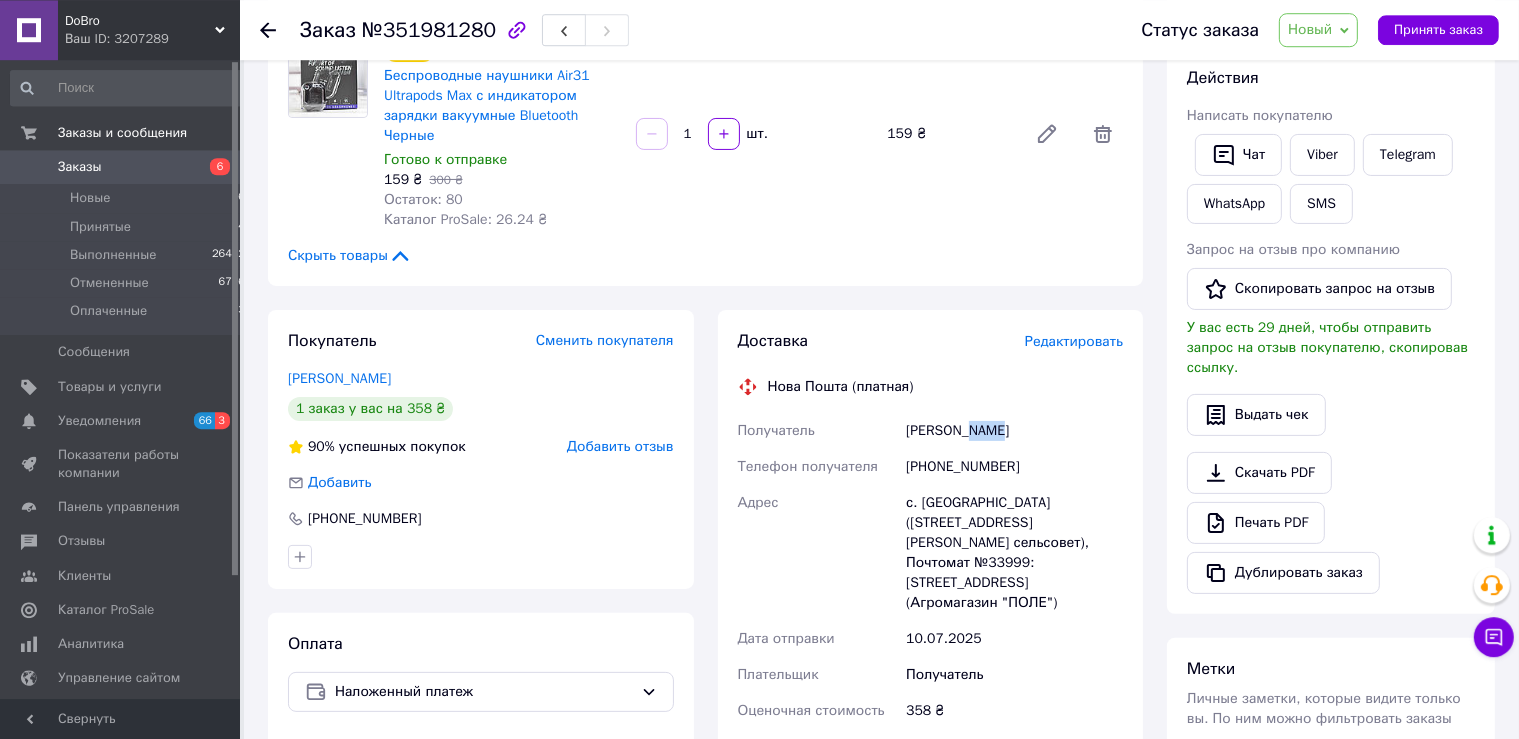 click on "Черевко Анна" at bounding box center [1014, 431] 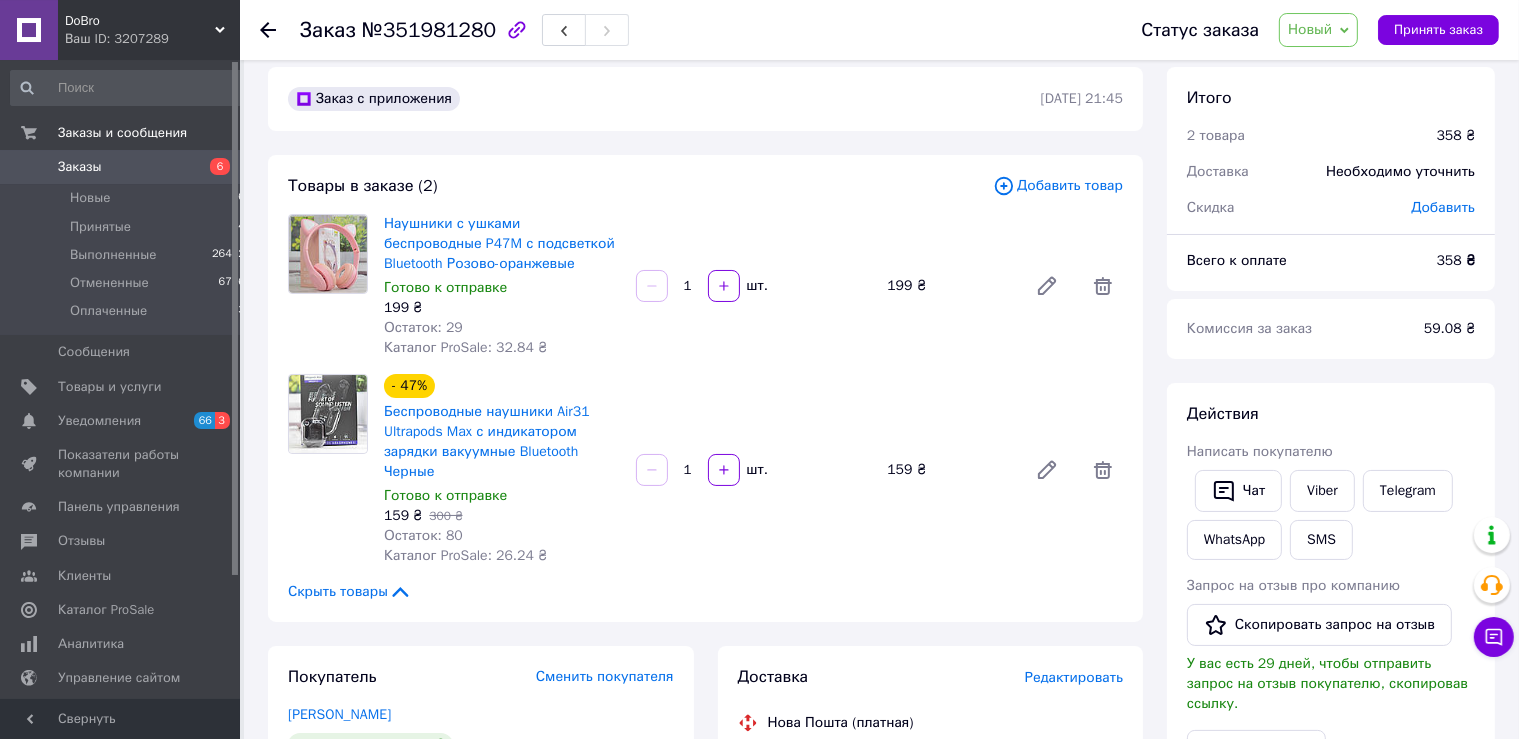 scroll, scrollTop: 0, scrollLeft: 0, axis: both 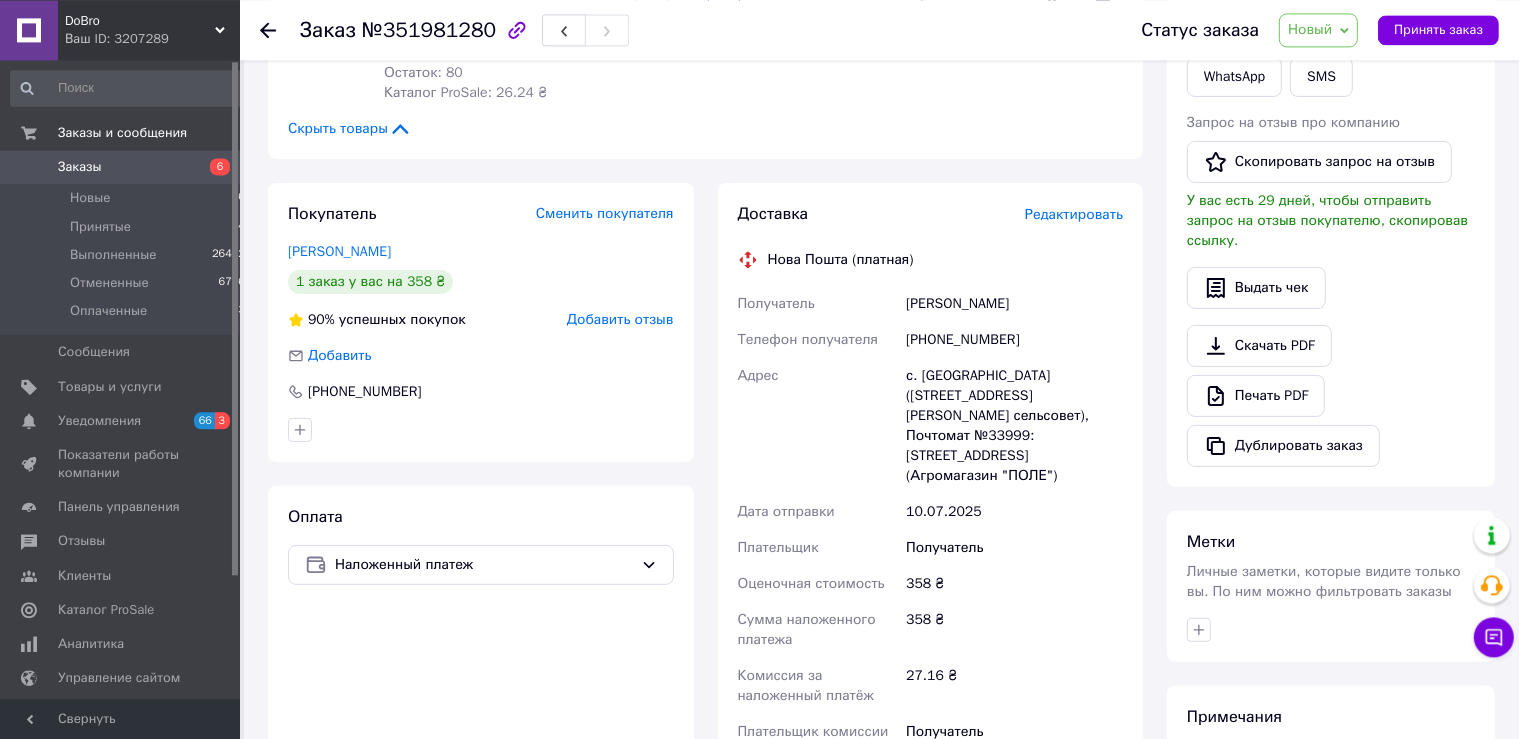 click on "с. Бережинка (Кировоградская обл., Кропивницкий р-н. Первозванивська сельсовет), Почтомат №33999: ул. Центральная, 10 (Агромагазин "ПОЛЕ")" at bounding box center [1014, 426] 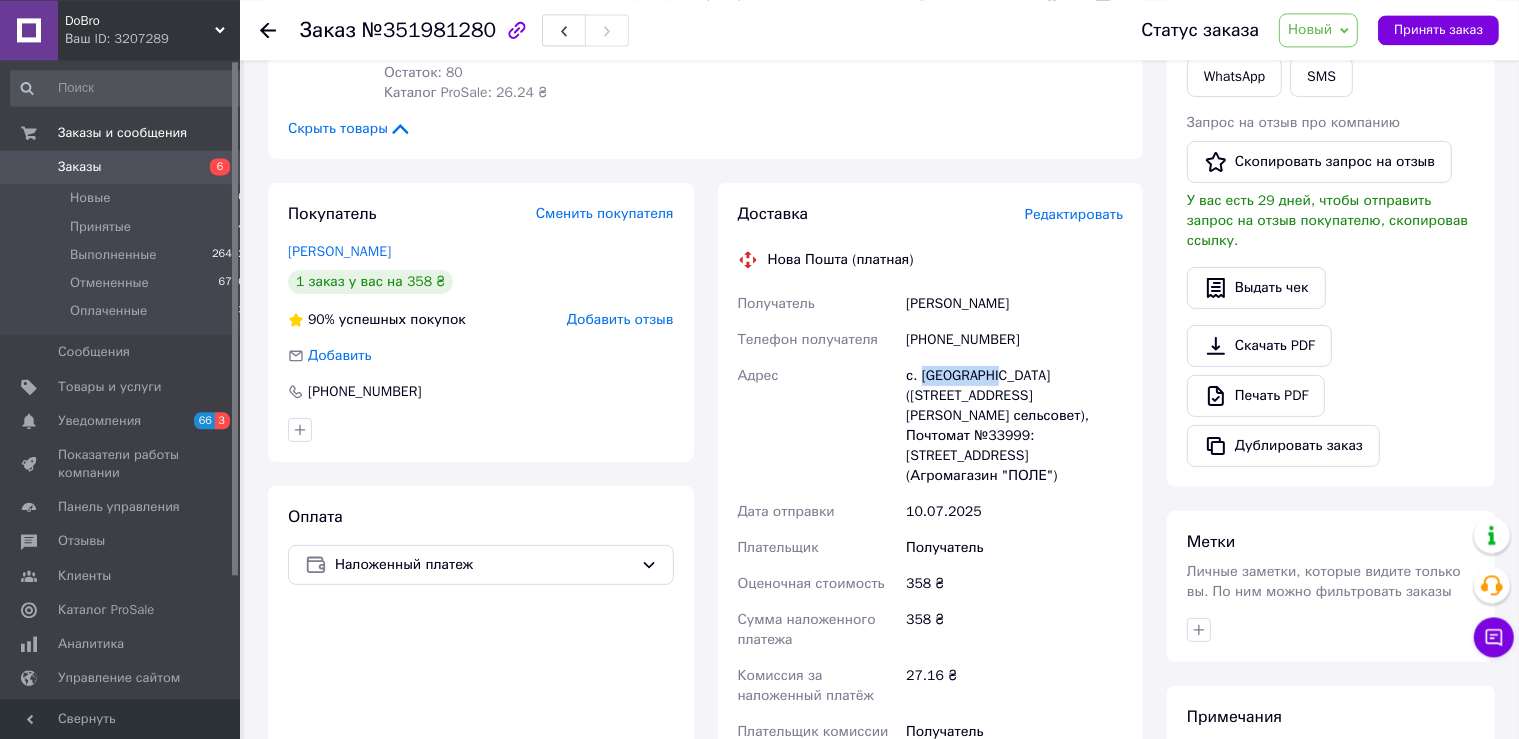 click on "с. Бережинка (Кировоградская обл., Кропивницкий р-н. Первозванивська сельсовет), Почтомат №33999: ул. Центральная, 10 (Агромагазин "ПОЛЕ")" at bounding box center [1014, 426] 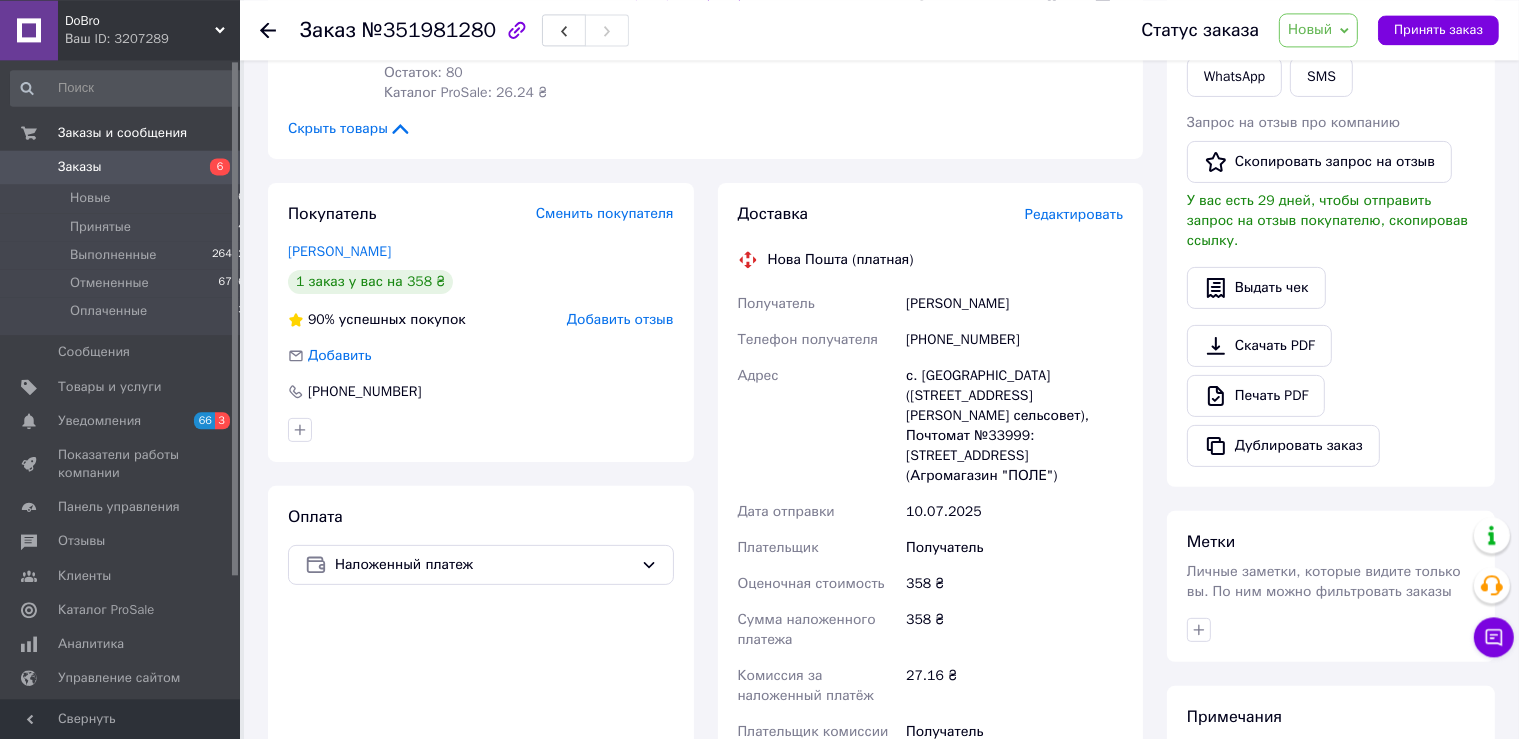 click on "с. Бережинка (Кировоградская обл., Кропивницкий р-н. Первозванивська сельсовет), Почтомат №33999: ул. Центральная, 10 (Агромагазин "ПОЛЕ")" at bounding box center [1014, 426] 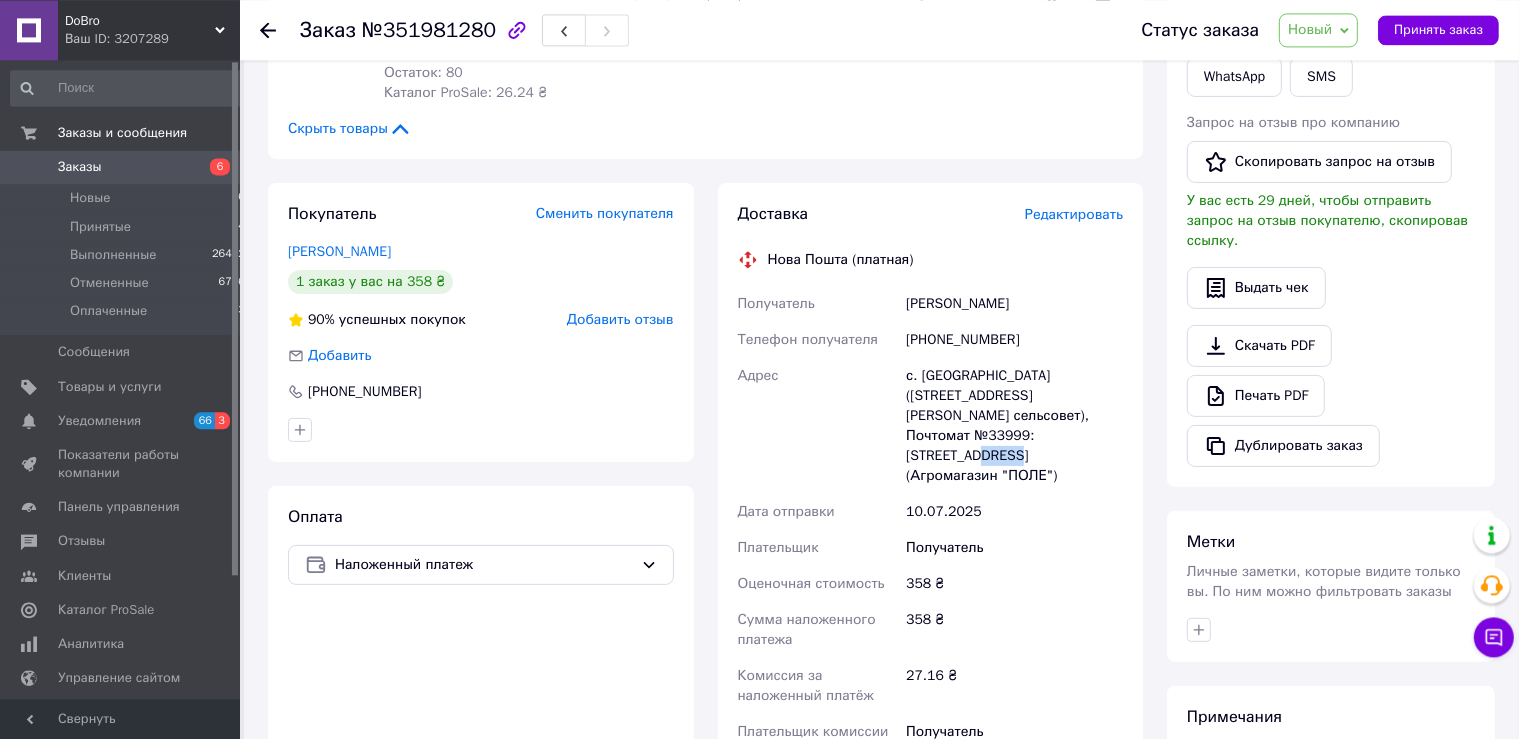 click on "с. Бережинка (Кировоградская обл., Кропивницкий р-н. Первозванивська сельсовет), Почтомат №33999: ул. Центральная, 10 (Агромагазин "ПОЛЕ")" at bounding box center (1014, 426) 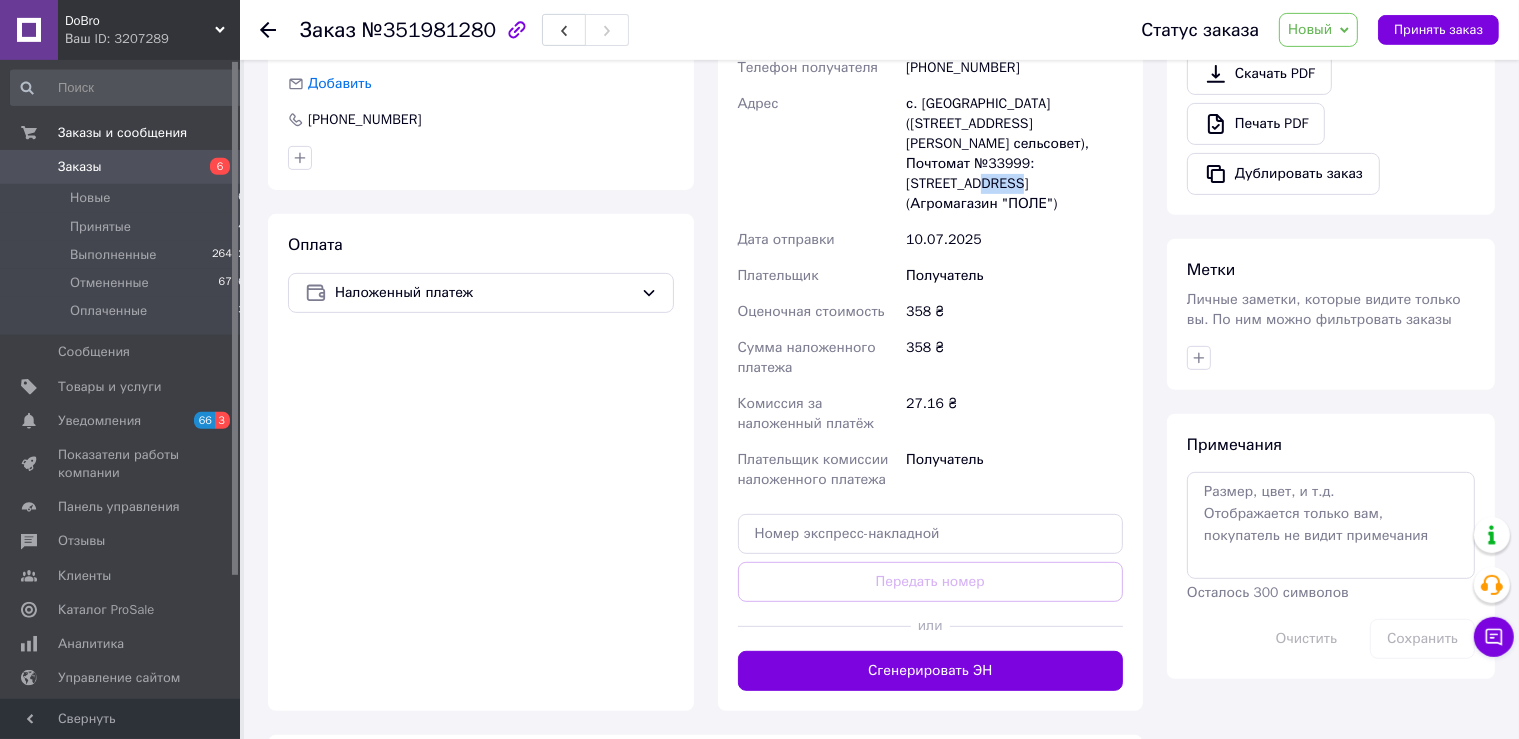 scroll, scrollTop: 753, scrollLeft: 0, axis: vertical 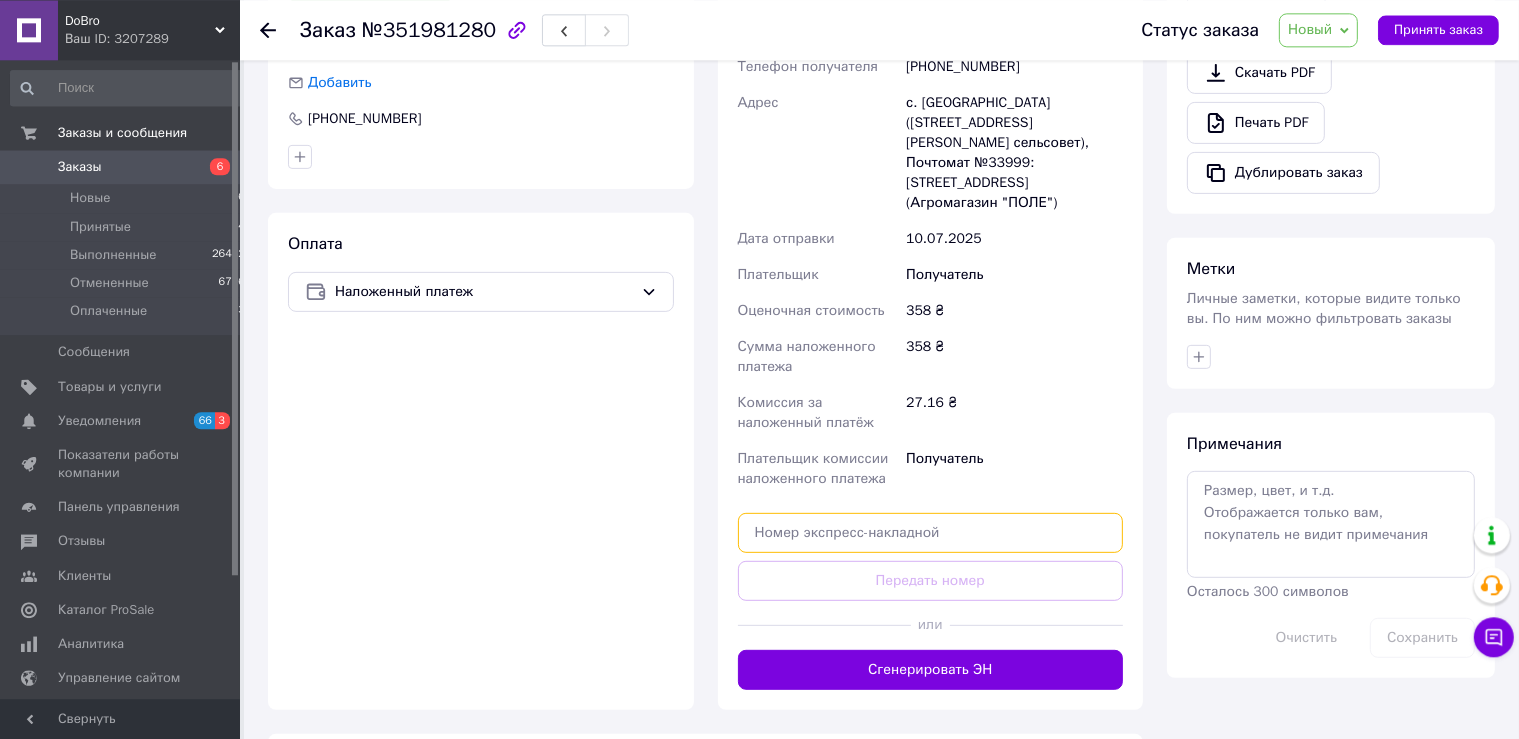 click at bounding box center (931, 533) 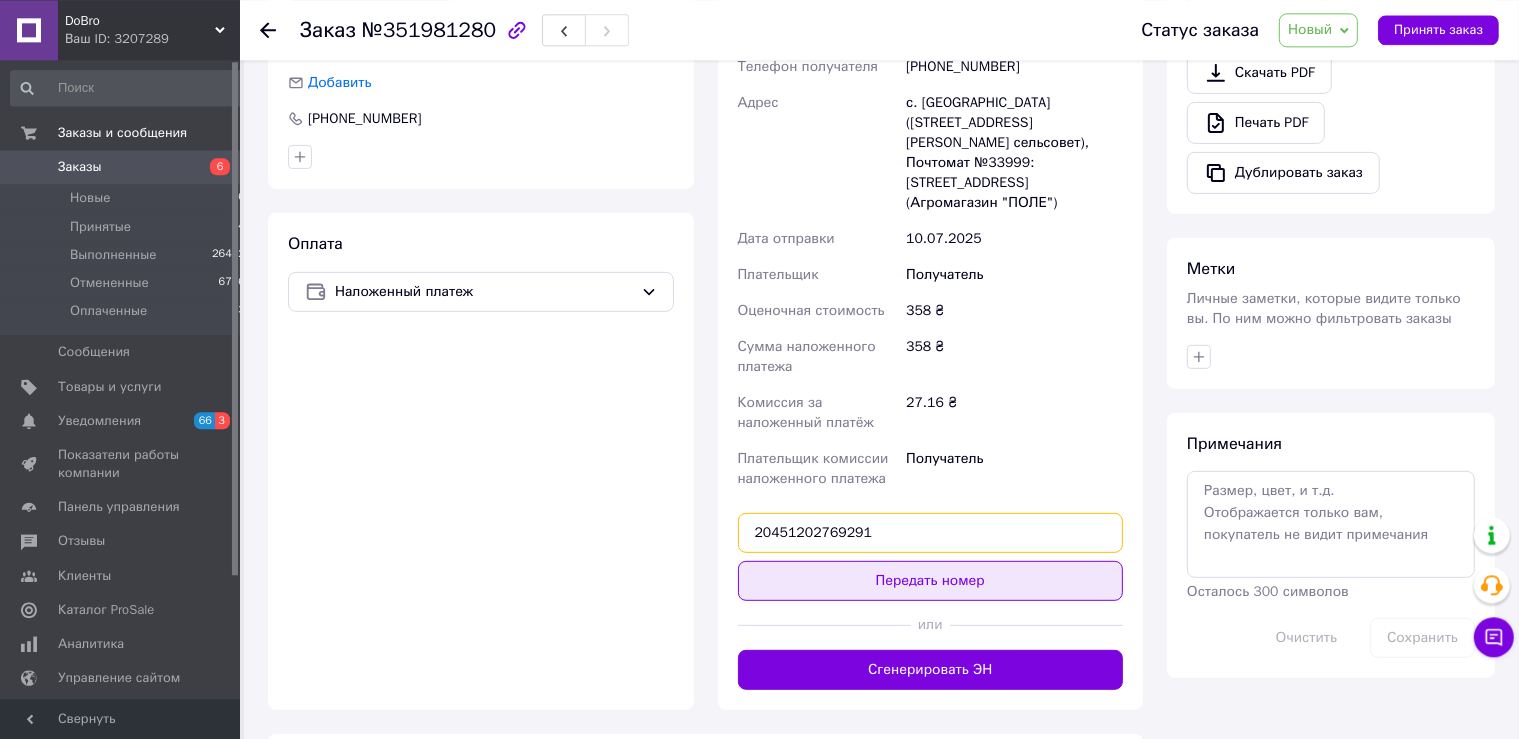 type on "20451202769291" 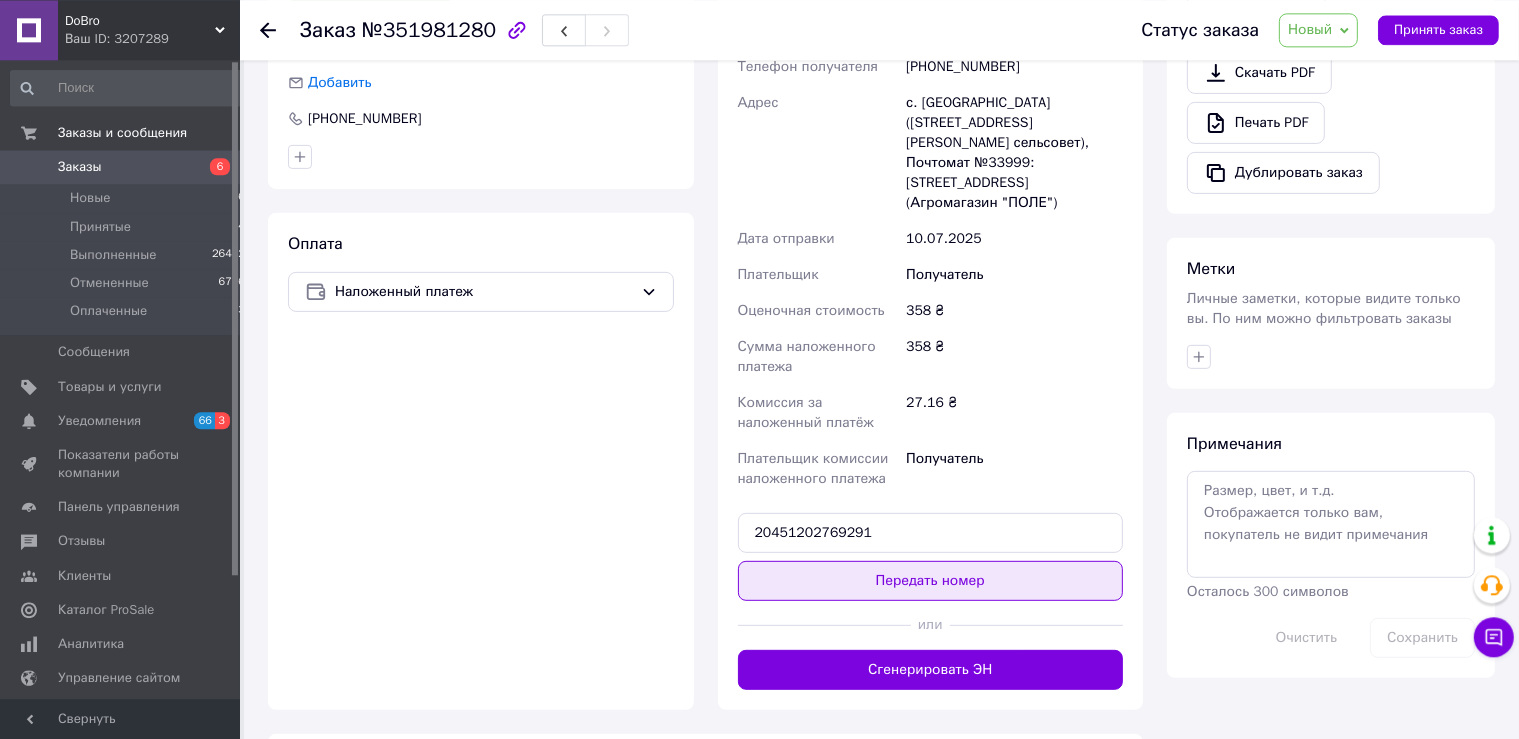 click on "Передать номер" at bounding box center [931, 581] 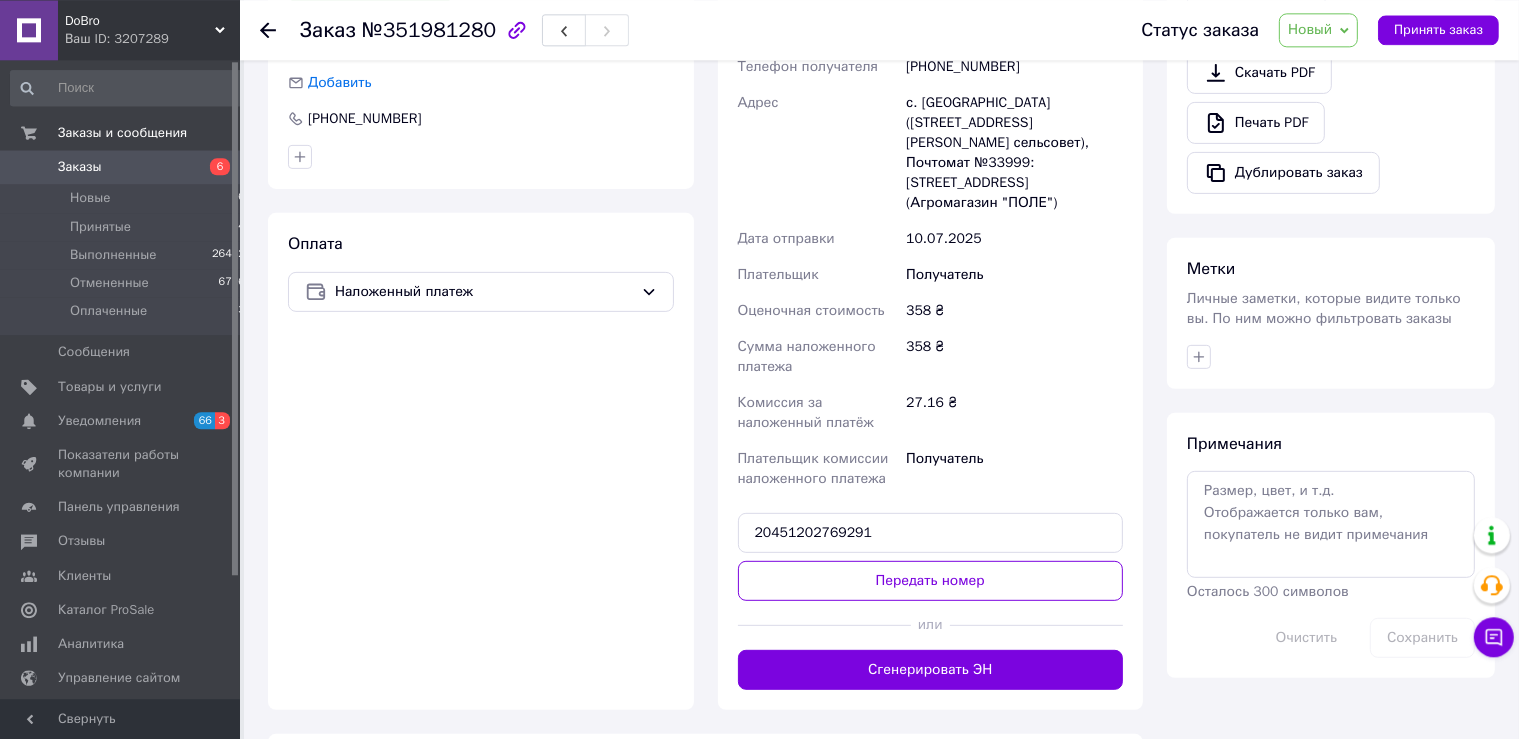 type 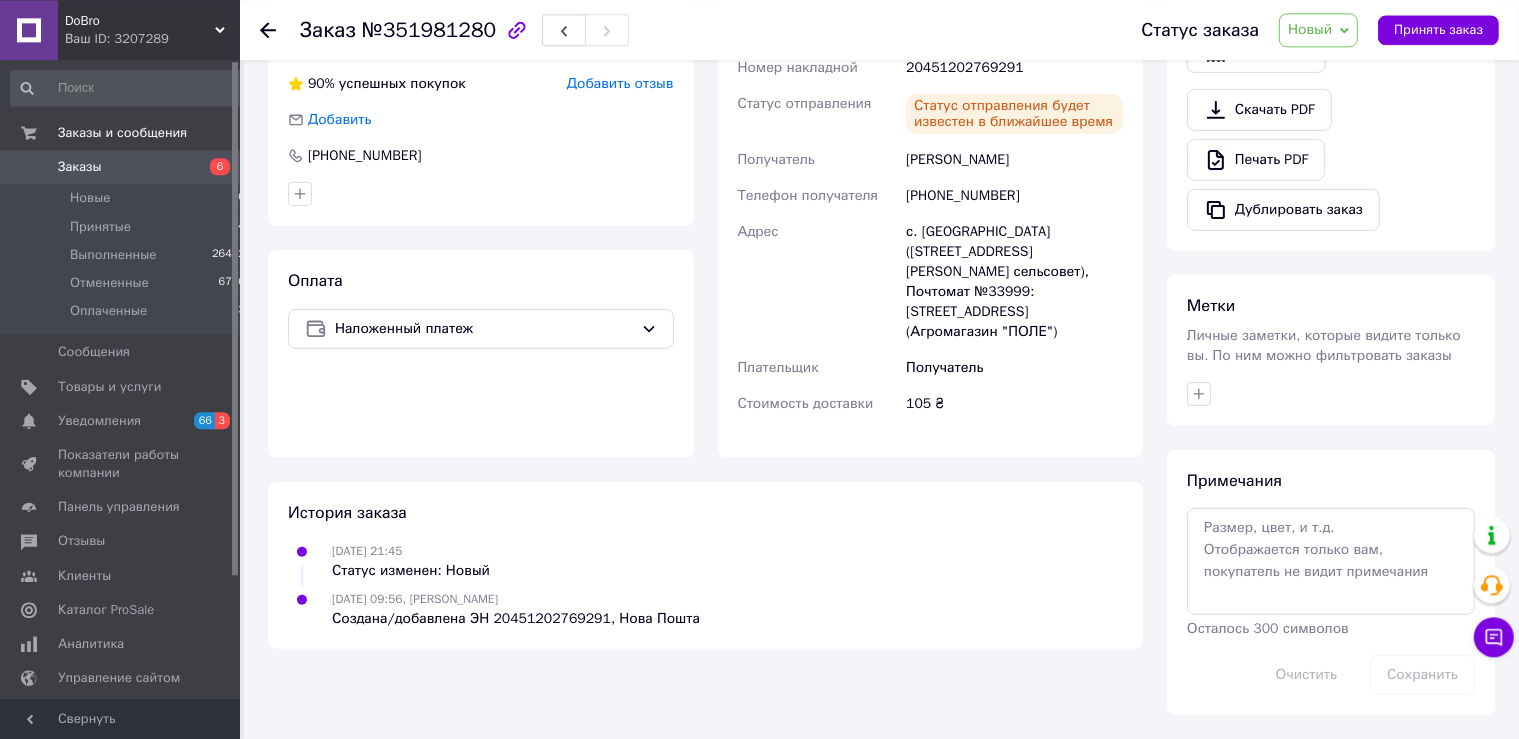 scroll, scrollTop: 692, scrollLeft: 0, axis: vertical 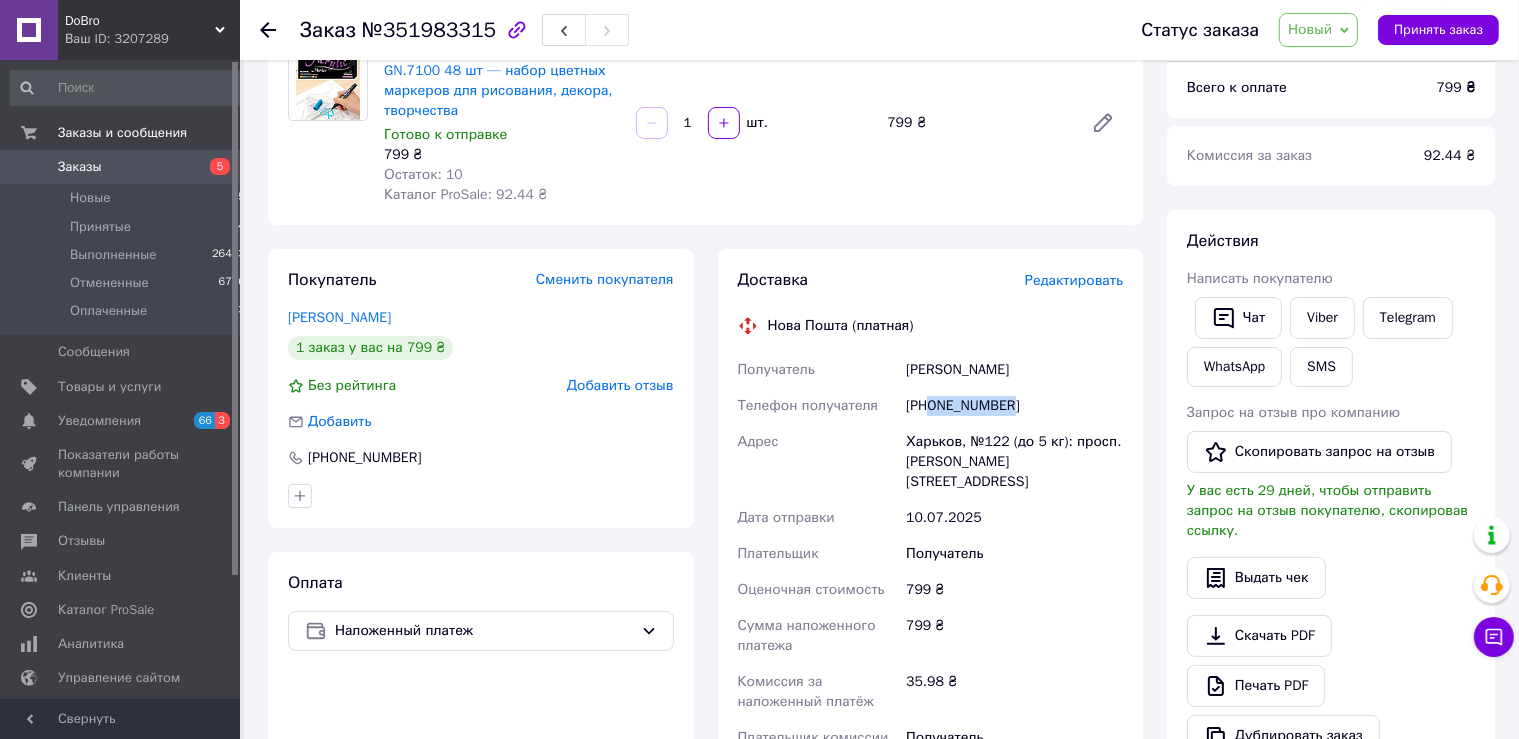 drag, startPoint x: 1012, startPoint y: 412, endPoint x: 934, endPoint y: 410, distance: 78.025635 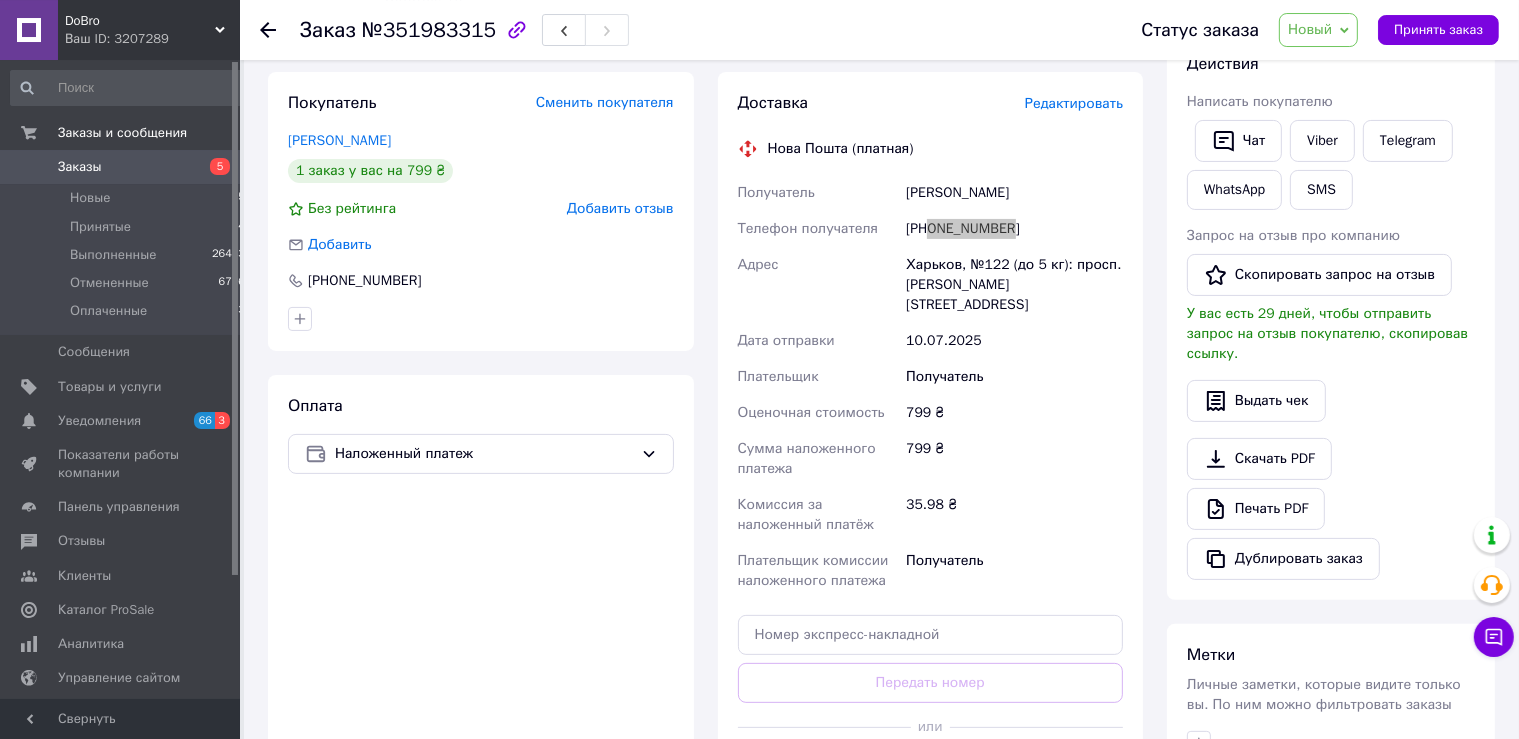 scroll, scrollTop: 0, scrollLeft: 0, axis: both 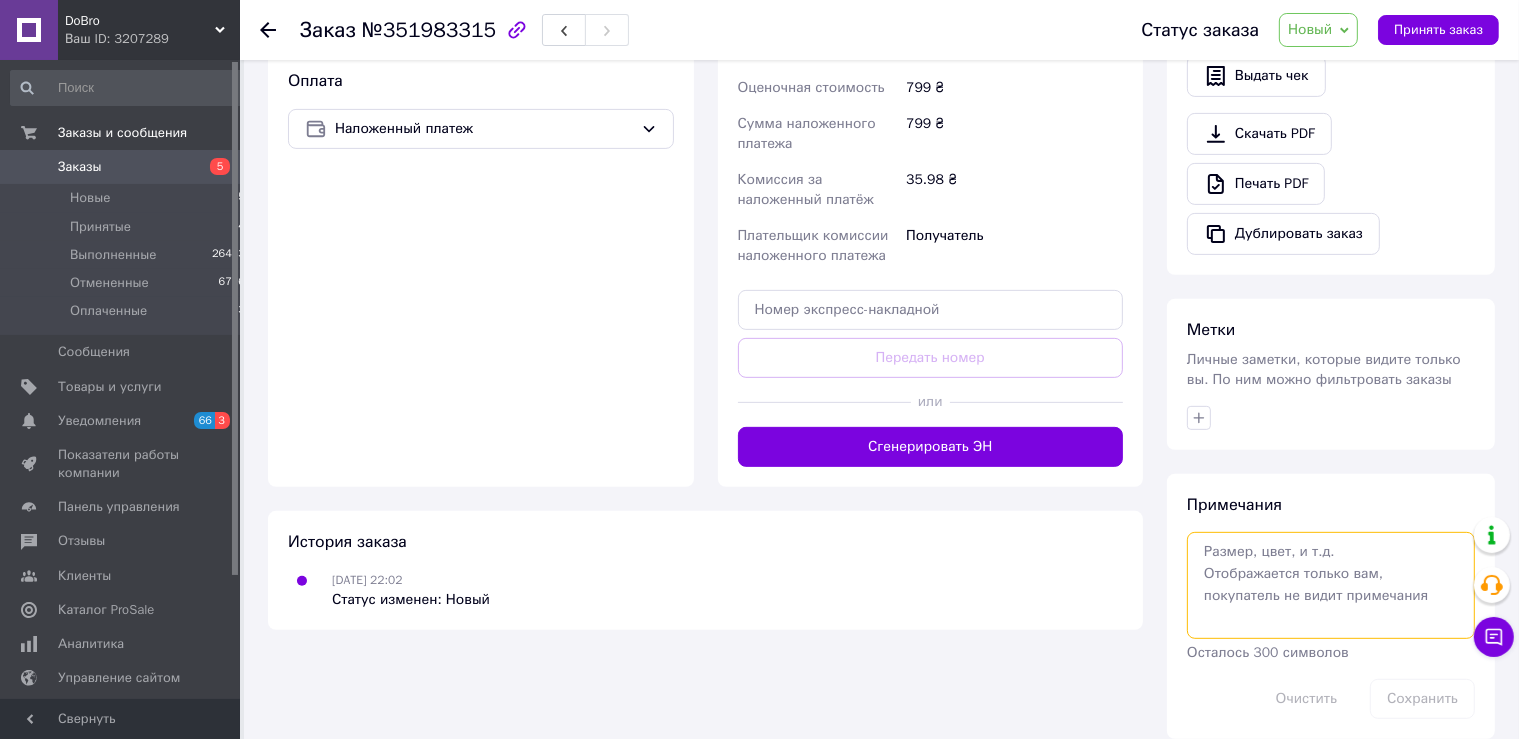 click at bounding box center [1331, 585] 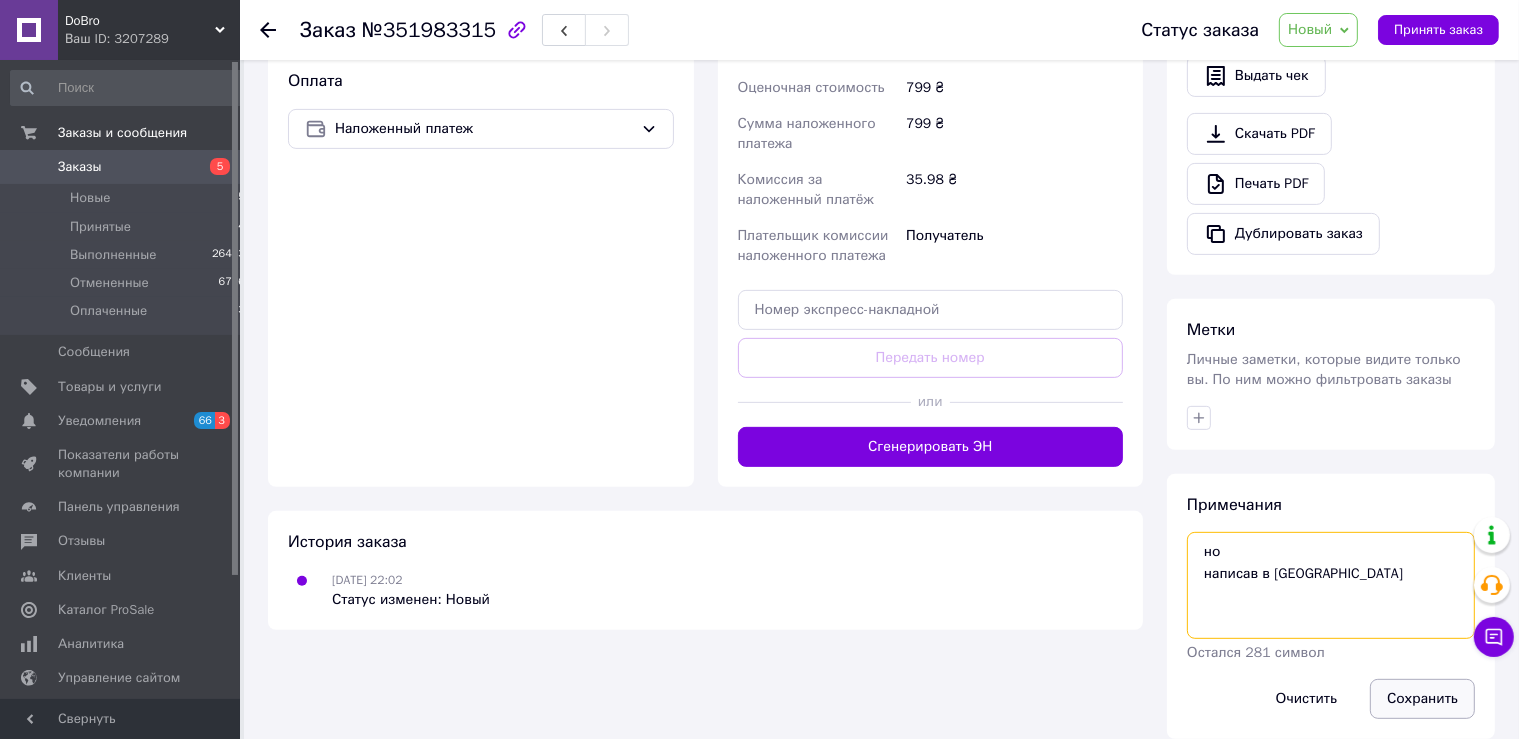type on "но
написав в вайбер" 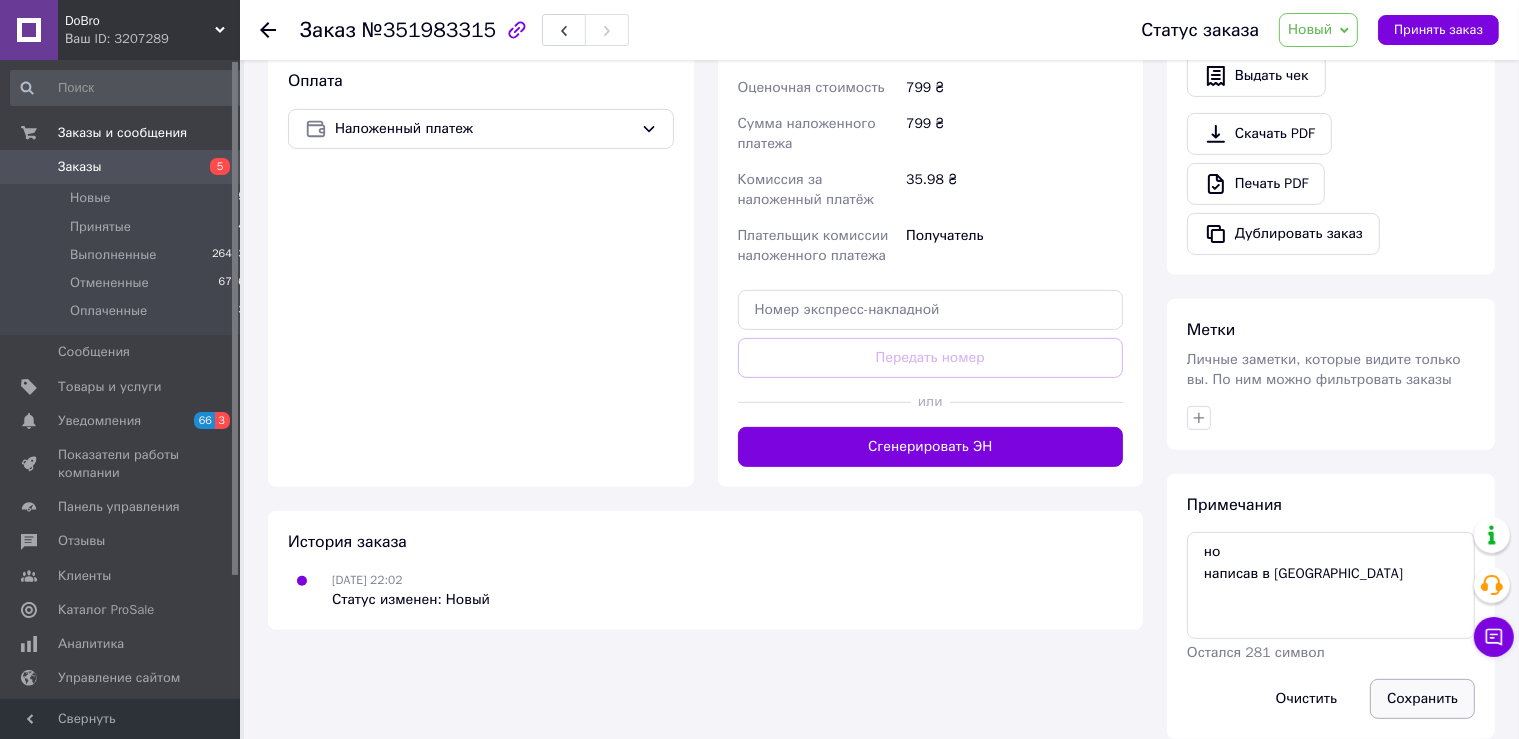 click on "Сохранить" at bounding box center (1422, 699) 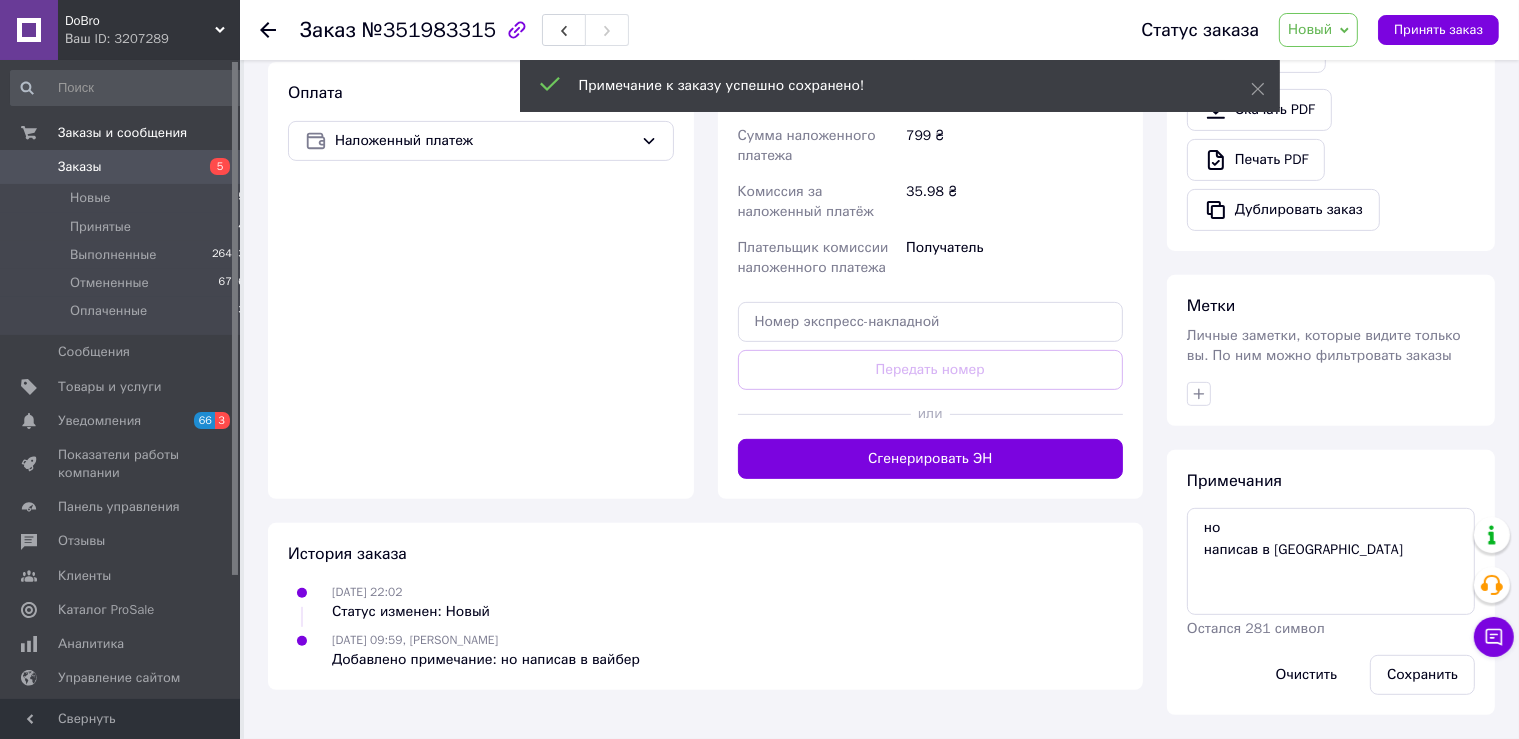 scroll, scrollTop: 656, scrollLeft: 0, axis: vertical 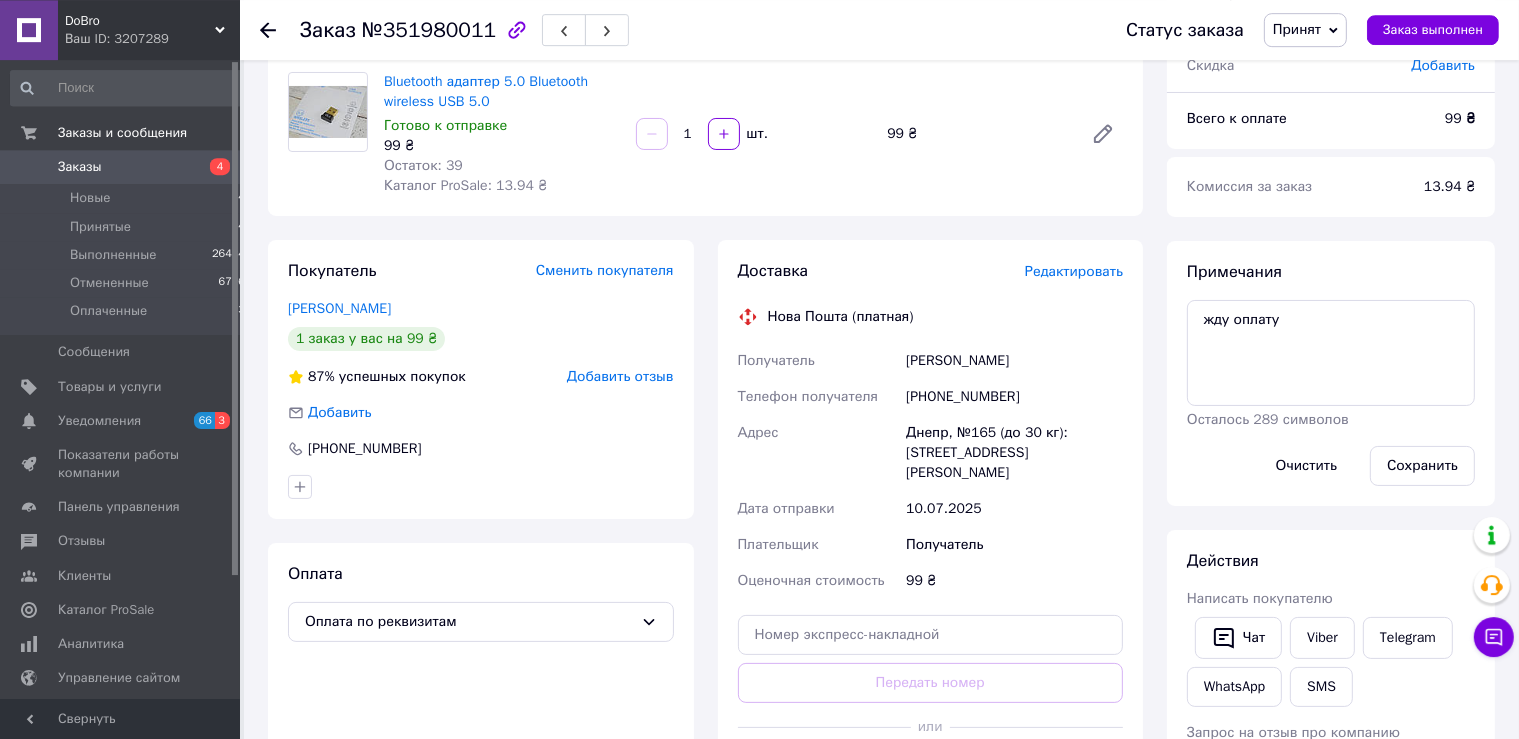 click on "[PERSON_NAME]" at bounding box center (1014, 361) 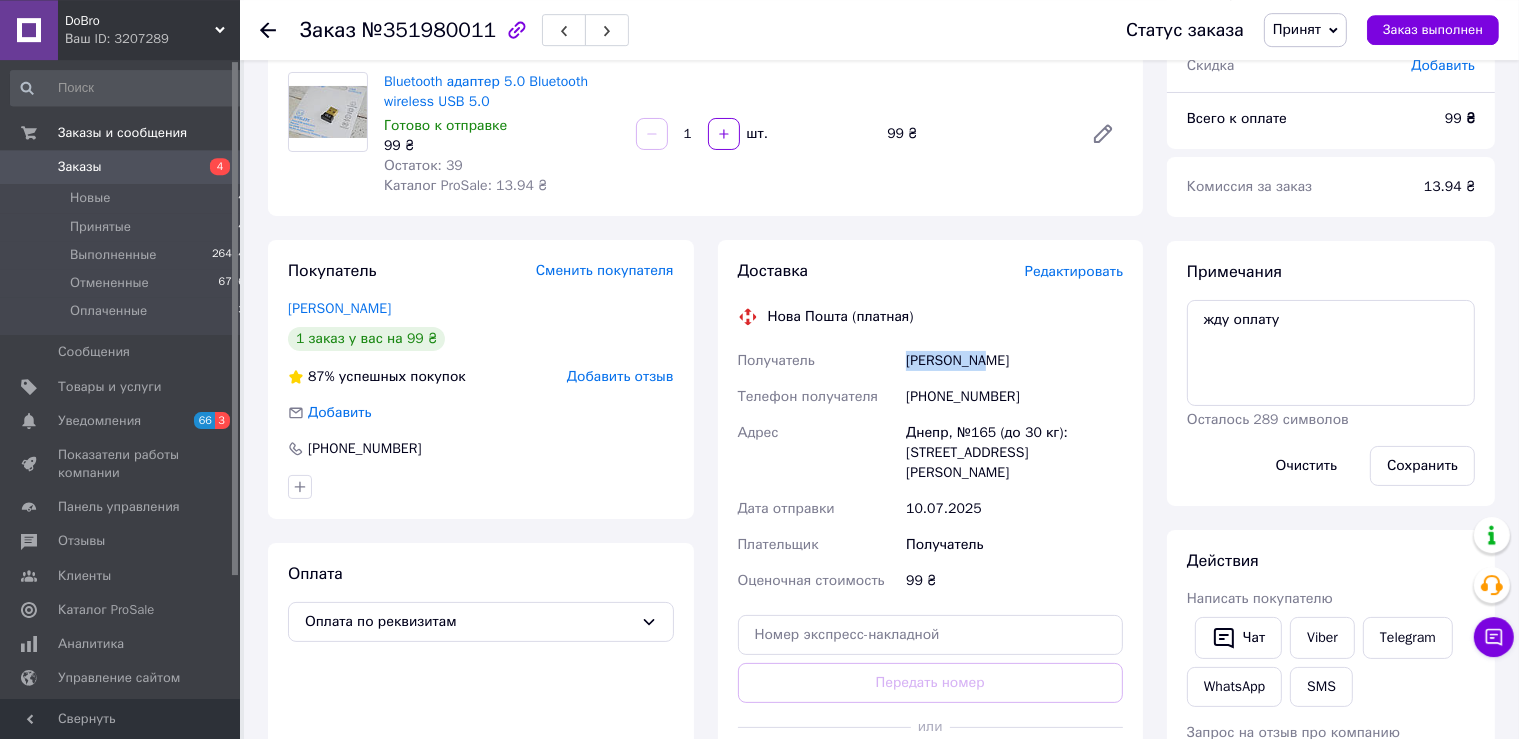 click on "[PERSON_NAME]" at bounding box center (1014, 361) 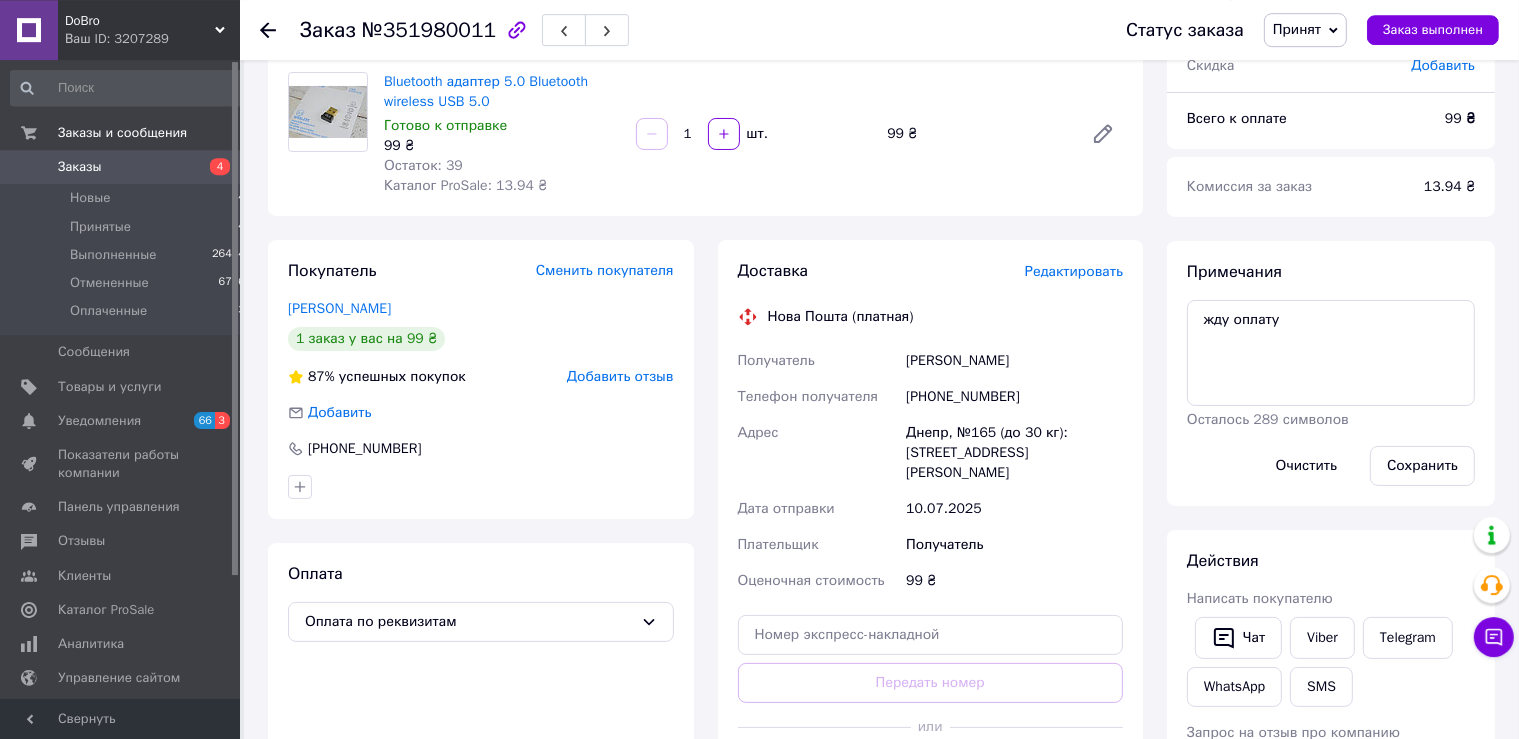 click on "[PERSON_NAME]" at bounding box center (1014, 361) 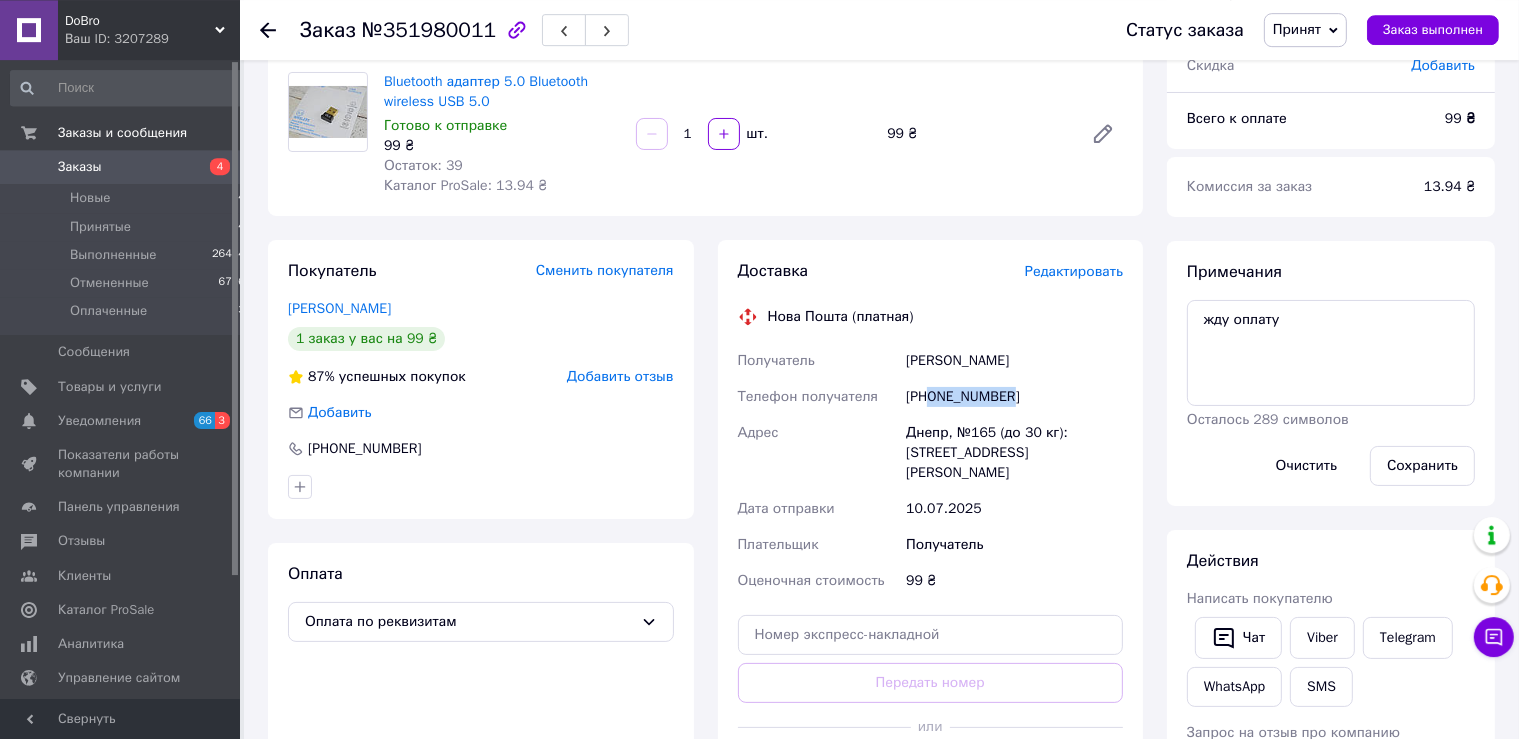 drag, startPoint x: 1016, startPoint y: 397, endPoint x: 929, endPoint y: 401, distance: 87.0919 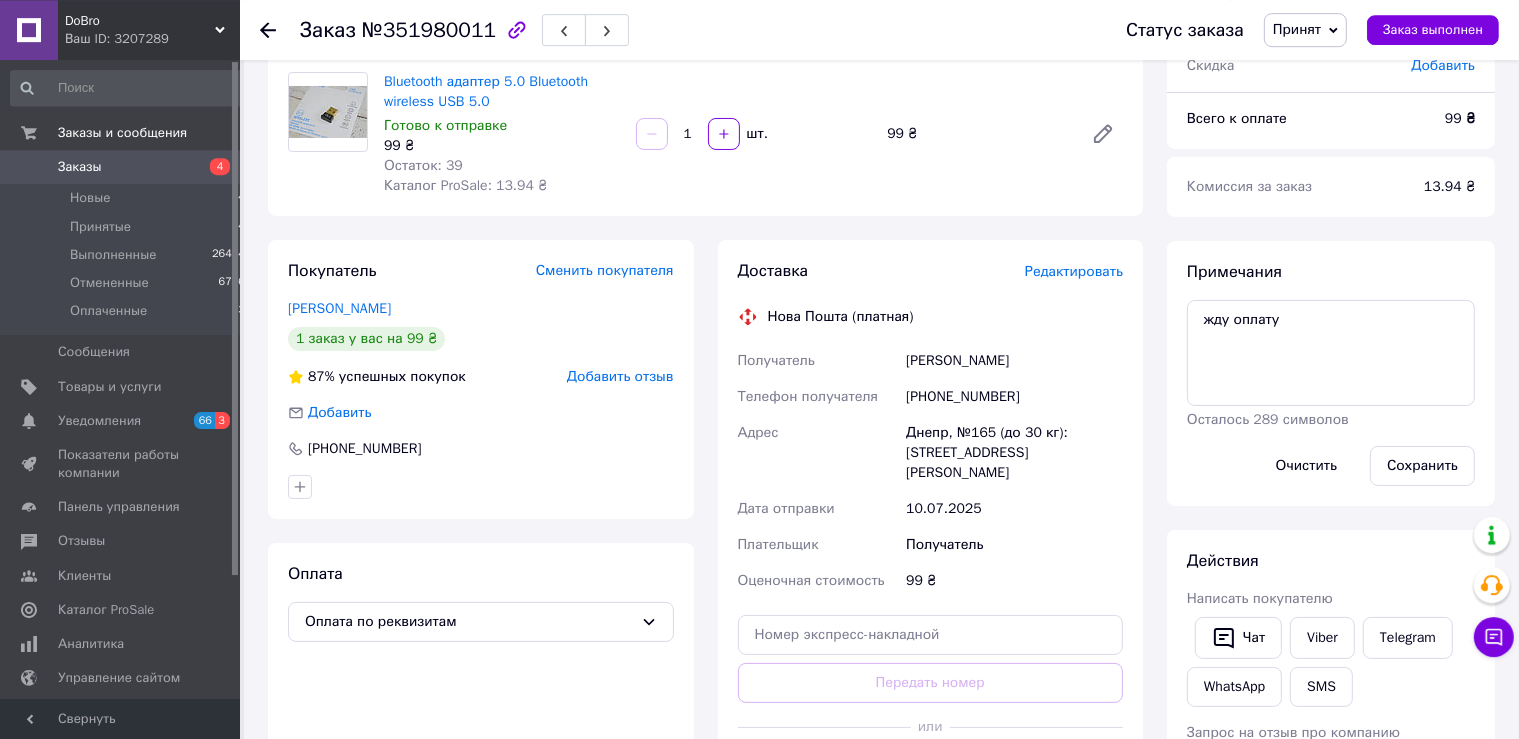 click on "Днепр, №165 (до 30 кг): ул. Героев Крут, 8а" at bounding box center [1014, 453] 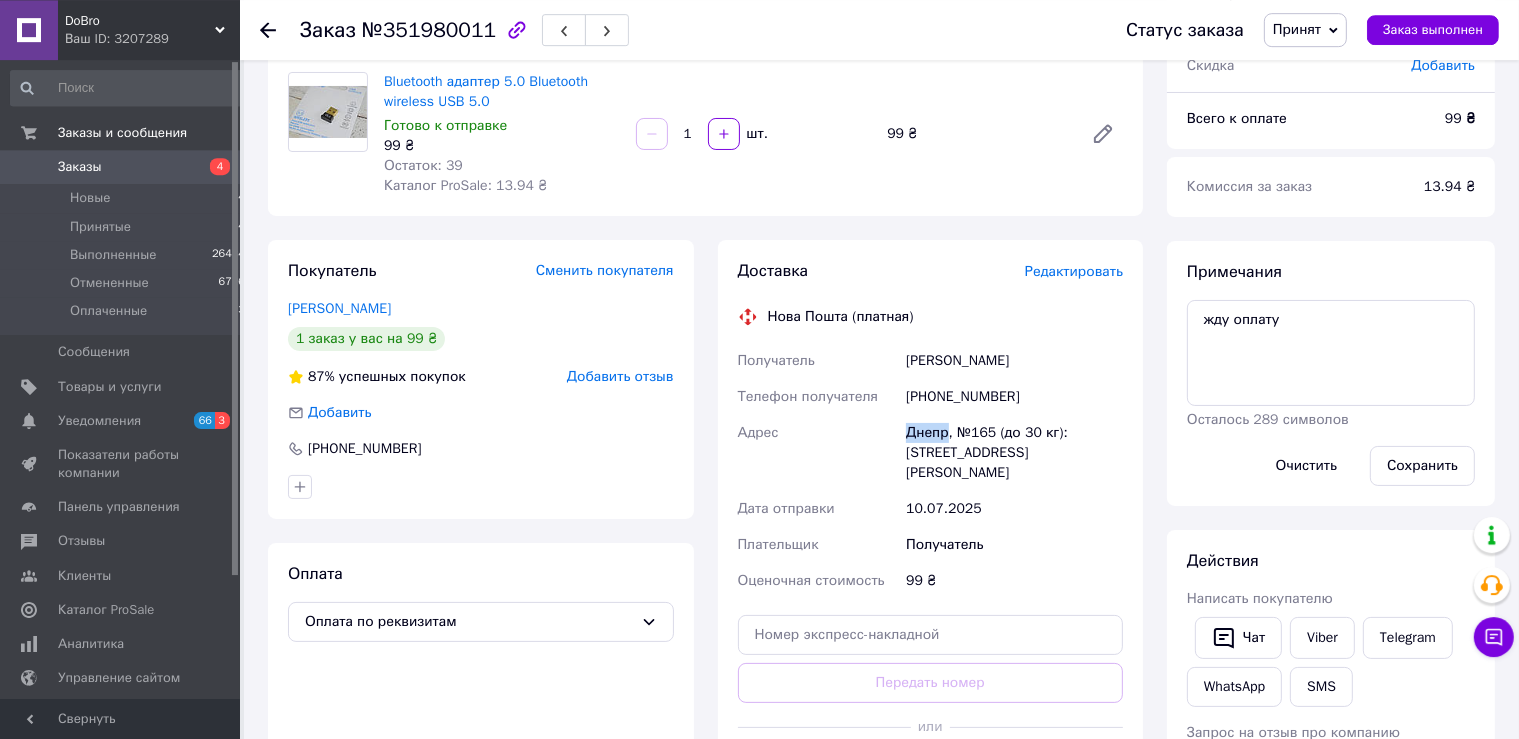 click on "Днепр, №165 (до 30 кг): ул. Героев Крут, 8а" at bounding box center (1014, 453) 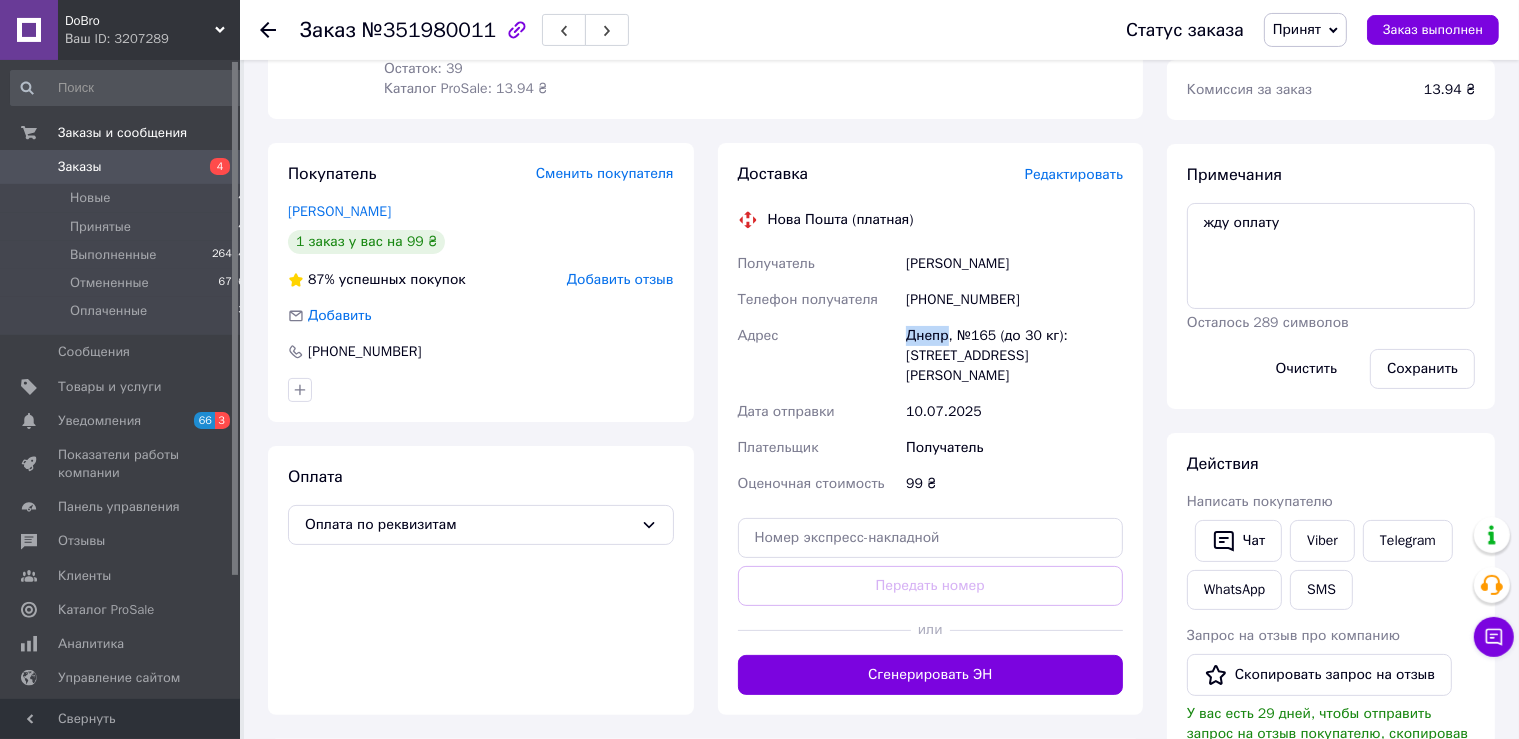 scroll, scrollTop: 260, scrollLeft: 0, axis: vertical 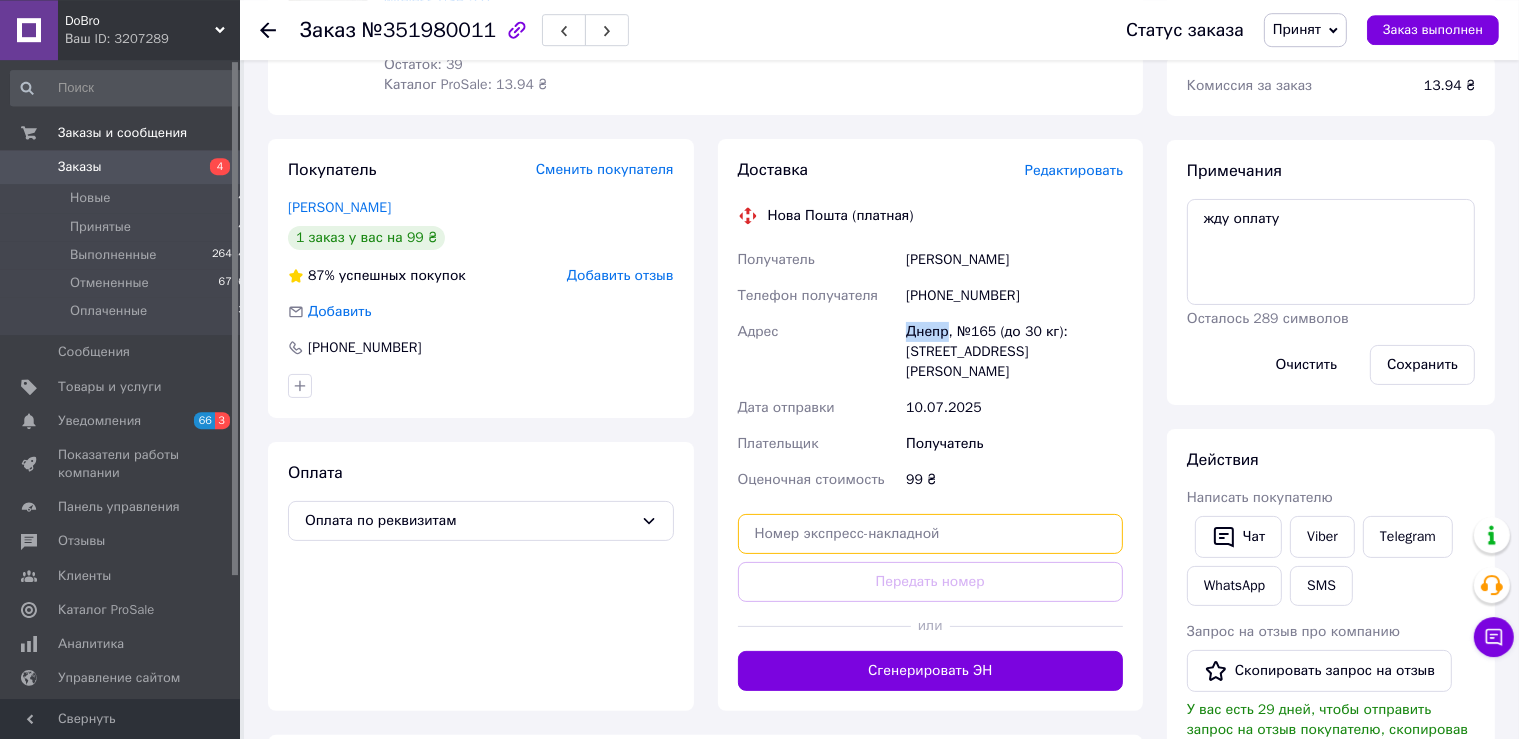 click at bounding box center (931, 534) 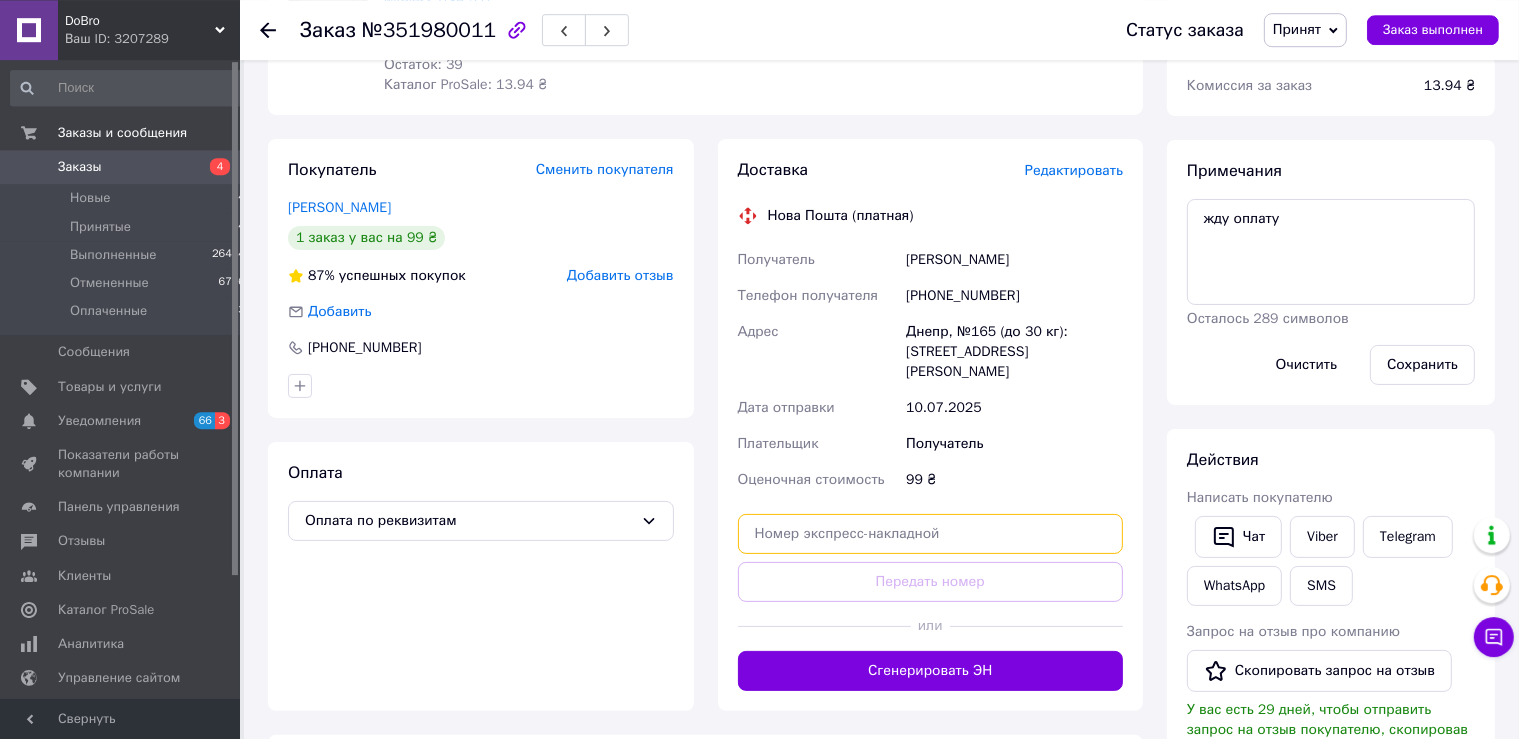 paste on "20451202773115" 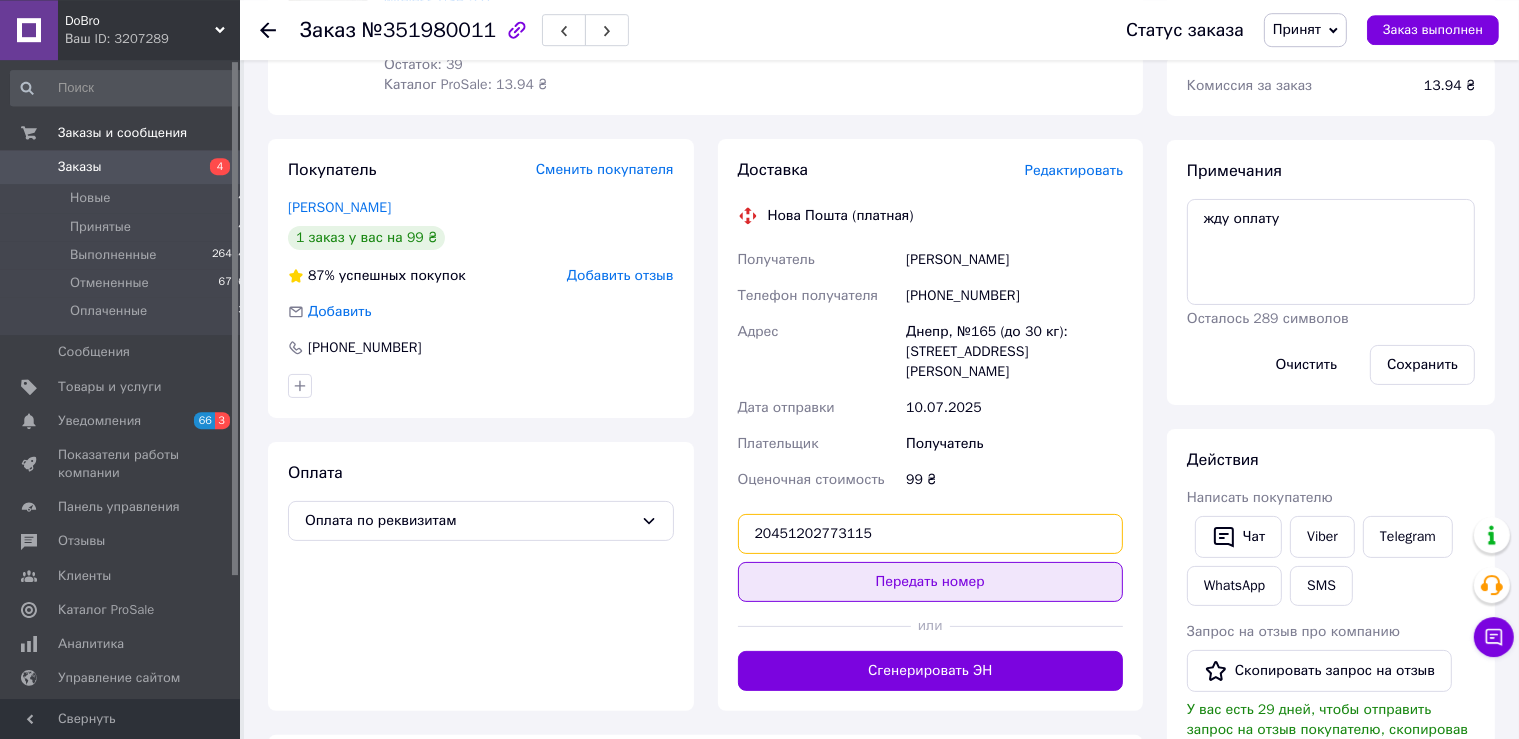 type on "20451202773115" 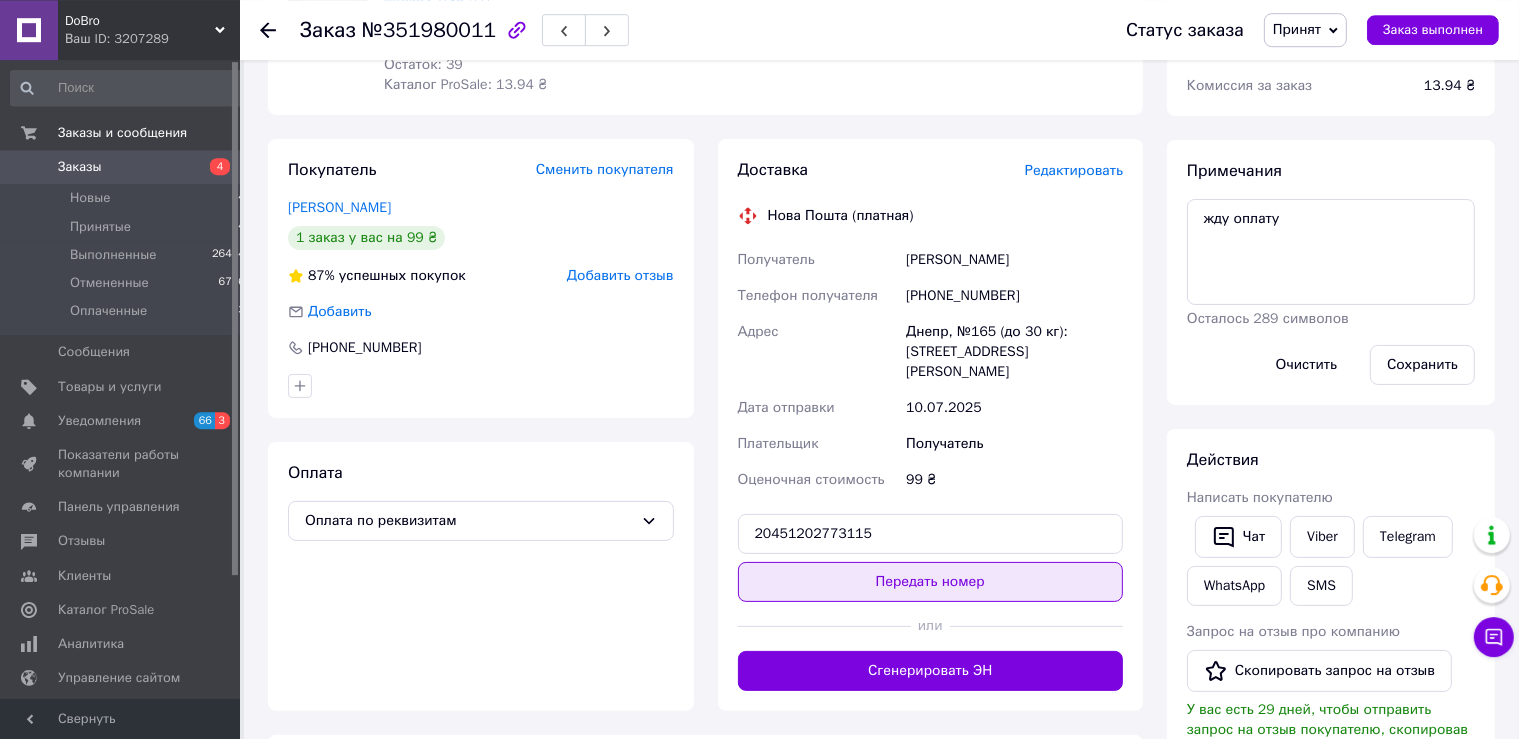 click on "Передать номер" at bounding box center [931, 582] 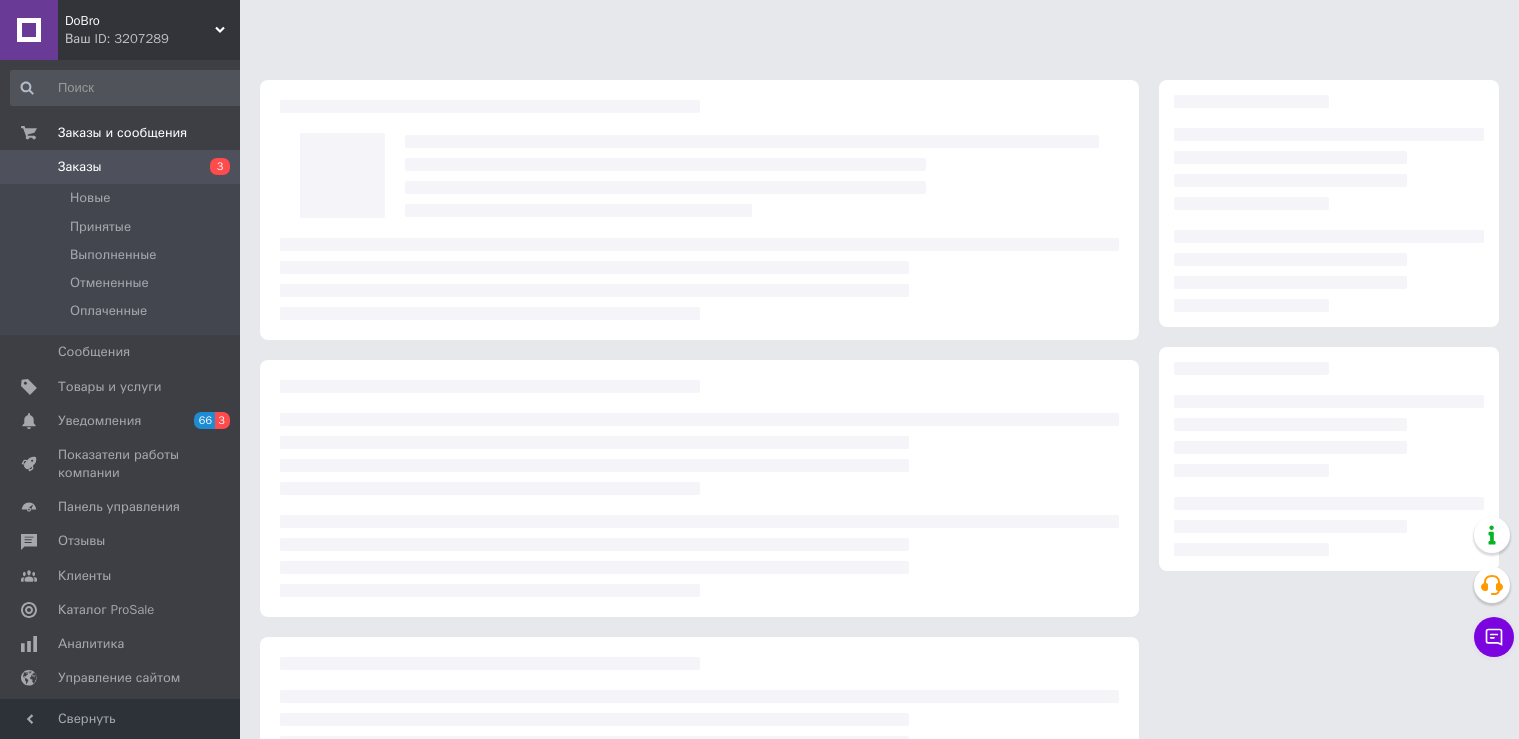 scroll, scrollTop: 0, scrollLeft: 0, axis: both 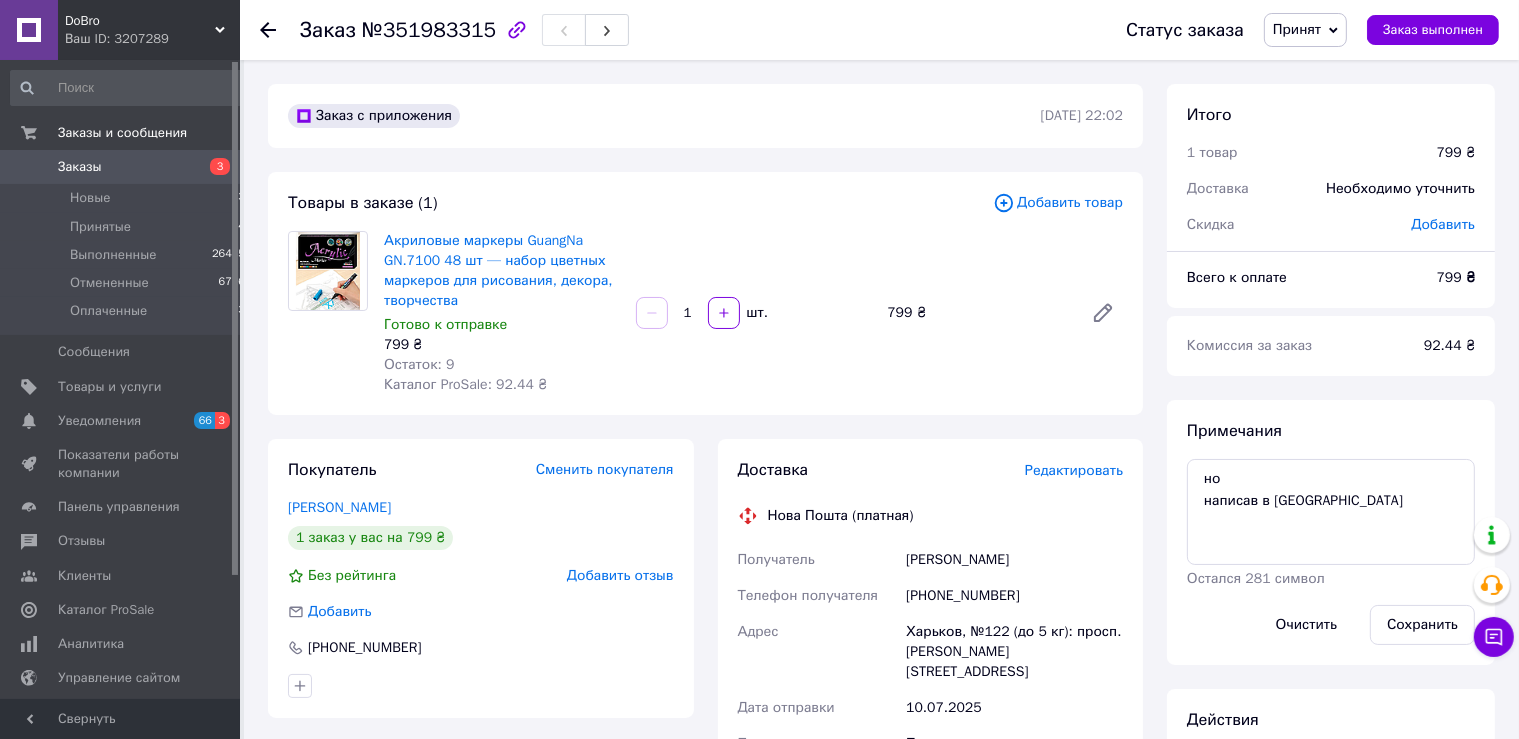 click on "[PERSON_NAME]" at bounding box center (1014, 560) 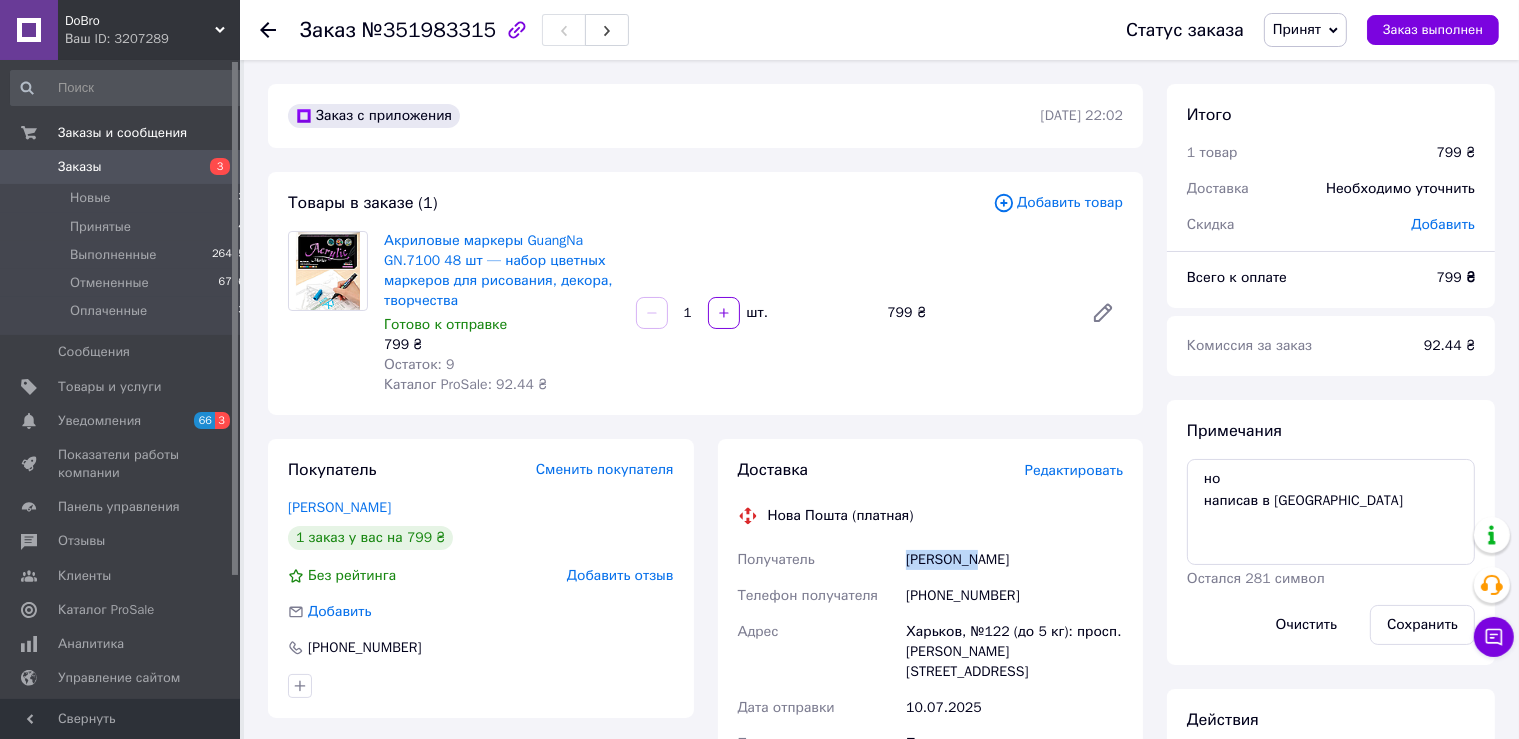 click on "[PERSON_NAME]" at bounding box center [1014, 560] 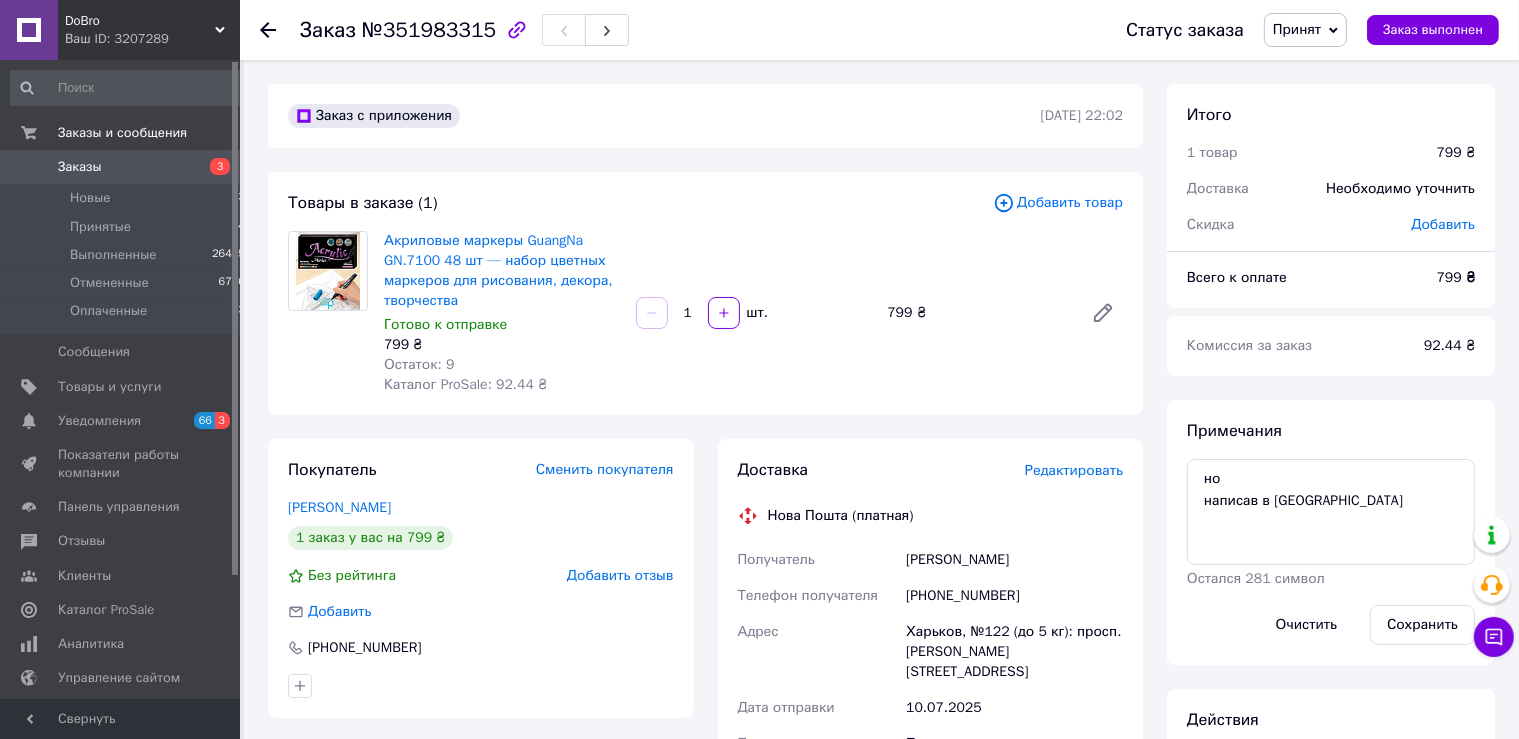 click on "[PERSON_NAME]" at bounding box center [1014, 560] 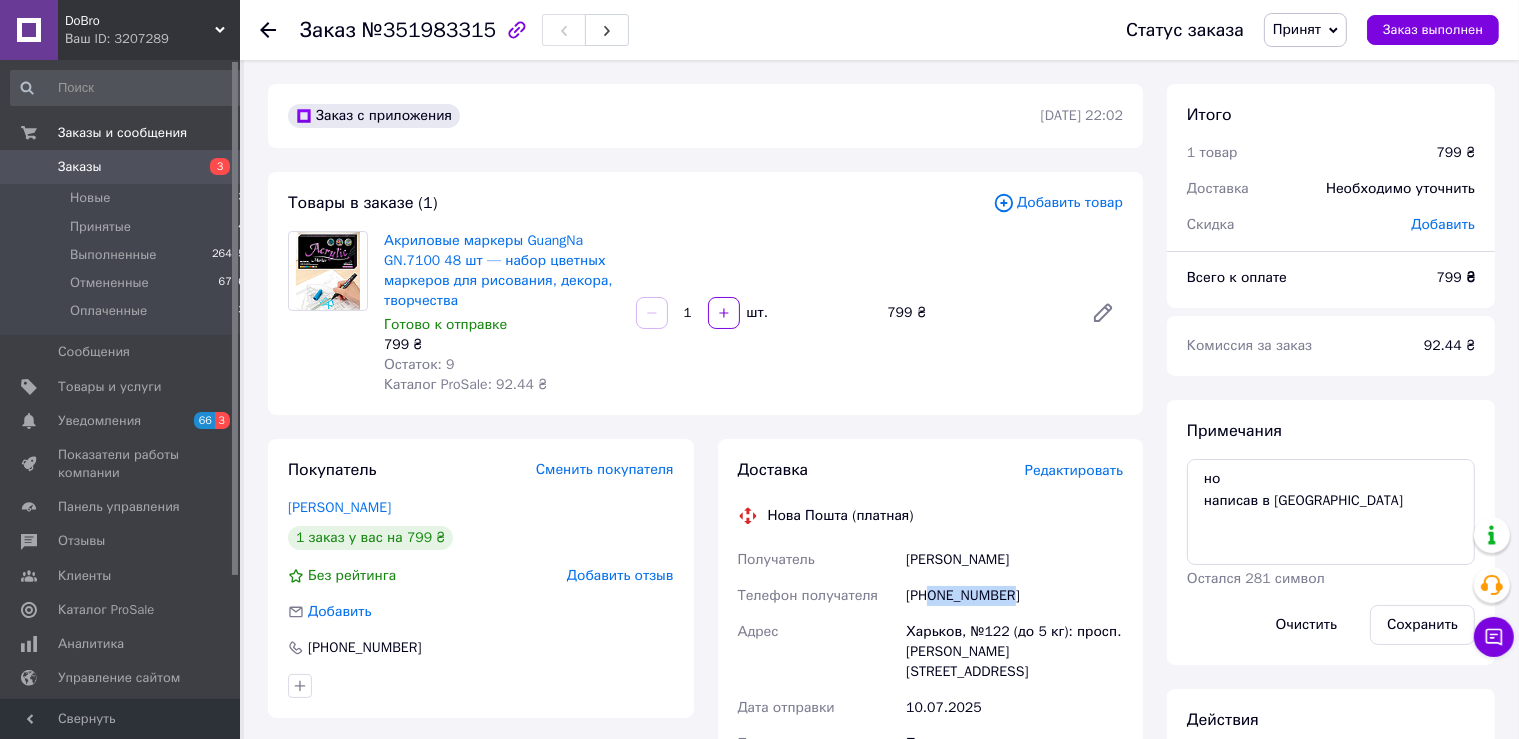 drag, startPoint x: 1025, startPoint y: 594, endPoint x: 931, endPoint y: 607, distance: 94.89468 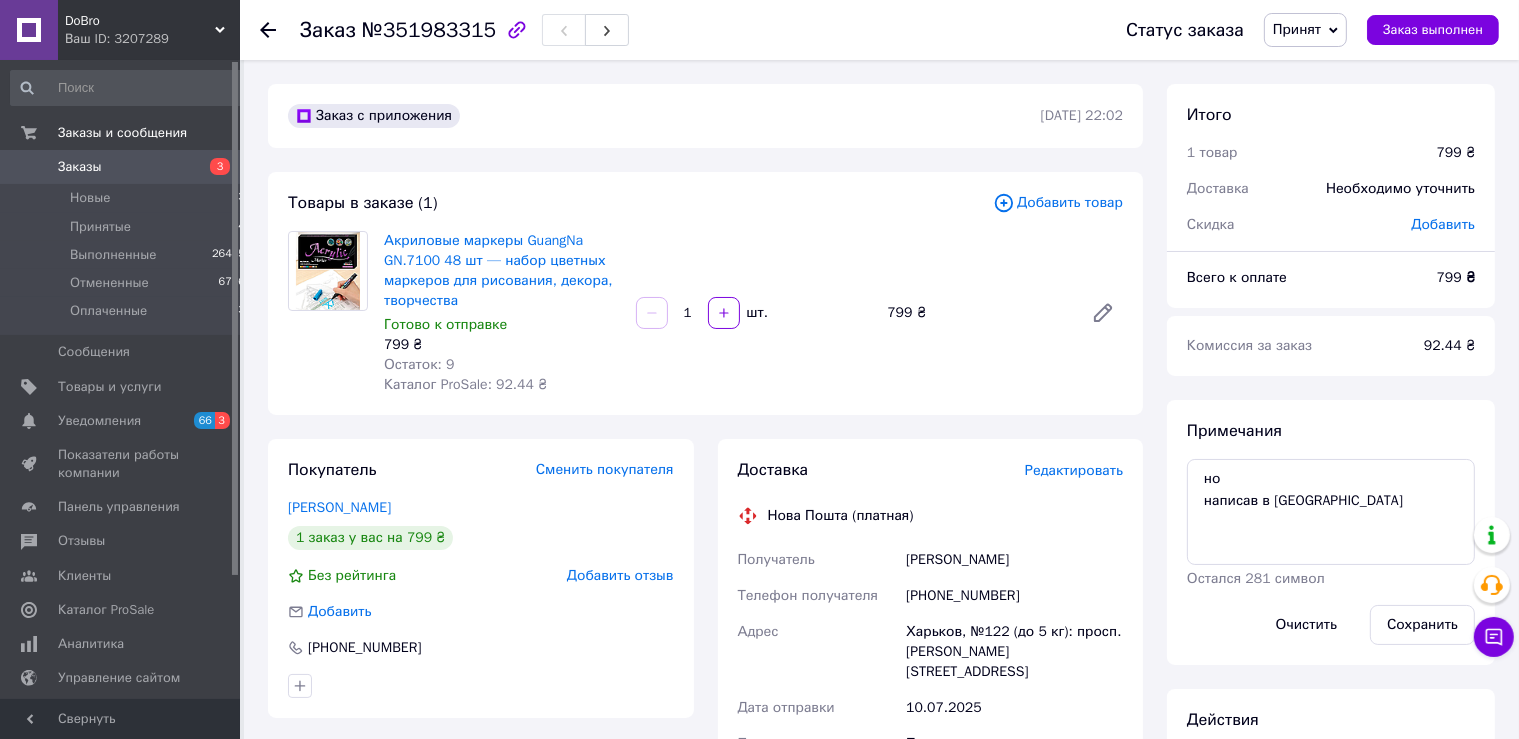 click on "Харьков, №122 (до 5 кг): просп. [PERSON_NAME][STREET_ADDRESS]" at bounding box center [1014, 652] 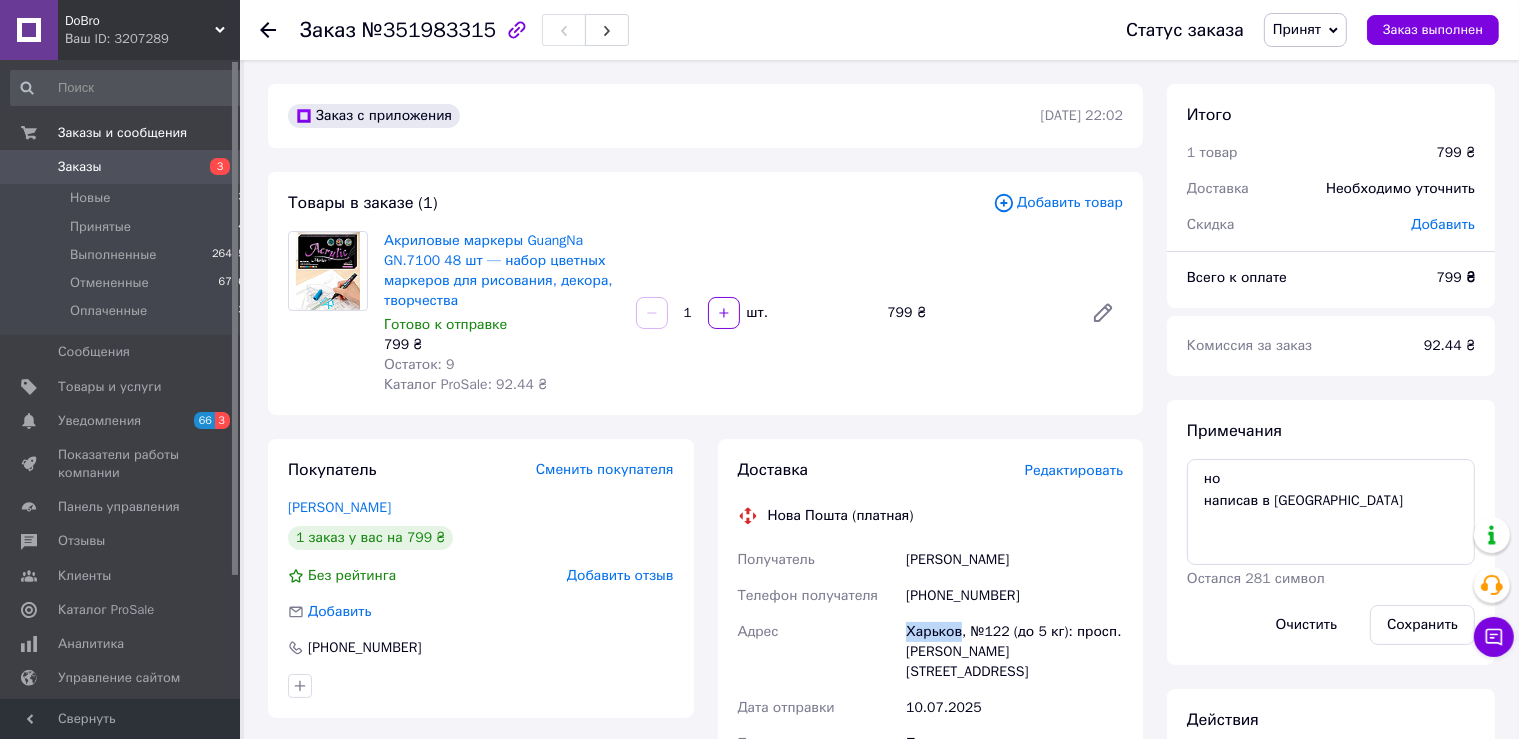 click on "Харьков, №122 (до 5 кг): просп. [PERSON_NAME][STREET_ADDRESS]" at bounding box center [1014, 652] 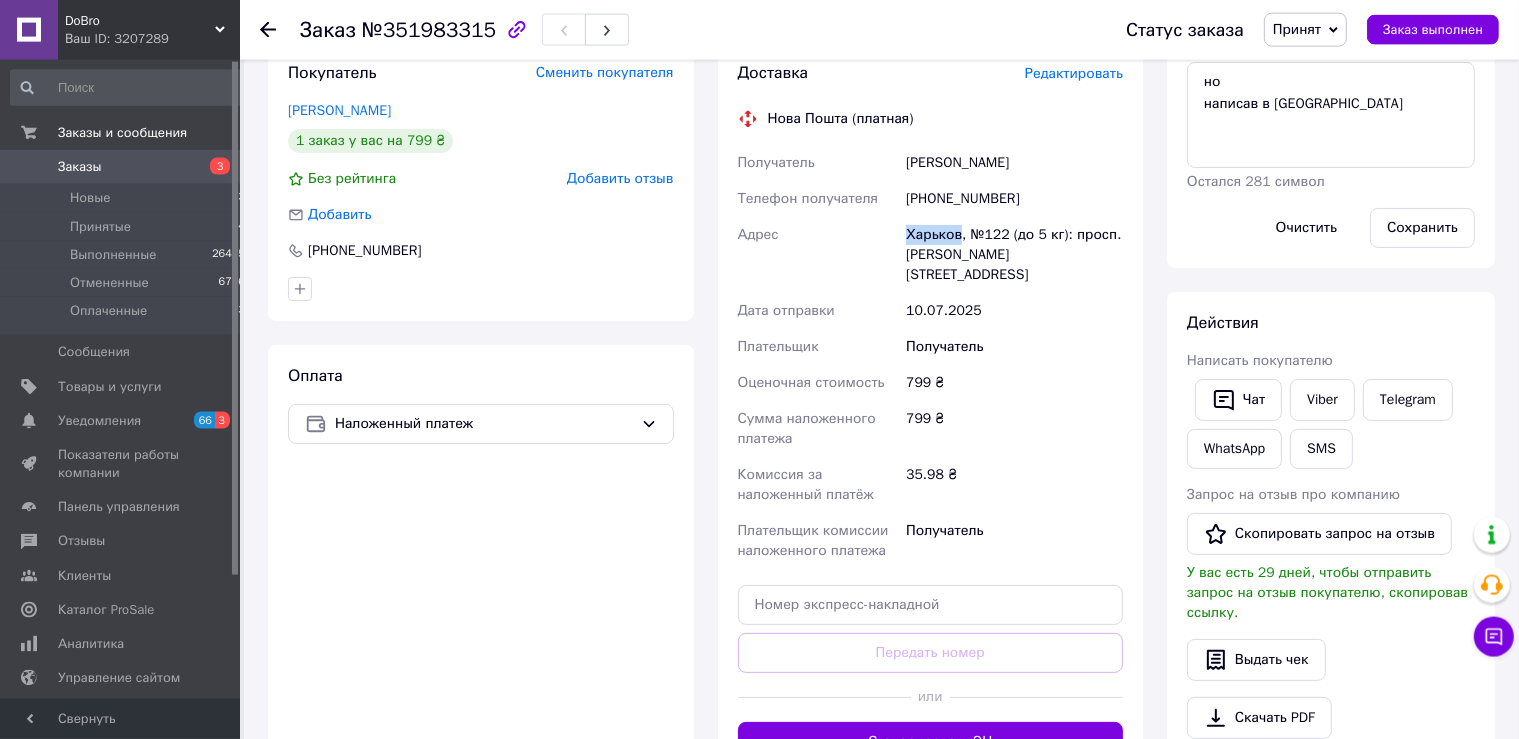 scroll, scrollTop: 411, scrollLeft: 0, axis: vertical 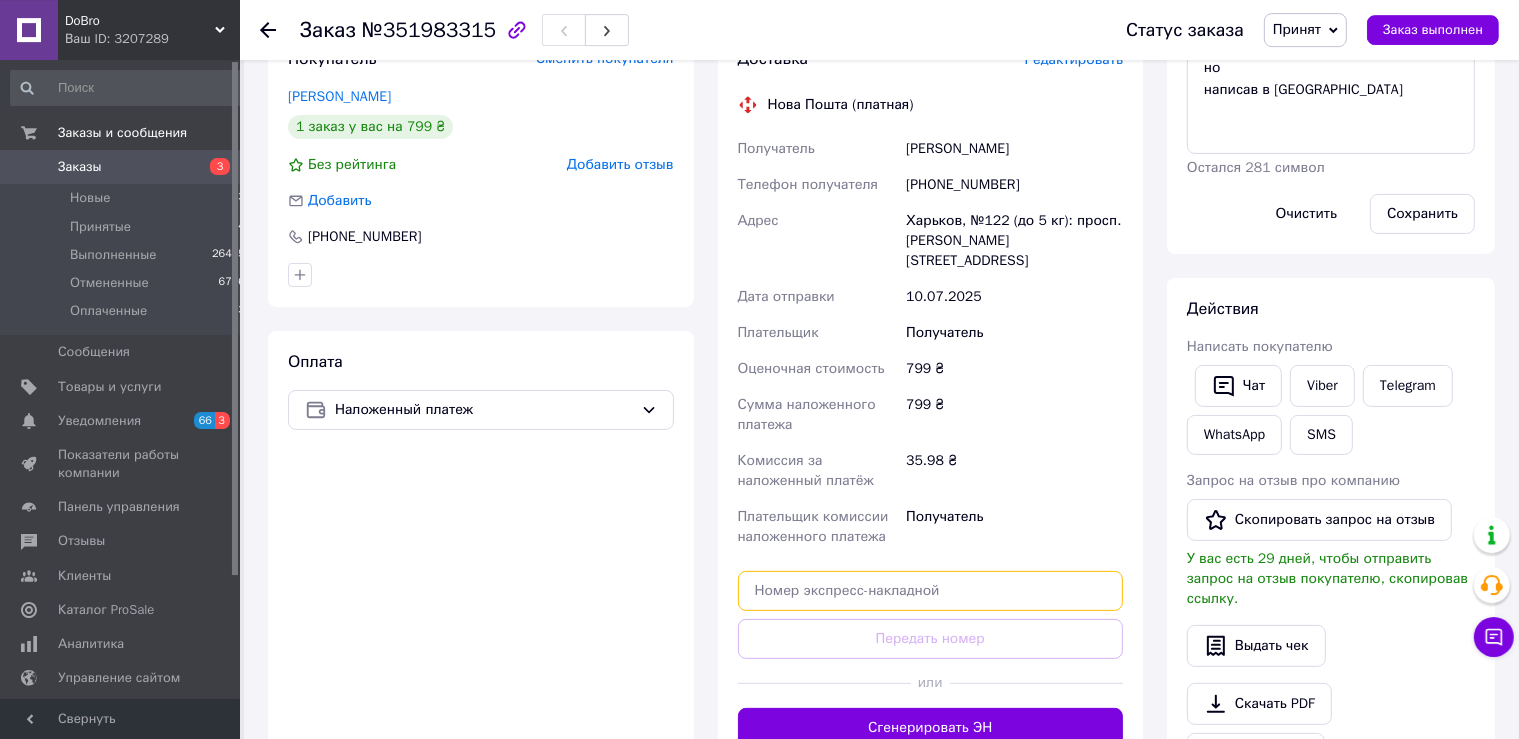 click at bounding box center [931, 591] 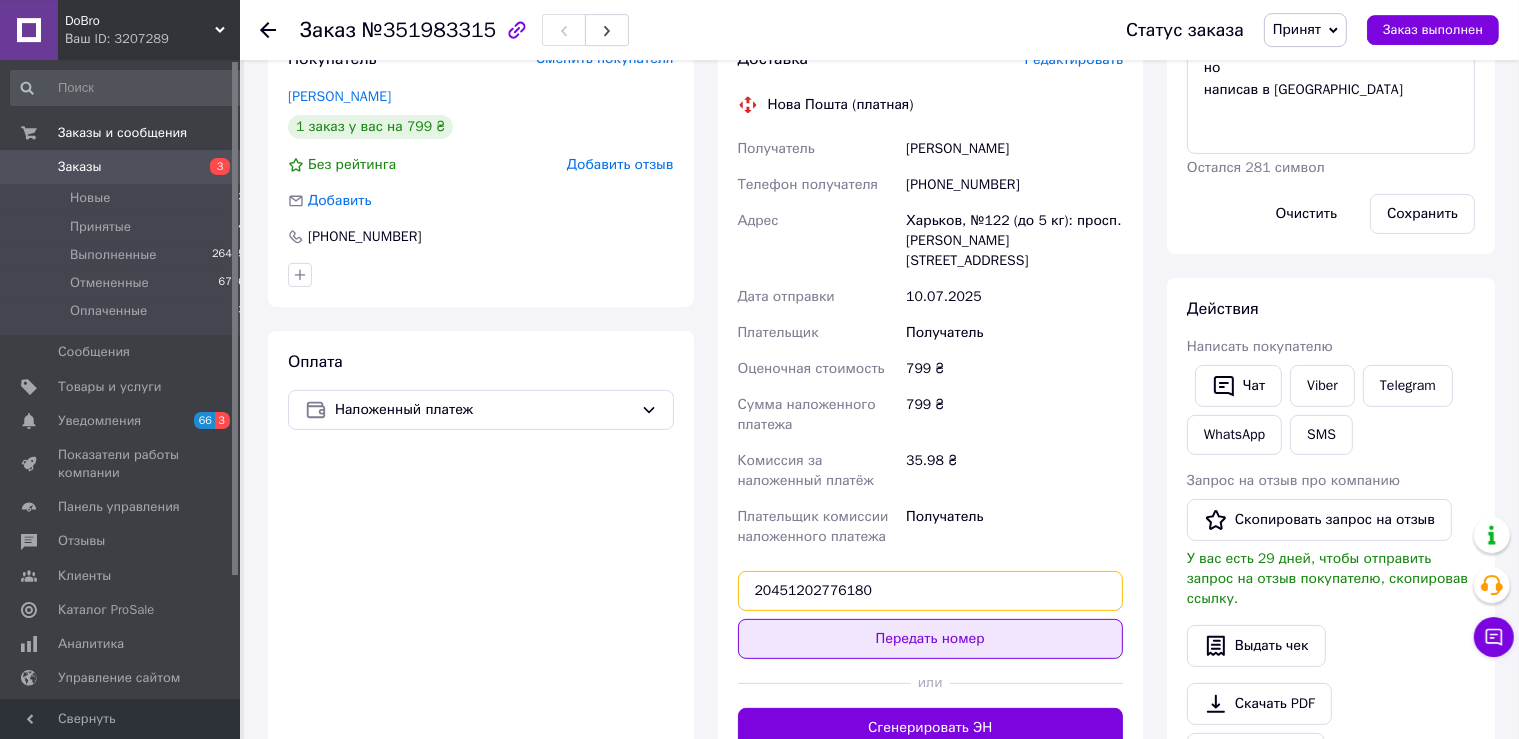 type on "20451202776180" 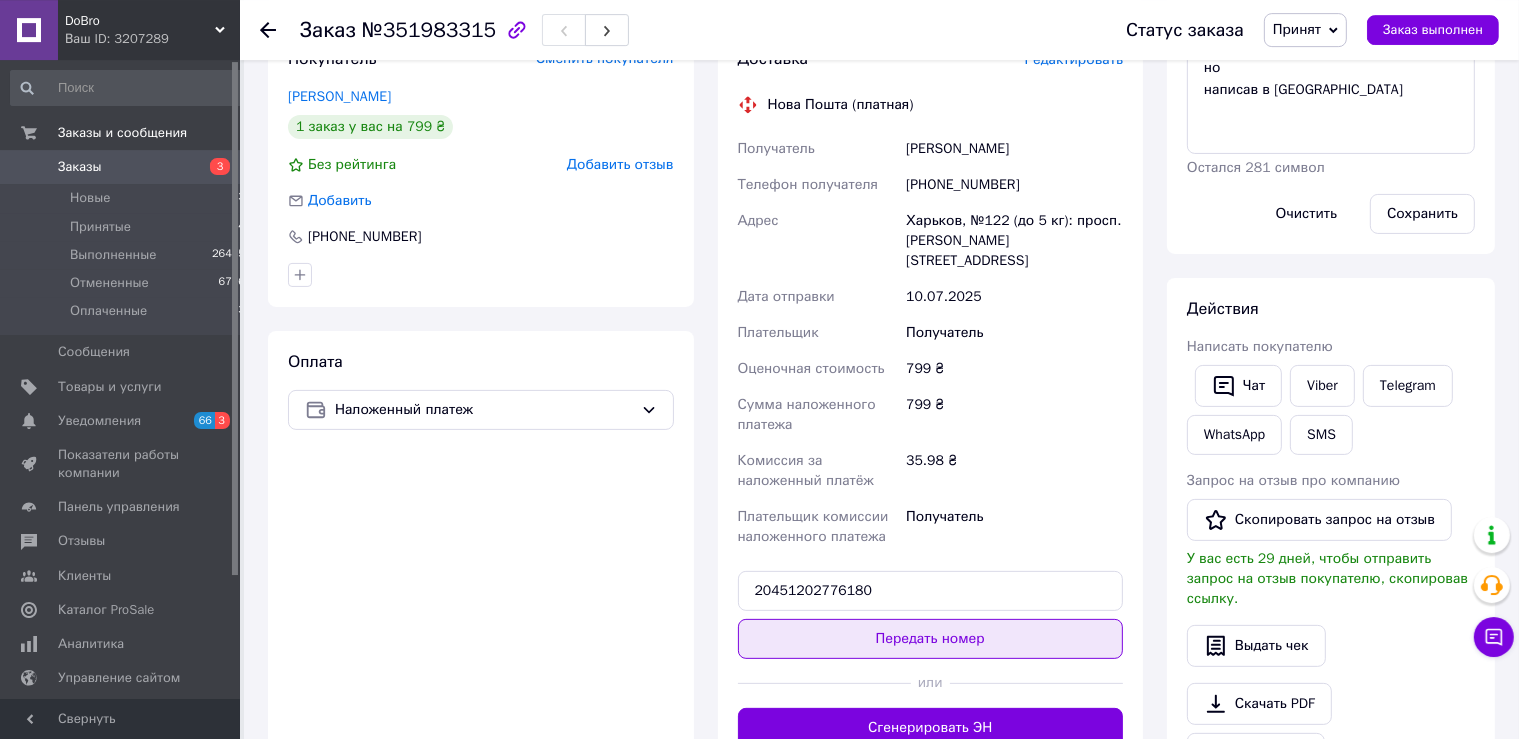click on "Передать номер" at bounding box center (931, 639) 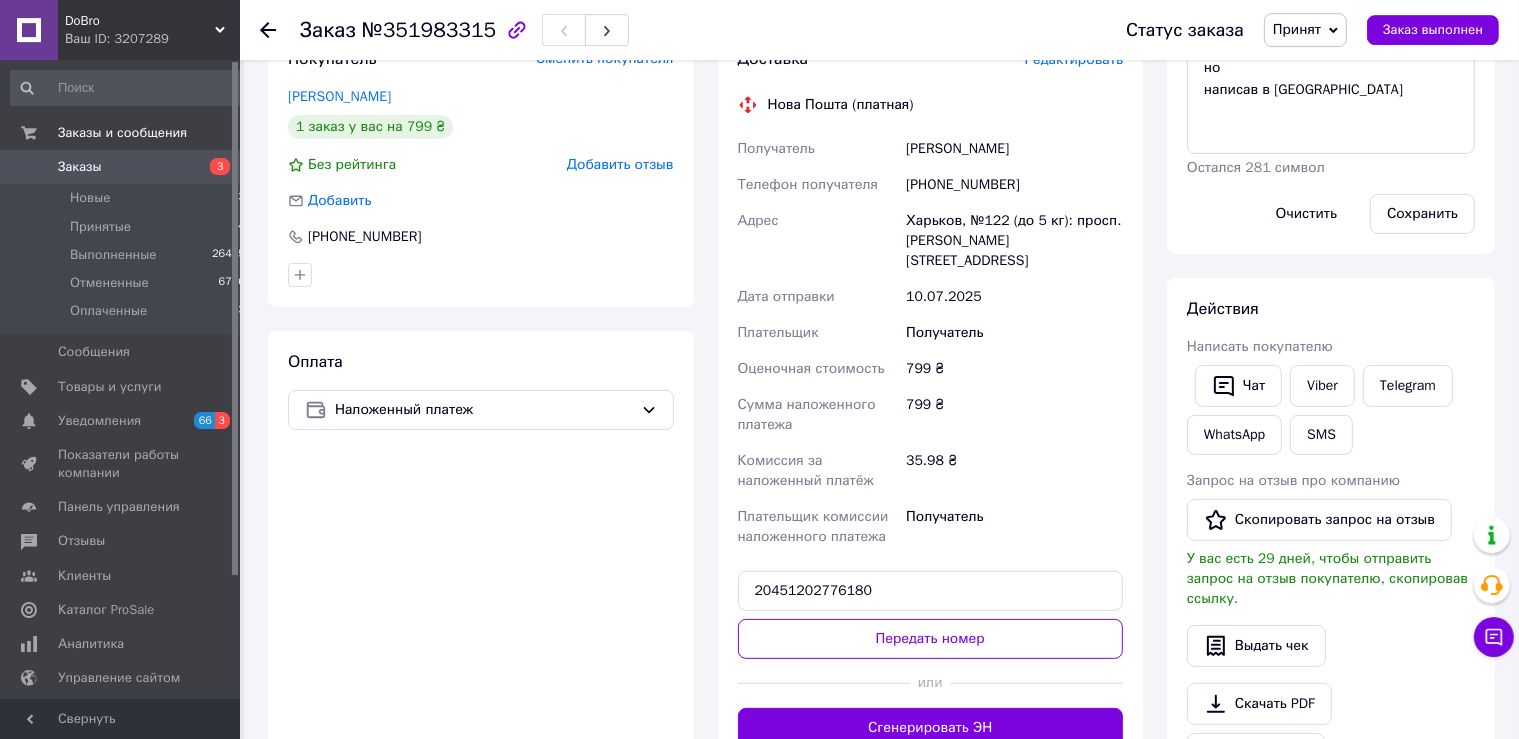 type 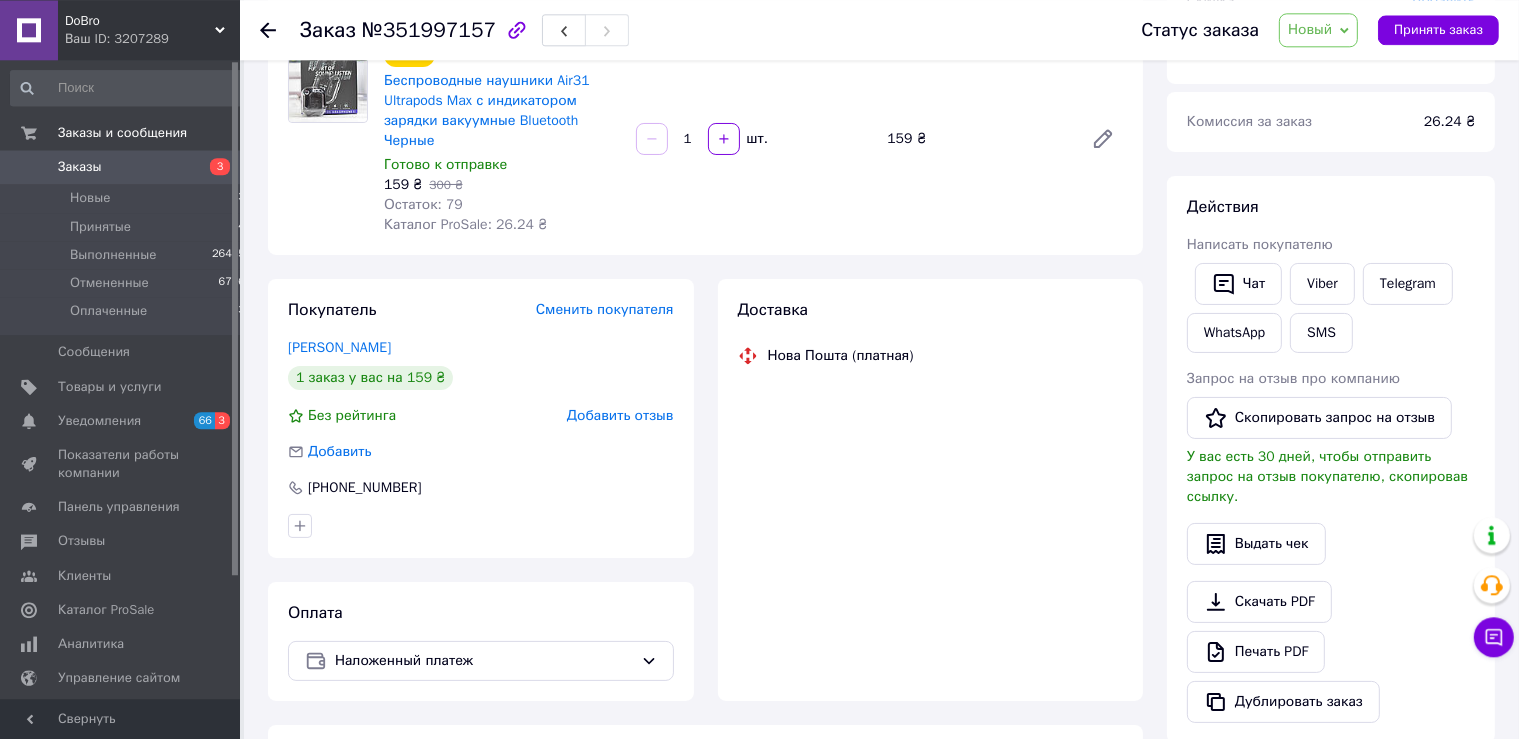 scroll, scrollTop: 192, scrollLeft: 0, axis: vertical 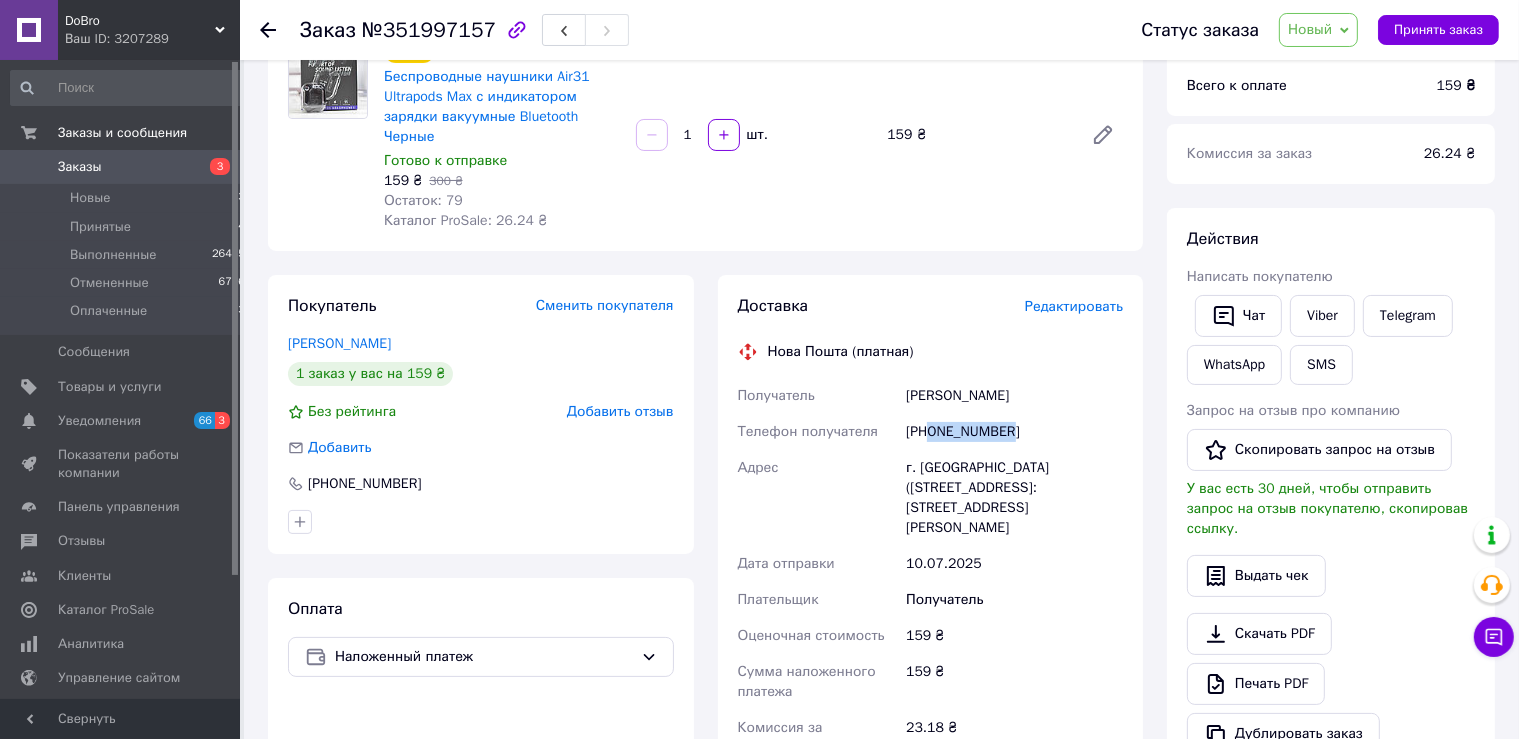 drag, startPoint x: 1026, startPoint y: 450, endPoint x: 931, endPoint y: 450, distance: 95 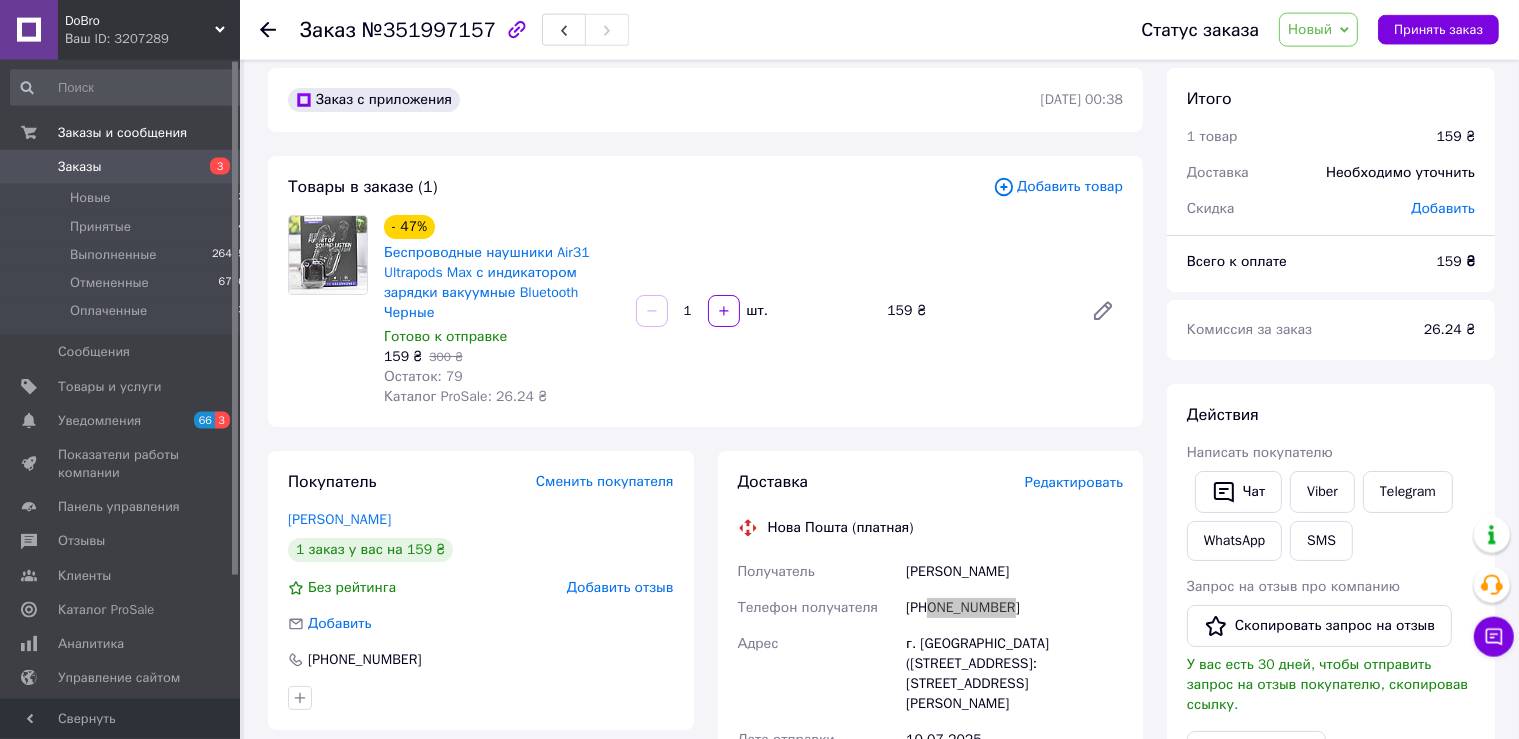 scroll, scrollTop: 0, scrollLeft: 0, axis: both 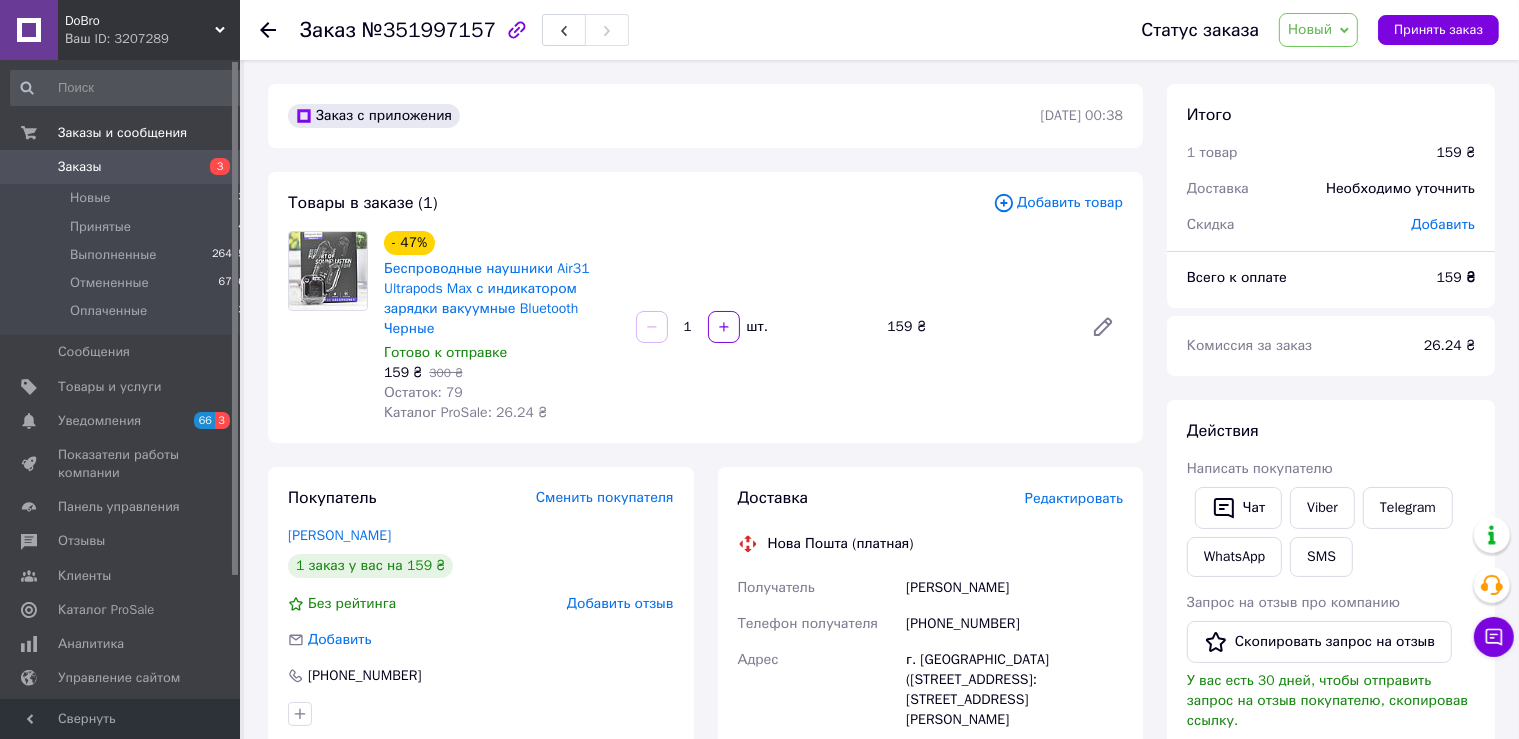 click on "Марченко Інна" at bounding box center [1014, 588] 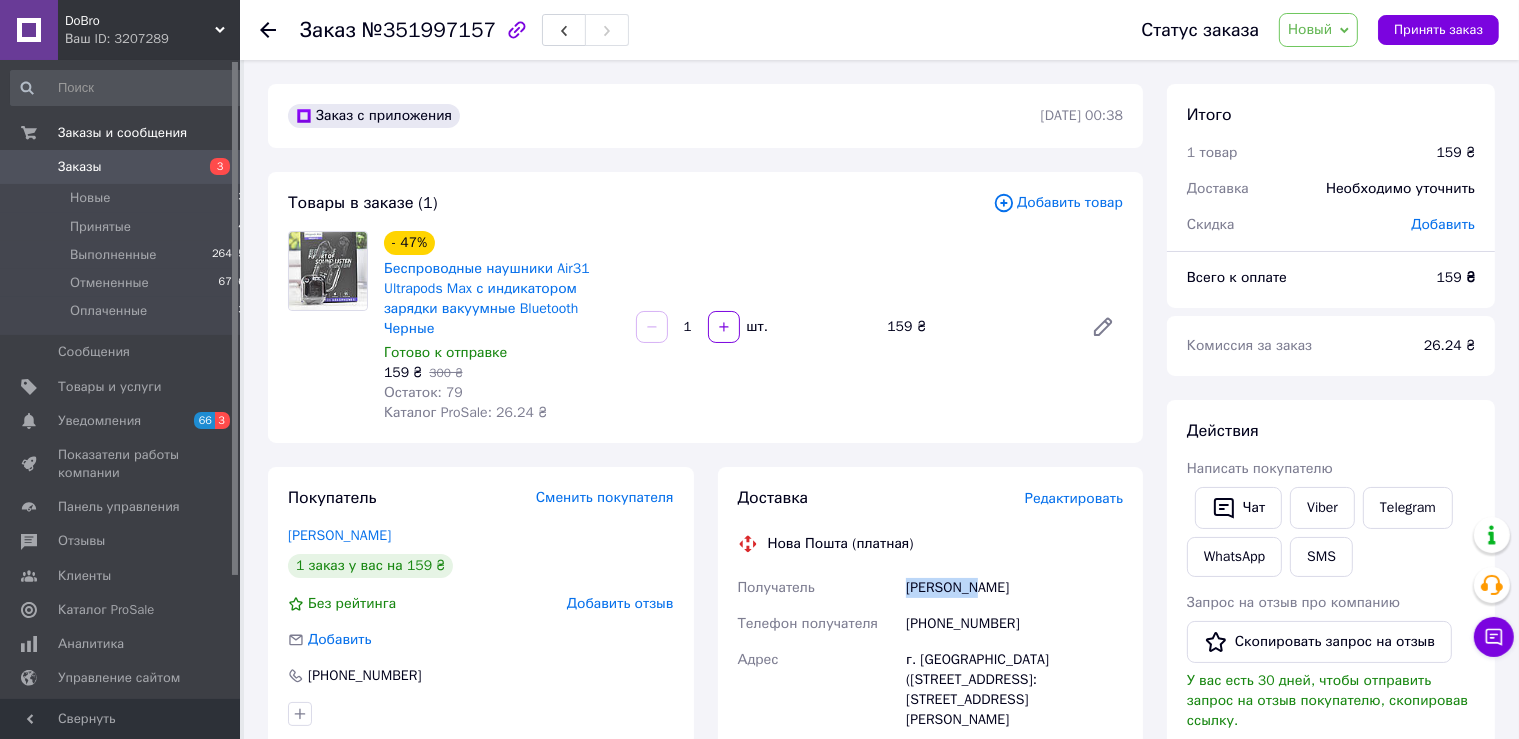 click on "Марченко Інна" at bounding box center [1014, 588] 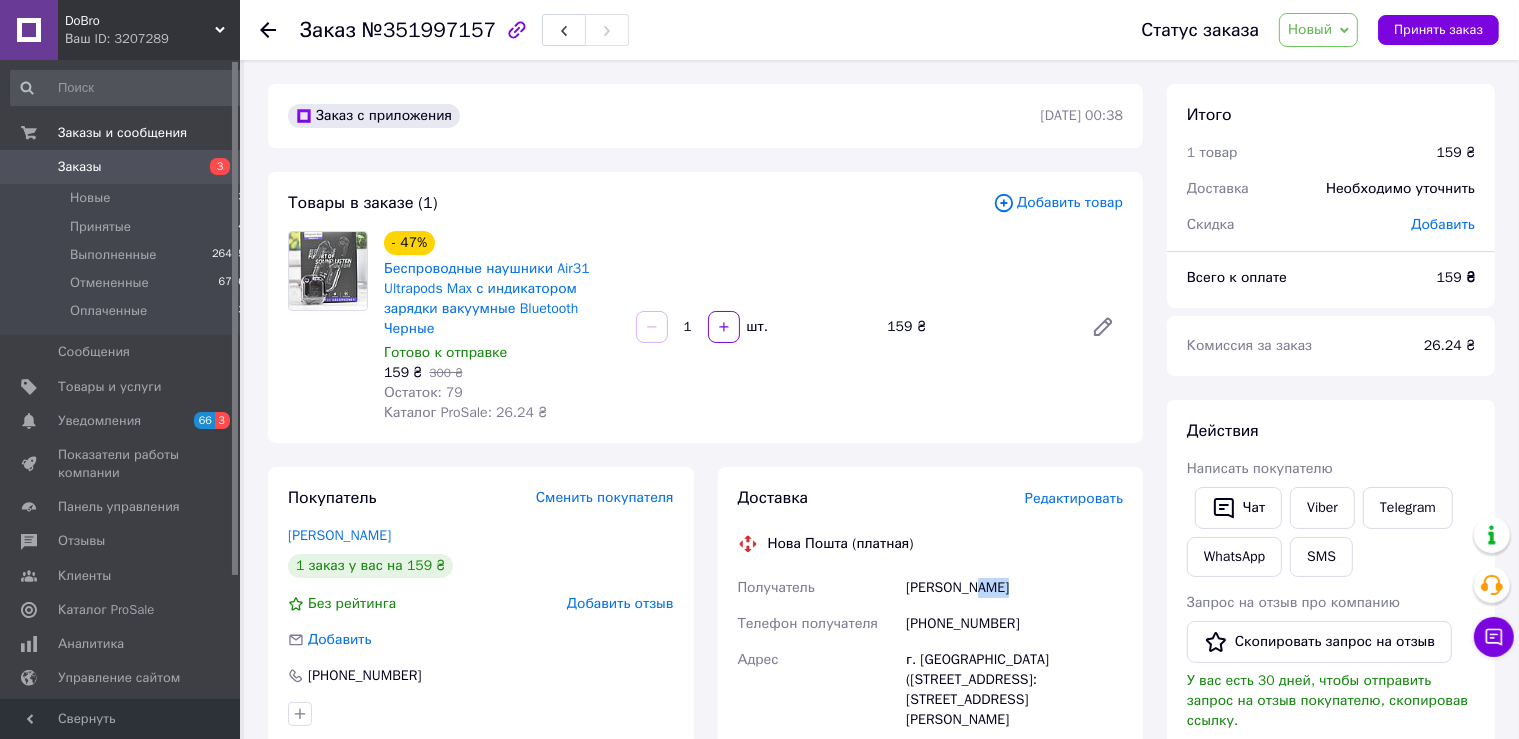 click on "Марченко Інна" at bounding box center [1014, 588] 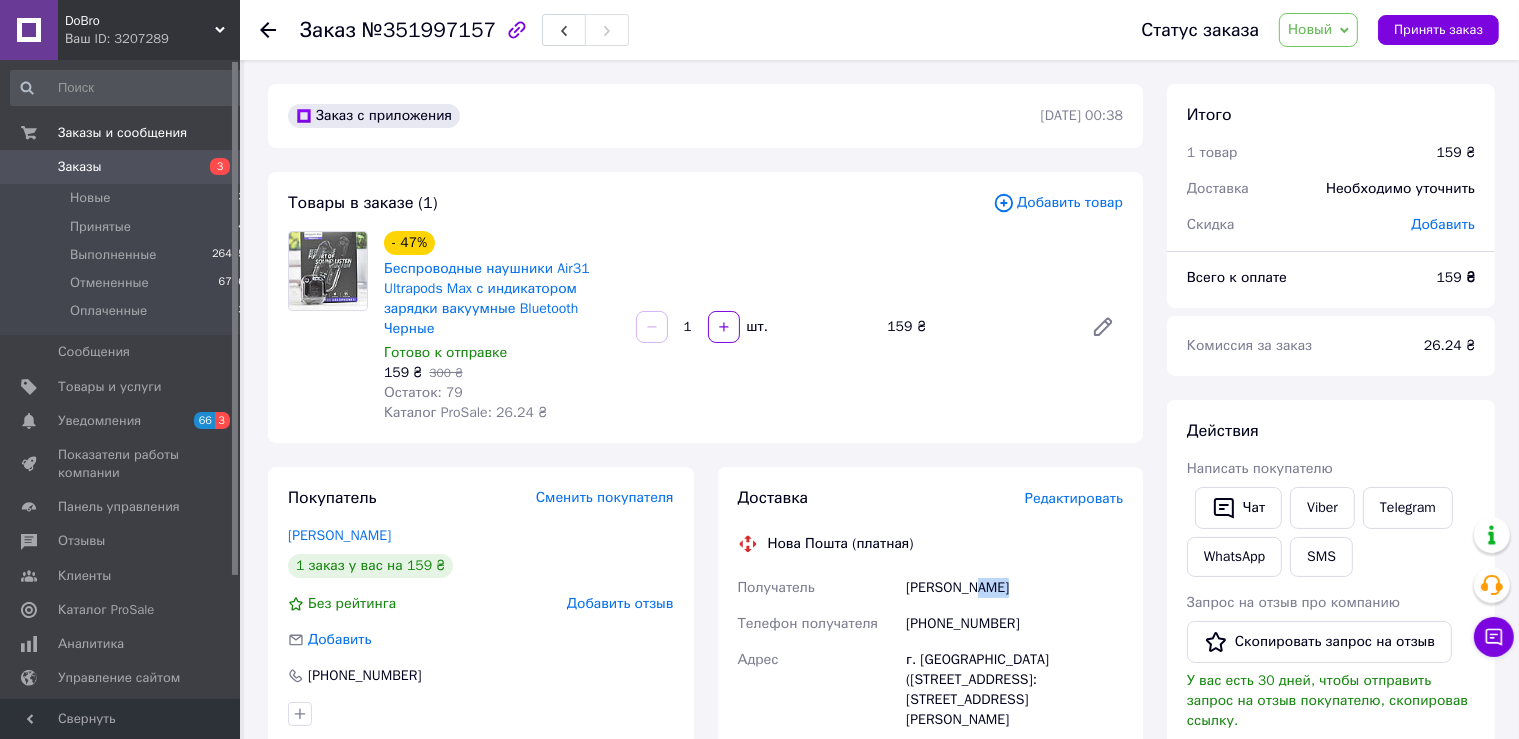 copy on "Інна" 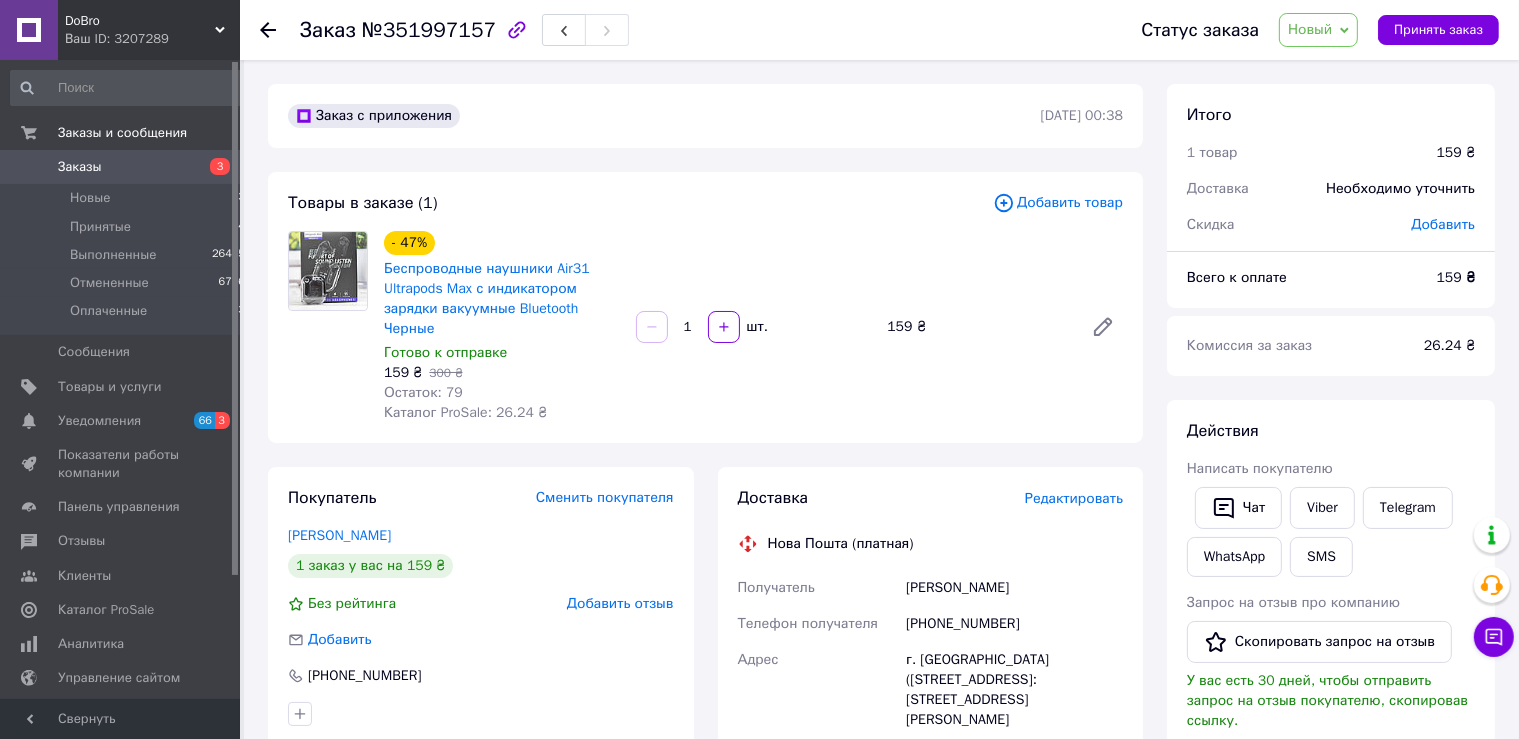 click on "г. Городище (Черкасская обл.), №1: ул. Героев Чернобыля, 5/2" at bounding box center [1014, 690] 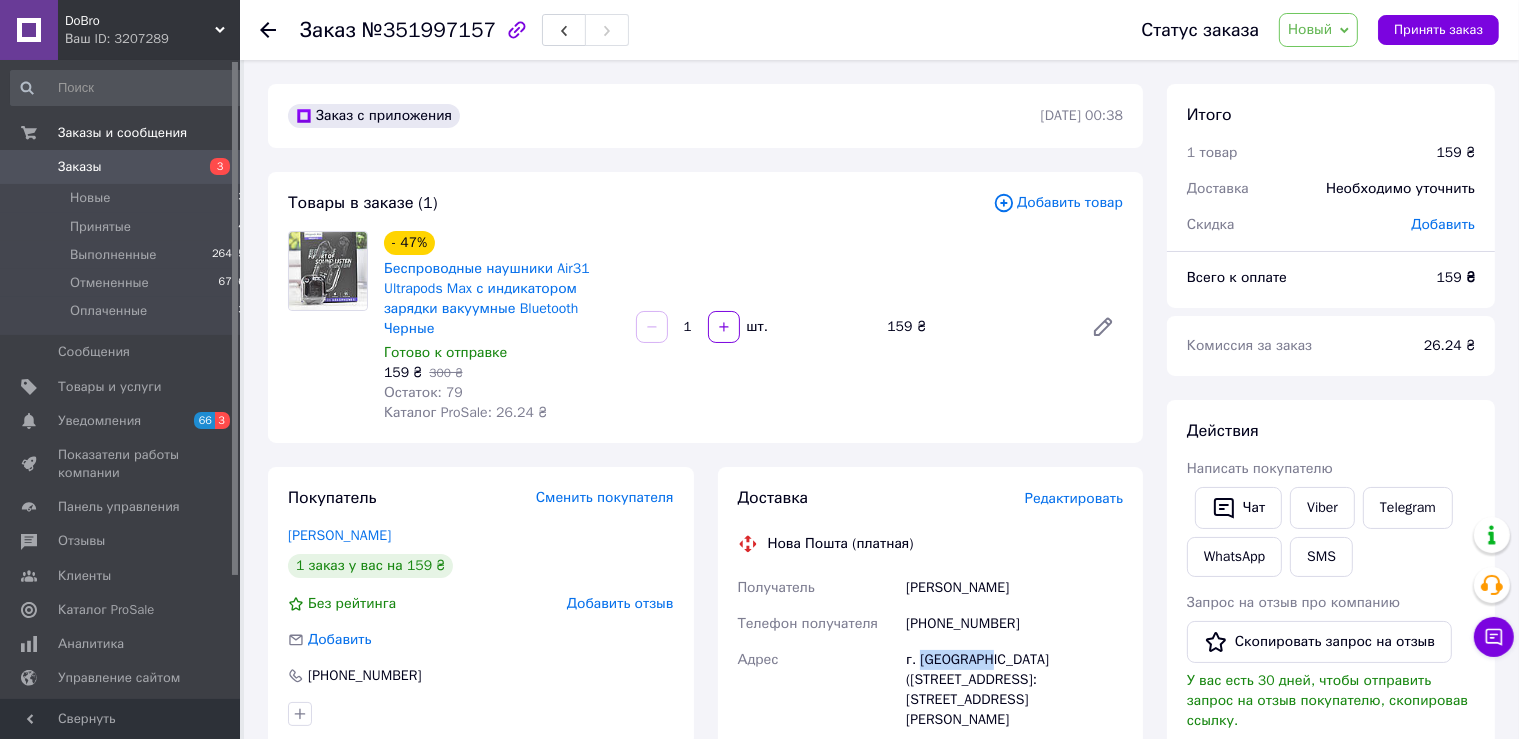 click on "г. Городище (Черкасская обл.), №1: ул. Героев Чернобыля, 5/2" at bounding box center (1014, 690) 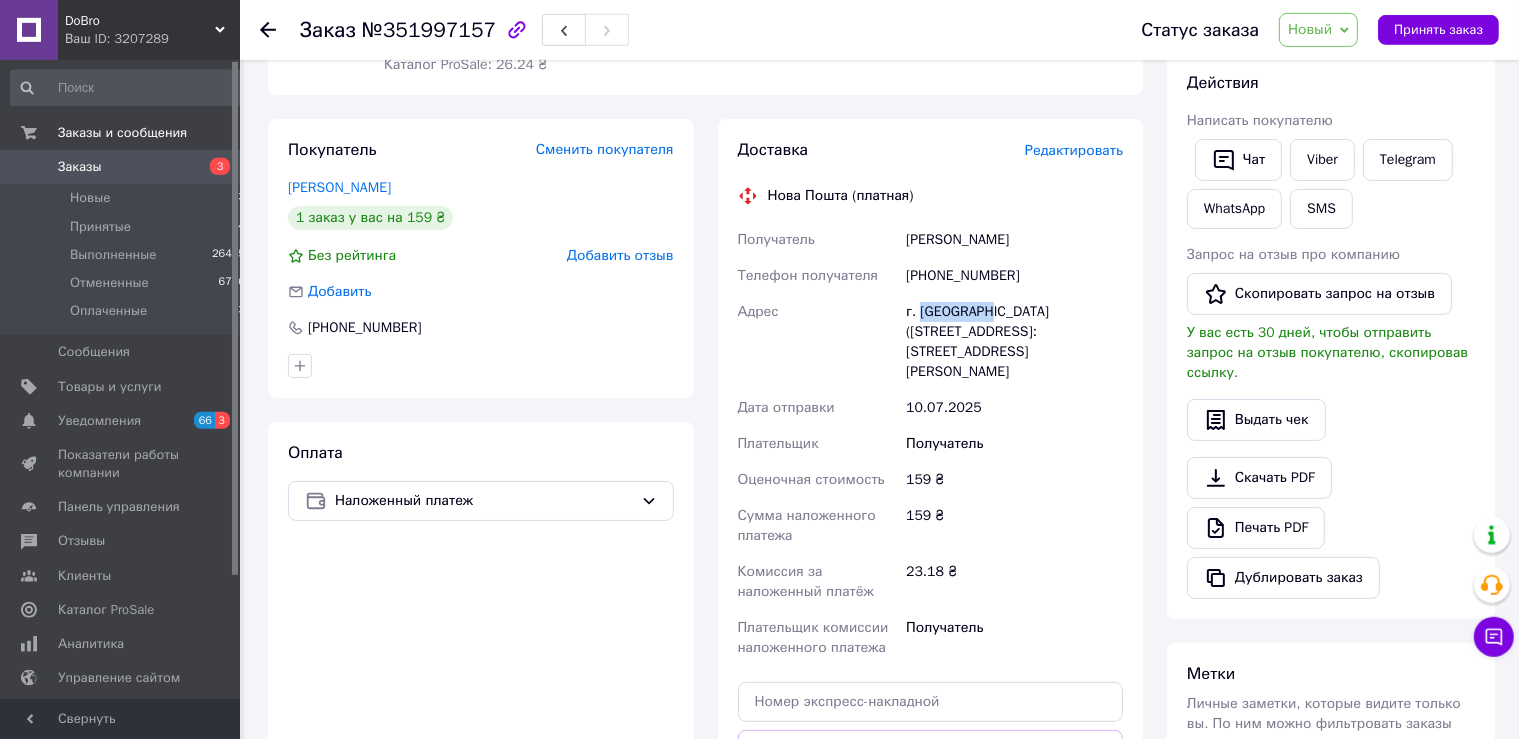 scroll, scrollTop: 348, scrollLeft: 0, axis: vertical 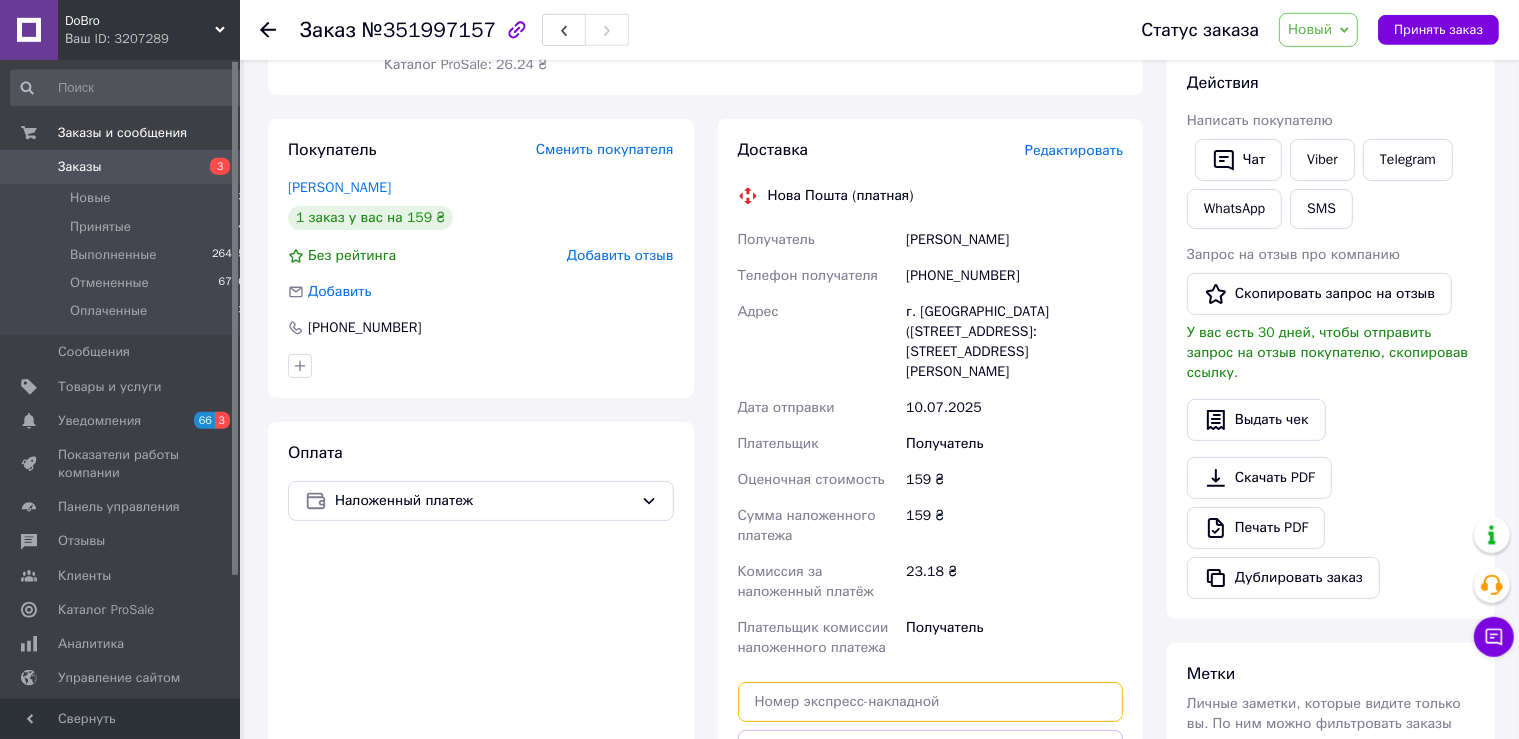 click at bounding box center (931, 702) 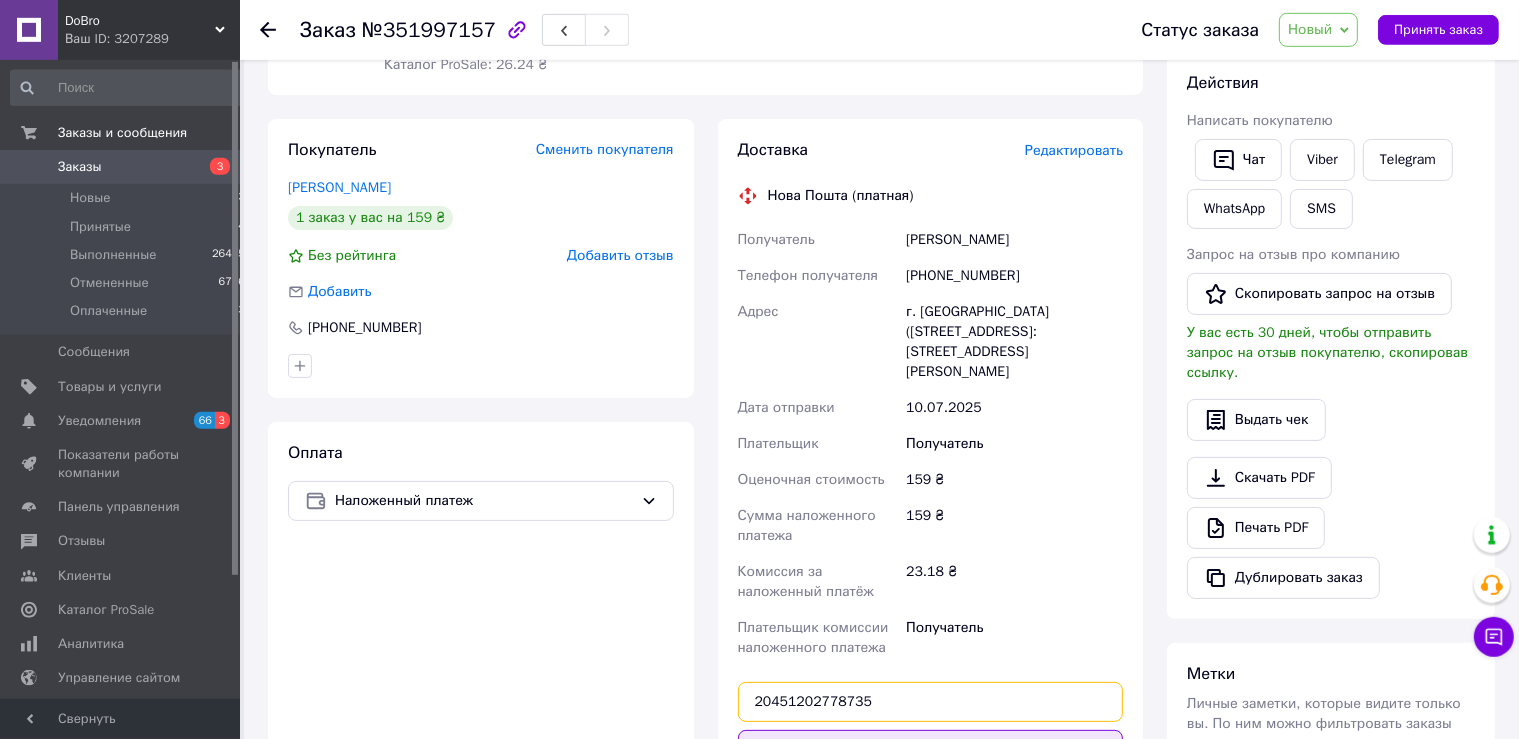 type on "20451202778735" 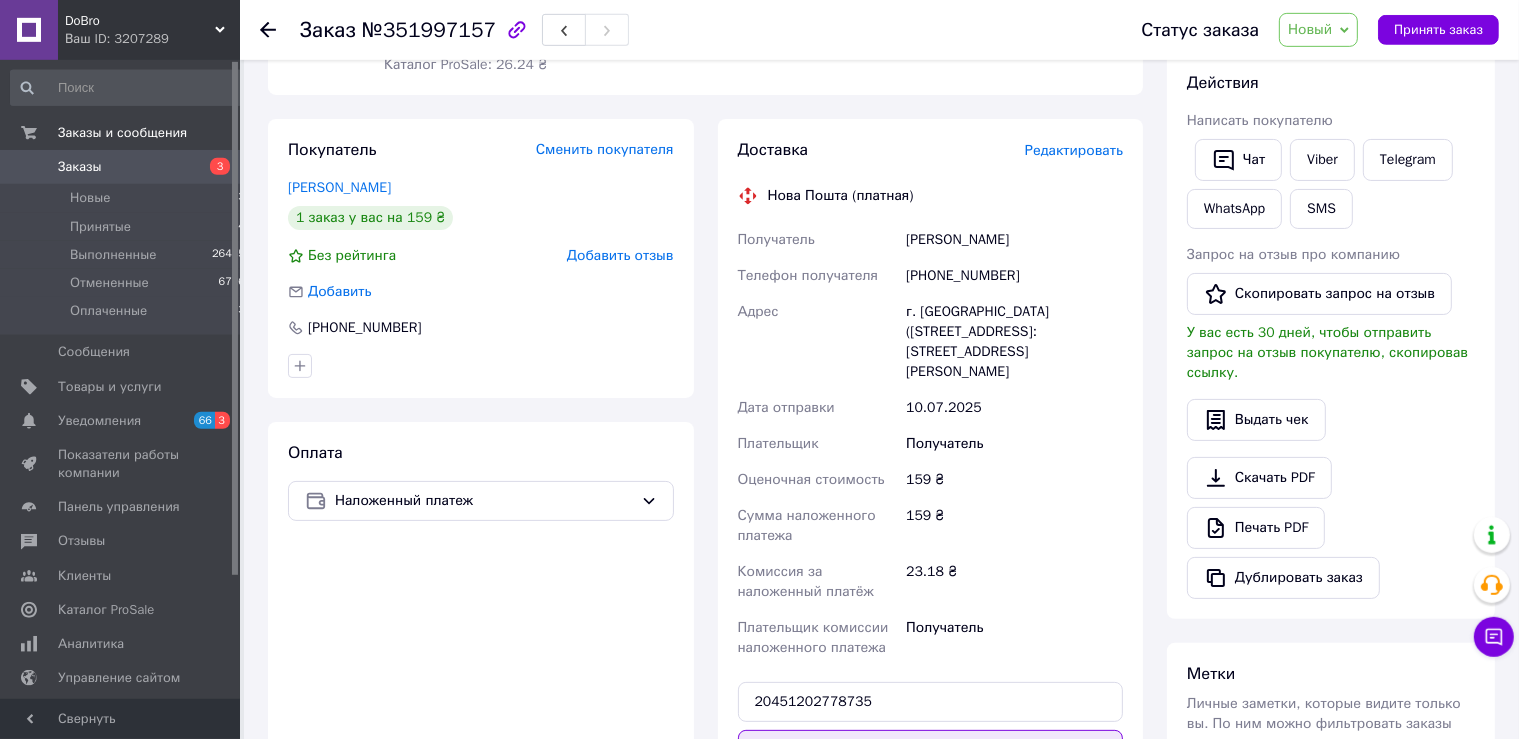 click on "Передать номер" at bounding box center [931, 750] 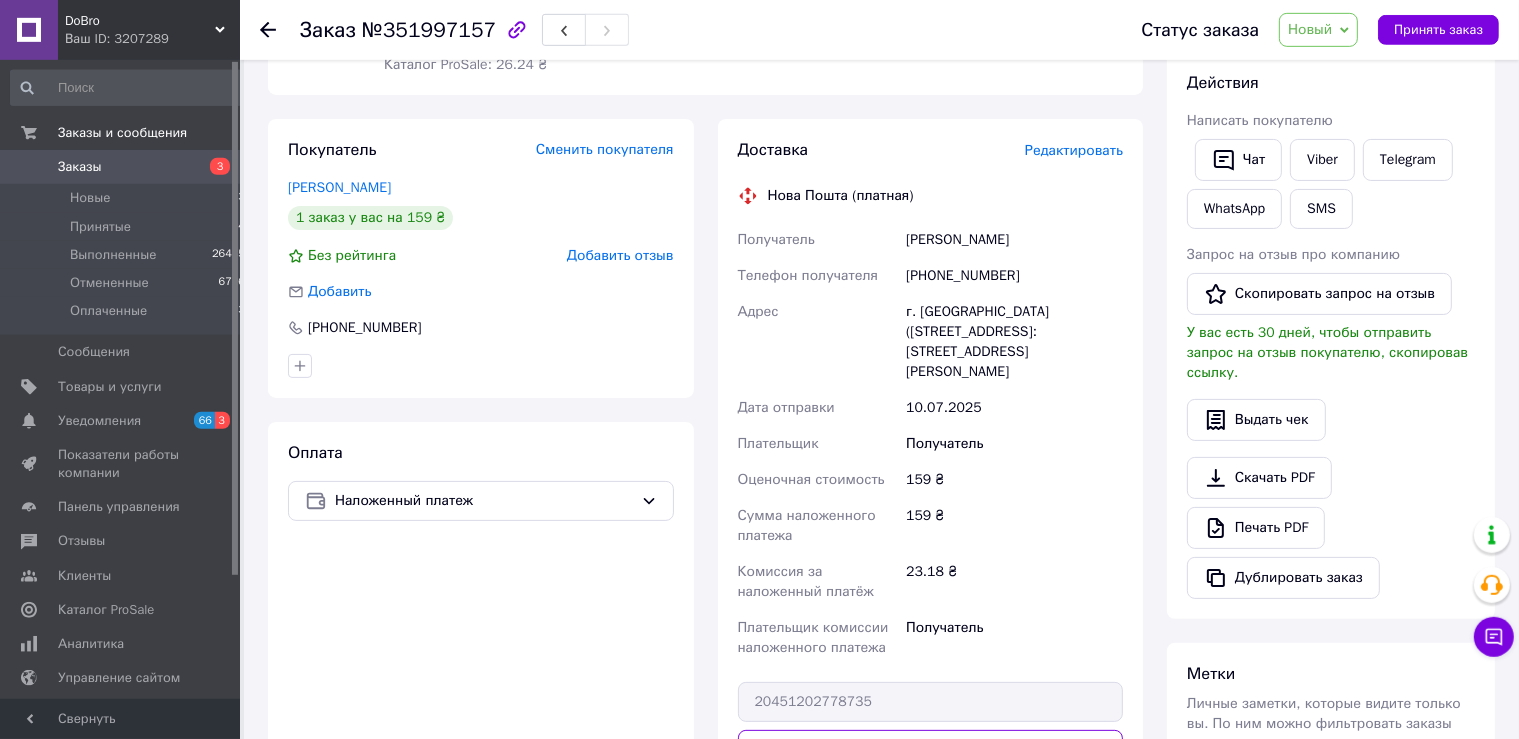 type 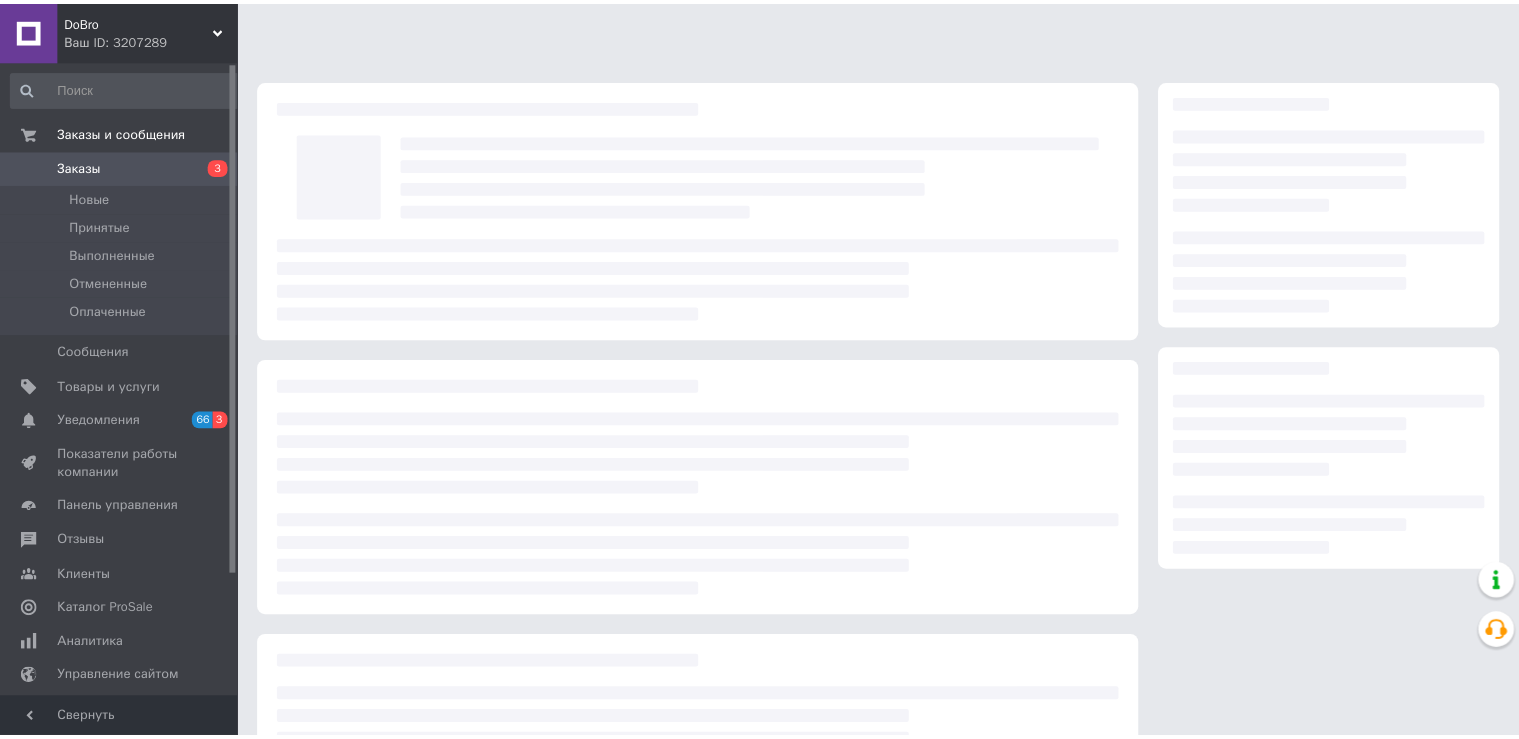 scroll, scrollTop: 0, scrollLeft: 0, axis: both 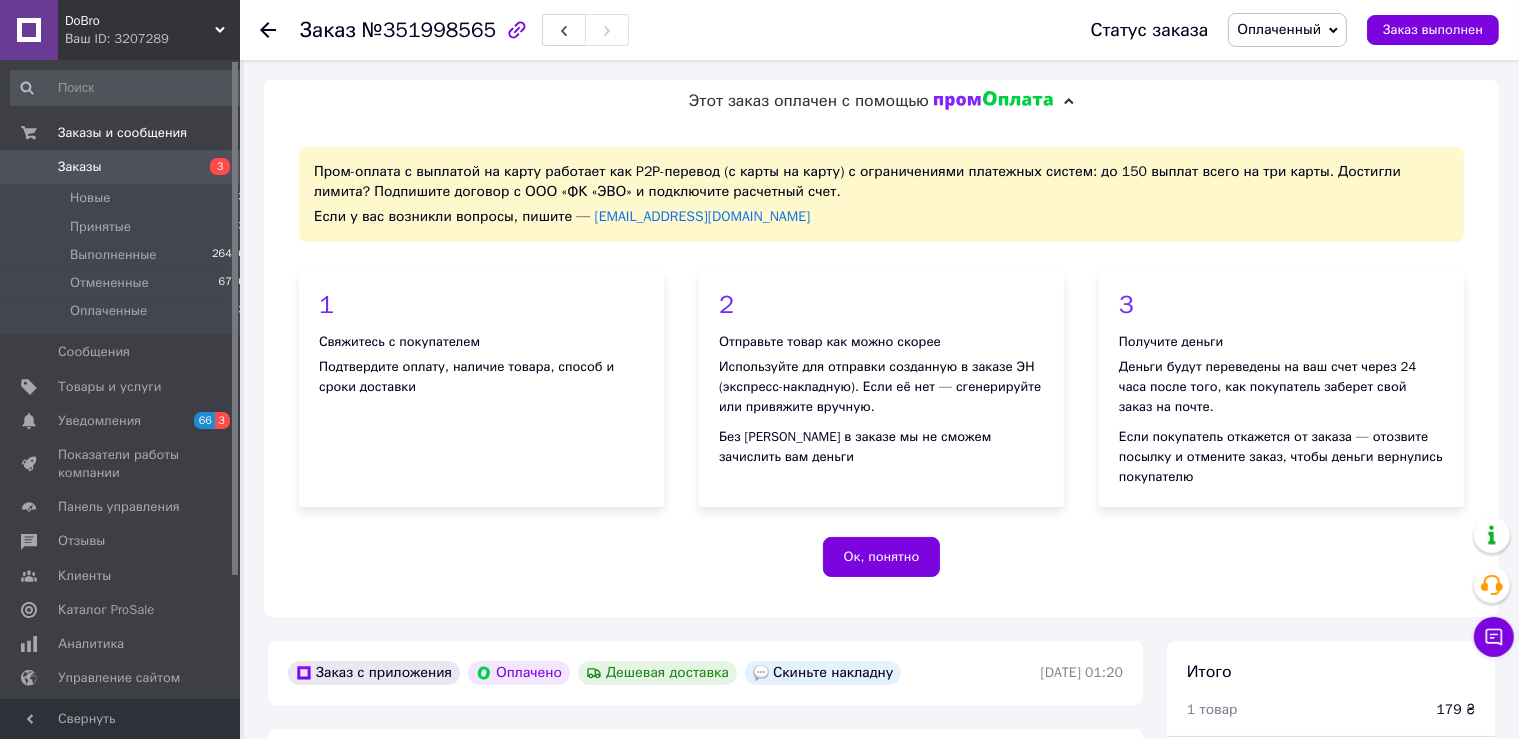 click on "Этот заказ оплачен с помощью" at bounding box center (881, 101) 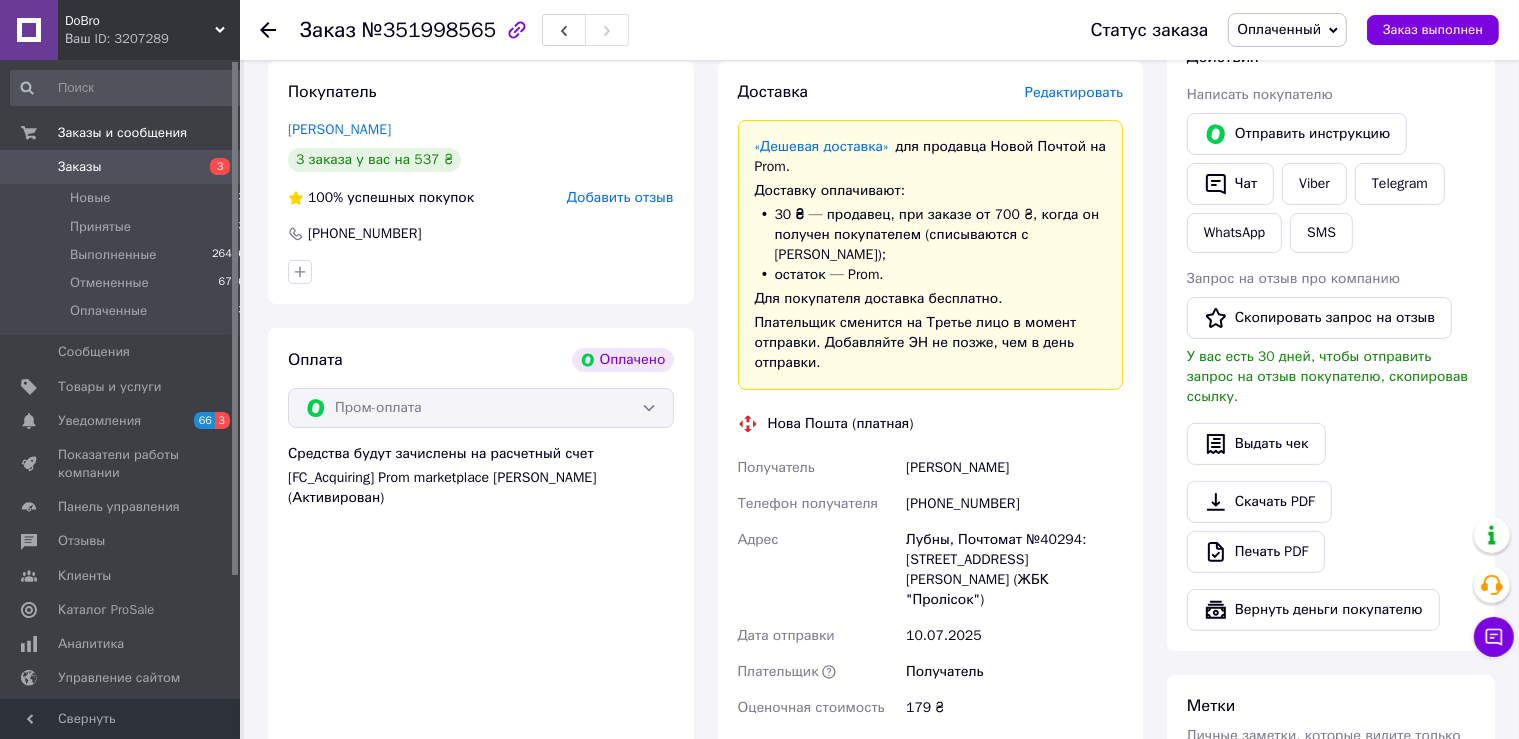scroll, scrollTop: 422, scrollLeft: 0, axis: vertical 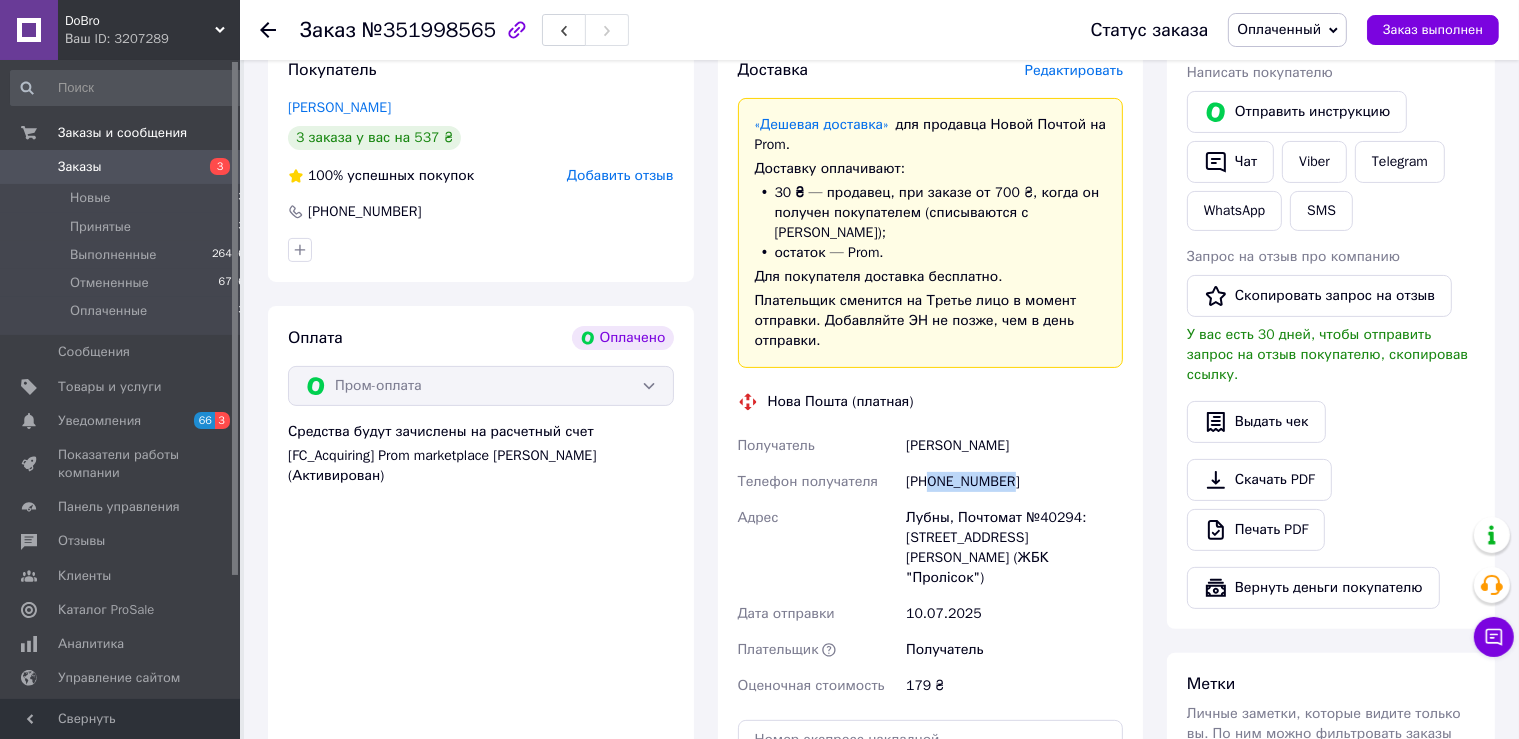 drag, startPoint x: 1031, startPoint y: 469, endPoint x: 934, endPoint y: 472, distance: 97.04638 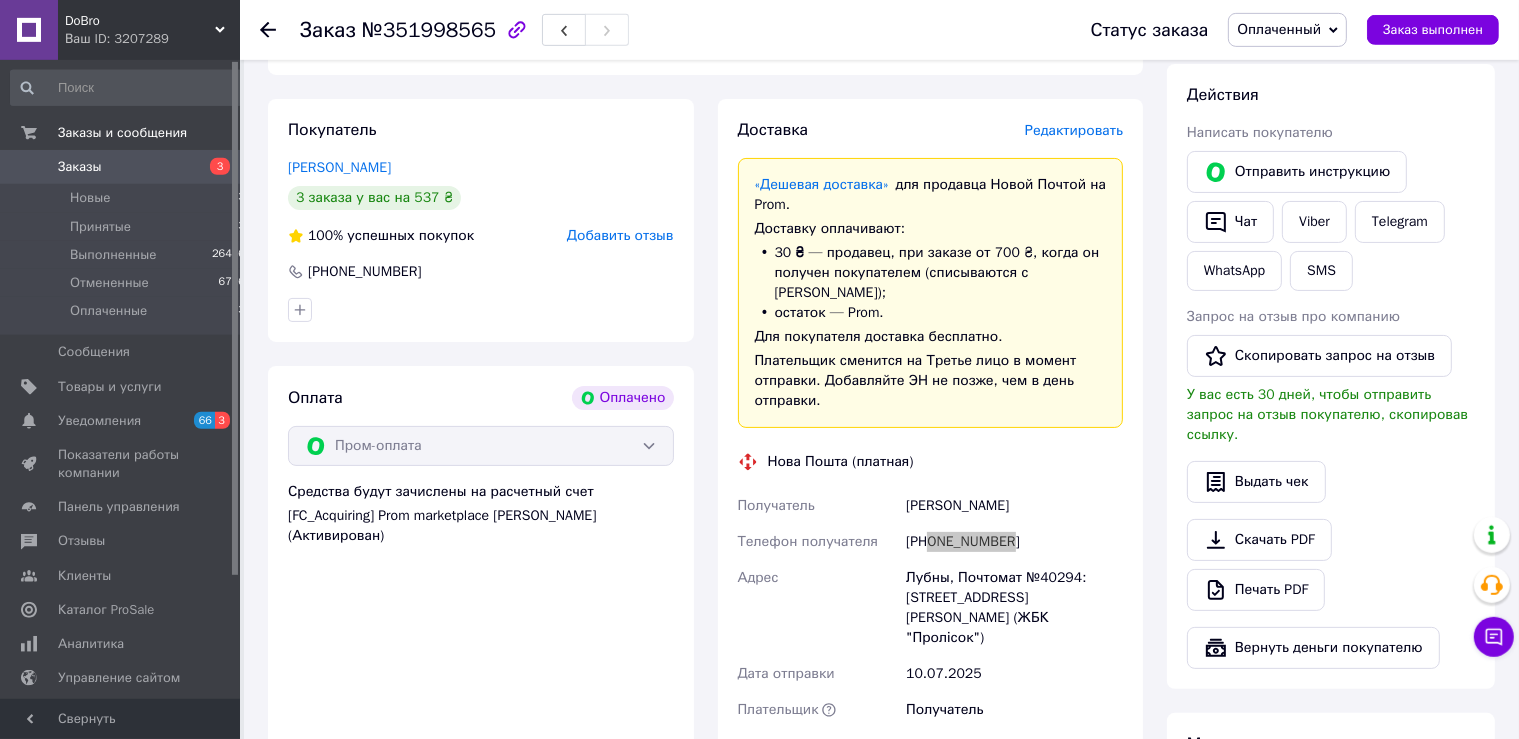 scroll, scrollTop: 377, scrollLeft: 0, axis: vertical 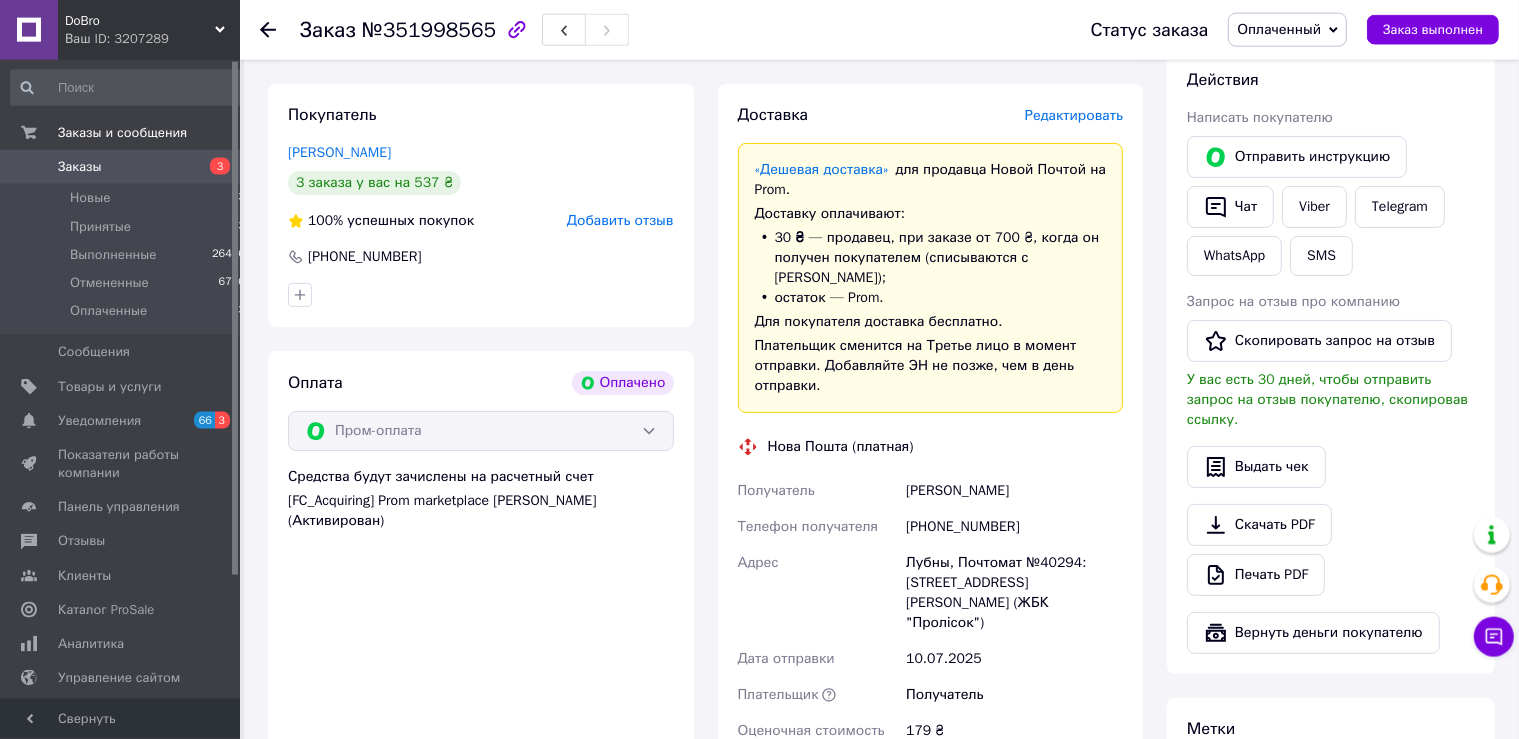 click on "Оплата Оплачено Пром-оплата Средства будут зачислены на расчетный счет [FC_Acquiring] Prom marketplace [PERSON_NAME] (Активирован)" at bounding box center [481, 656] 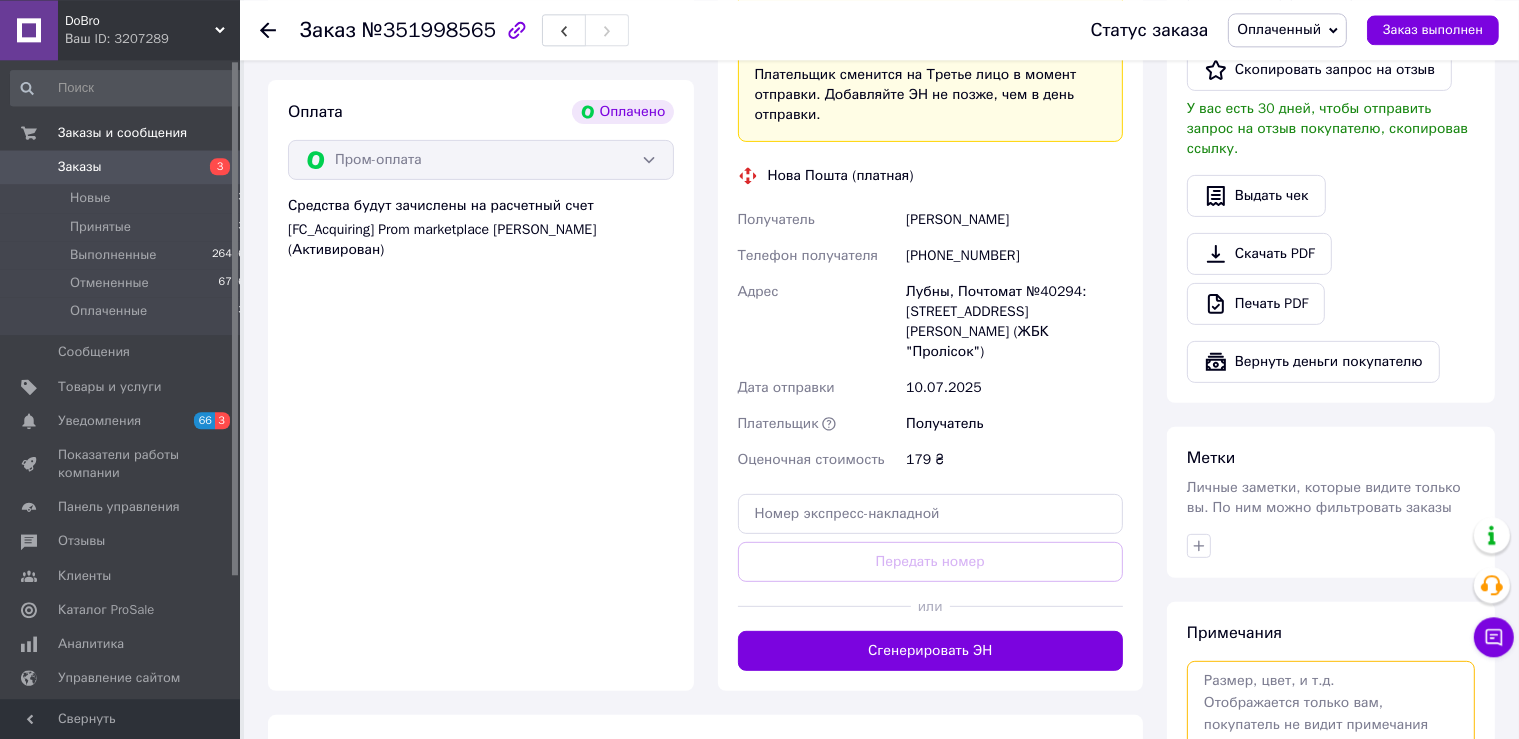 click at bounding box center [1331, 714] 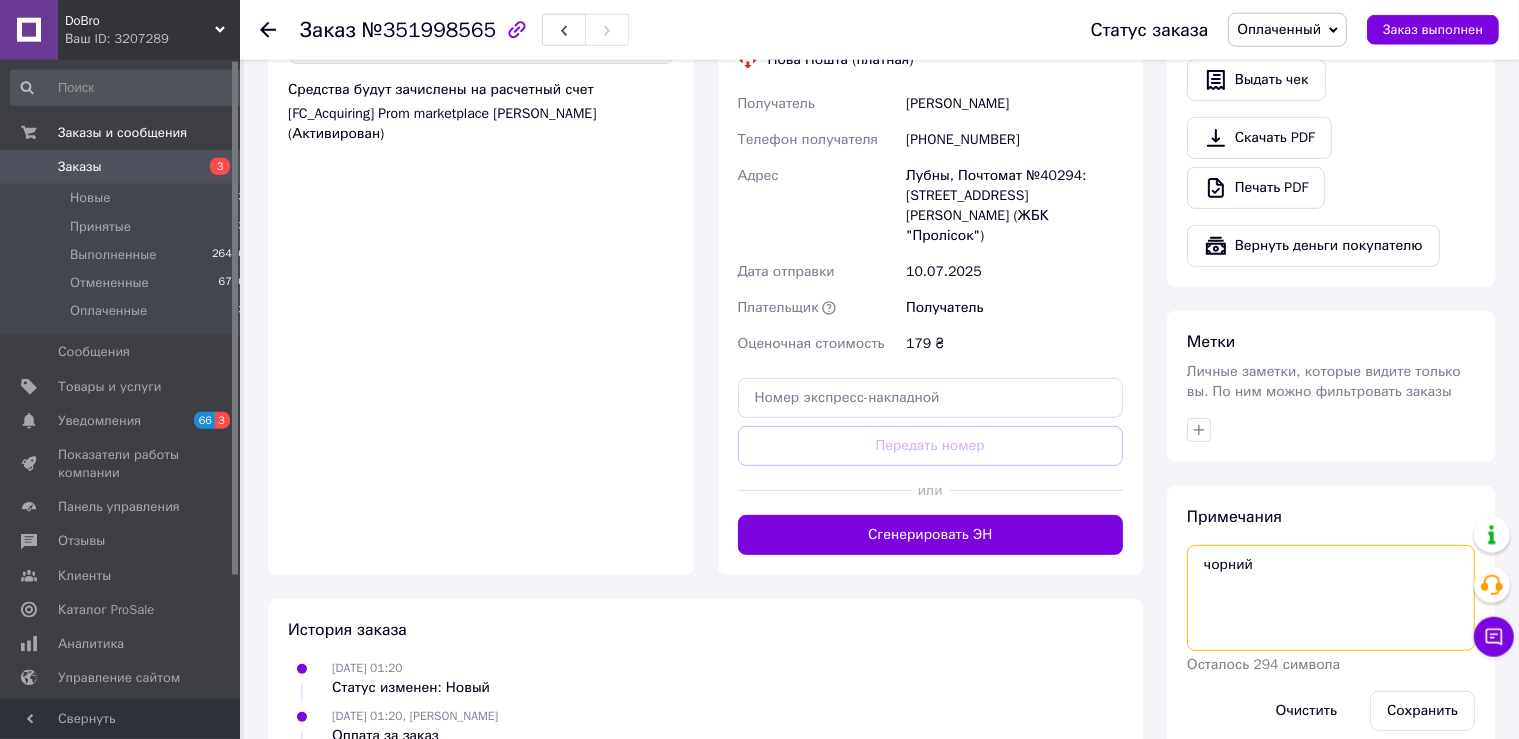 scroll, scrollTop: 765, scrollLeft: 0, axis: vertical 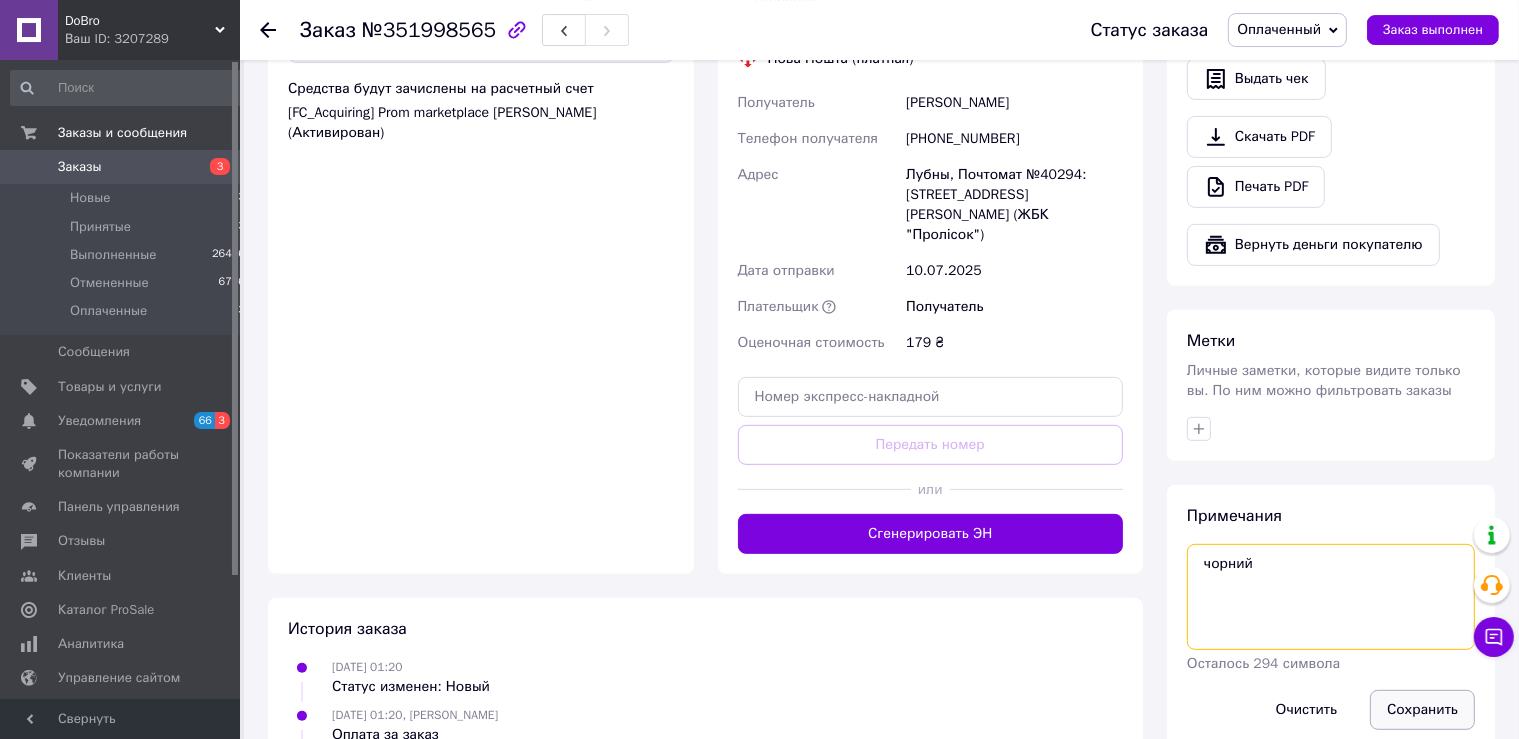 type on "чорний" 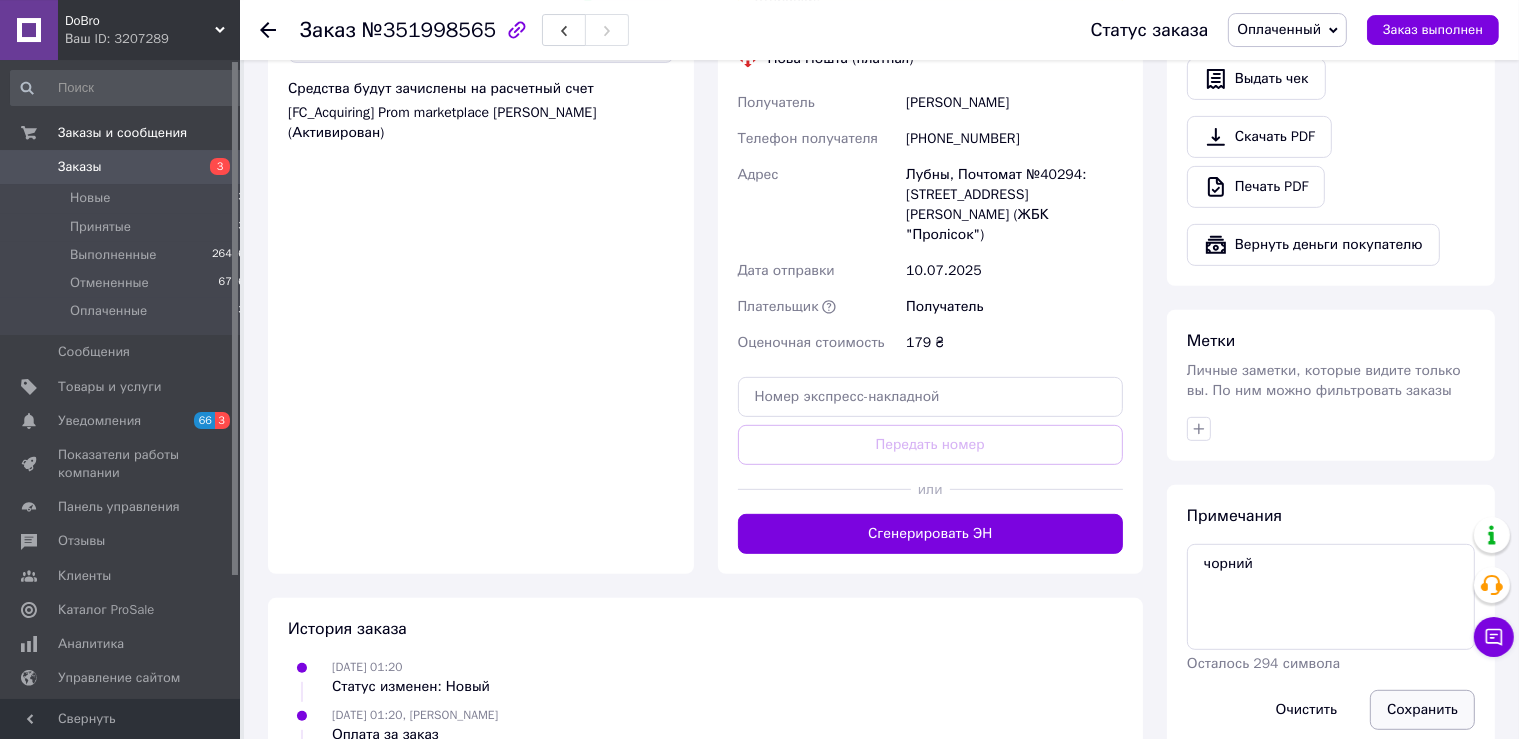 click on "Сохранить" at bounding box center (1422, 710) 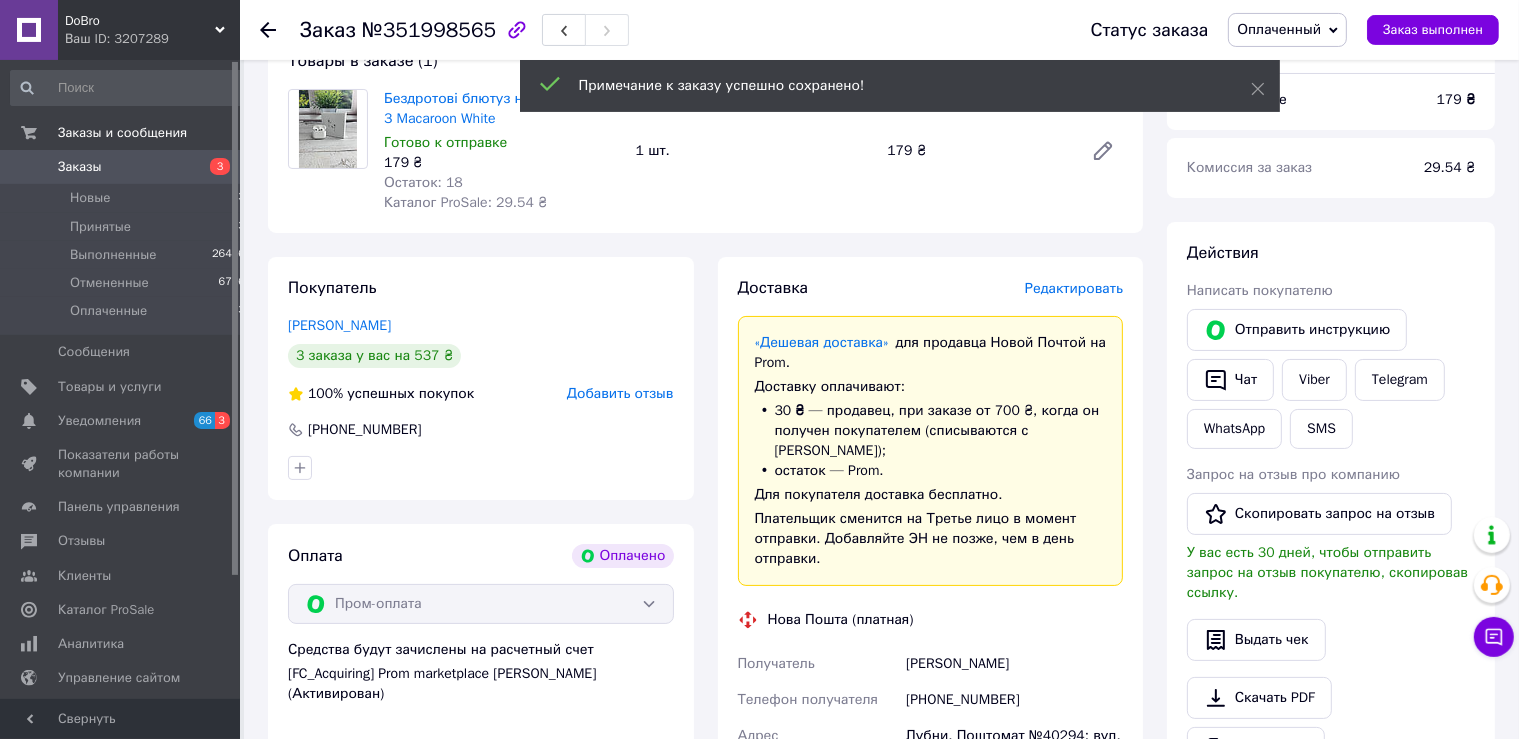 scroll, scrollTop: 0, scrollLeft: 0, axis: both 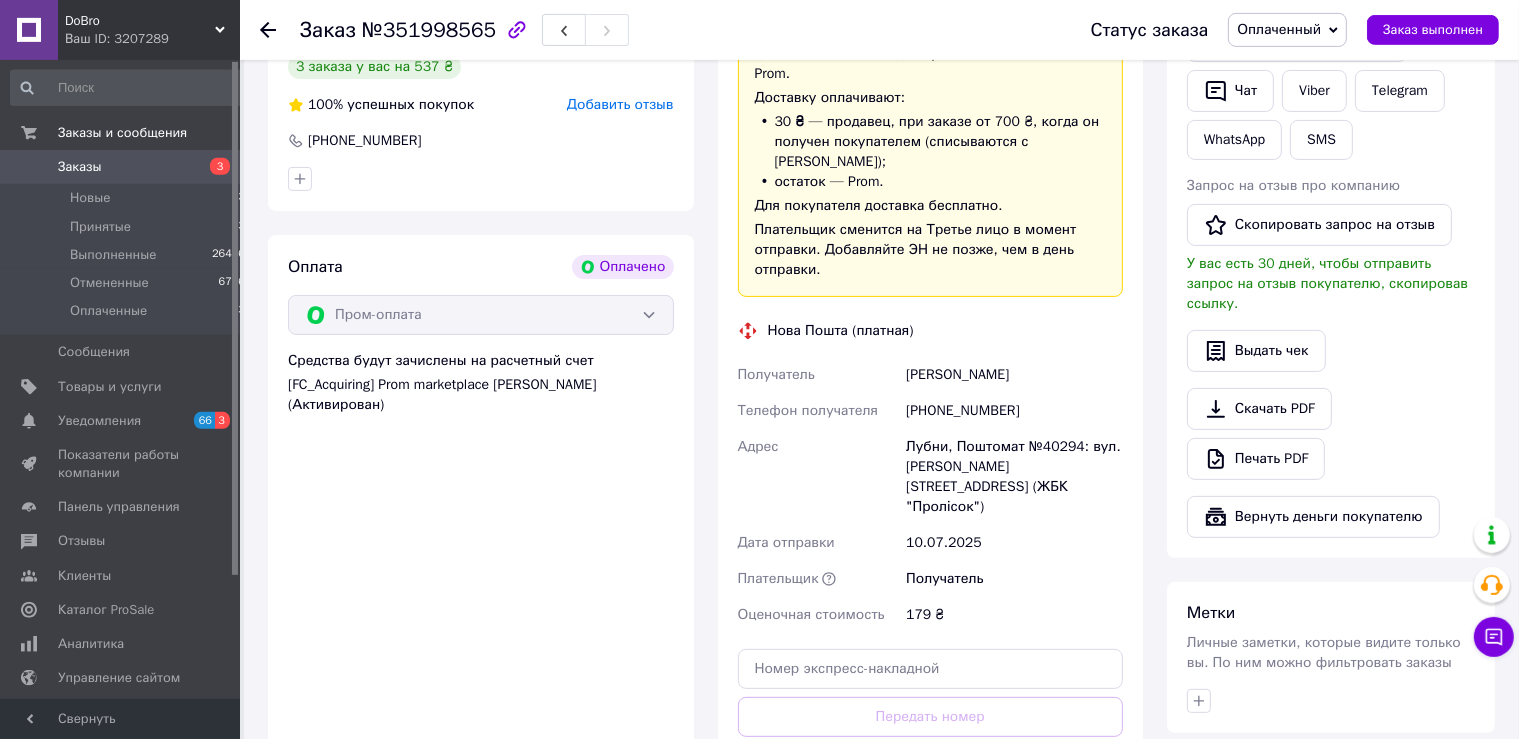click on "[PERSON_NAME]" at bounding box center (1014, 375) 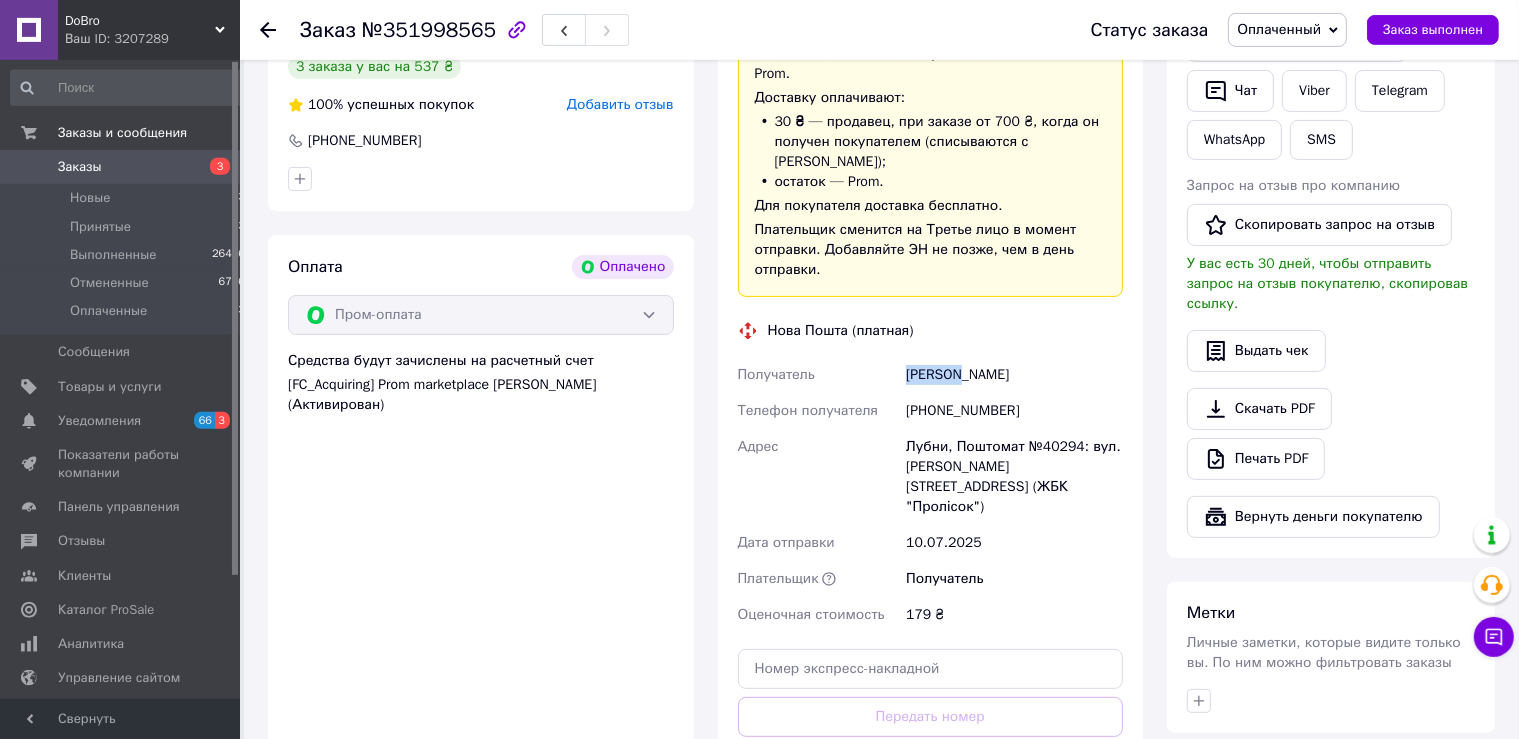click on "[PERSON_NAME]" at bounding box center (1014, 375) 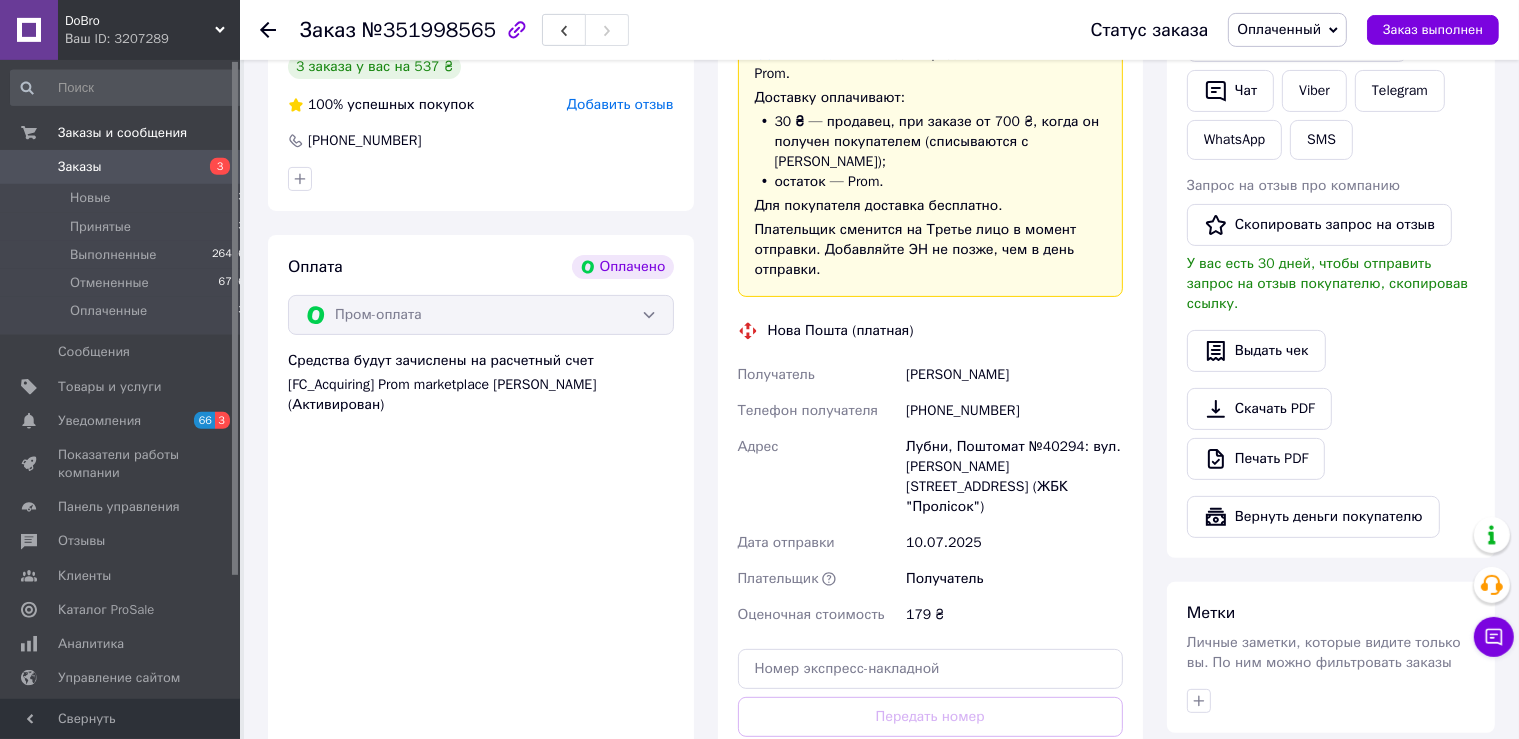click on "[PERSON_NAME]" at bounding box center (1014, 375) 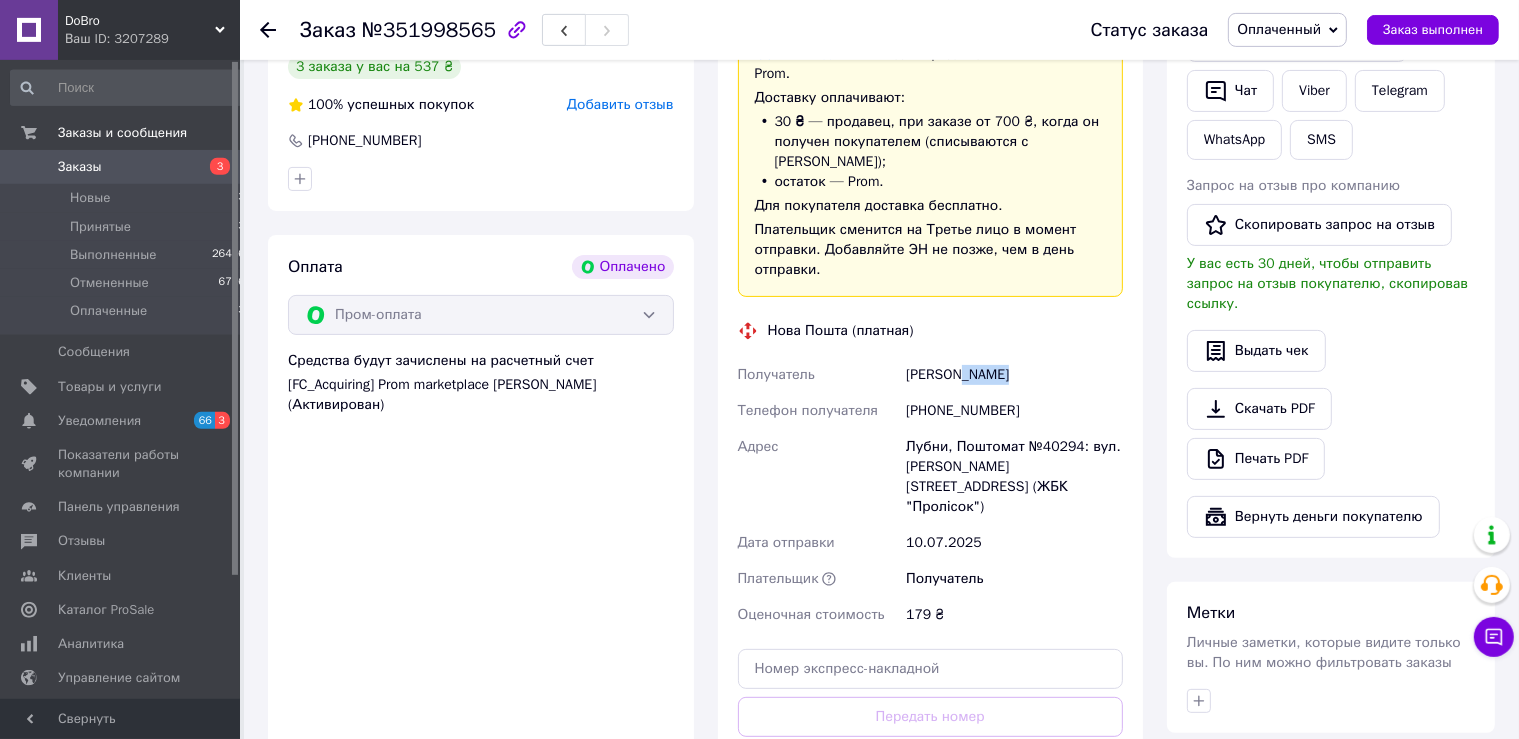 click on "[PERSON_NAME]" at bounding box center (1014, 375) 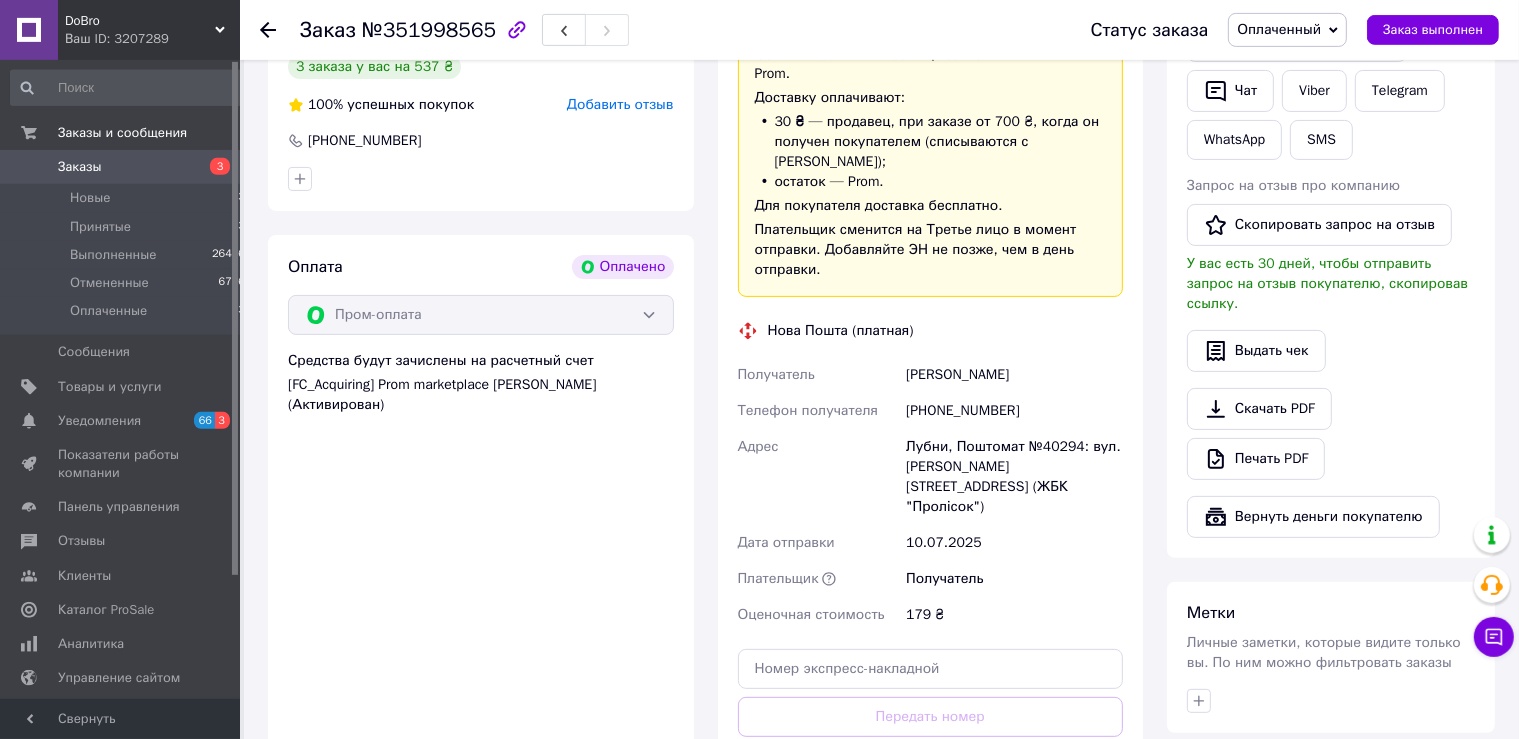 click on "Лубни, Поштомат №40294: вул. [PERSON_NAME][STREET_ADDRESS] (ЖБК "Пролісок")" at bounding box center (1014, 477) 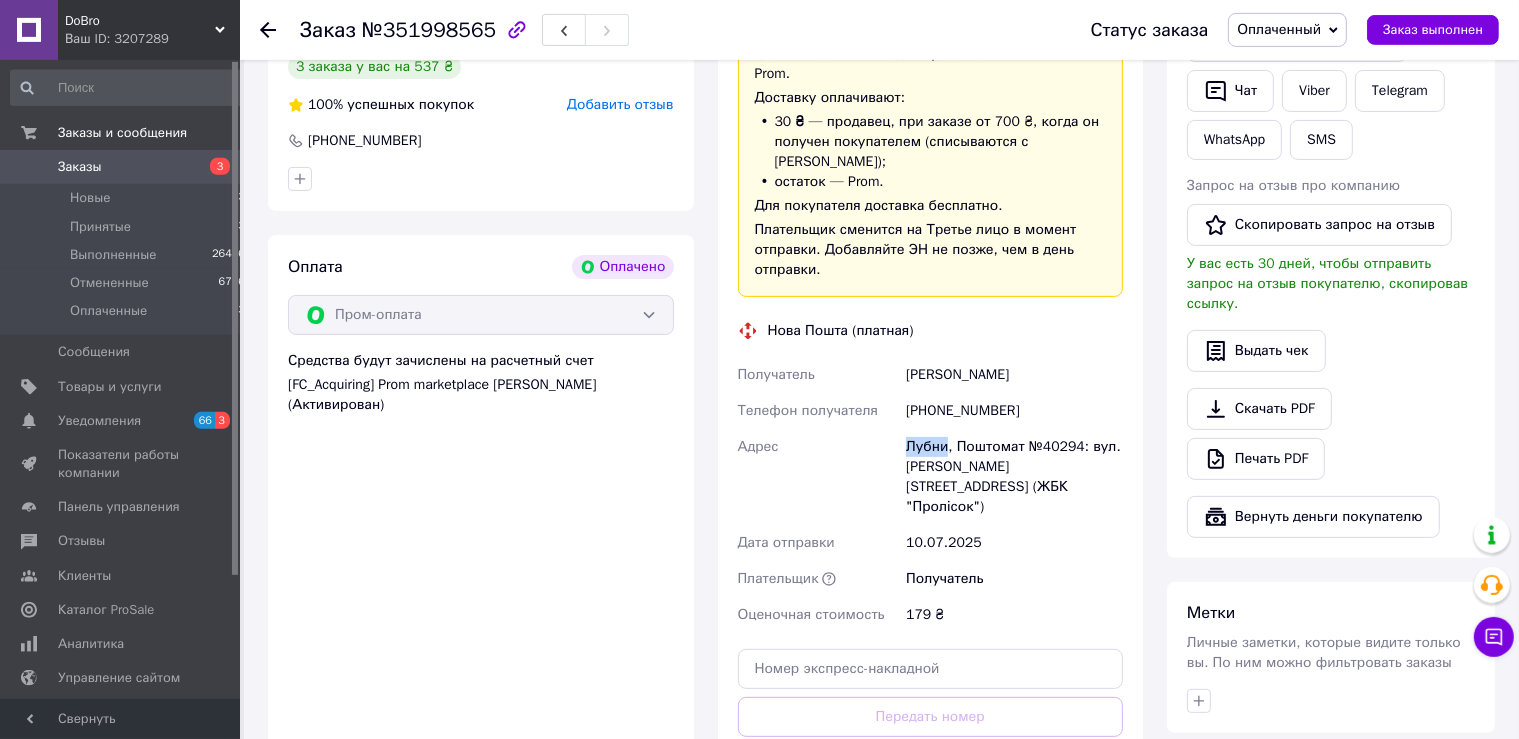 click on "Лубни, Поштомат №40294: вул. [PERSON_NAME][STREET_ADDRESS] (ЖБК "Пролісок")" at bounding box center [1014, 477] 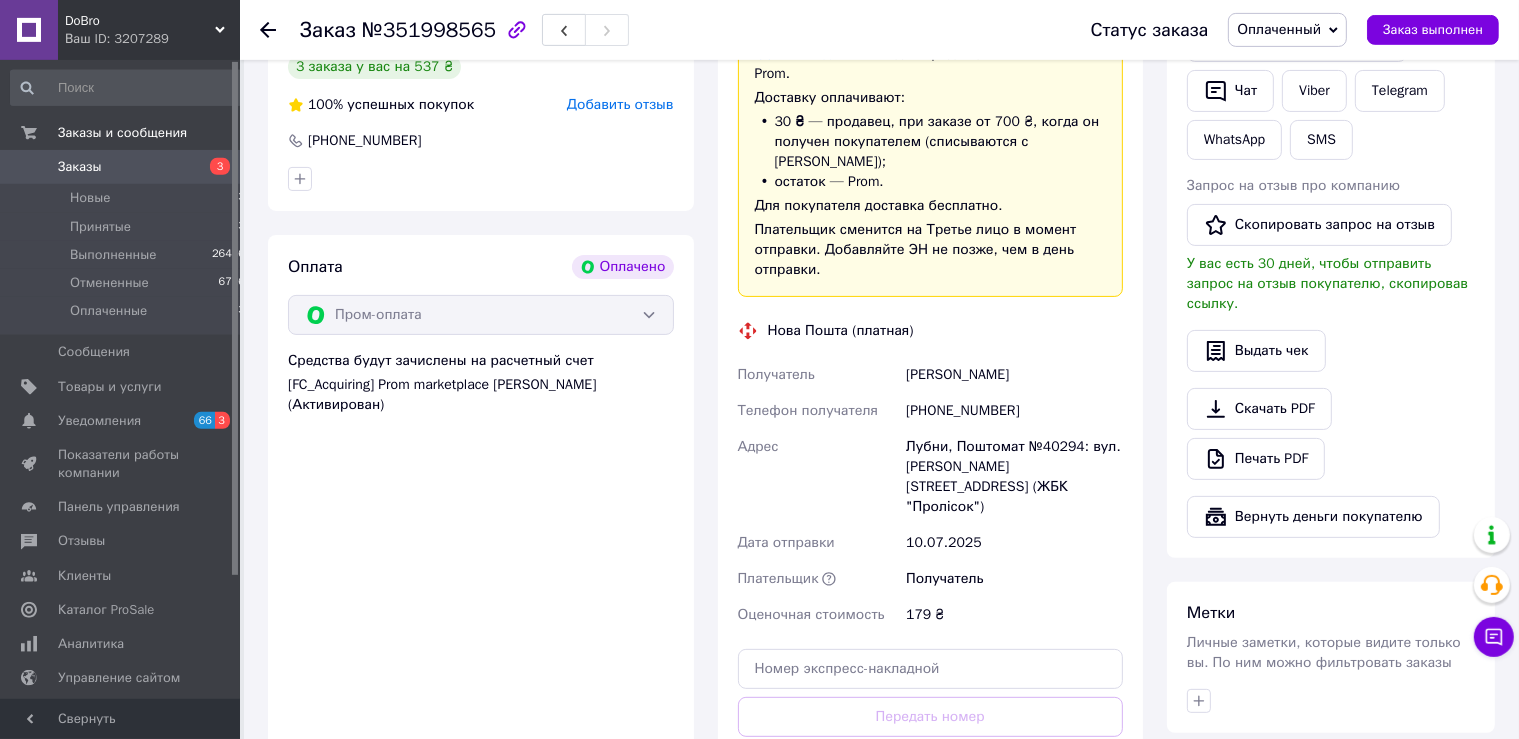 click on "Лубни, Поштомат №40294: вул. [PERSON_NAME][STREET_ADDRESS] (ЖБК "Пролісок")" at bounding box center [1014, 477] 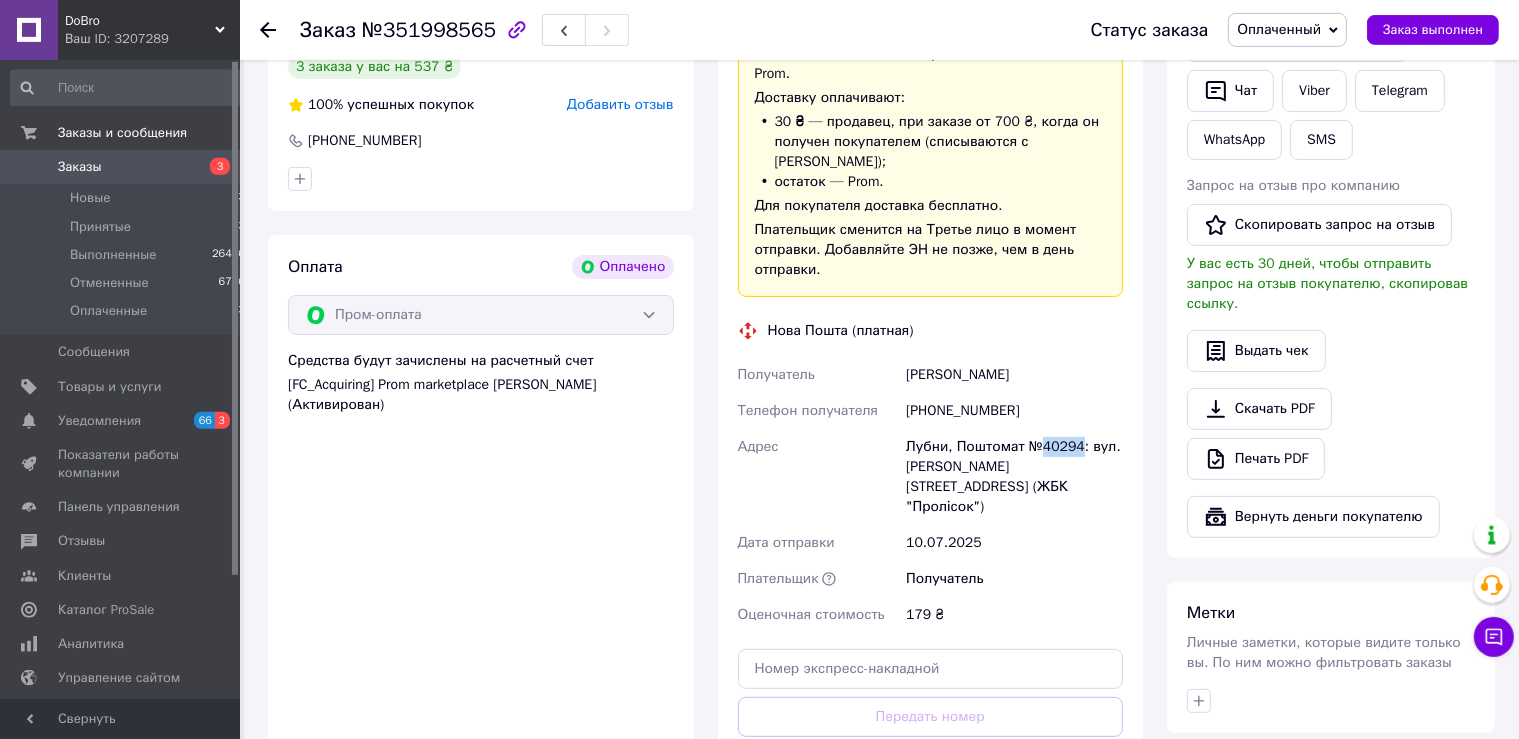 click on "Лубни, Поштомат №40294: вул. [PERSON_NAME][STREET_ADDRESS] (ЖБК "Пролісок")" at bounding box center [1014, 477] 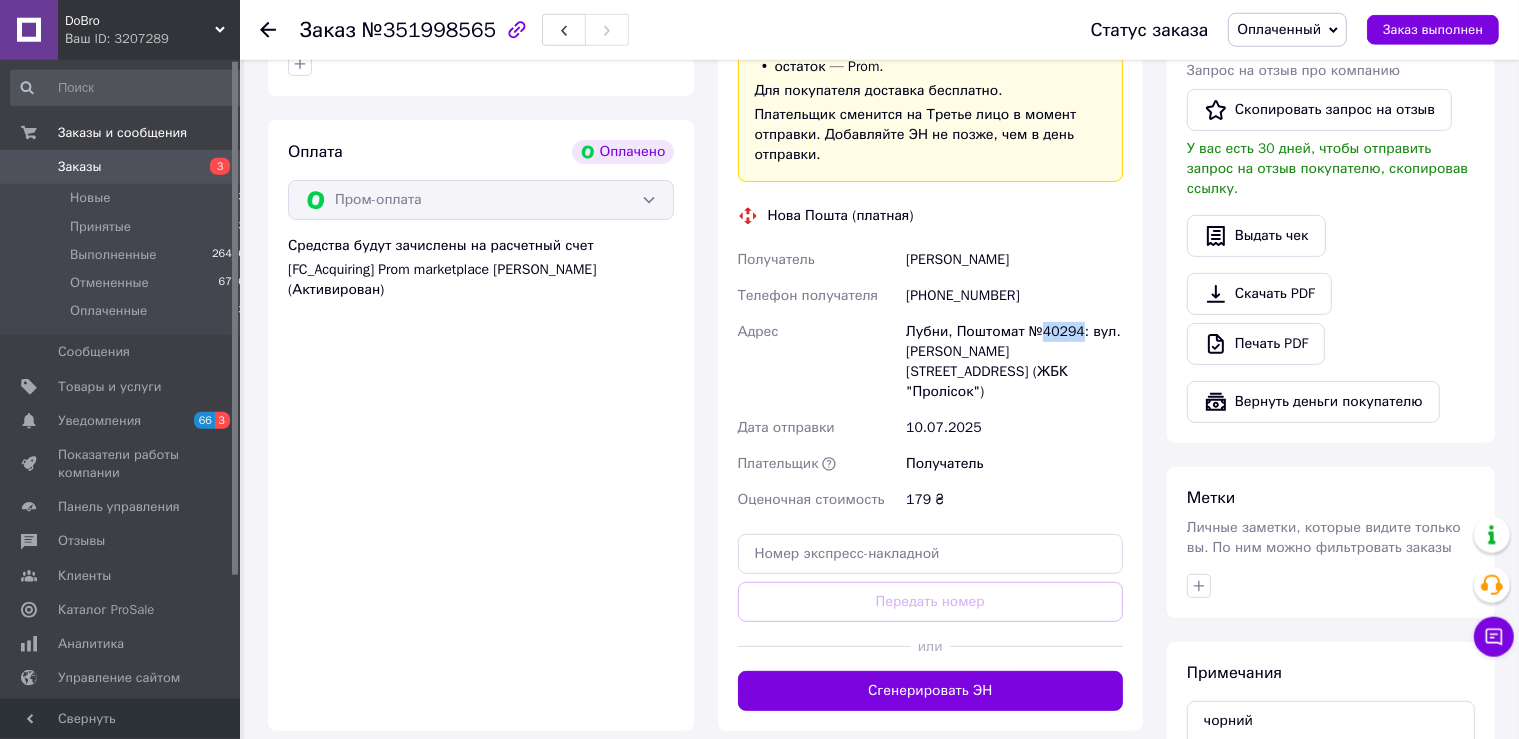 scroll, scrollTop: 608, scrollLeft: 0, axis: vertical 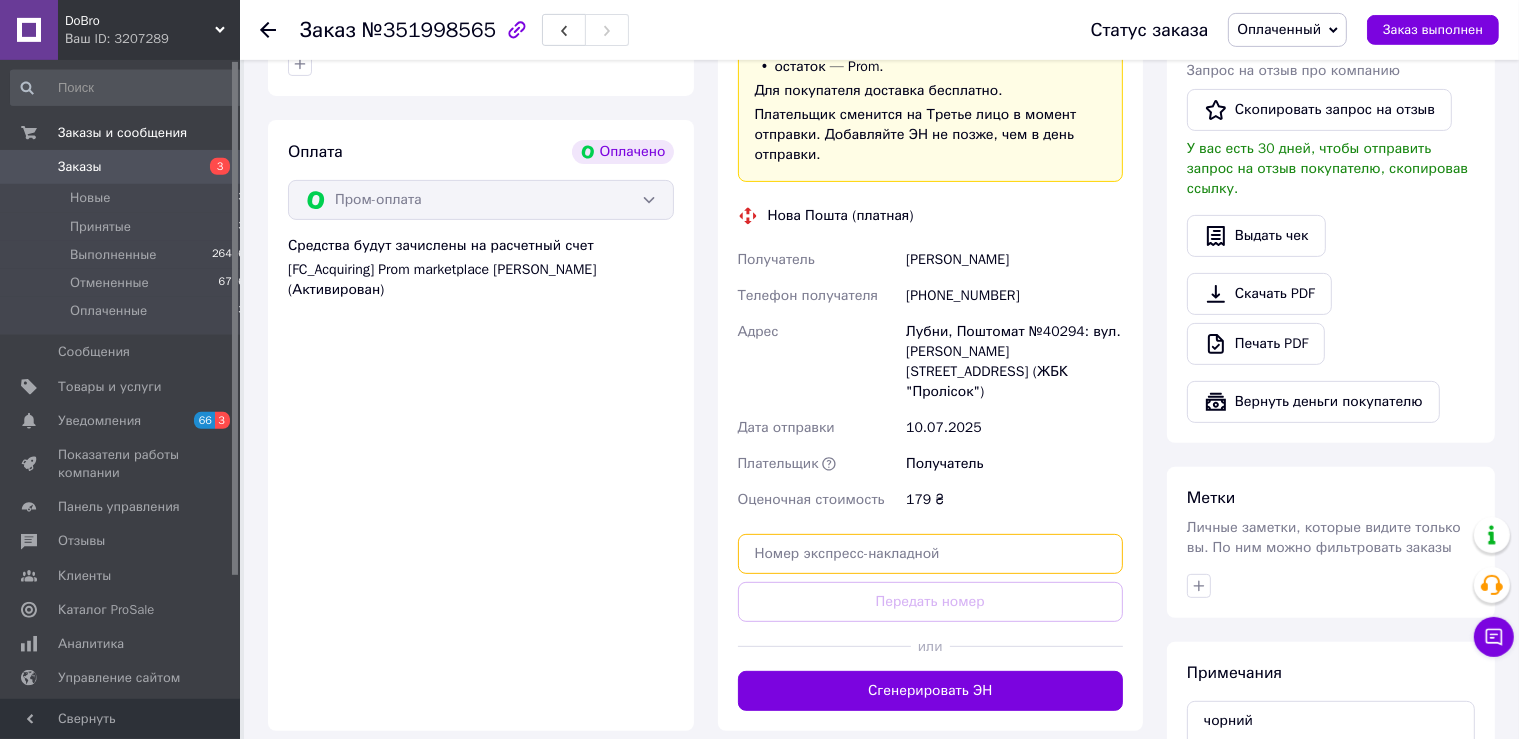click at bounding box center [931, 554] 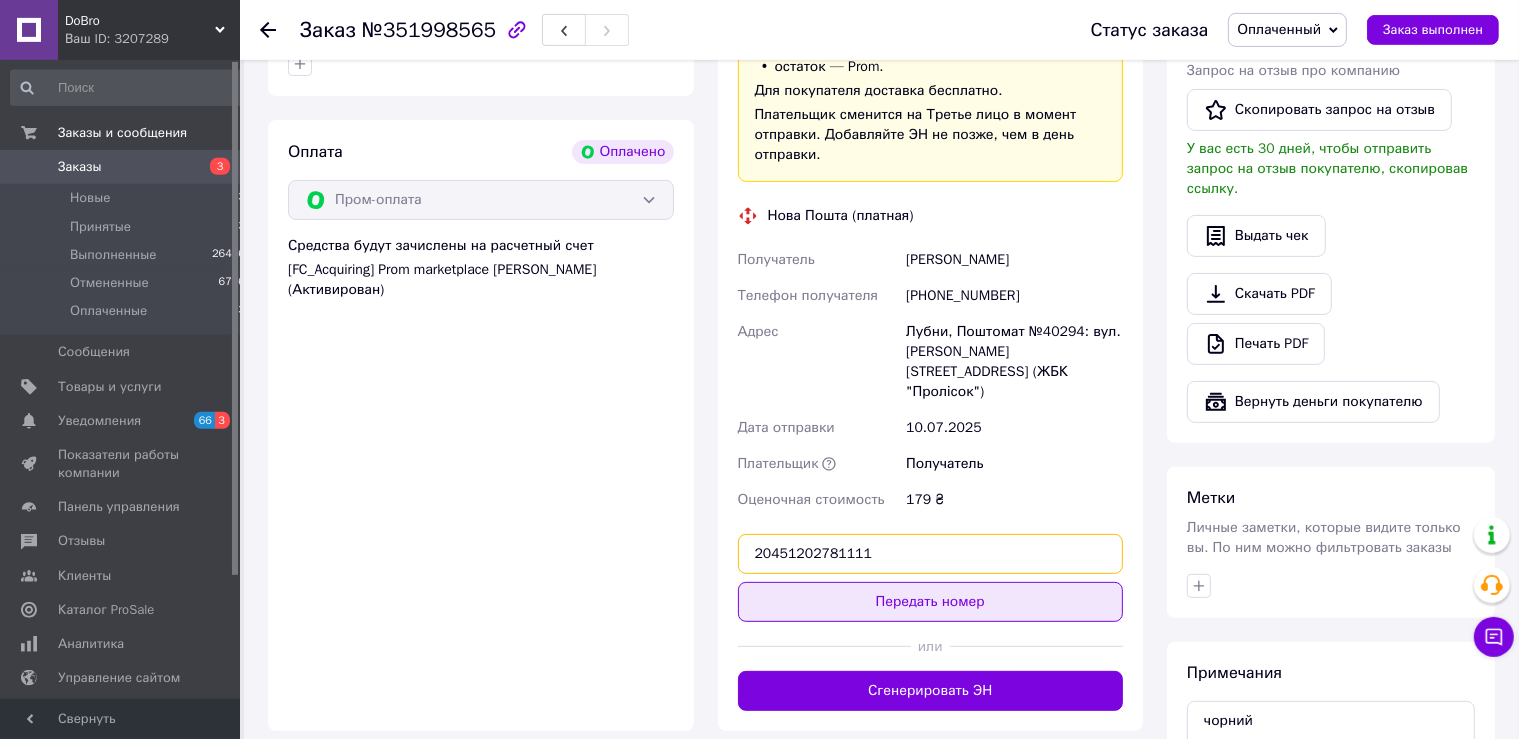type on "20451202781111" 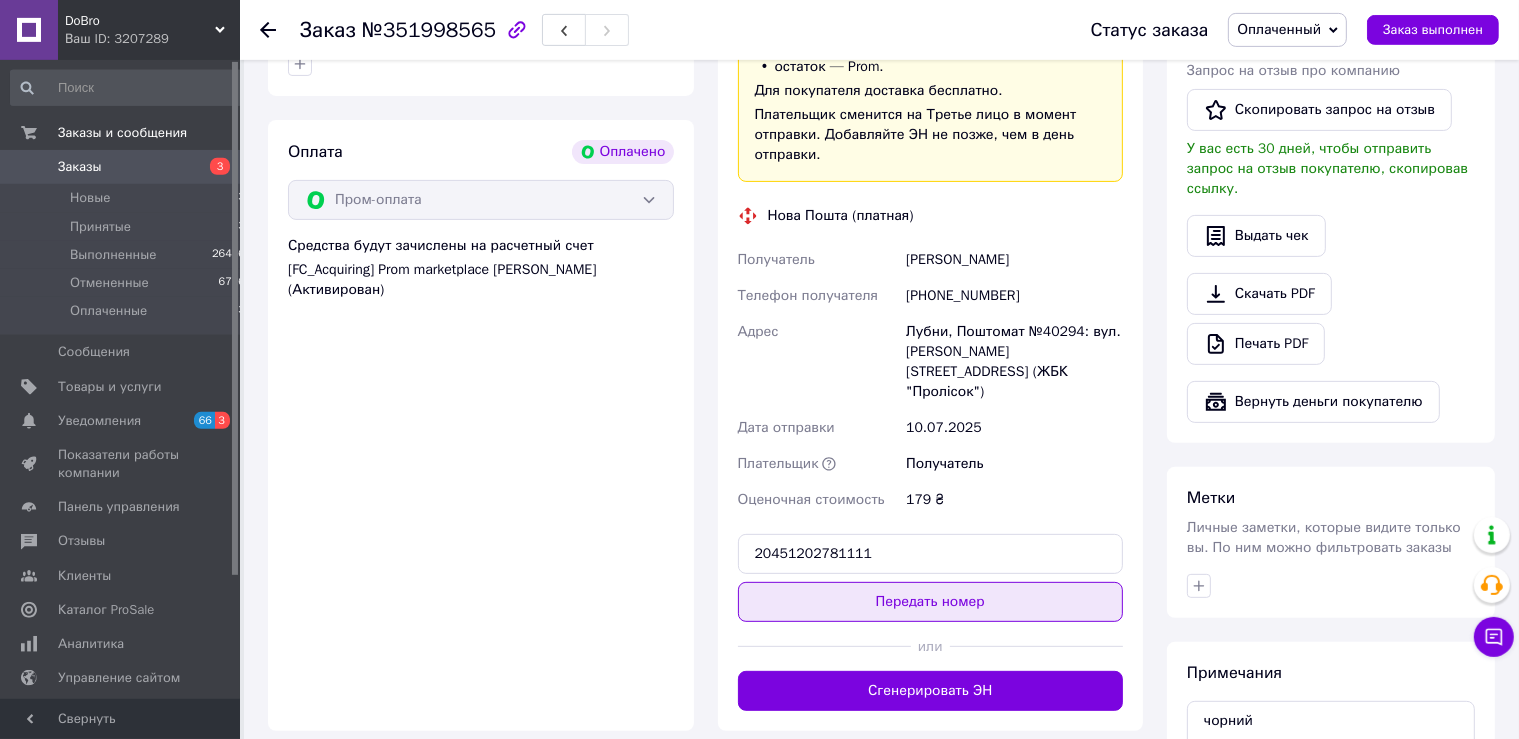 click on "Передать номер" at bounding box center [931, 602] 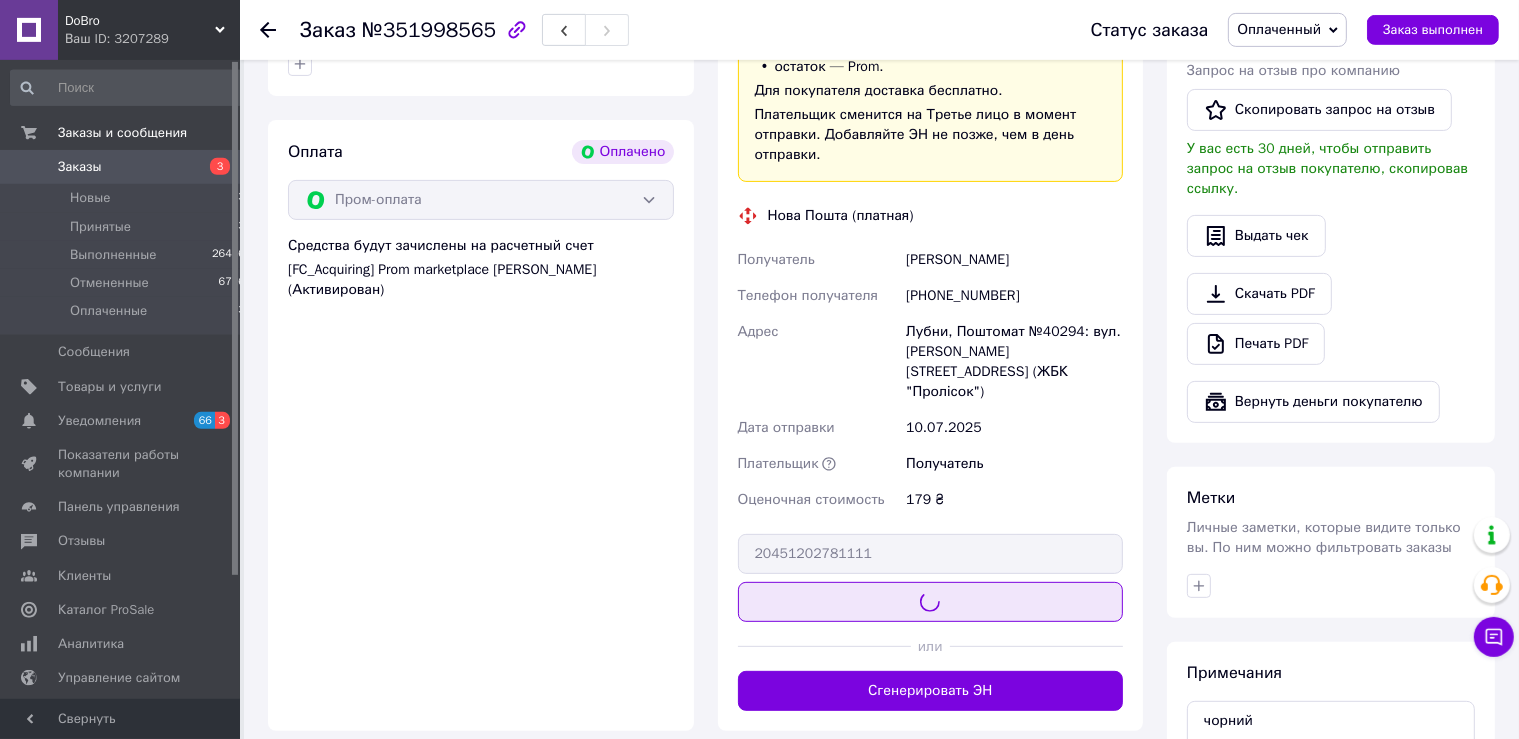 type 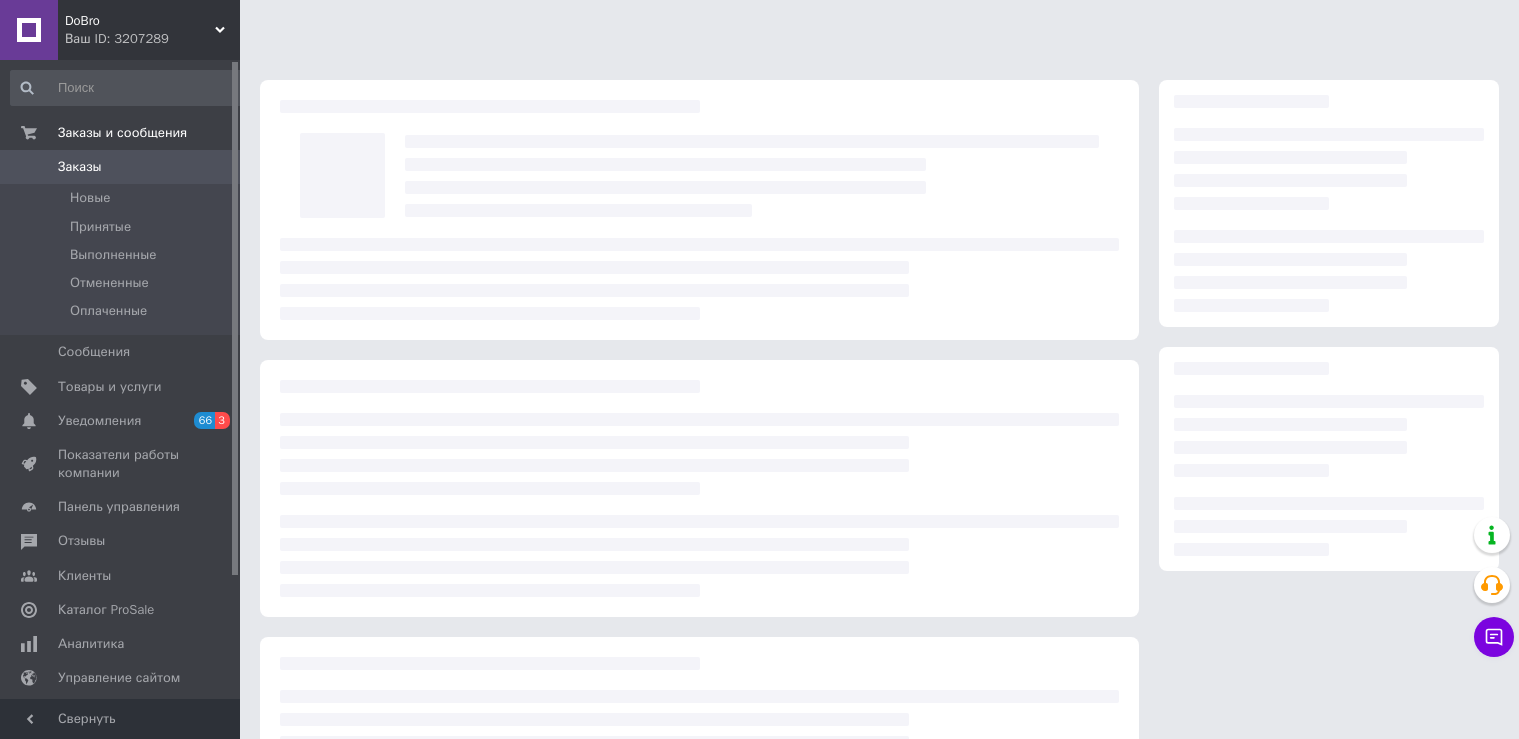 scroll, scrollTop: 0, scrollLeft: 0, axis: both 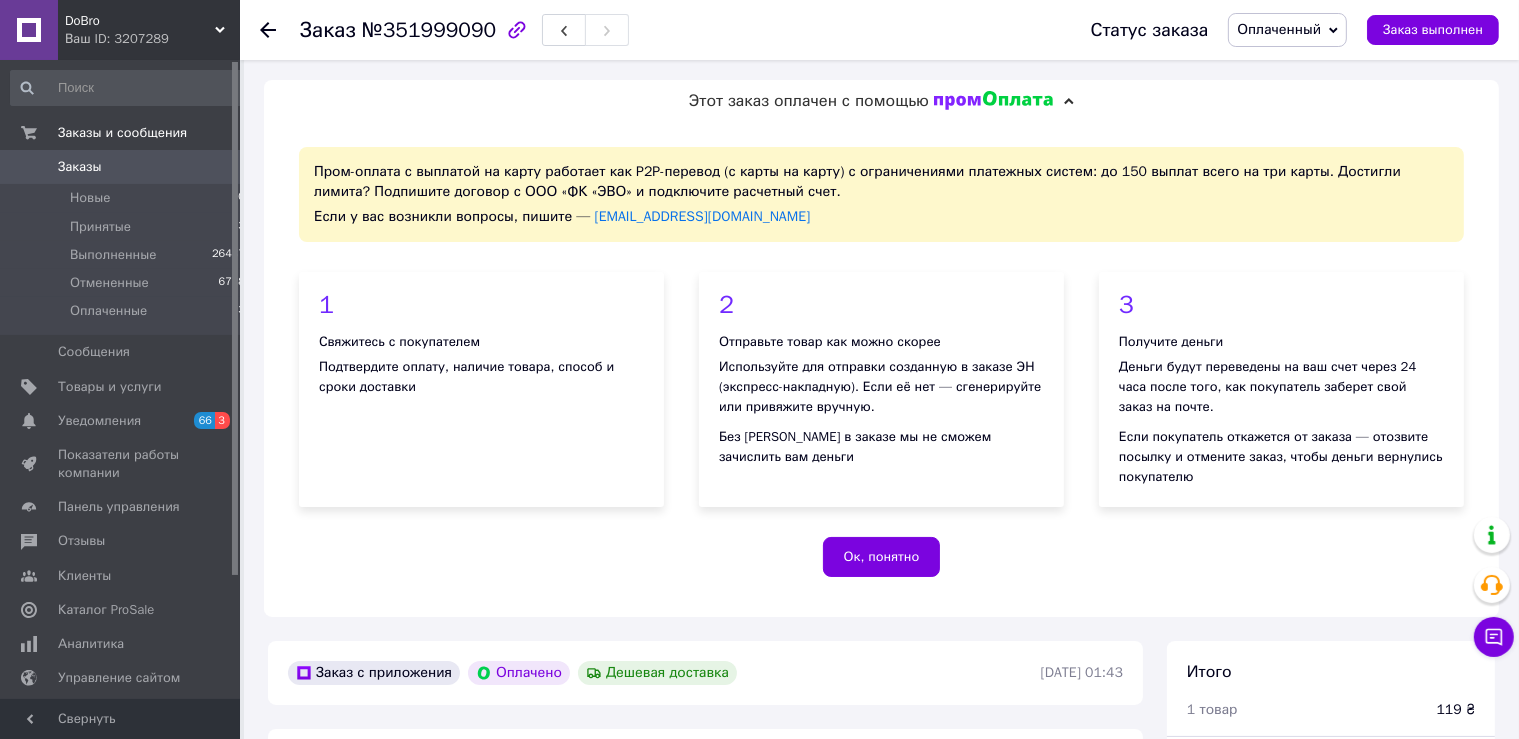 click at bounding box center (994, 101) 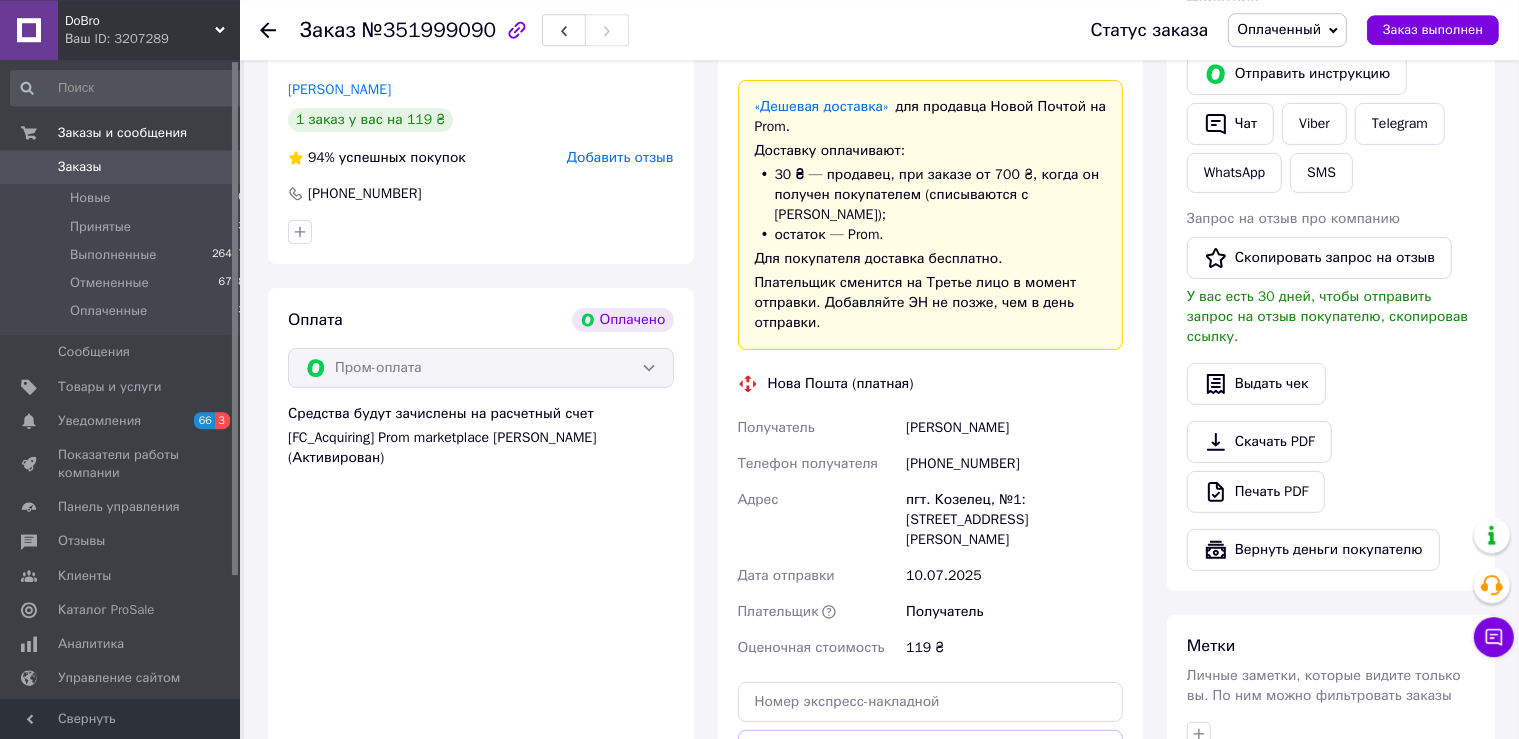 scroll, scrollTop: 520, scrollLeft: 0, axis: vertical 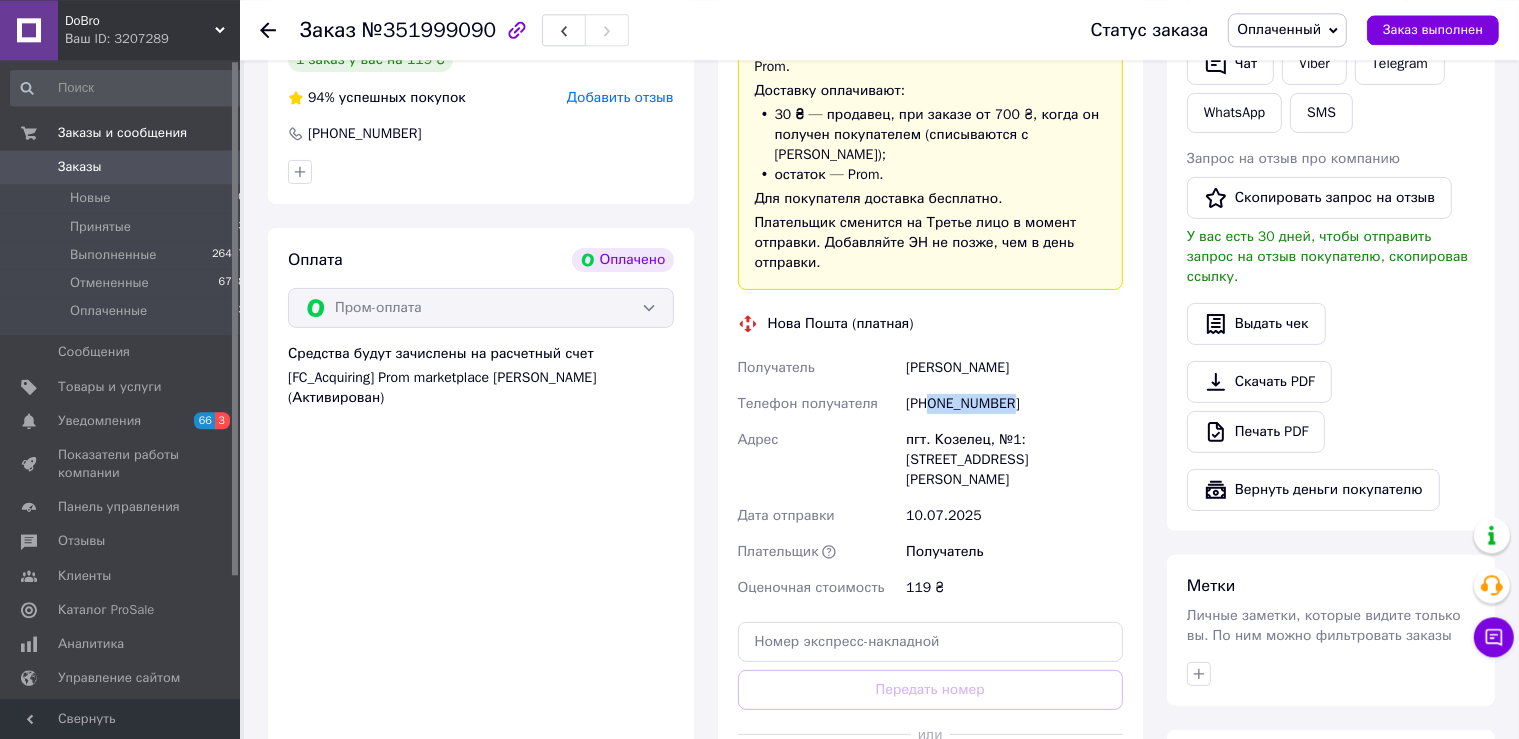 drag, startPoint x: 1012, startPoint y: 386, endPoint x: 930, endPoint y: 391, distance: 82.1523 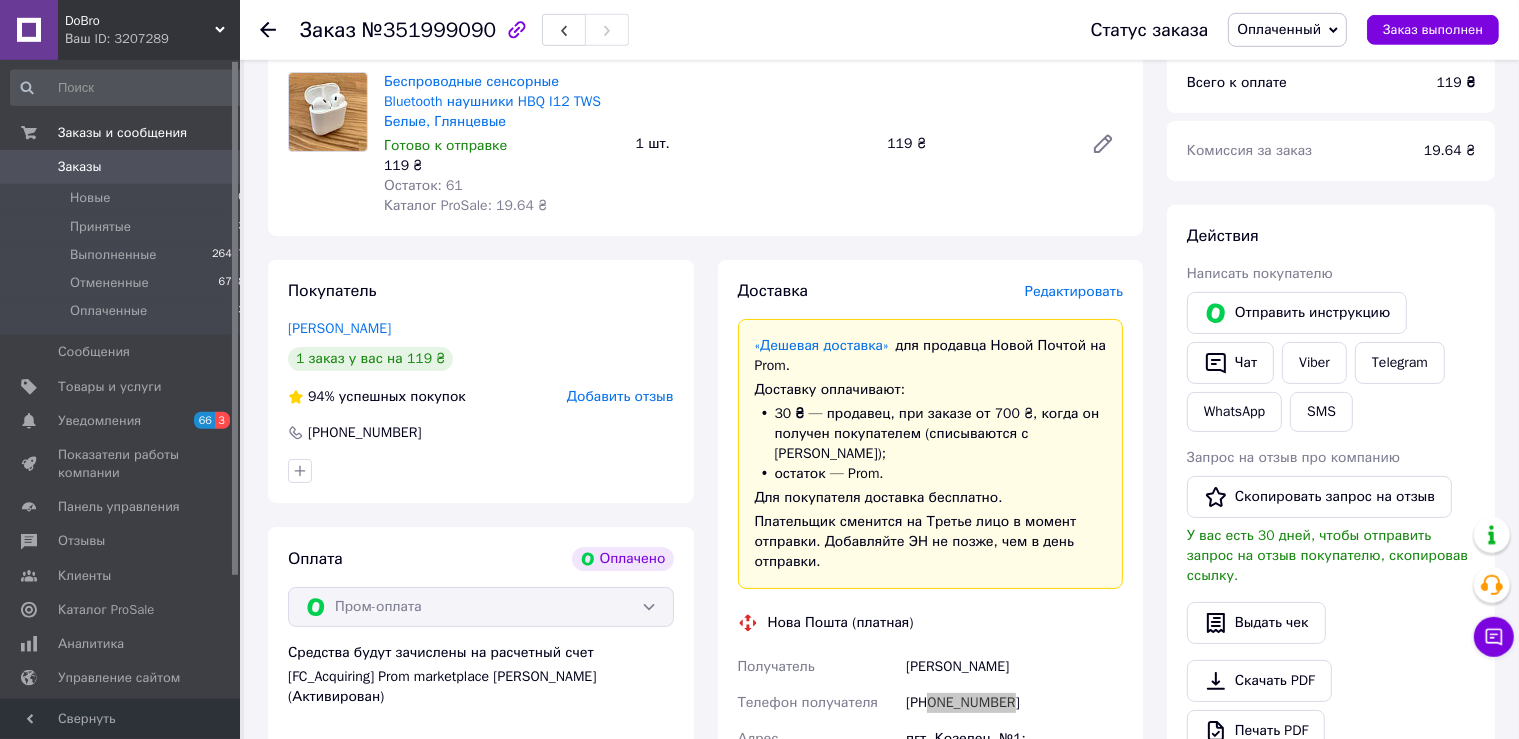 scroll, scrollTop: 0, scrollLeft: 0, axis: both 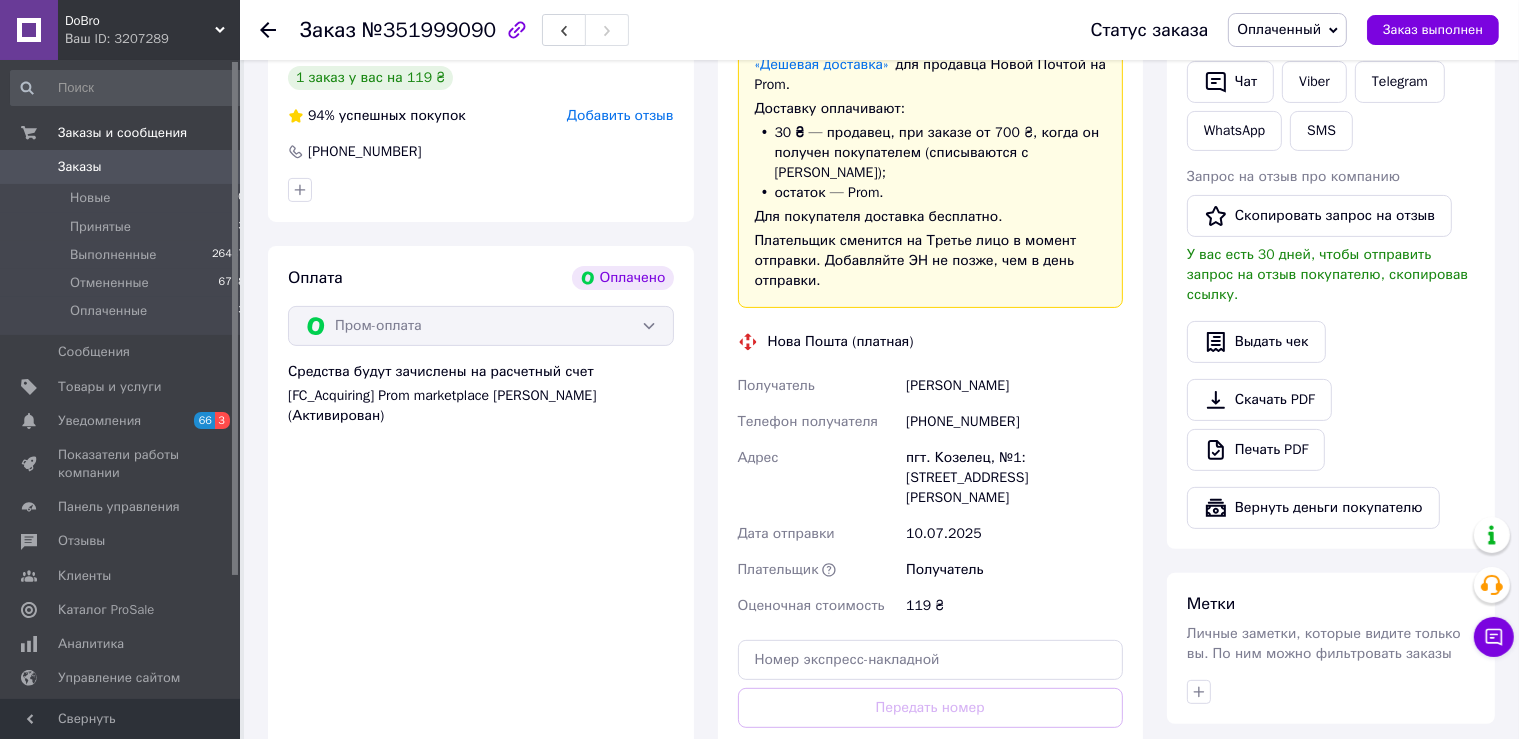 click on "Хоменко Ростик" at bounding box center (1014, 386) 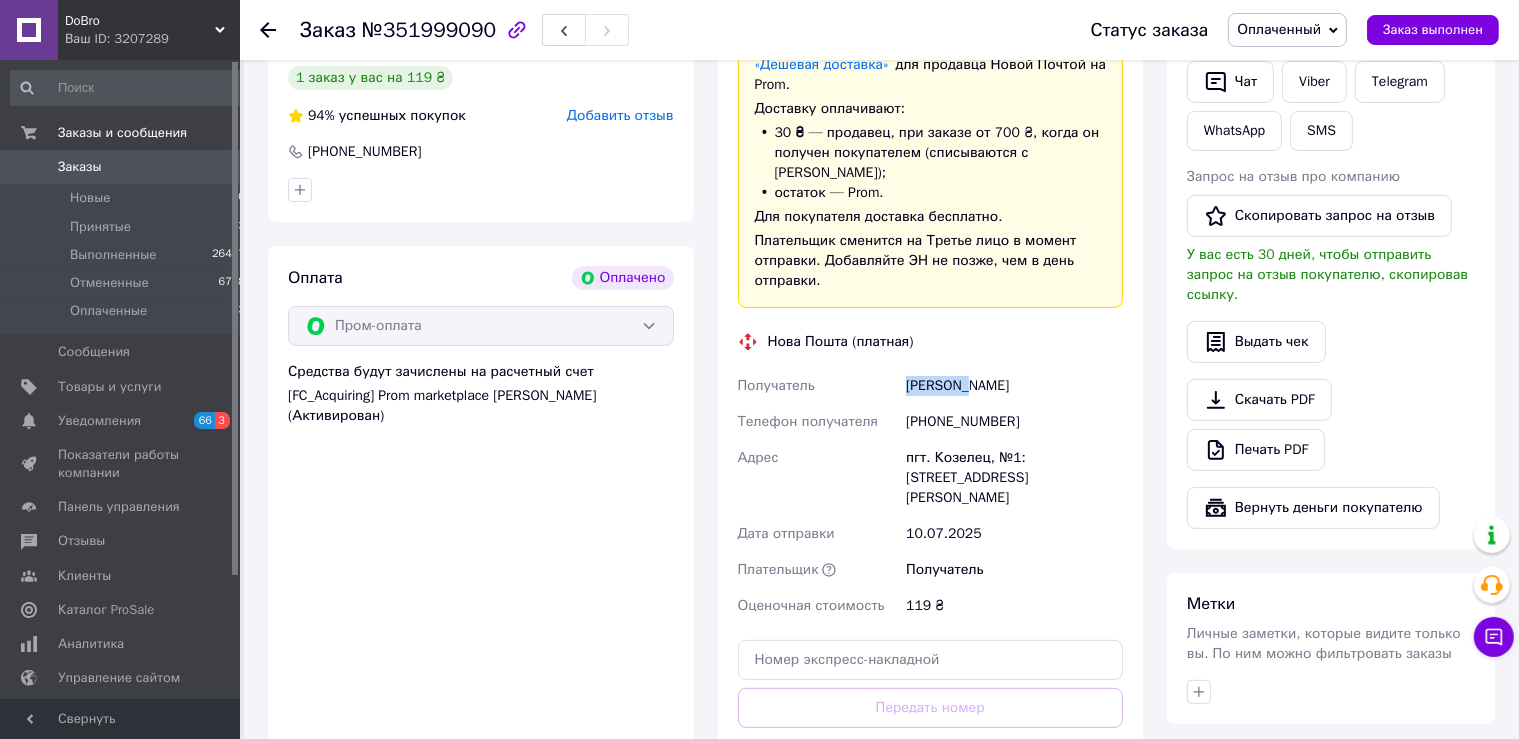 click on "Хоменко Ростик" at bounding box center (1014, 386) 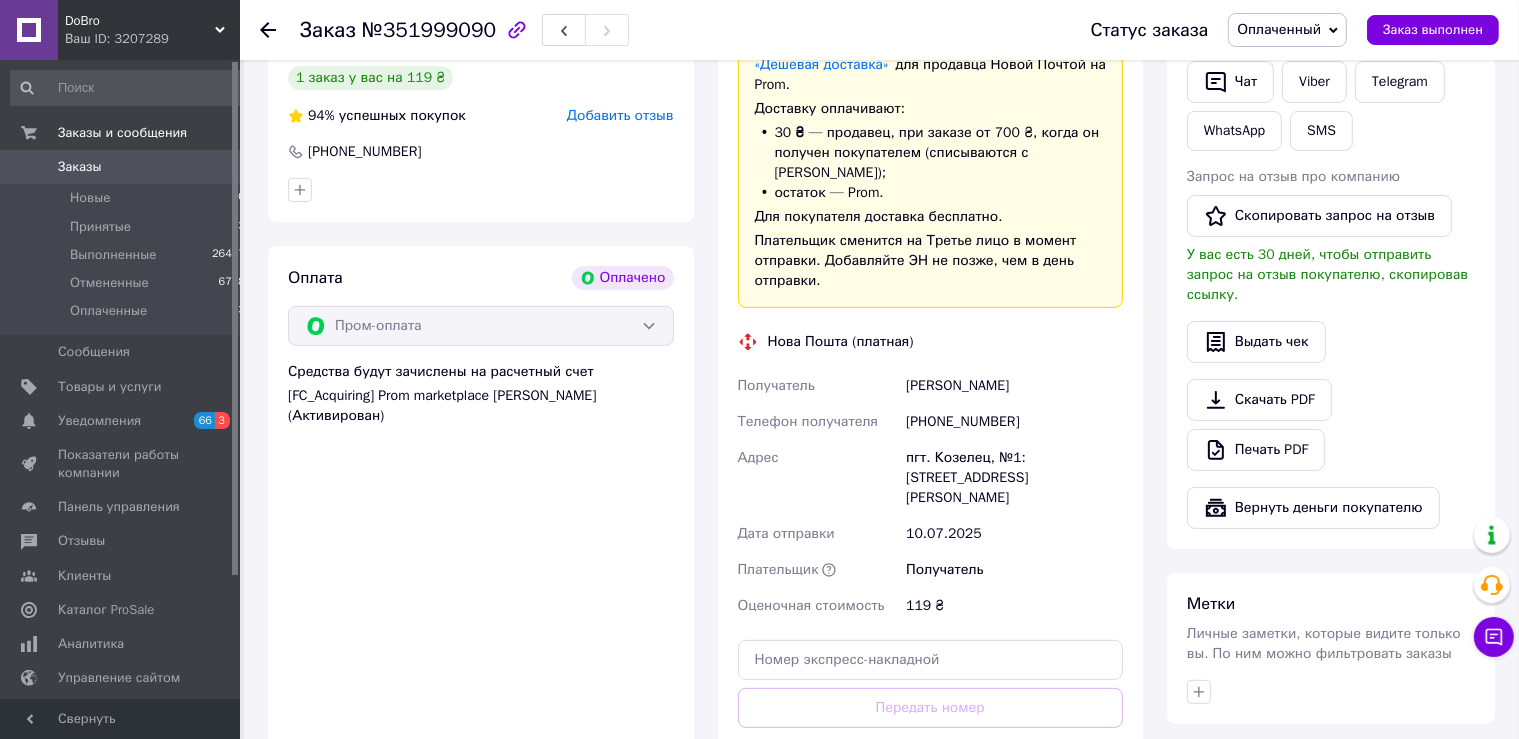 click on "Хоменко Ростик" at bounding box center [1014, 386] 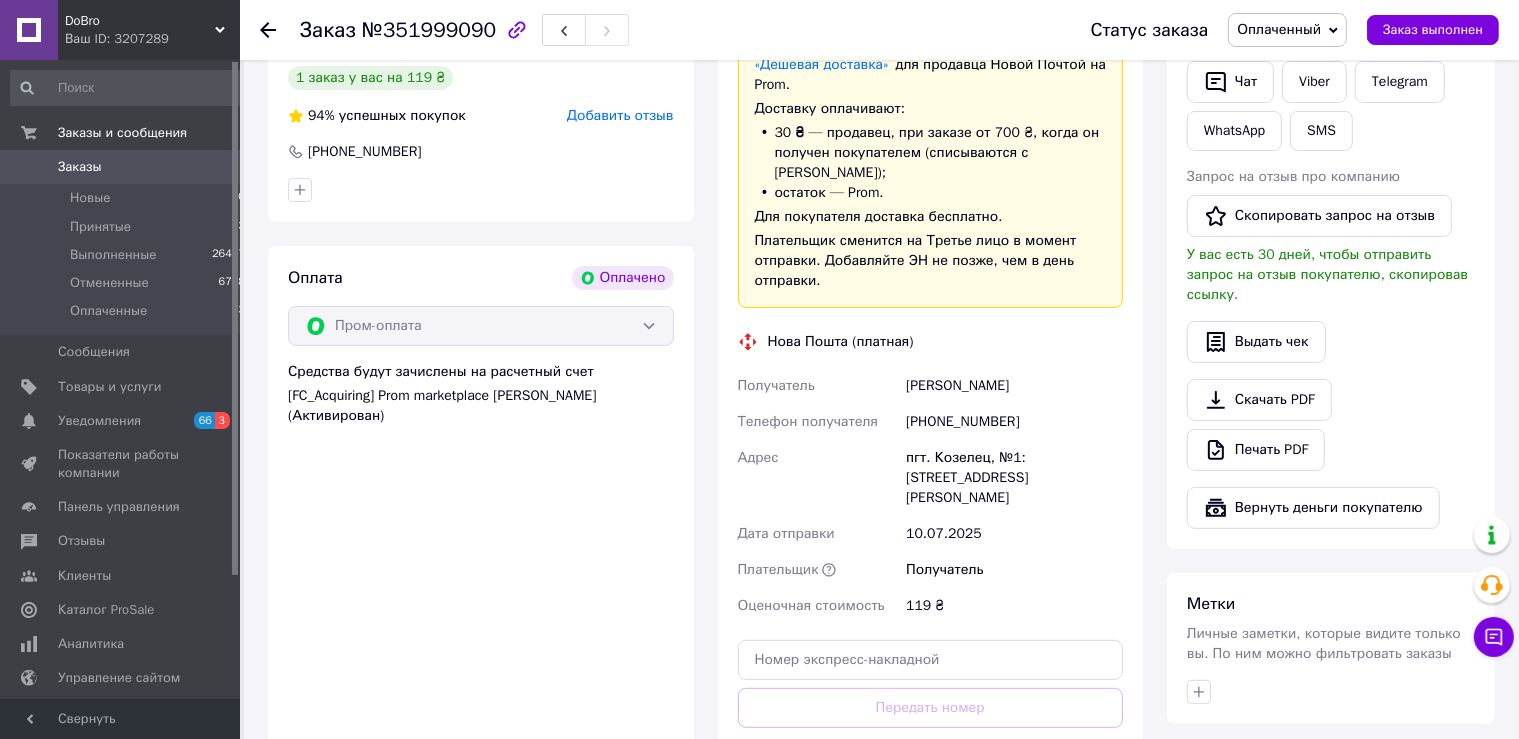 click on "пгт. Козелец, №1: ул. Ивана Котляревского, 14" at bounding box center [1014, 478] 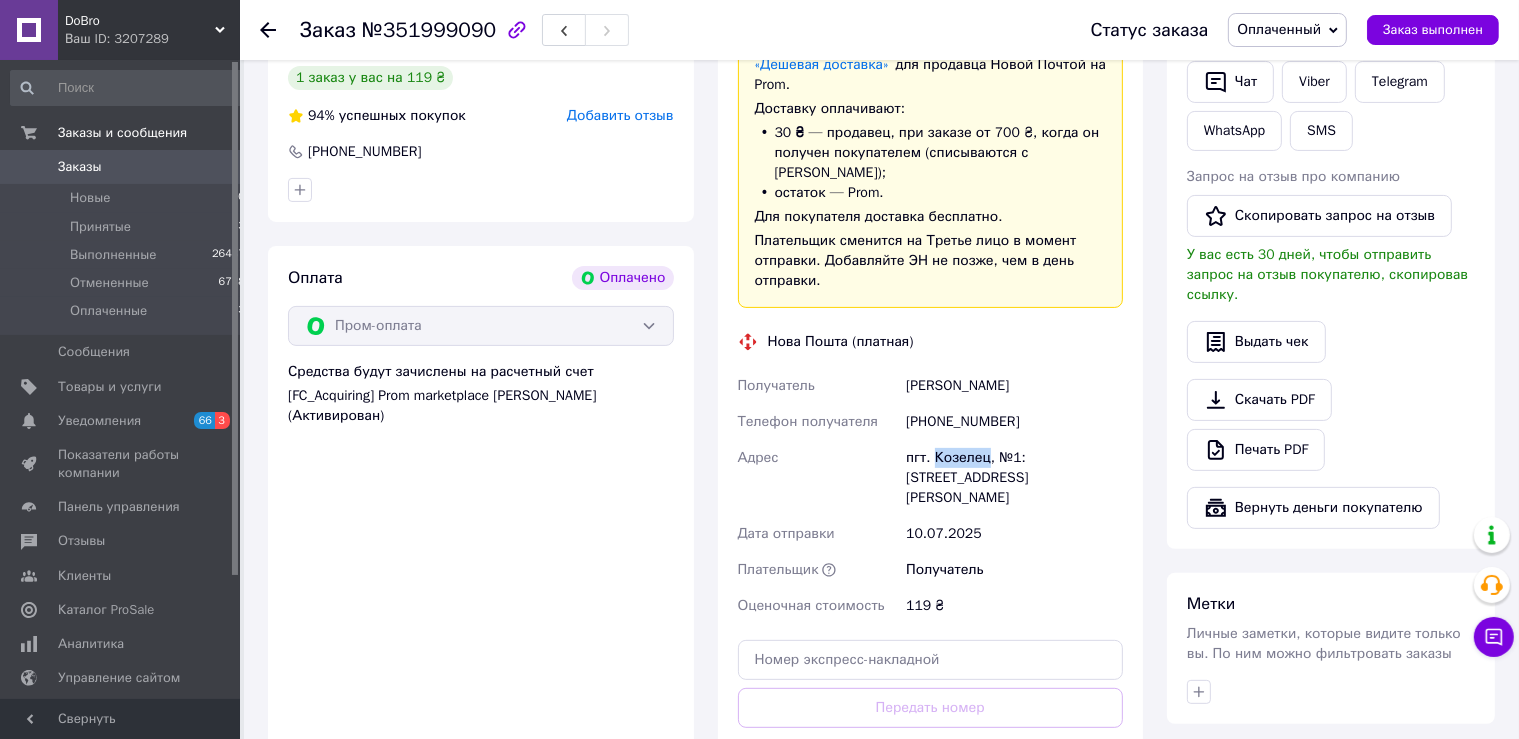 click on "пгт. Козелец, №1: ул. Ивана Котляревского, 14" at bounding box center [1014, 478] 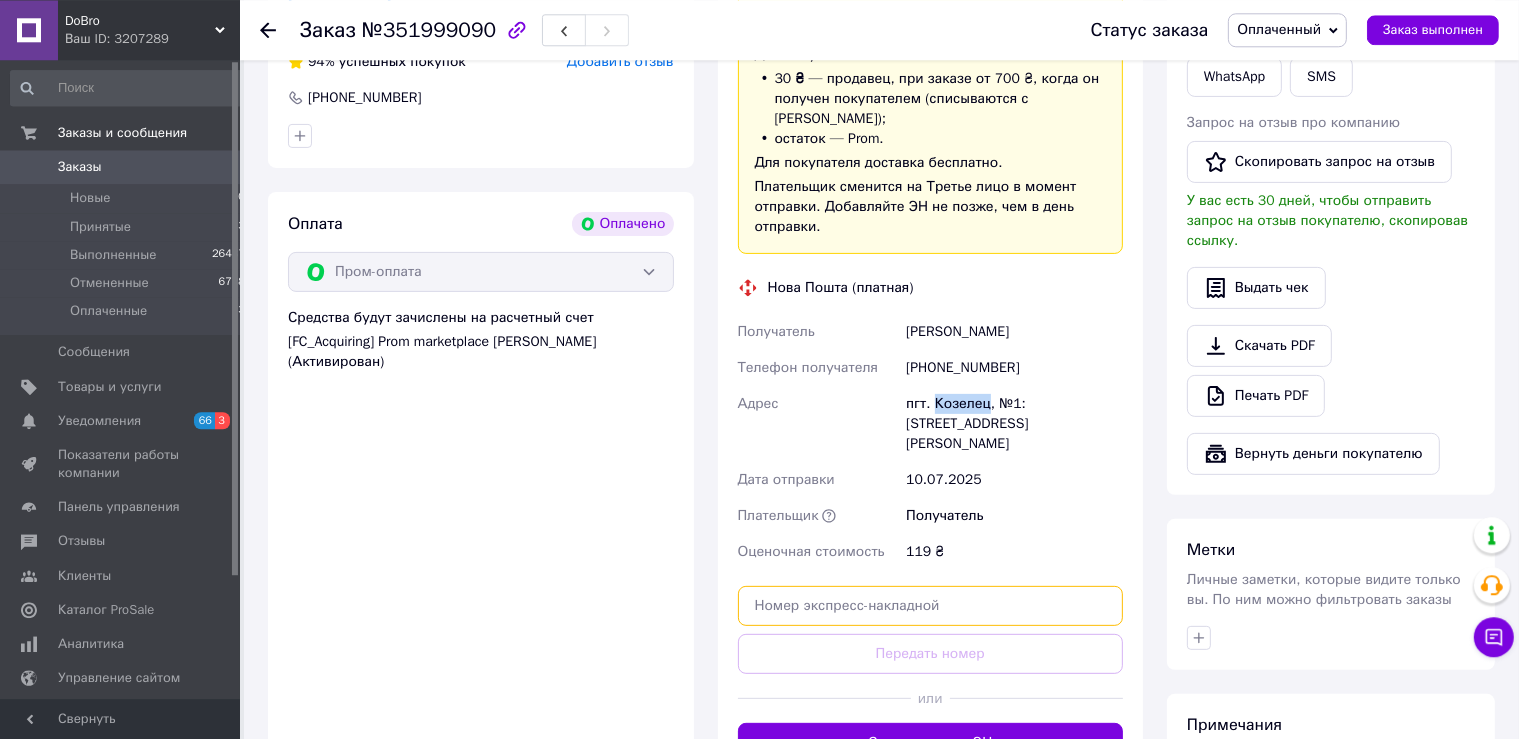click at bounding box center [931, 606] 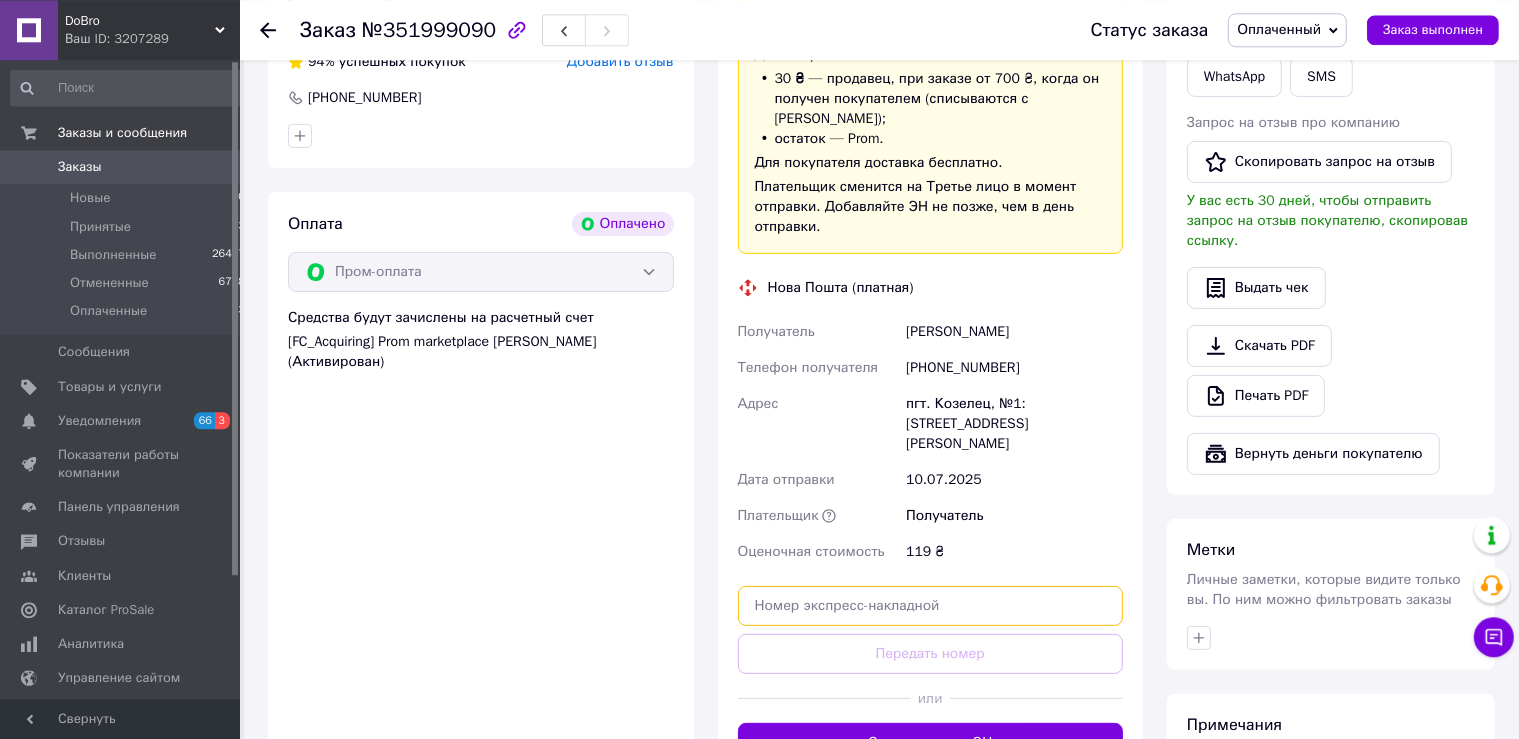 paste on "20451202782955" 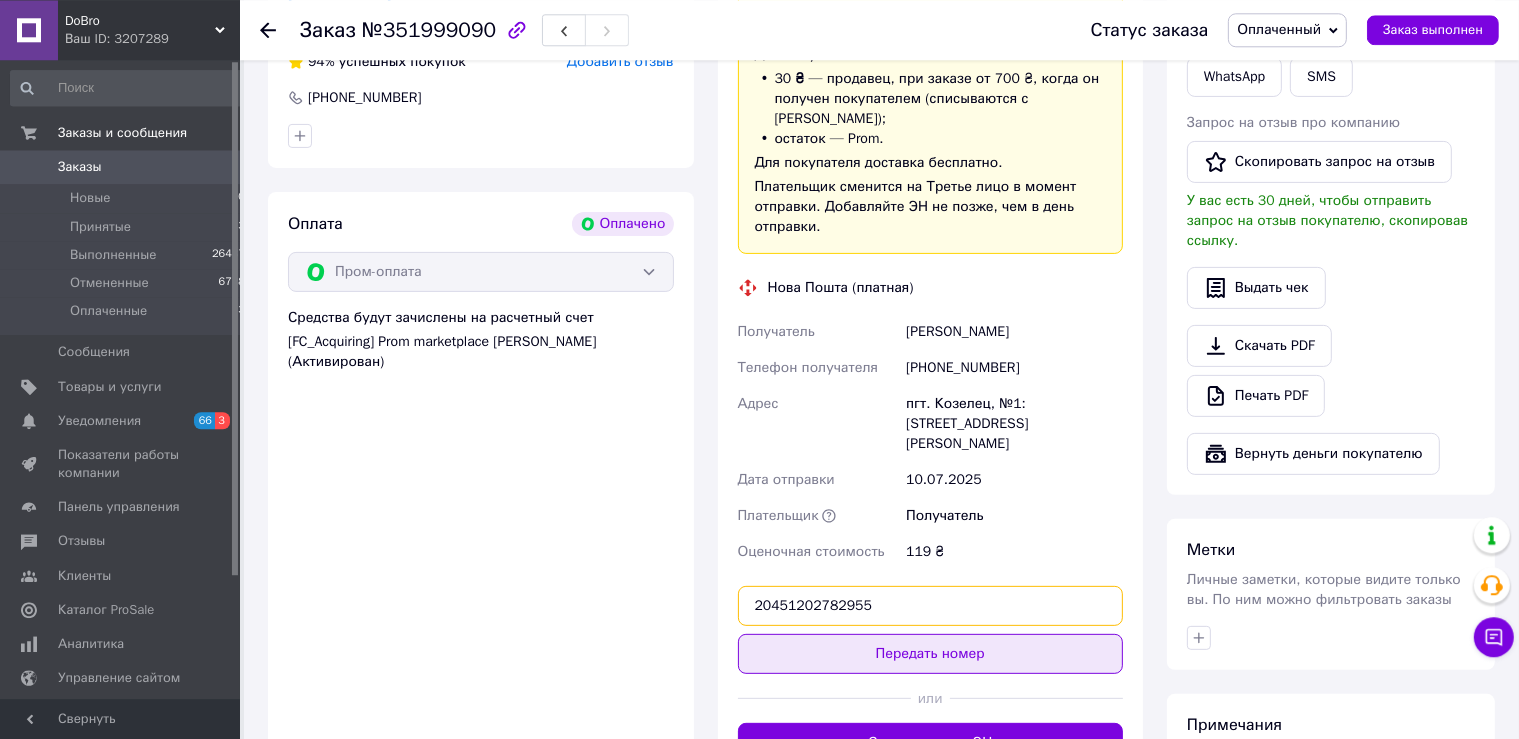 type on "20451202782955" 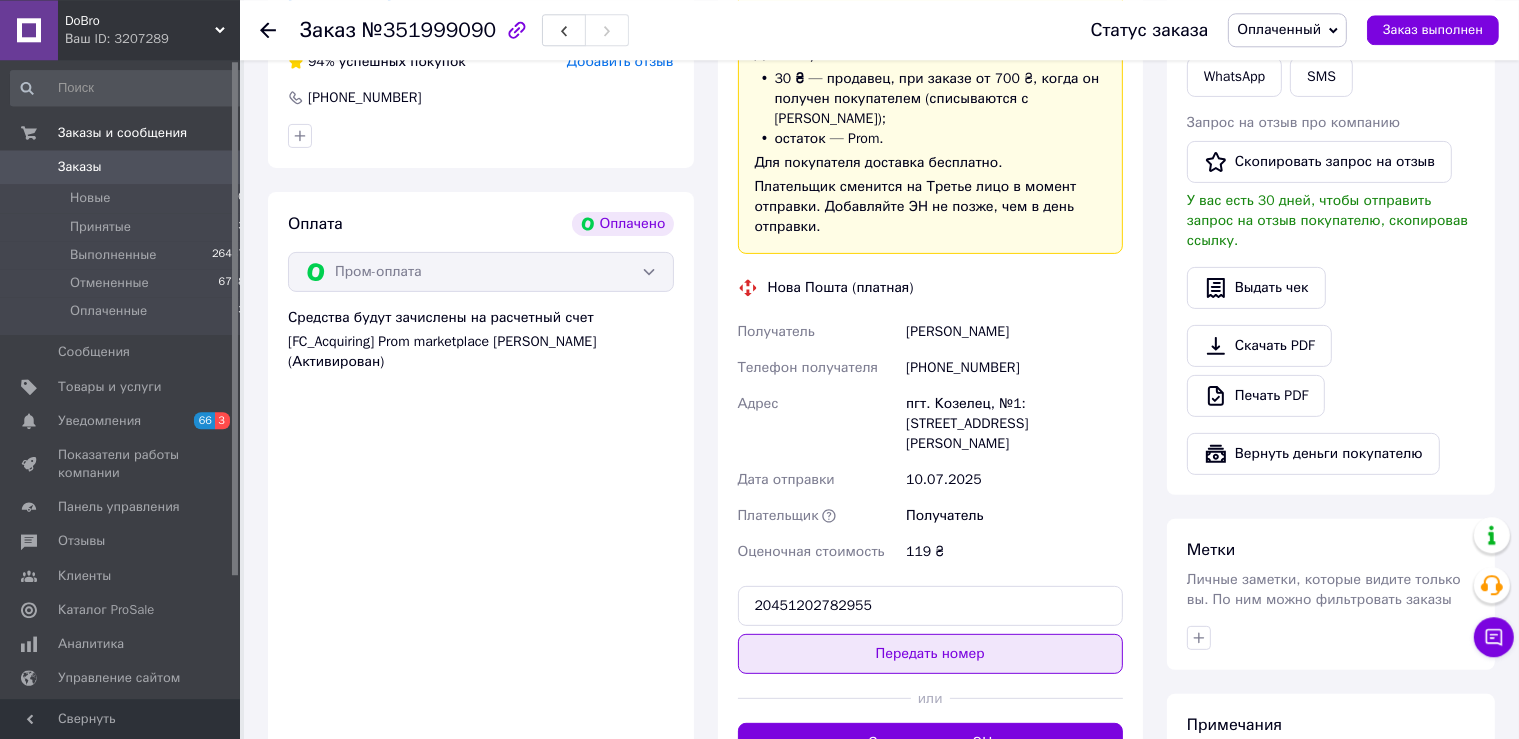 click on "Передать номер" at bounding box center (931, 654) 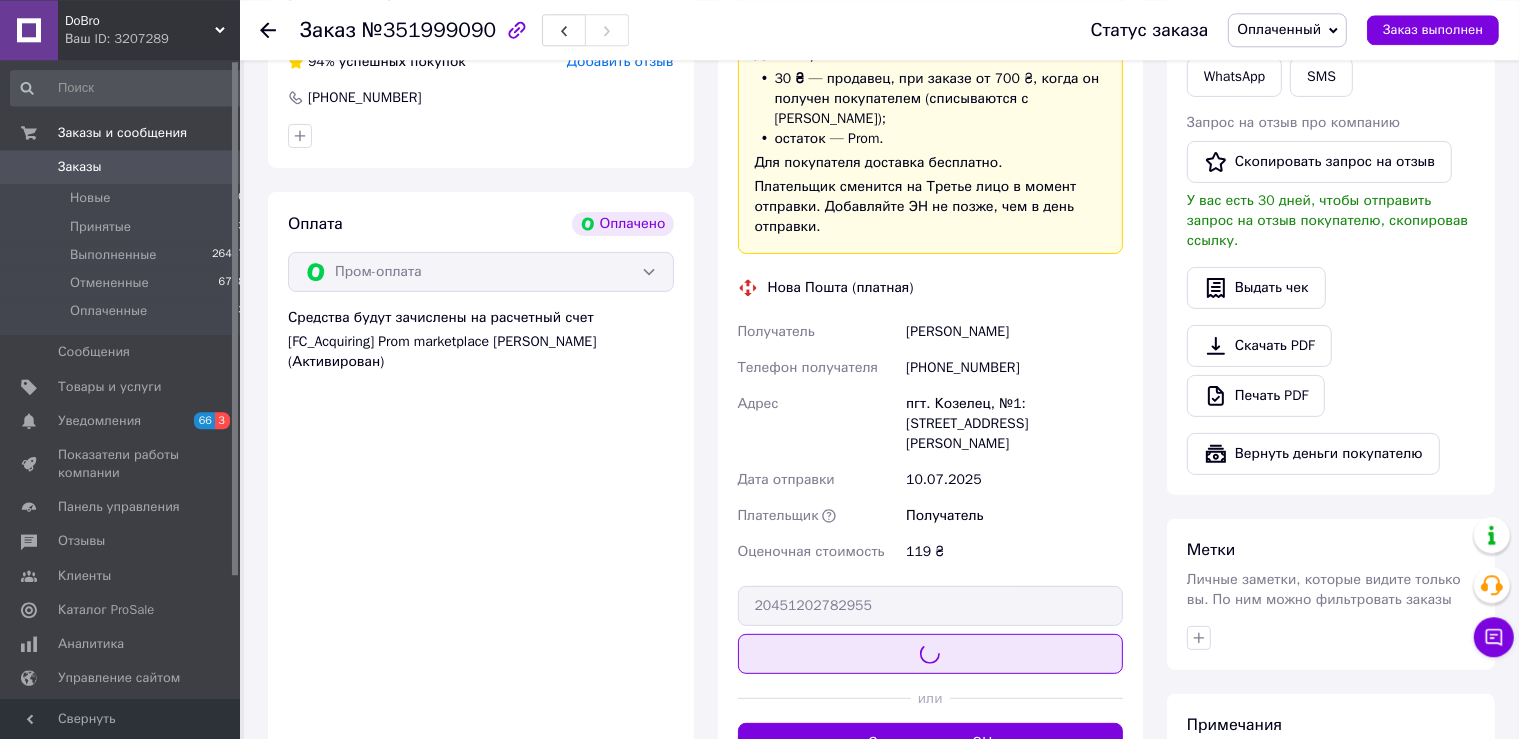 type 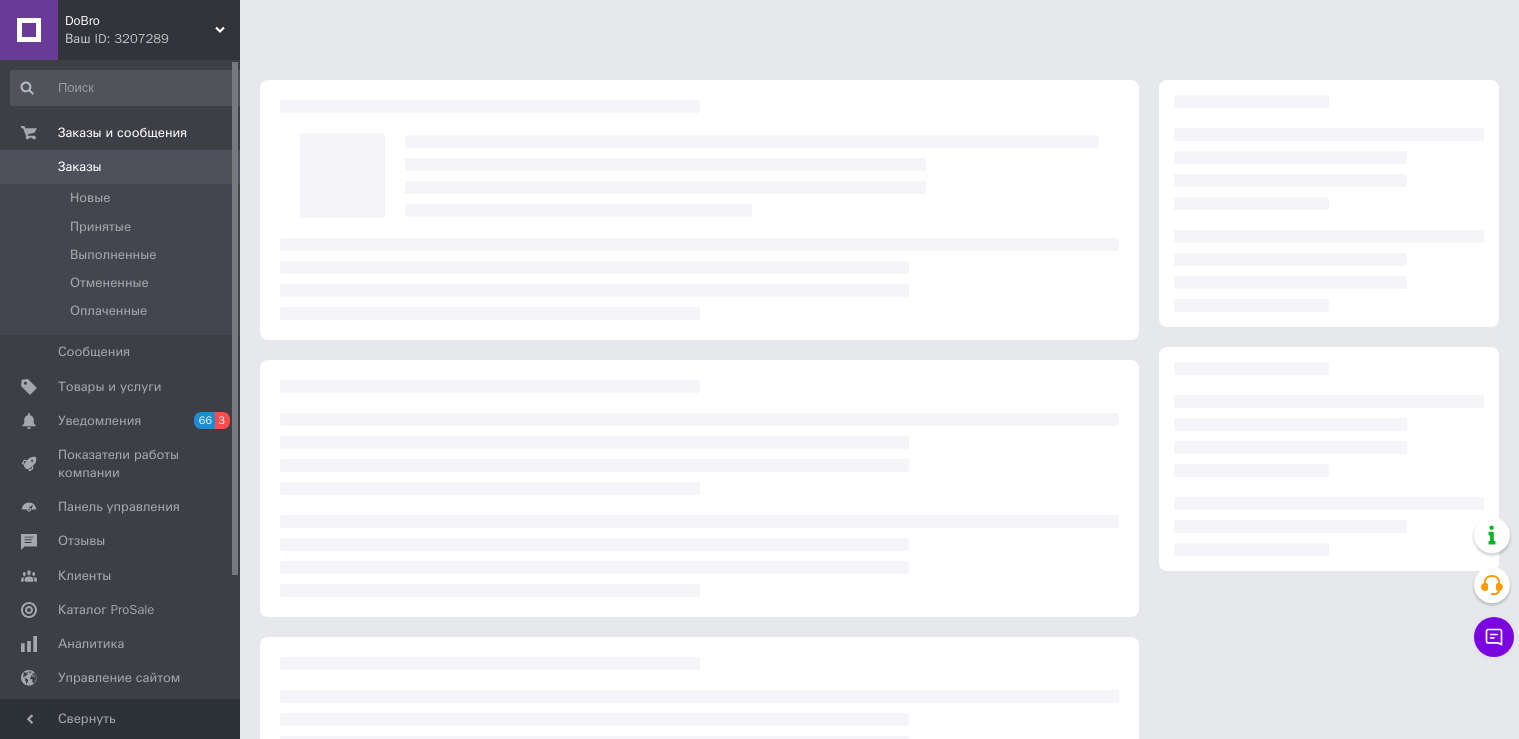 scroll, scrollTop: 0, scrollLeft: 0, axis: both 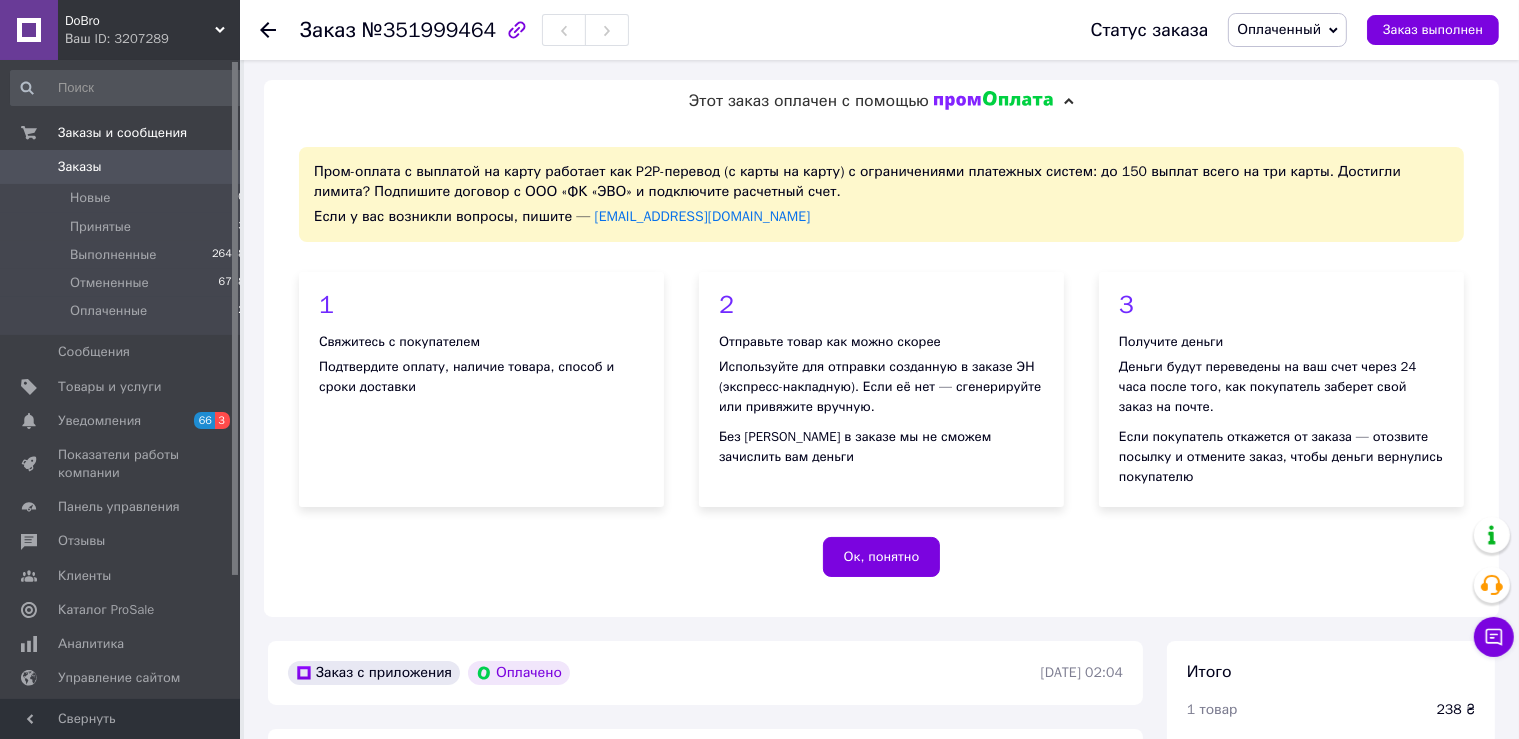 click 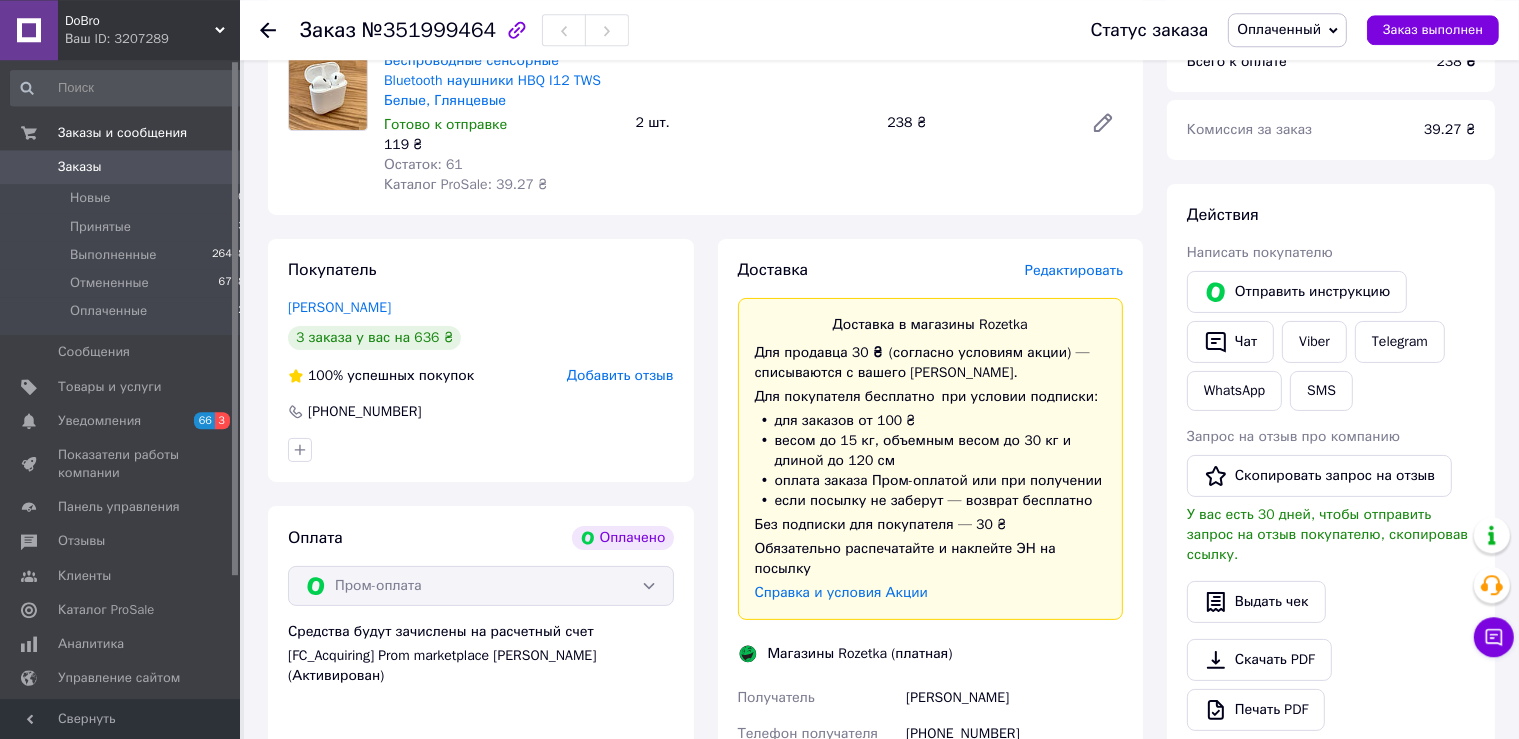 scroll, scrollTop: 223, scrollLeft: 0, axis: vertical 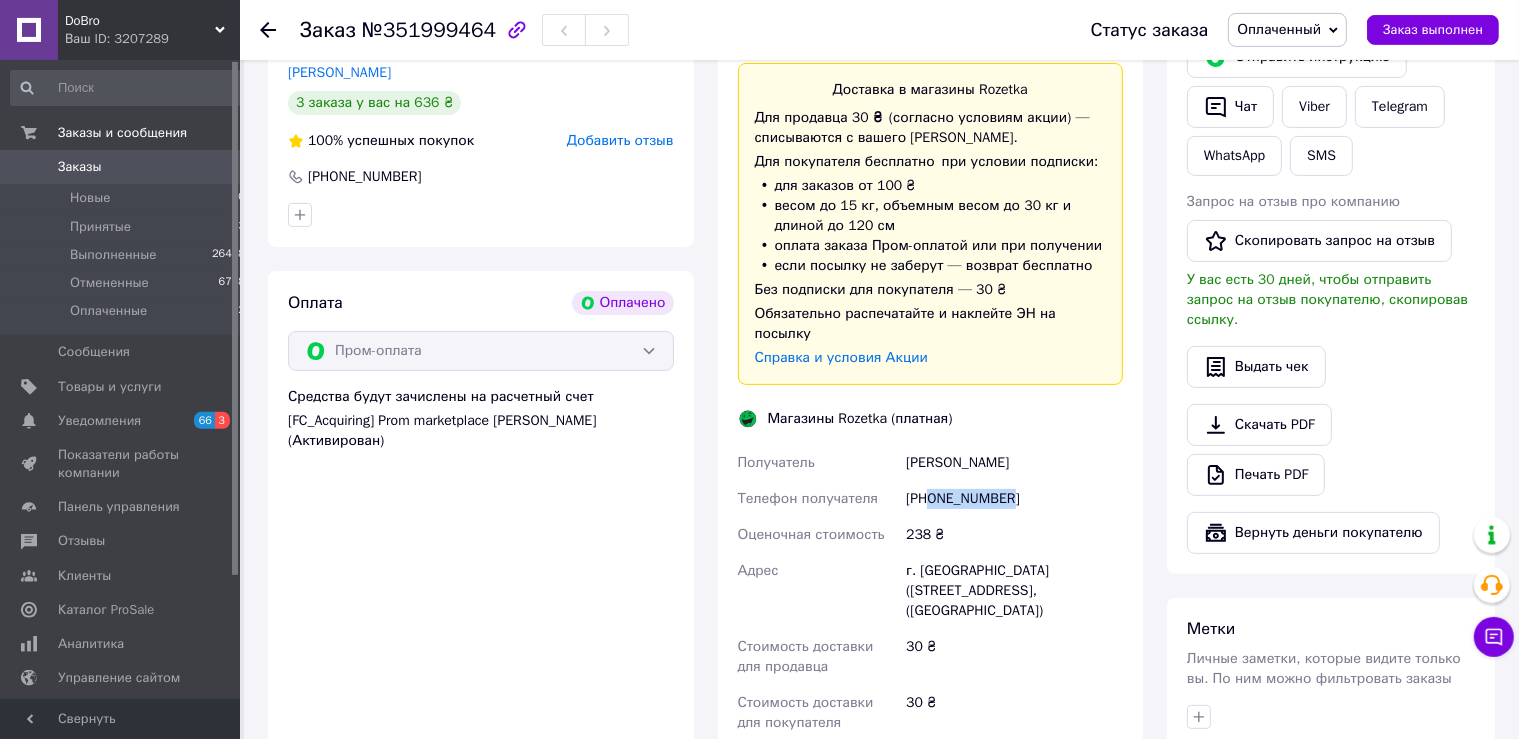 drag, startPoint x: 1030, startPoint y: 487, endPoint x: 931, endPoint y: 486, distance: 99.00505 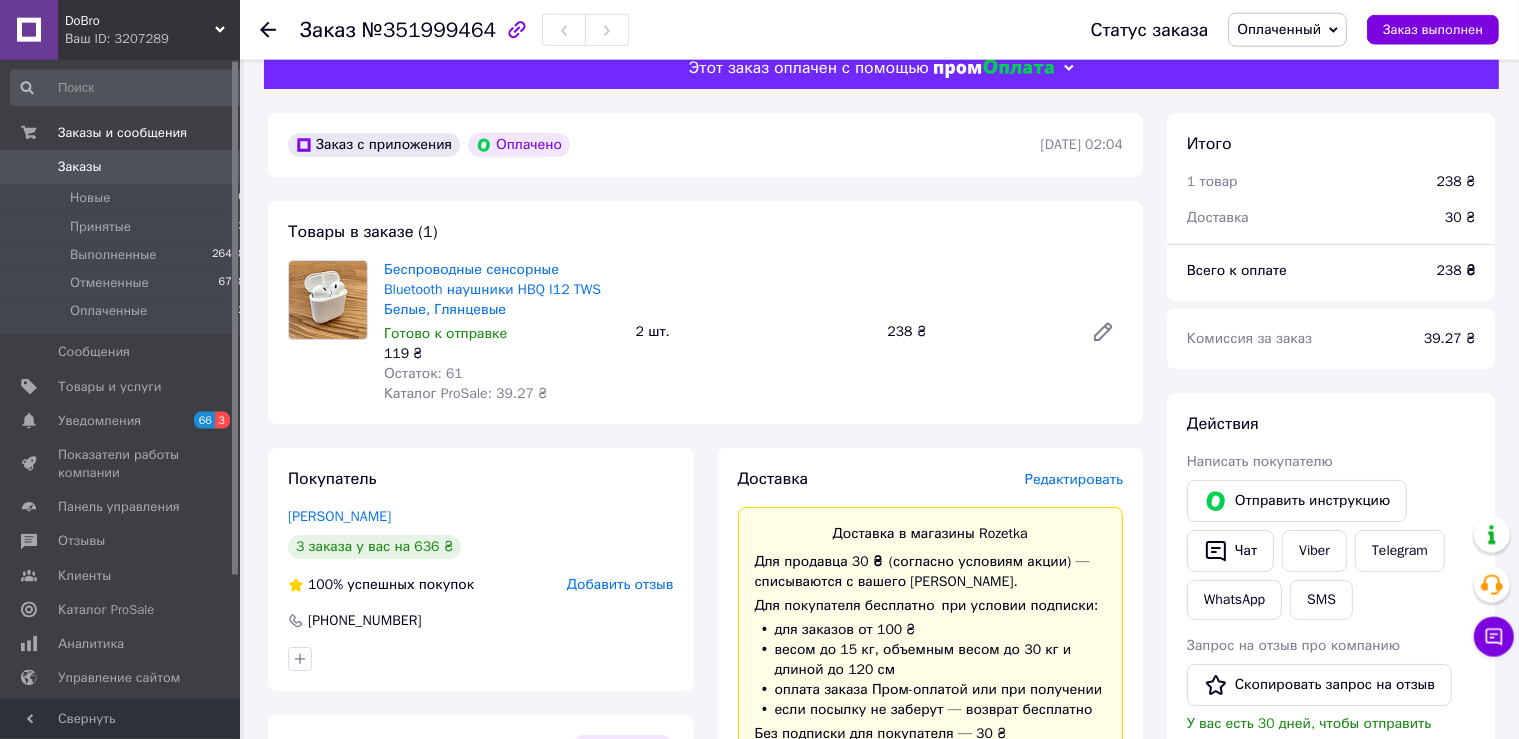 scroll, scrollTop: 32, scrollLeft: 0, axis: vertical 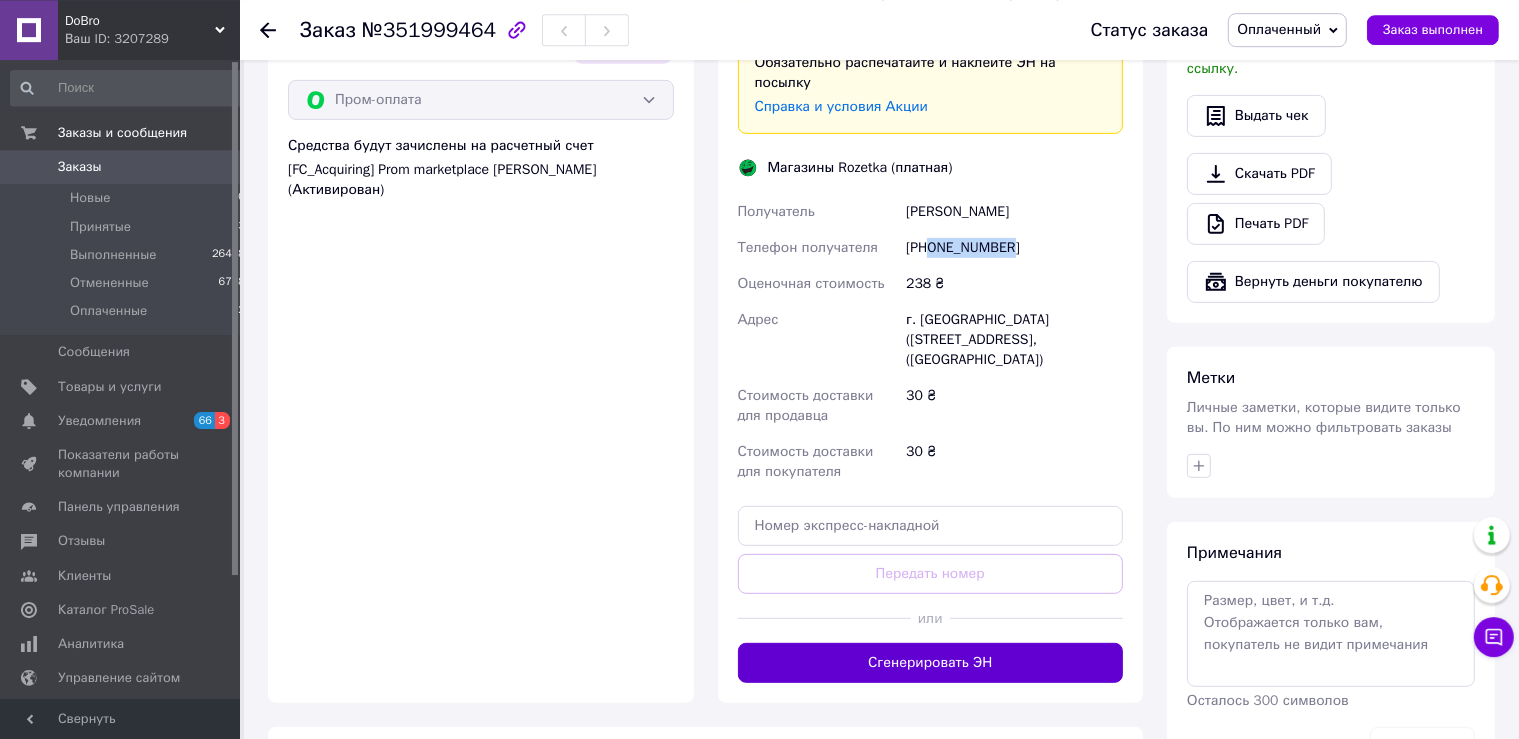 click on "Сгенерировать ЭН" at bounding box center [931, 663] 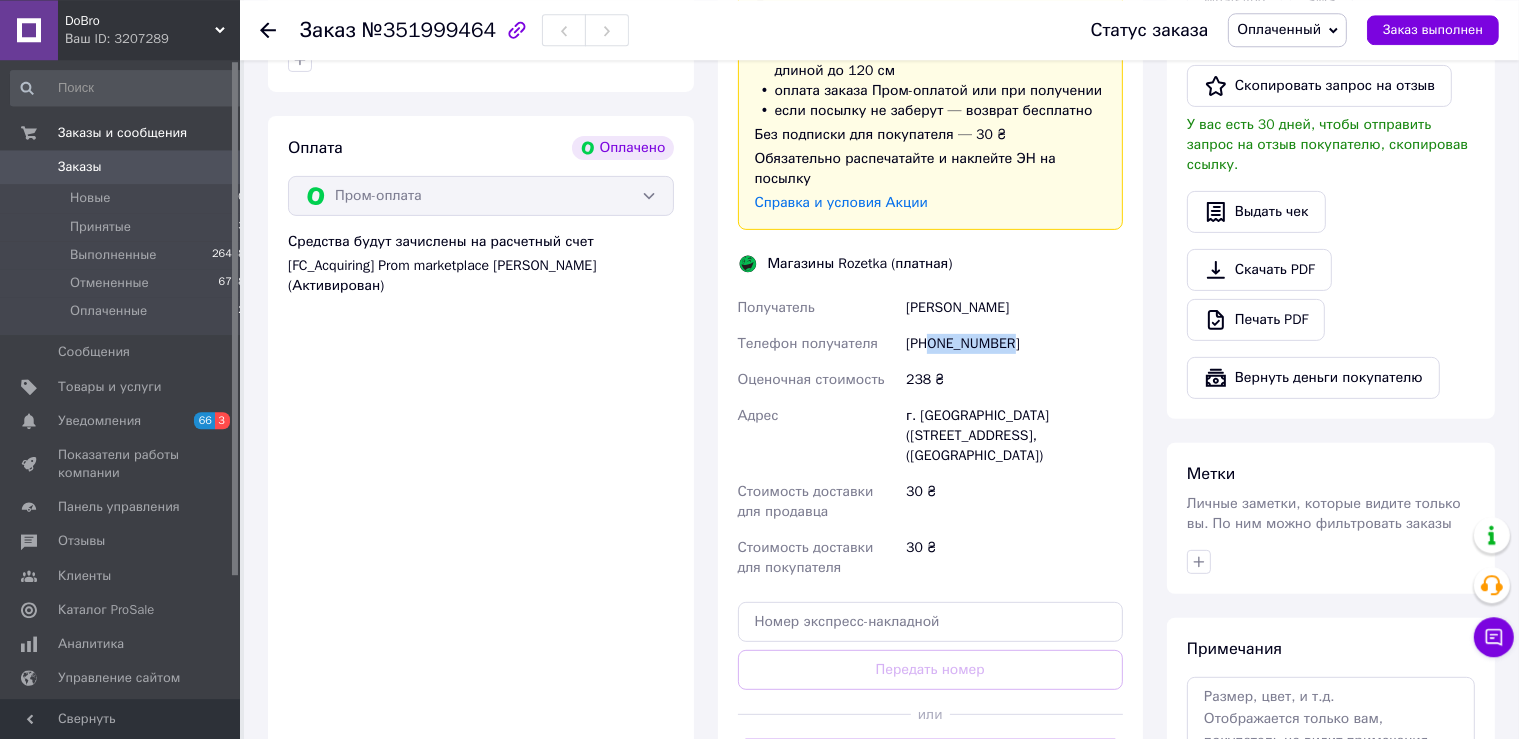 scroll, scrollTop: 608, scrollLeft: 0, axis: vertical 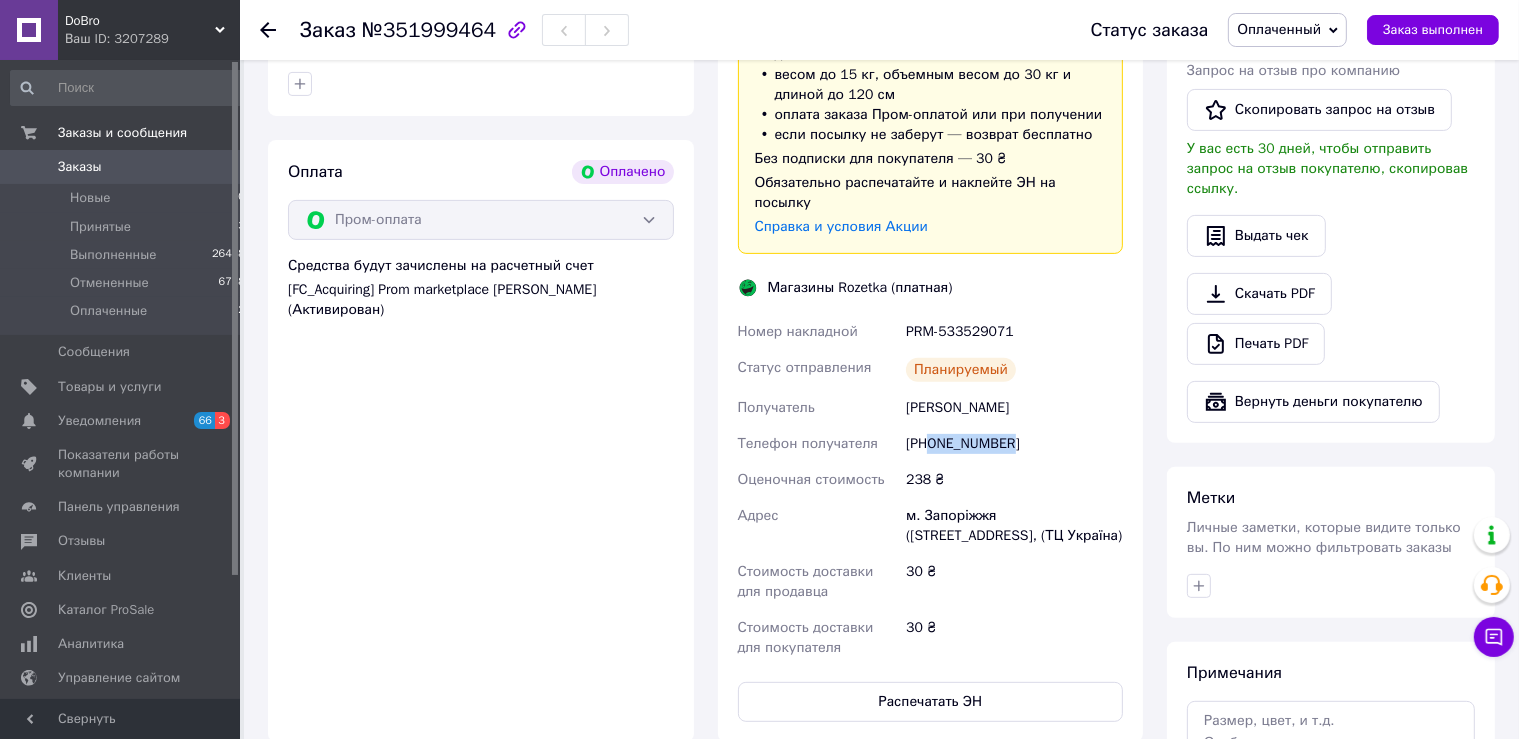 click on "PRM-533529071" at bounding box center (1014, 332) 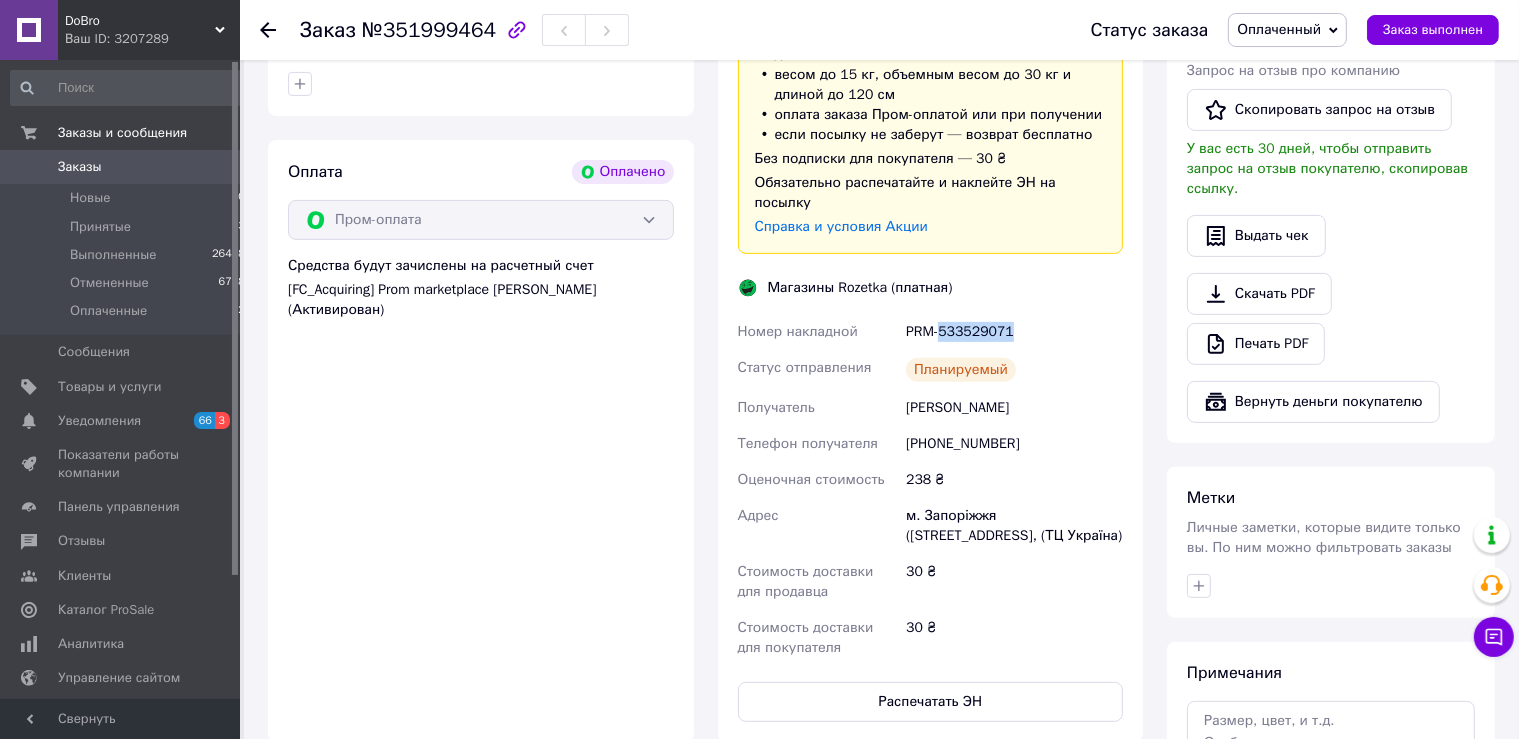 click on "PRM-533529071" at bounding box center (1014, 332) 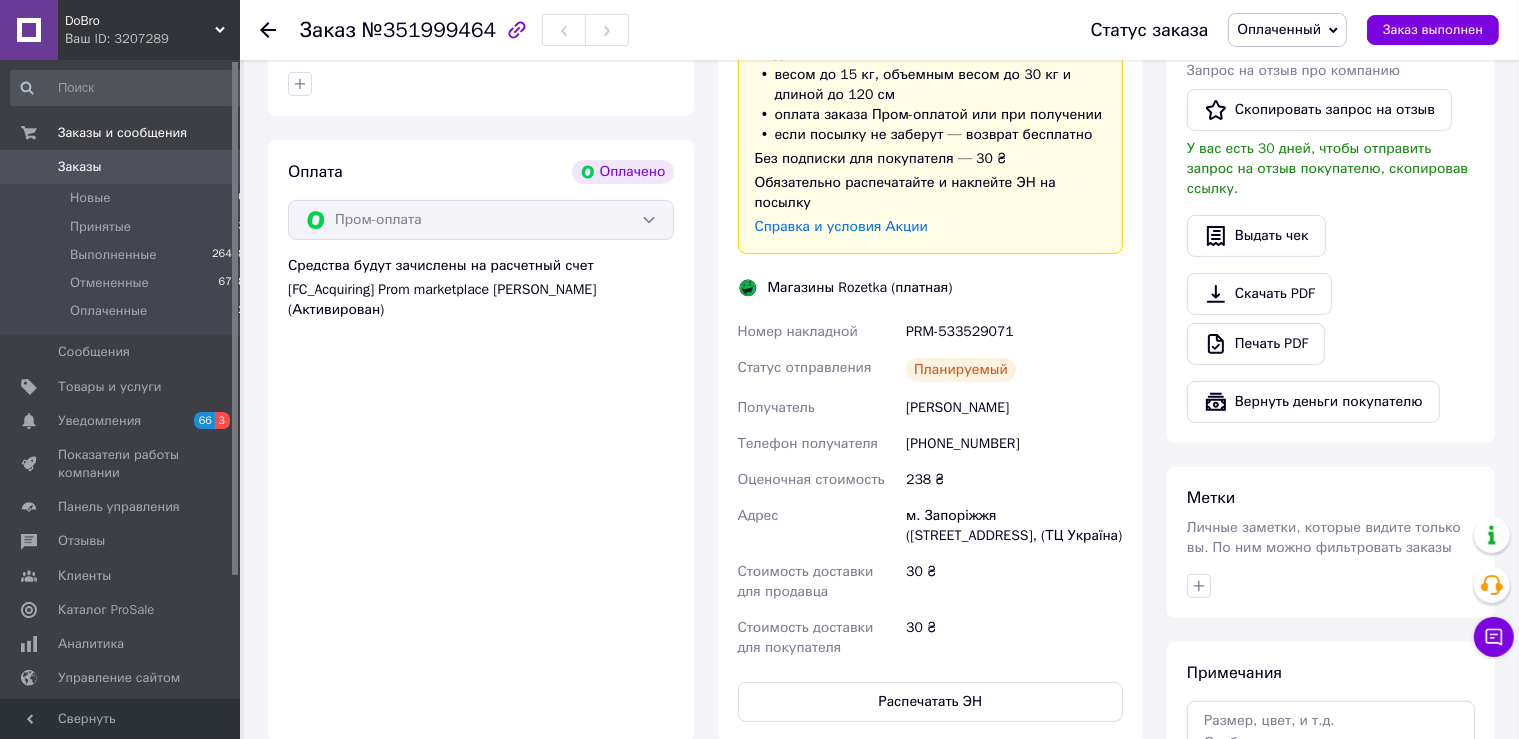 click on "PRM-533529071" at bounding box center (1014, 332) 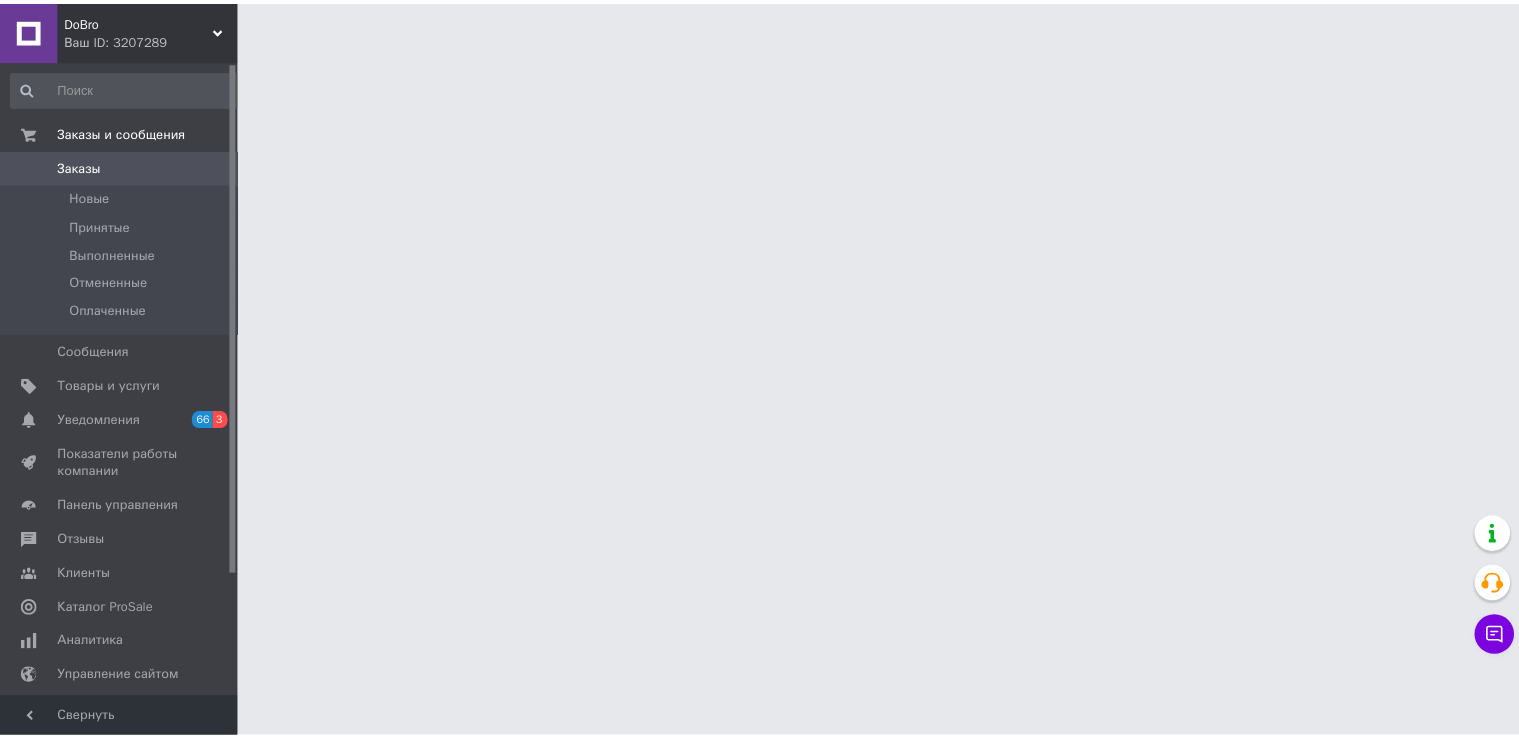 scroll, scrollTop: 0, scrollLeft: 0, axis: both 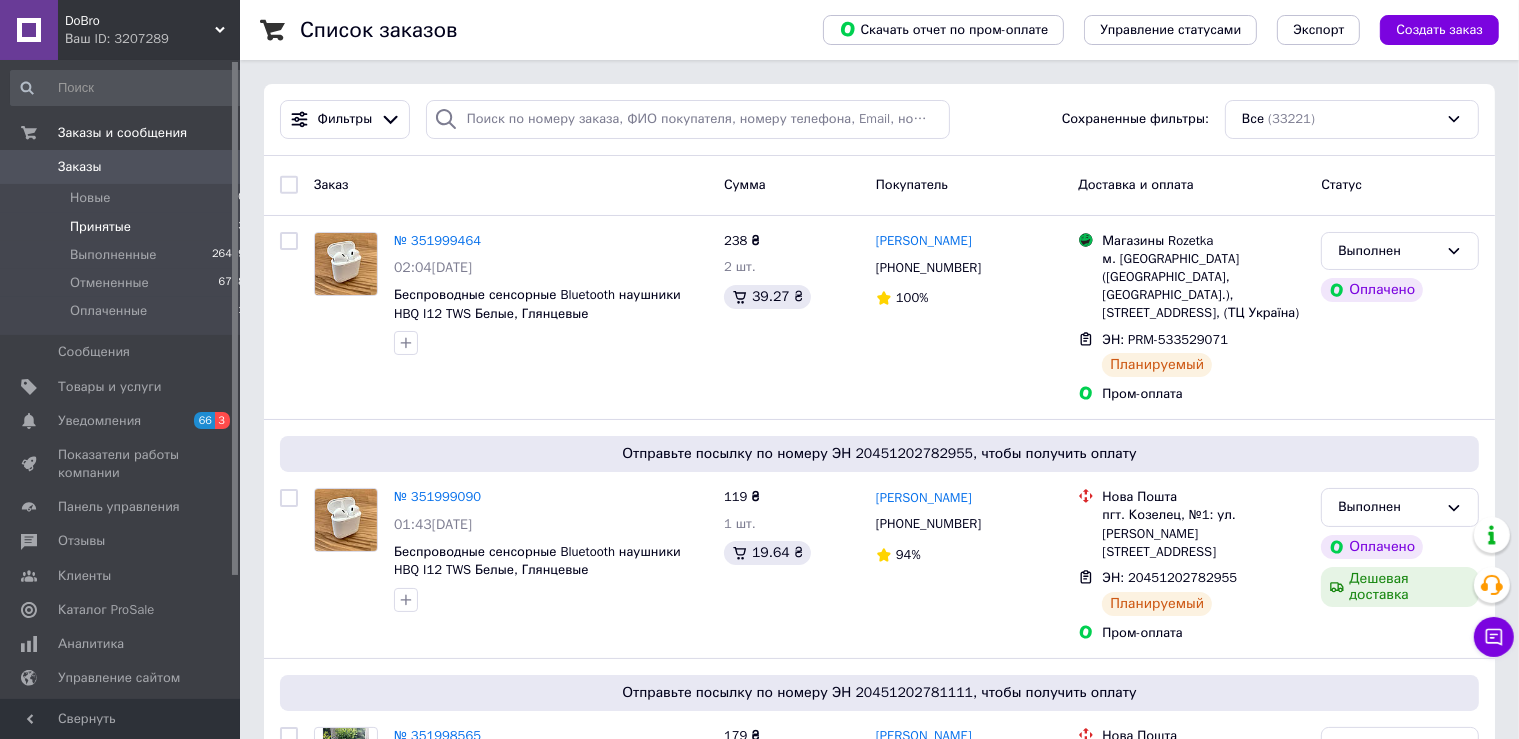 click on "Принятые 3" at bounding box center (128, 227) 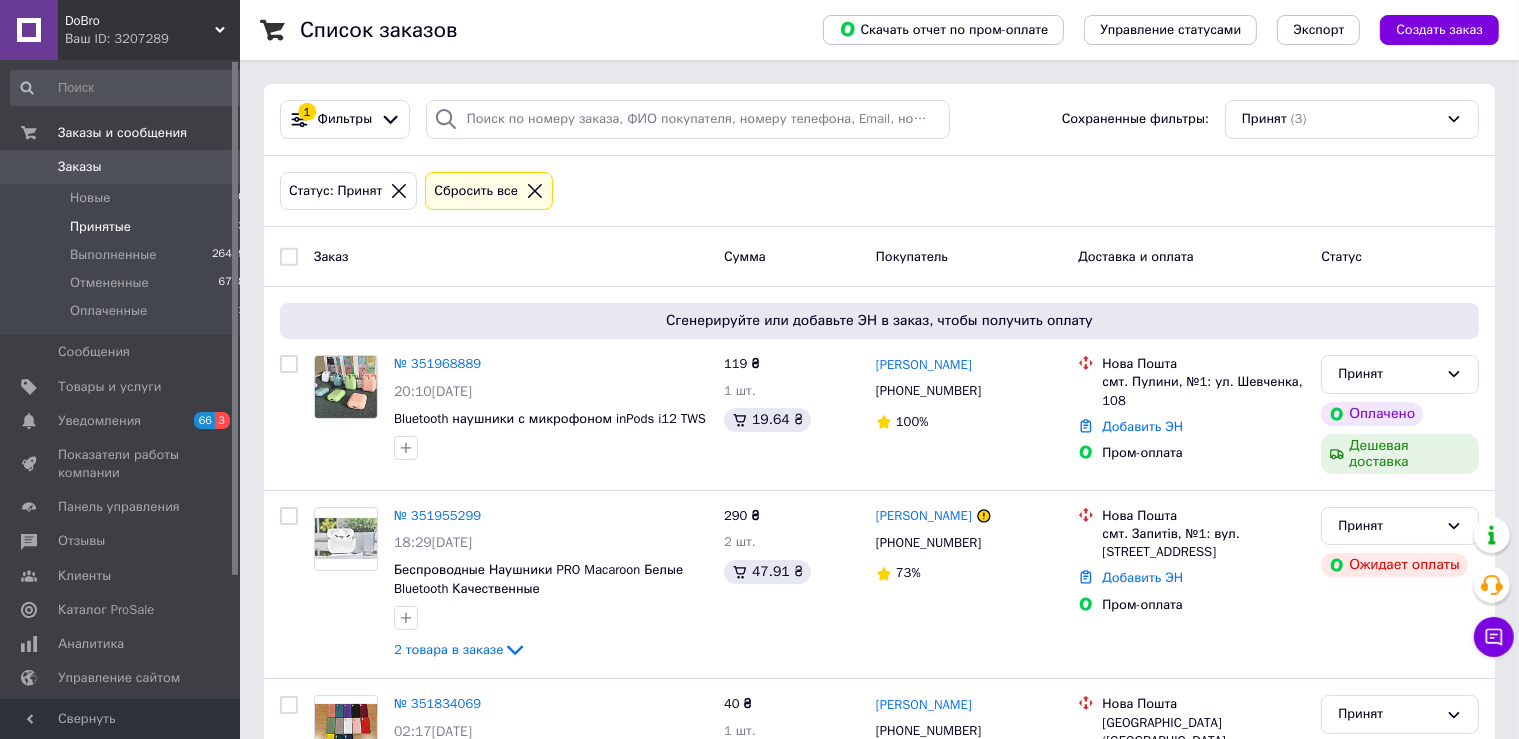 scroll, scrollTop: 108, scrollLeft: 0, axis: vertical 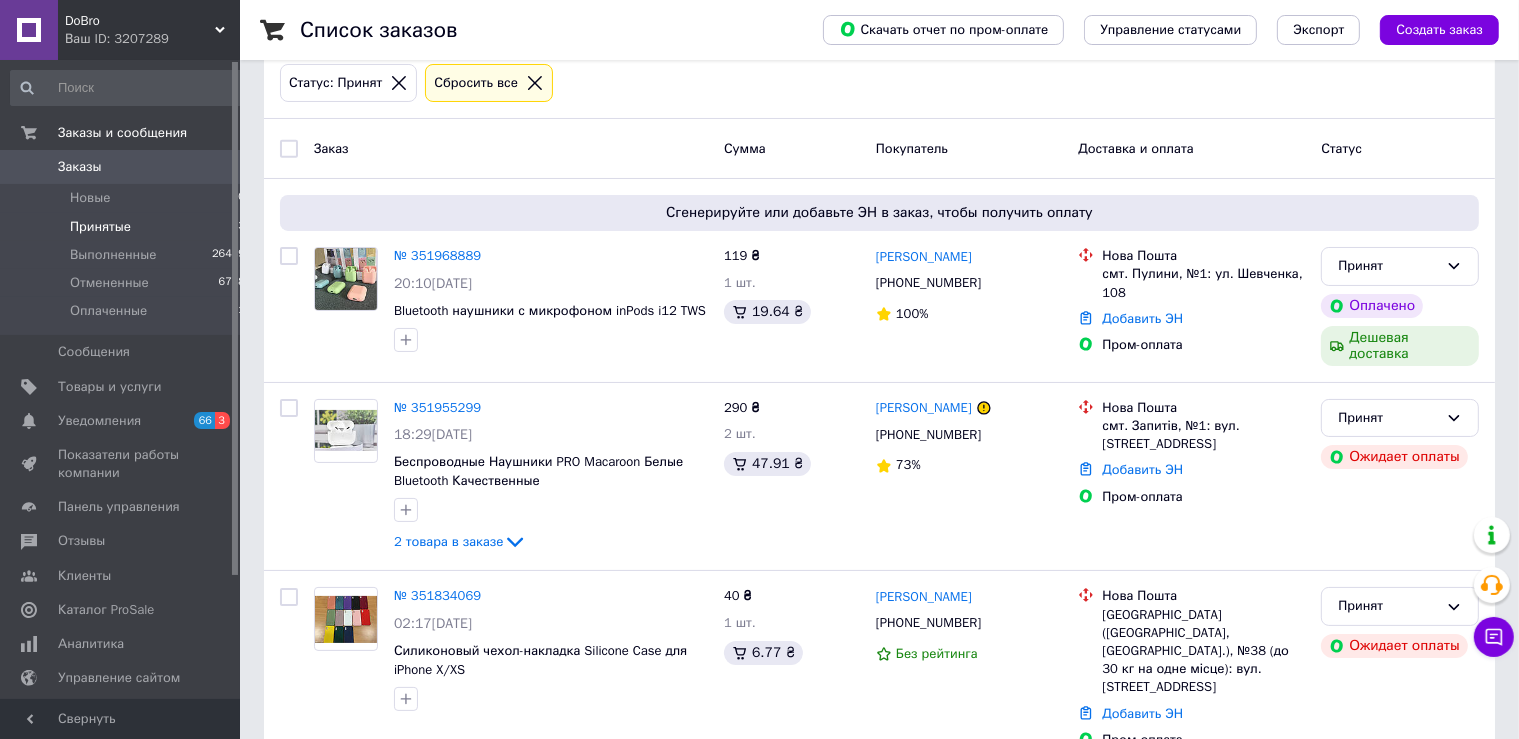 click 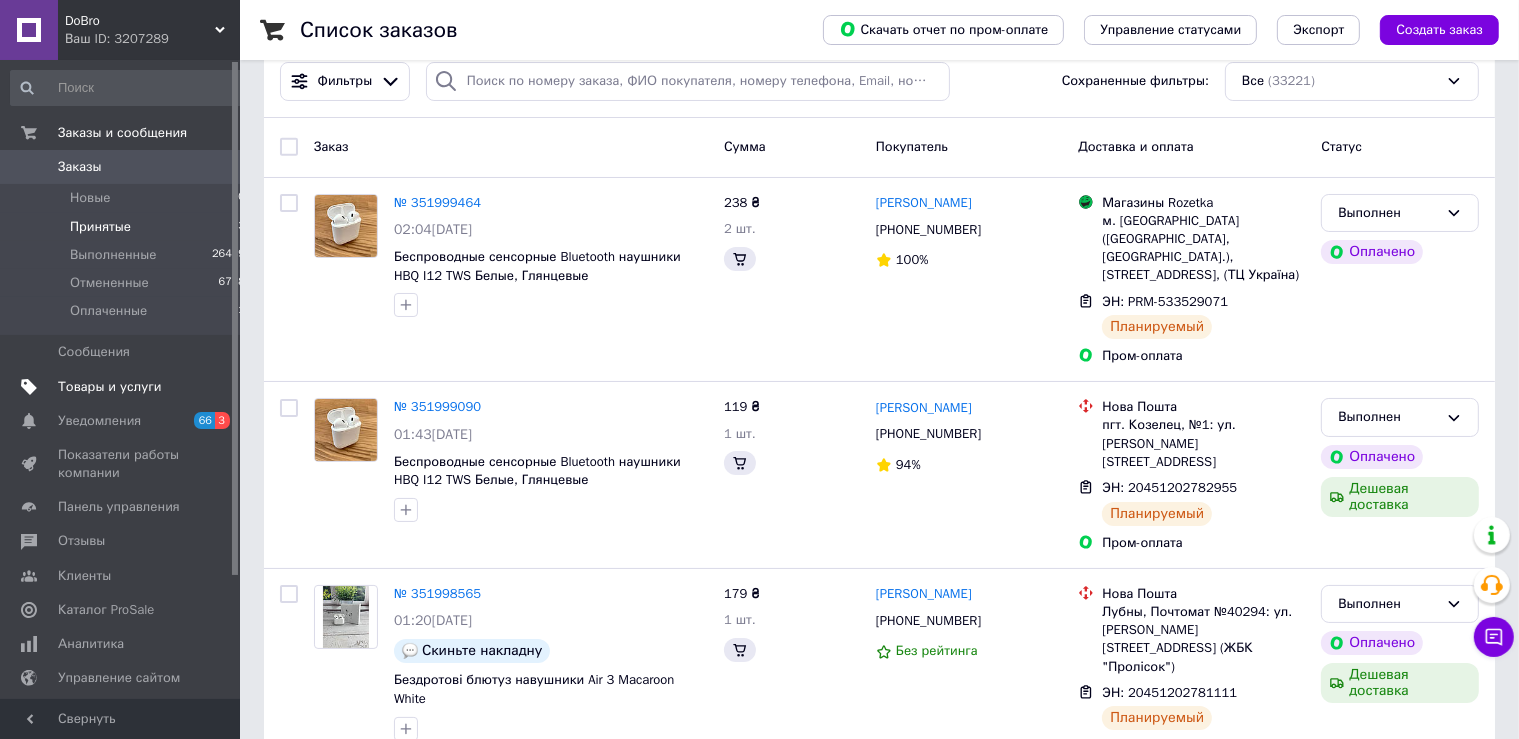 scroll, scrollTop: 0, scrollLeft: 0, axis: both 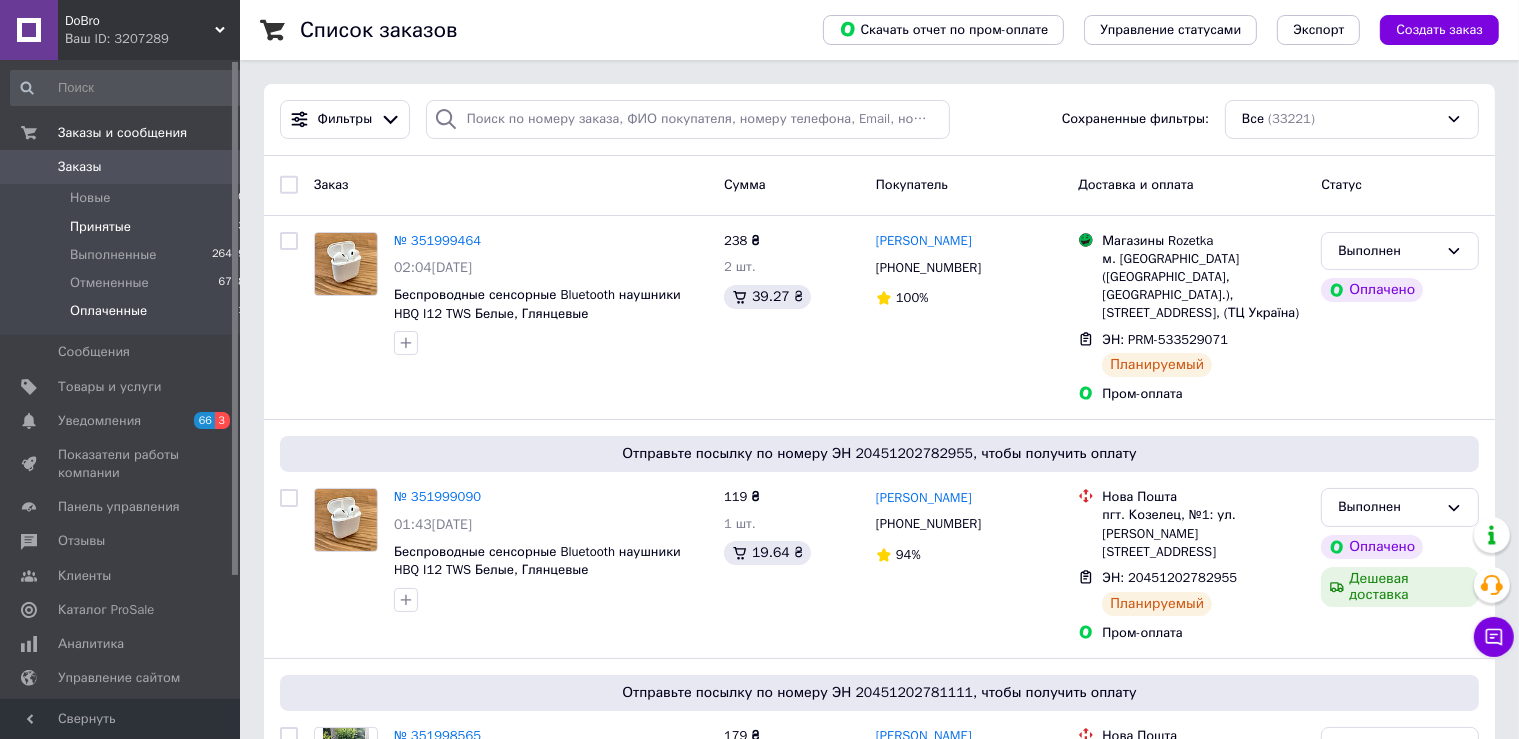 click on "Оплаченные 1" at bounding box center (128, 316) 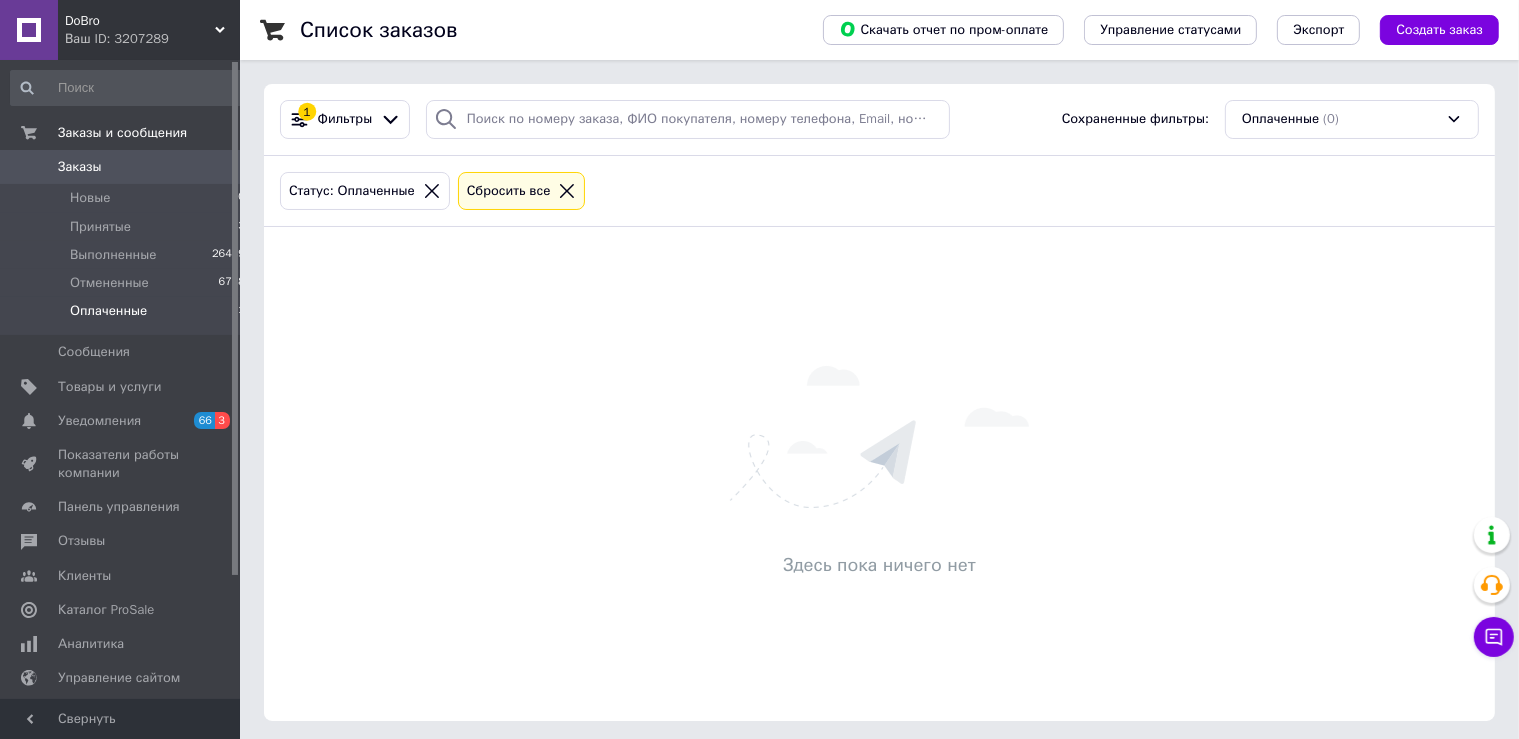 click 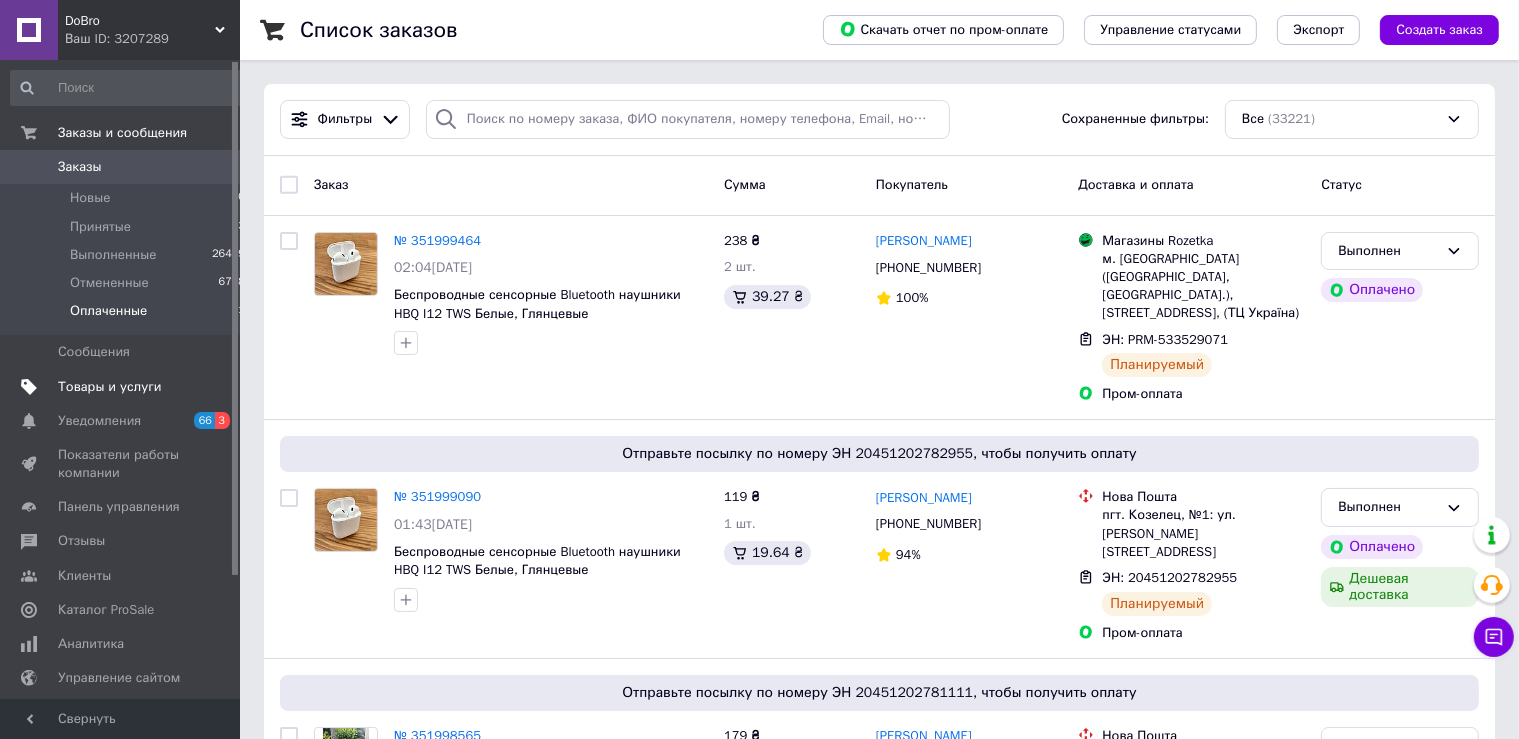 click on "Товары и услуги" at bounding box center [110, 387] 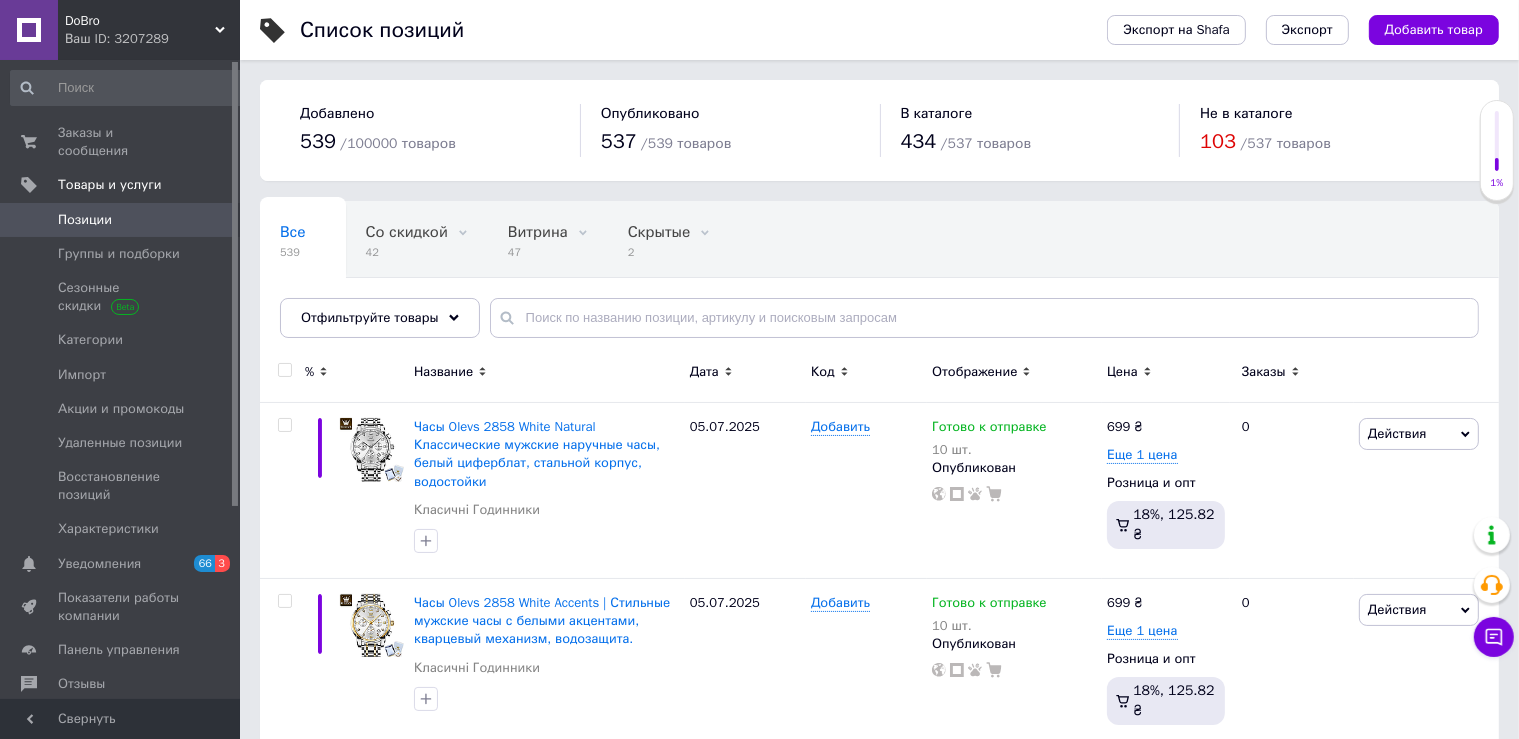 click 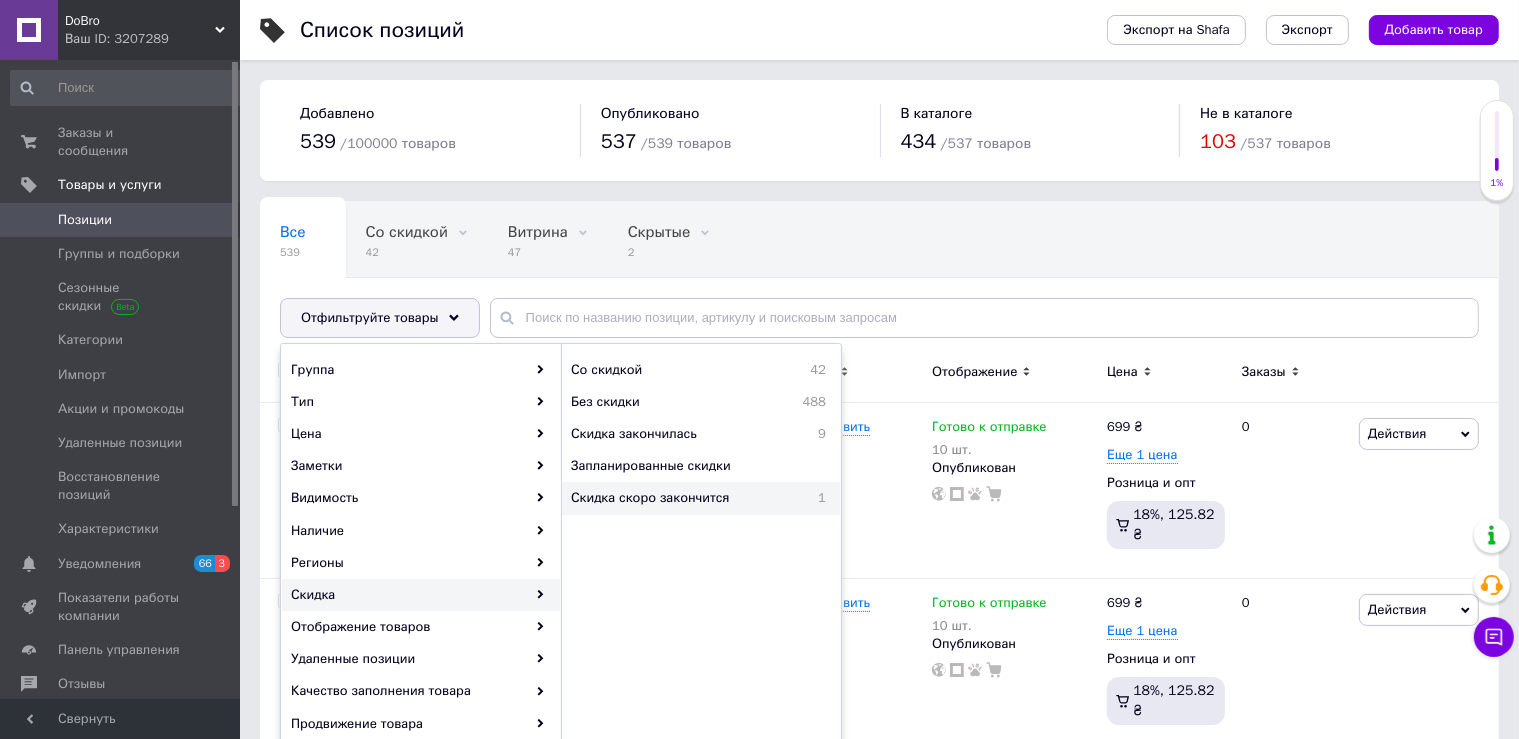 click on "Скидка скоро закончится" at bounding box center (685, 498) 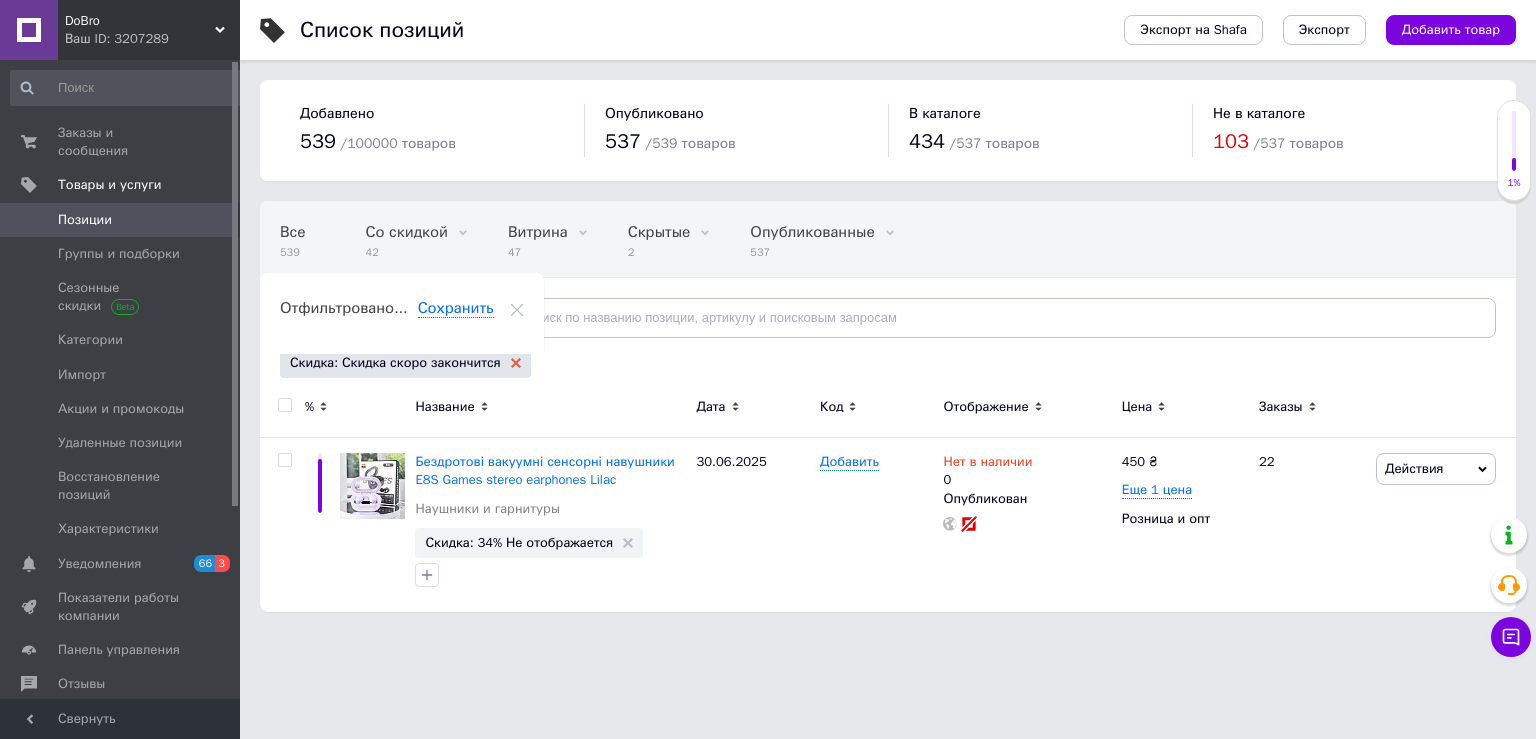 click 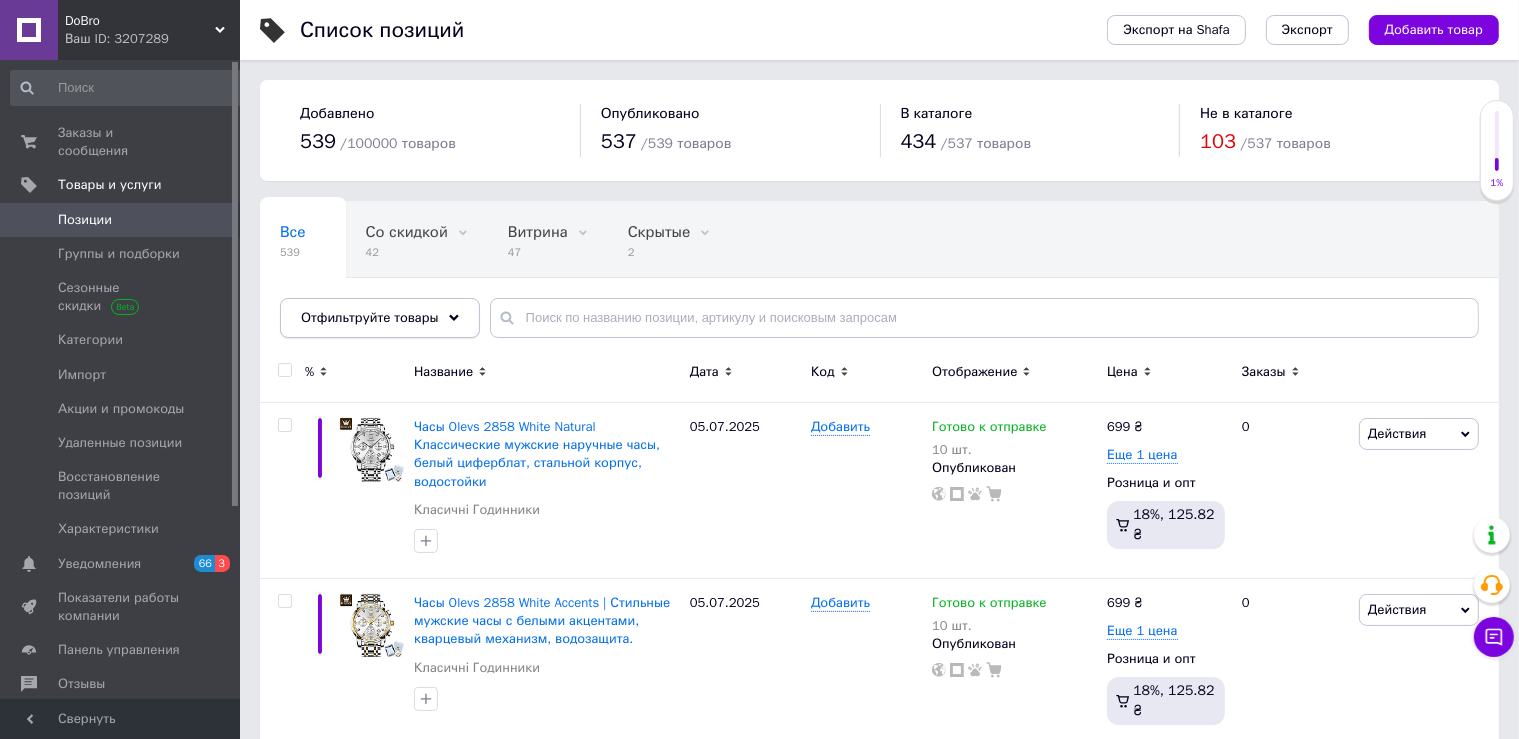 click on "Отфильтруйте товары" at bounding box center [380, 318] 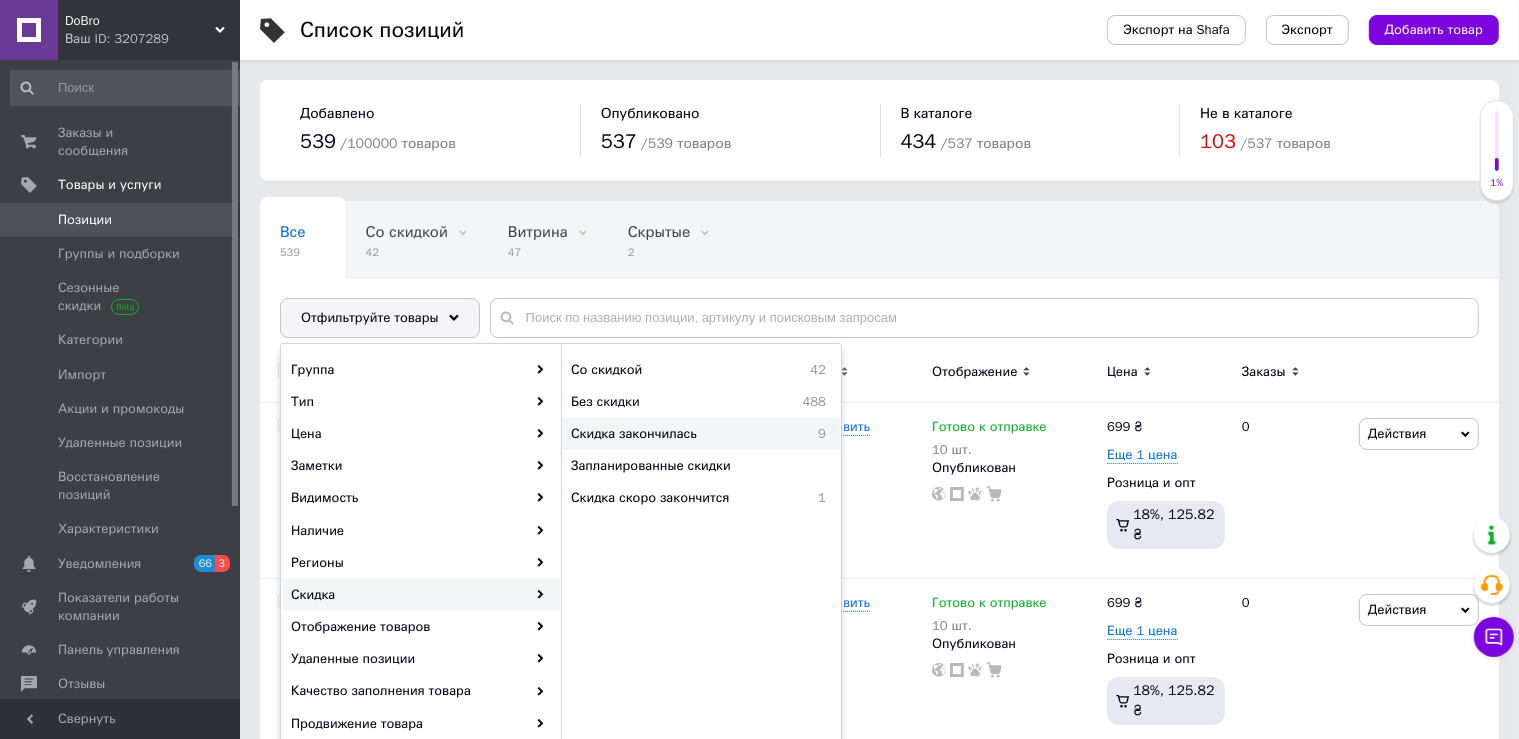 click on "Скидка закончилась  9" at bounding box center (701, 434) 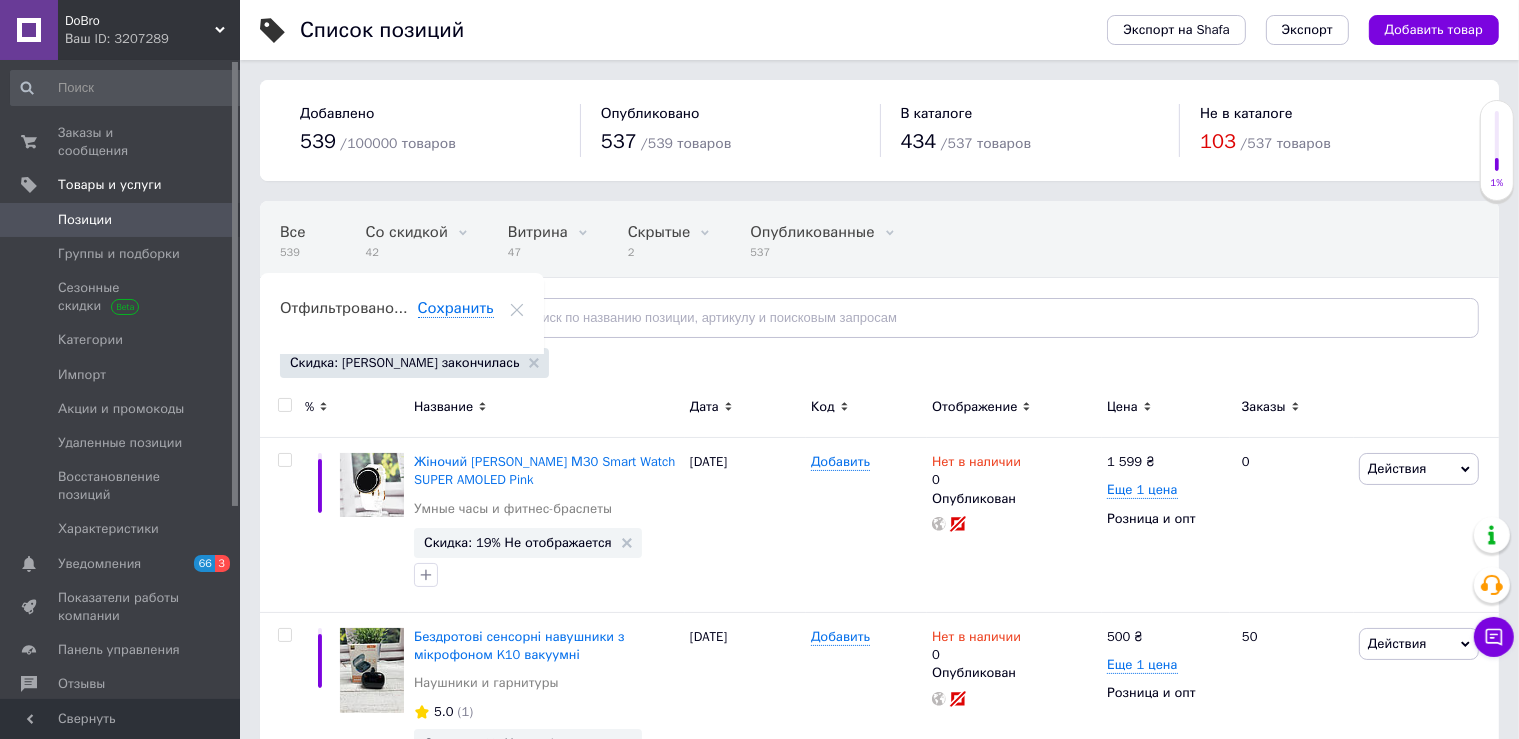 click 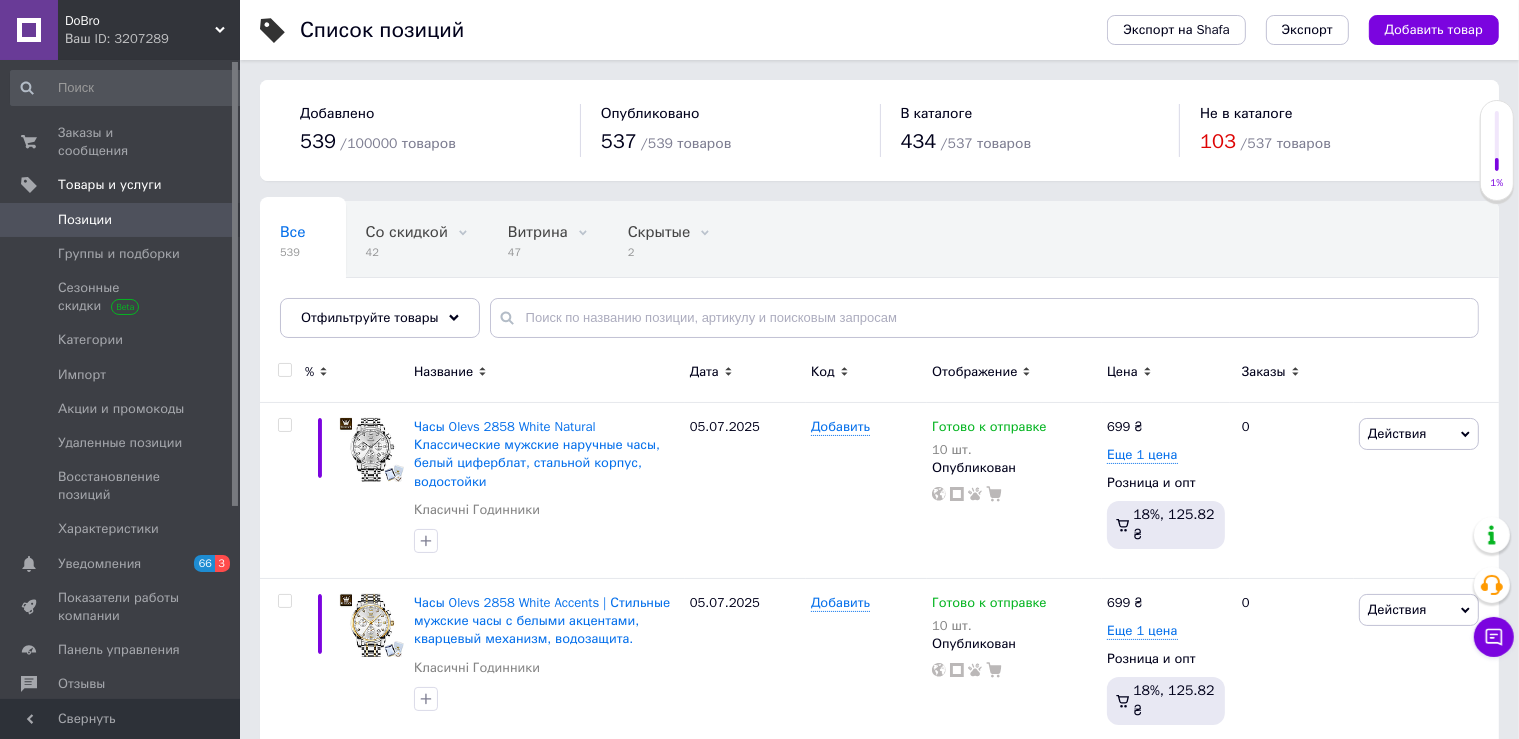 click on "Отфильтруйте товары" at bounding box center [380, 318] 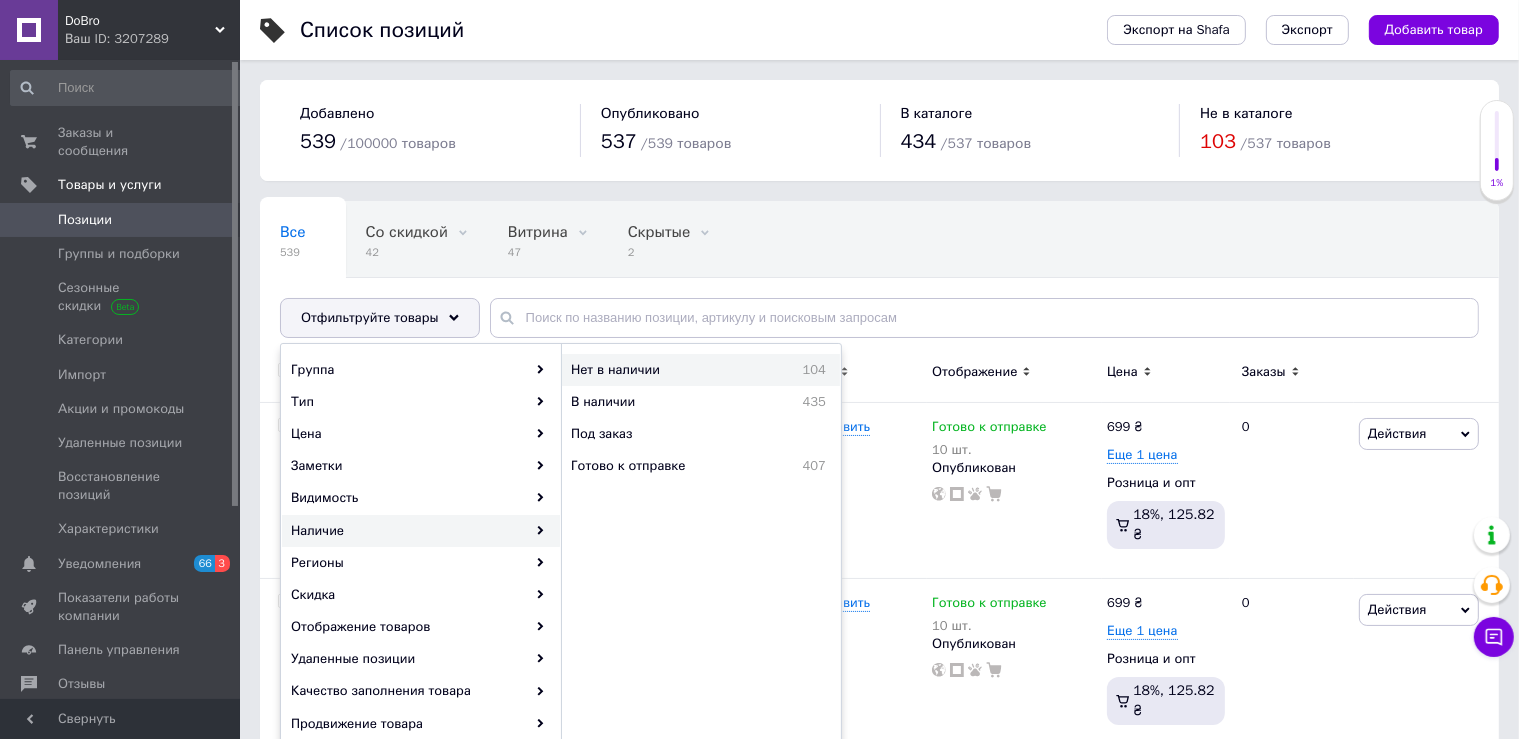 click on "Нет в наличии" at bounding box center [663, 370] 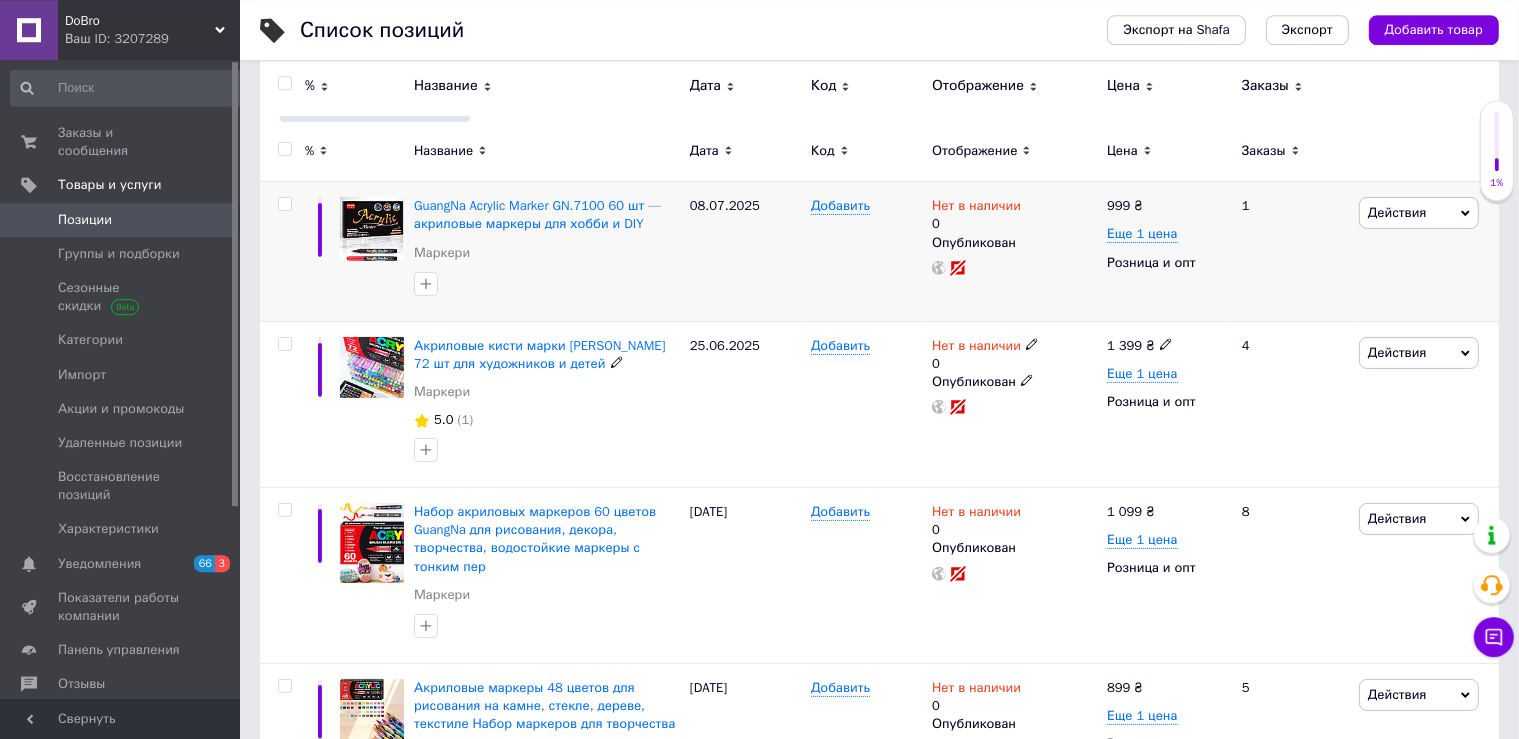 scroll, scrollTop: 0, scrollLeft: 0, axis: both 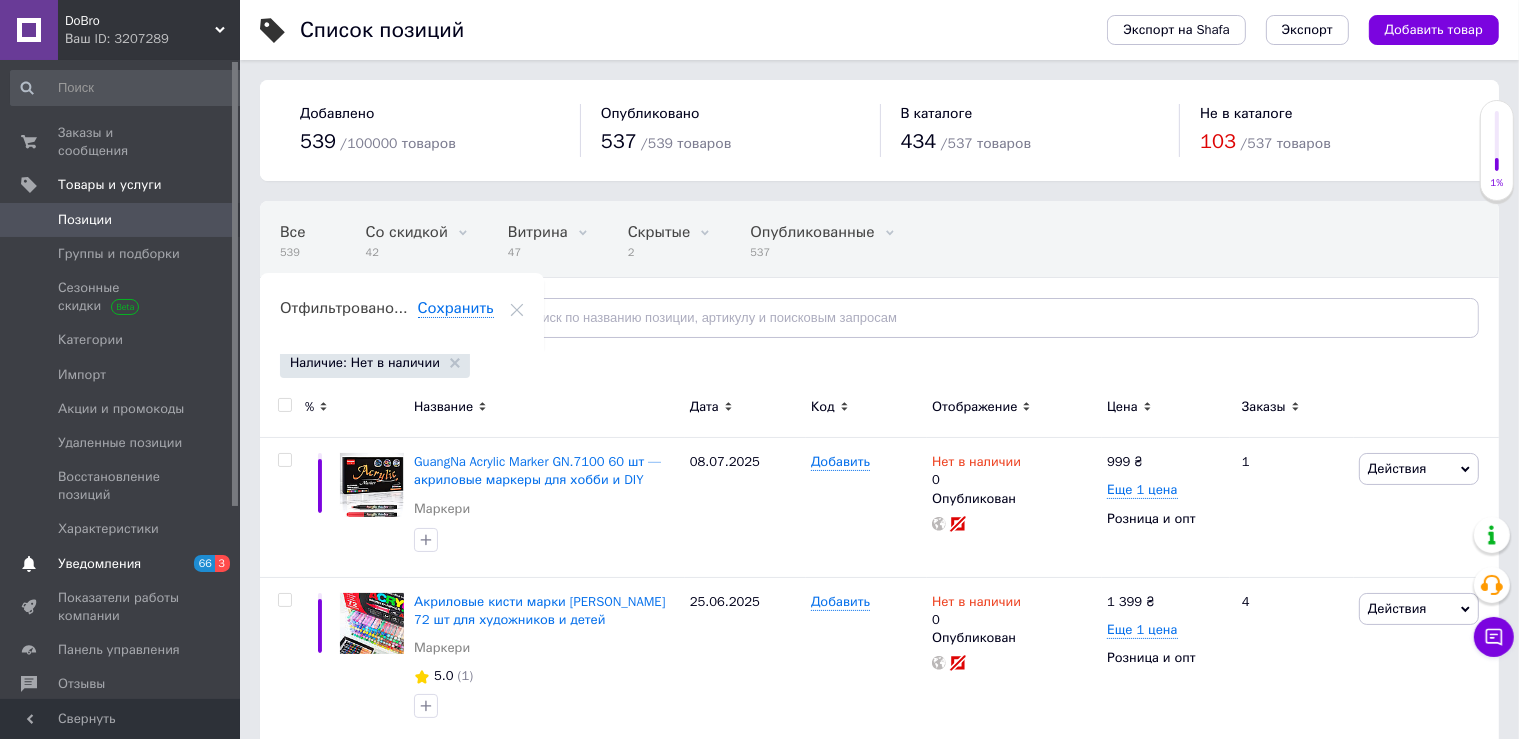 click on "Уведомления" at bounding box center [99, 564] 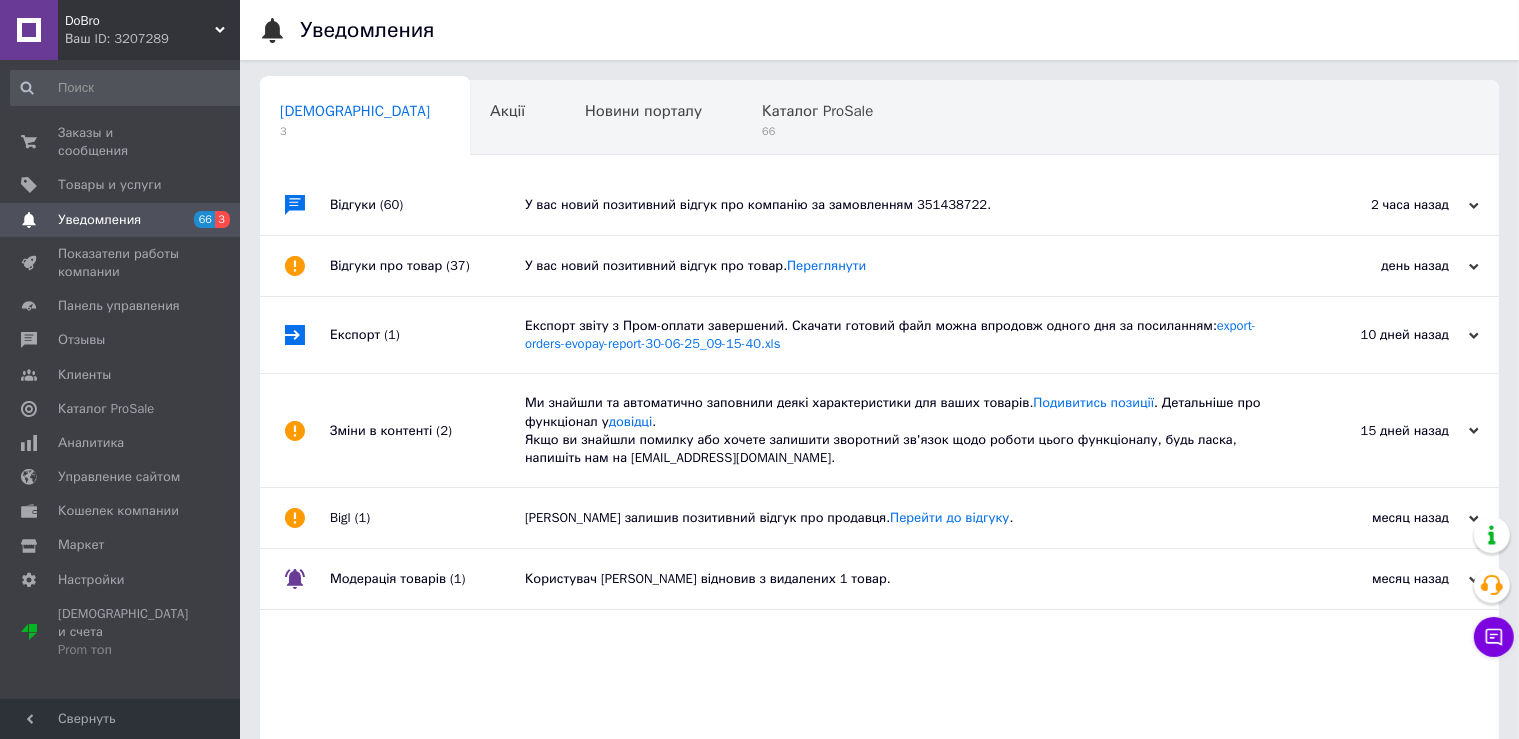click on "У вас новий позитивний відгук про компанію за замовленням 351438722." at bounding box center [902, 205] 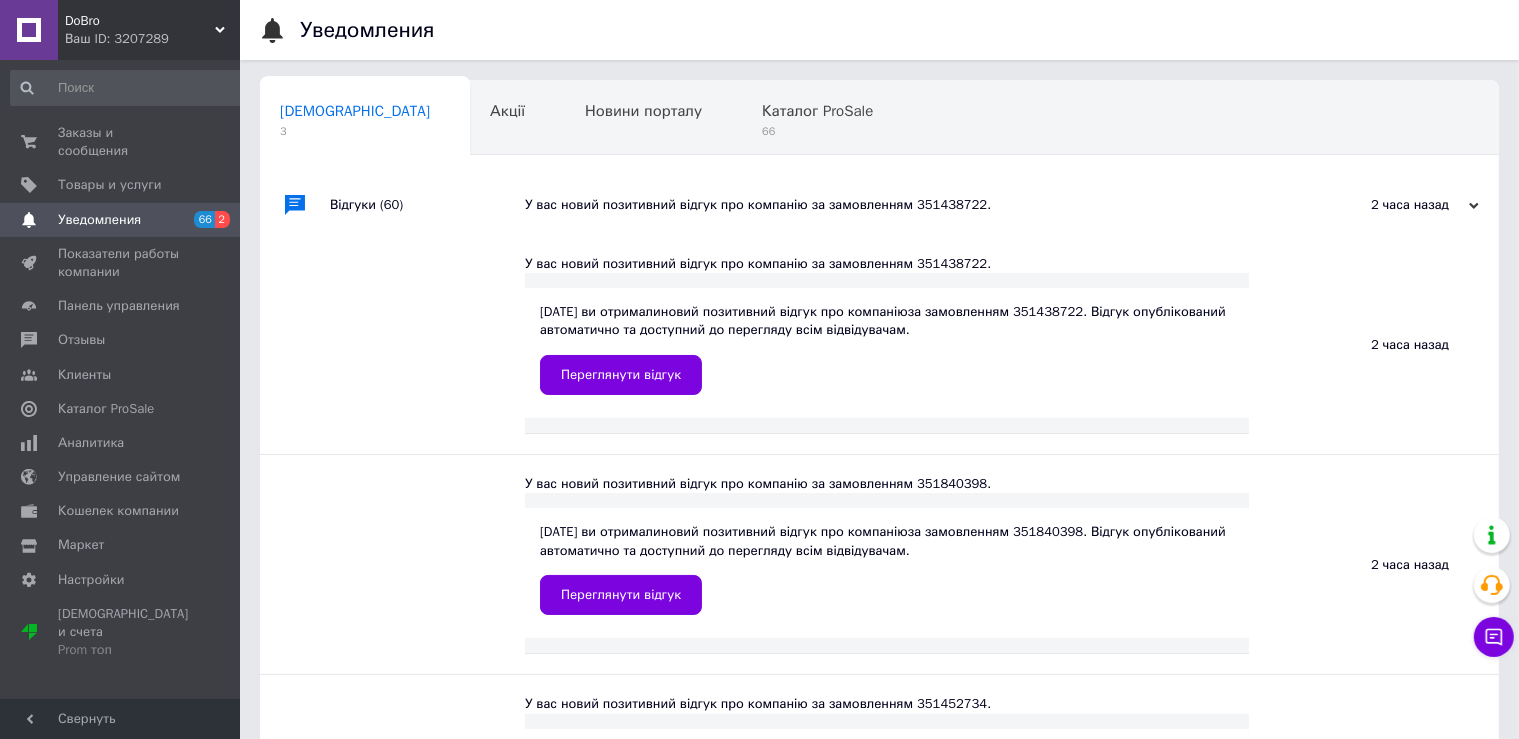 click on "У вас новий позитивний відгук про компанію за замовленням 351438722." at bounding box center (902, 205) 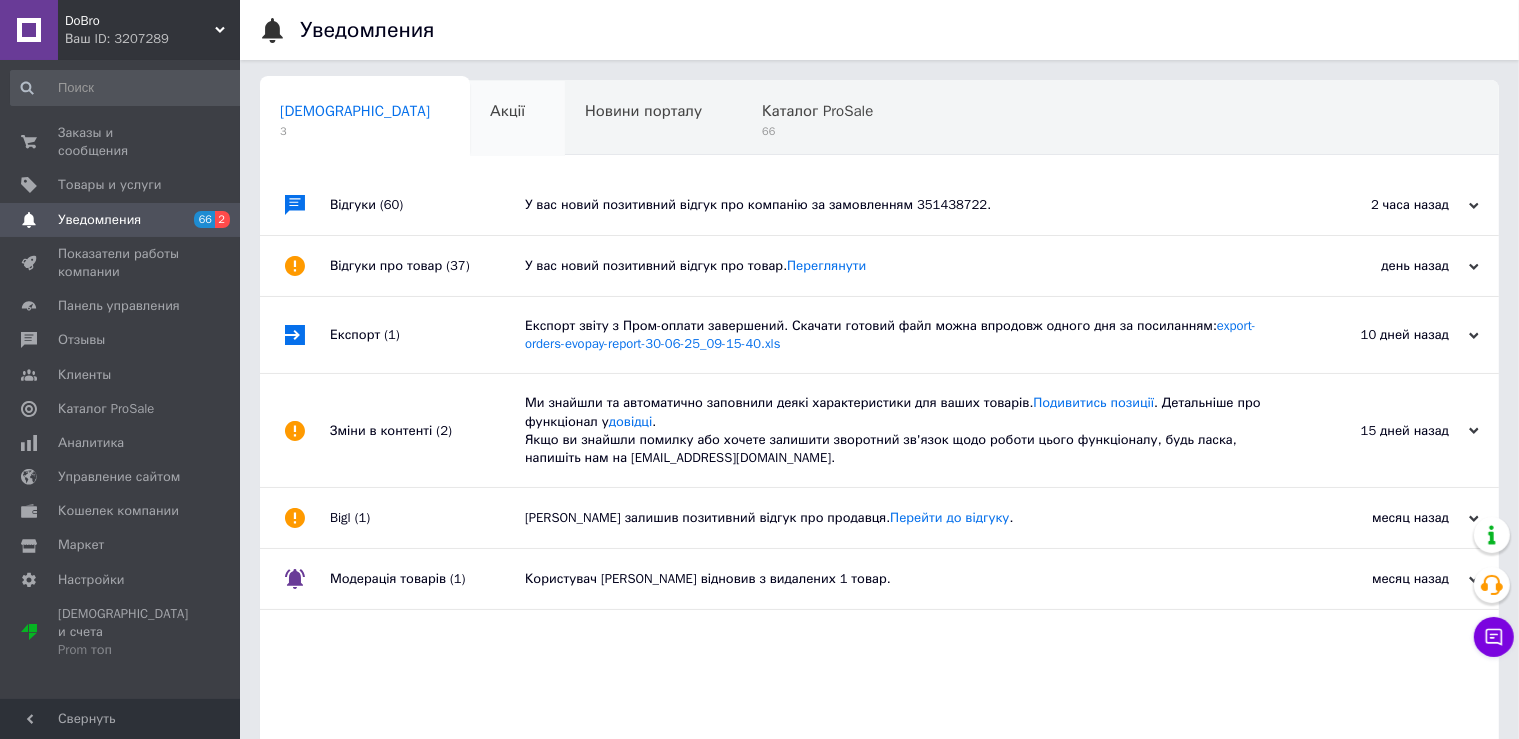 click on "Акції 0" at bounding box center [517, 119] 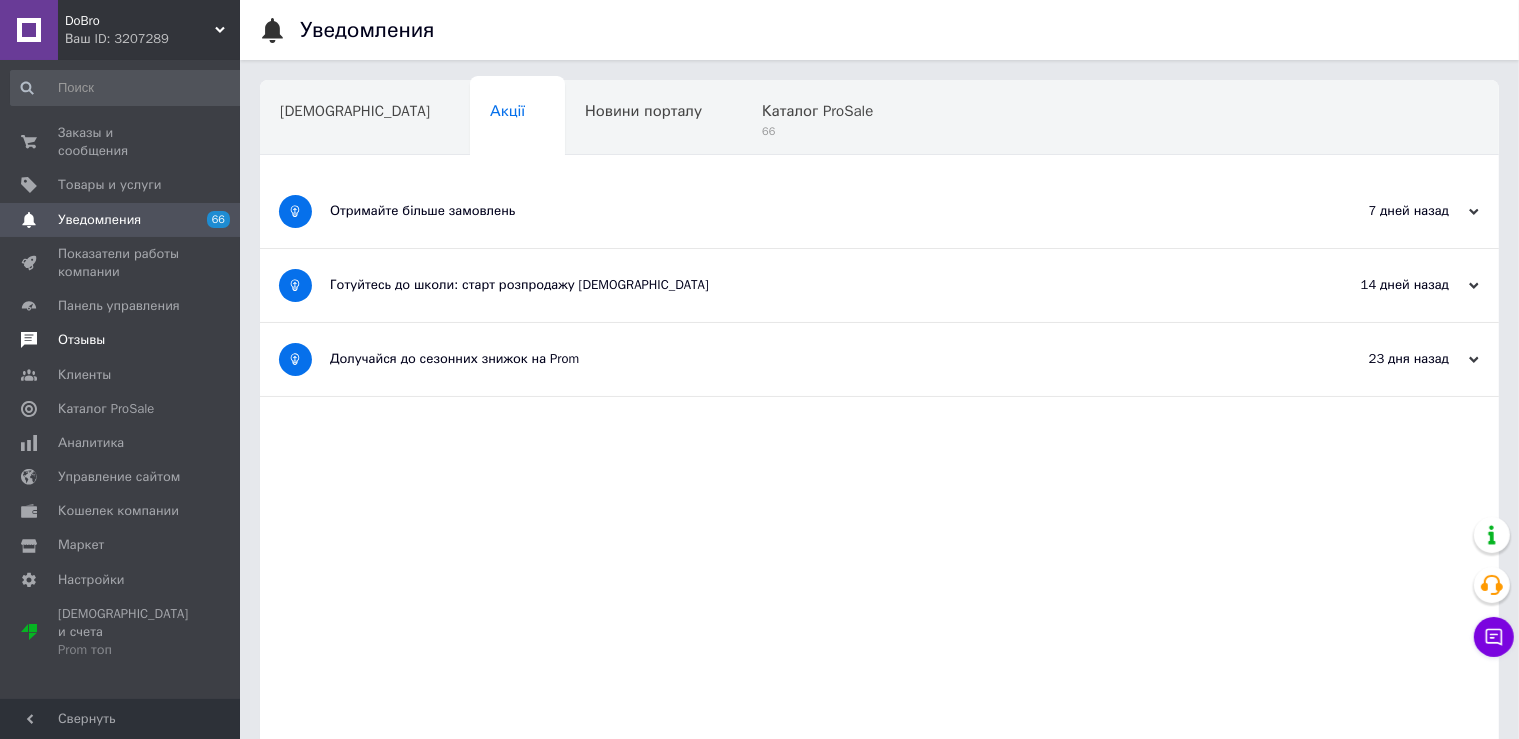 click on "Отзывы" at bounding box center [121, 340] 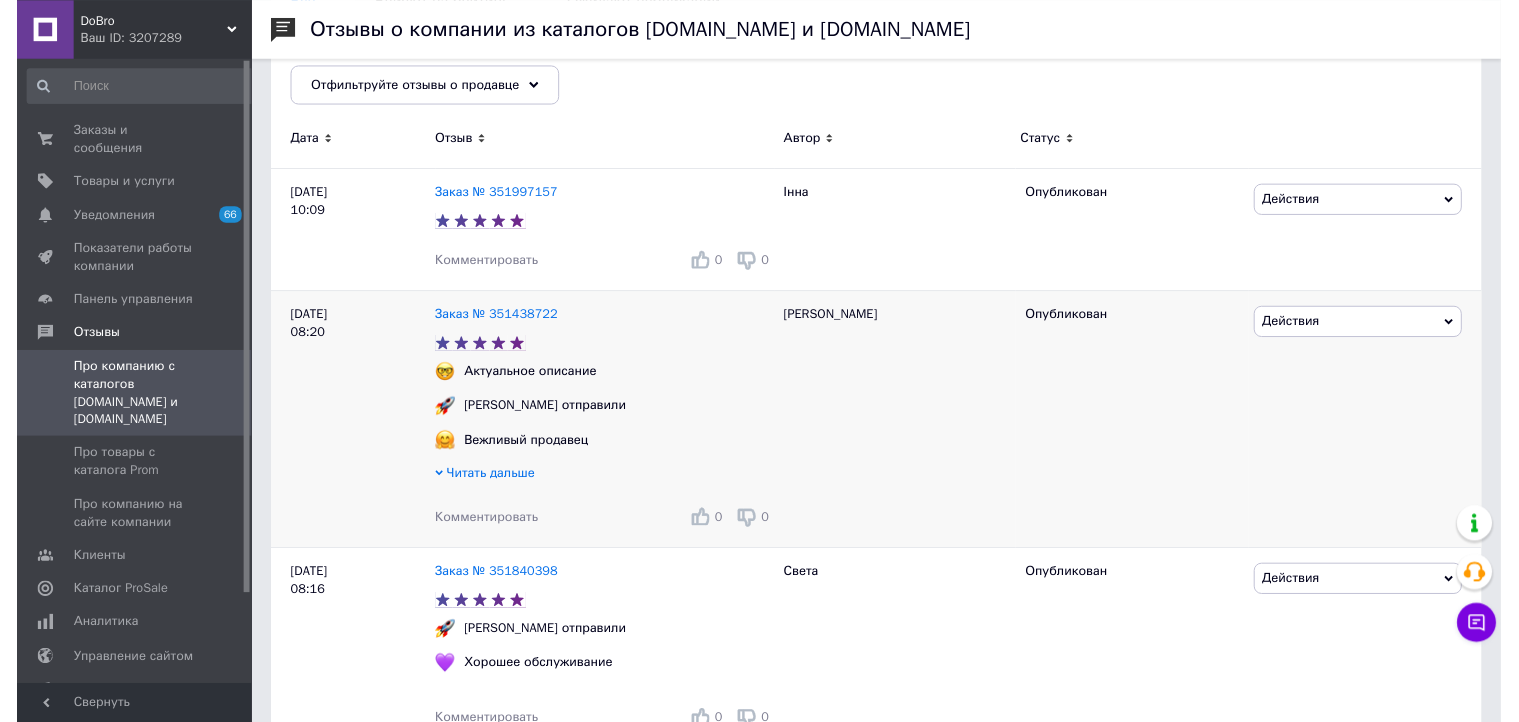 scroll, scrollTop: 260, scrollLeft: 0, axis: vertical 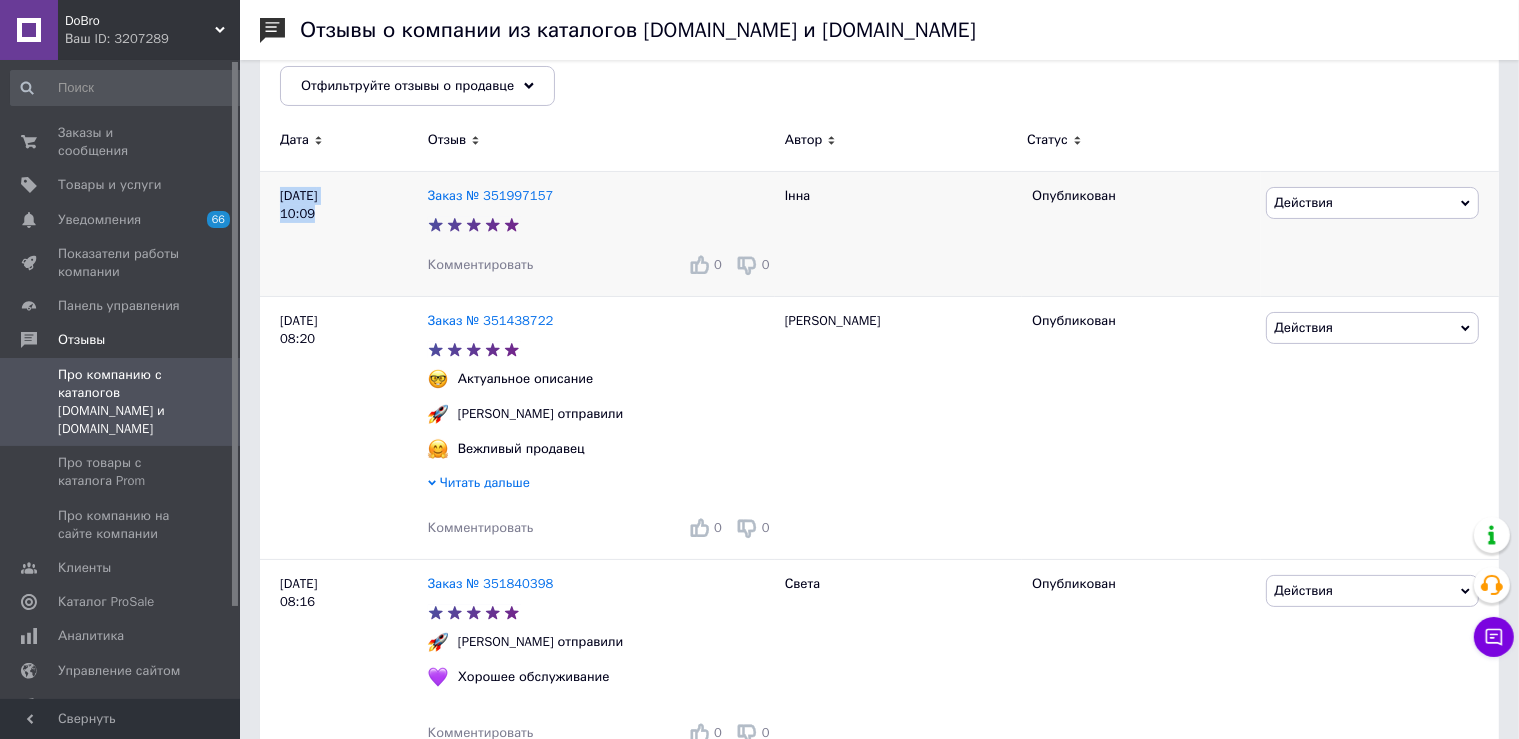 click on "Комментировать" at bounding box center [481, 264] 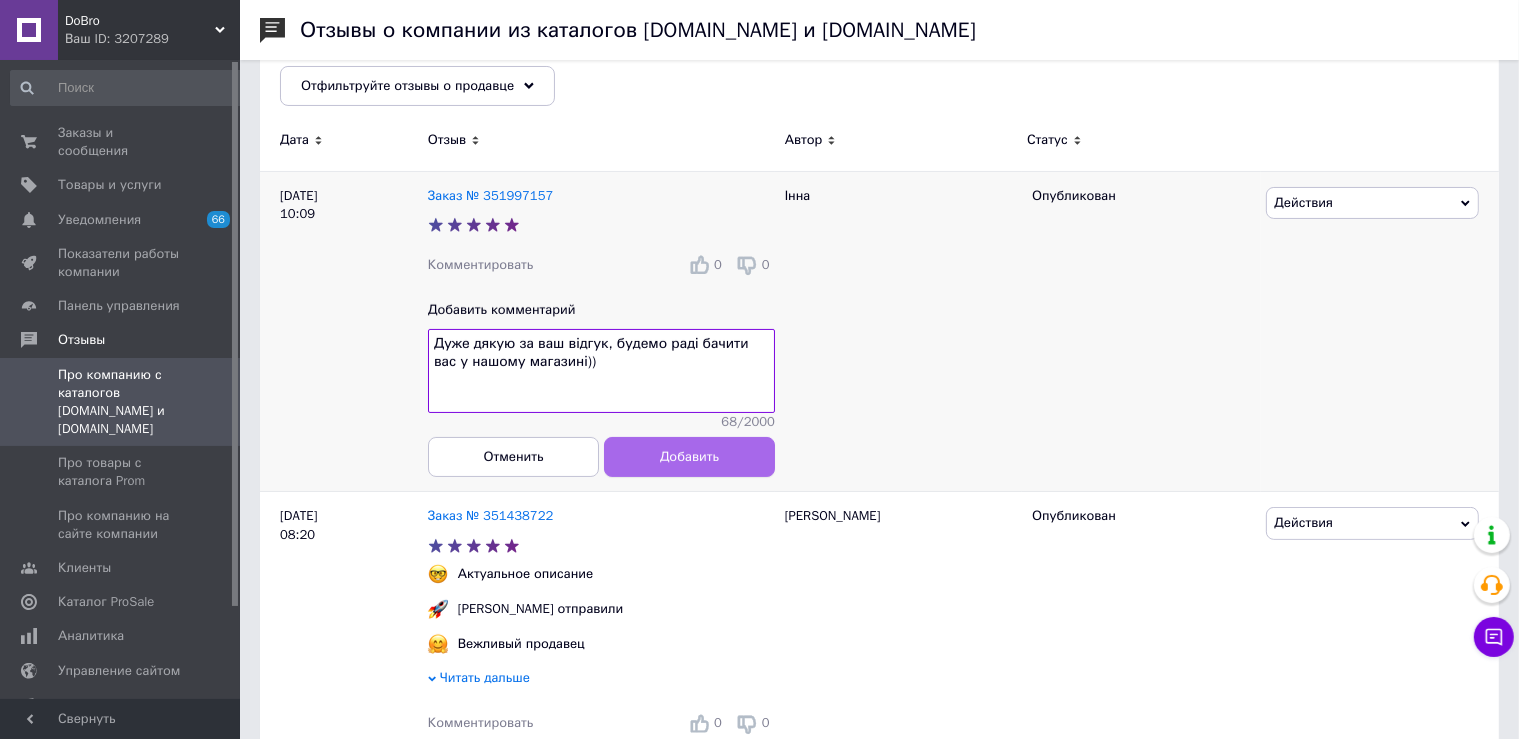 type on "Дуже дякую за ваш відгук, будемо раді бачити вас у нашому магазині))" 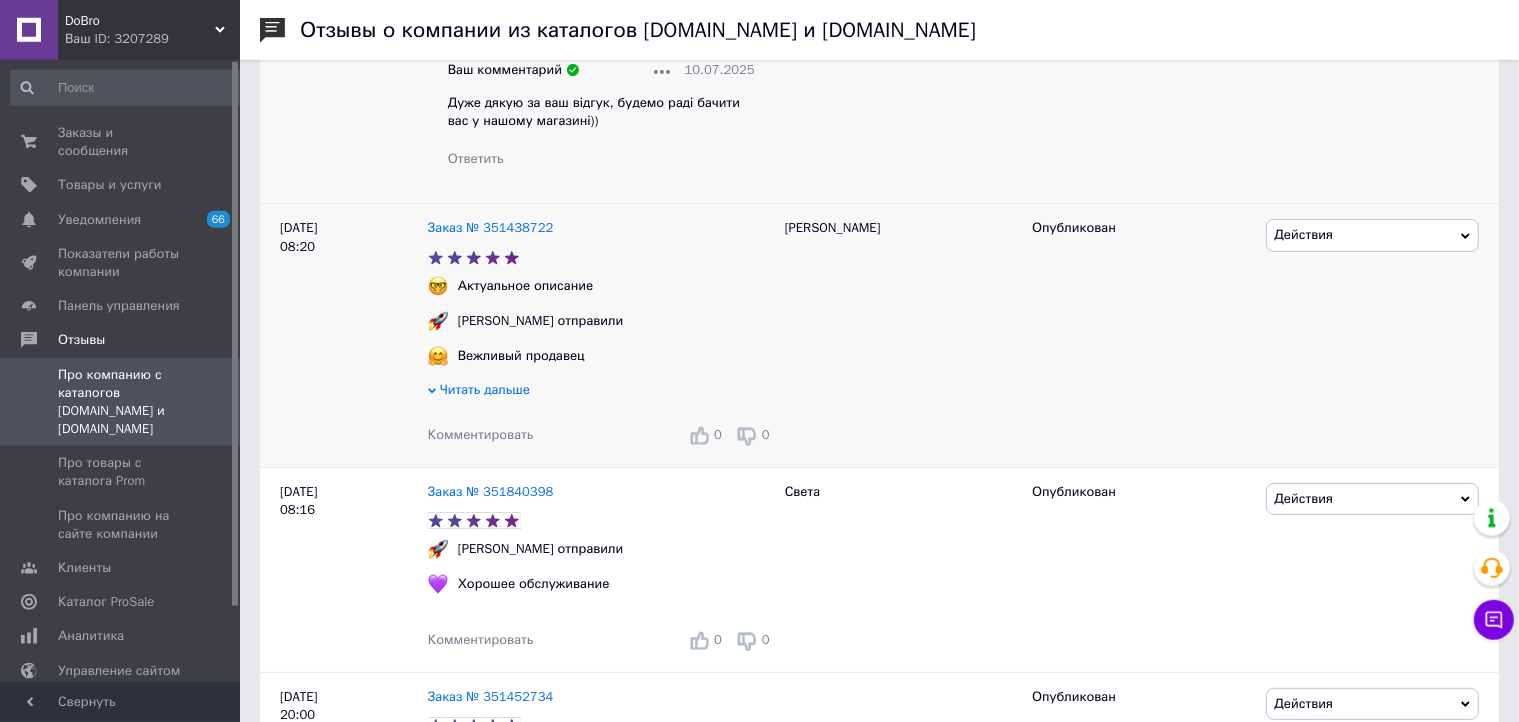 scroll, scrollTop: 541, scrollLeft: 0, axis: vertical 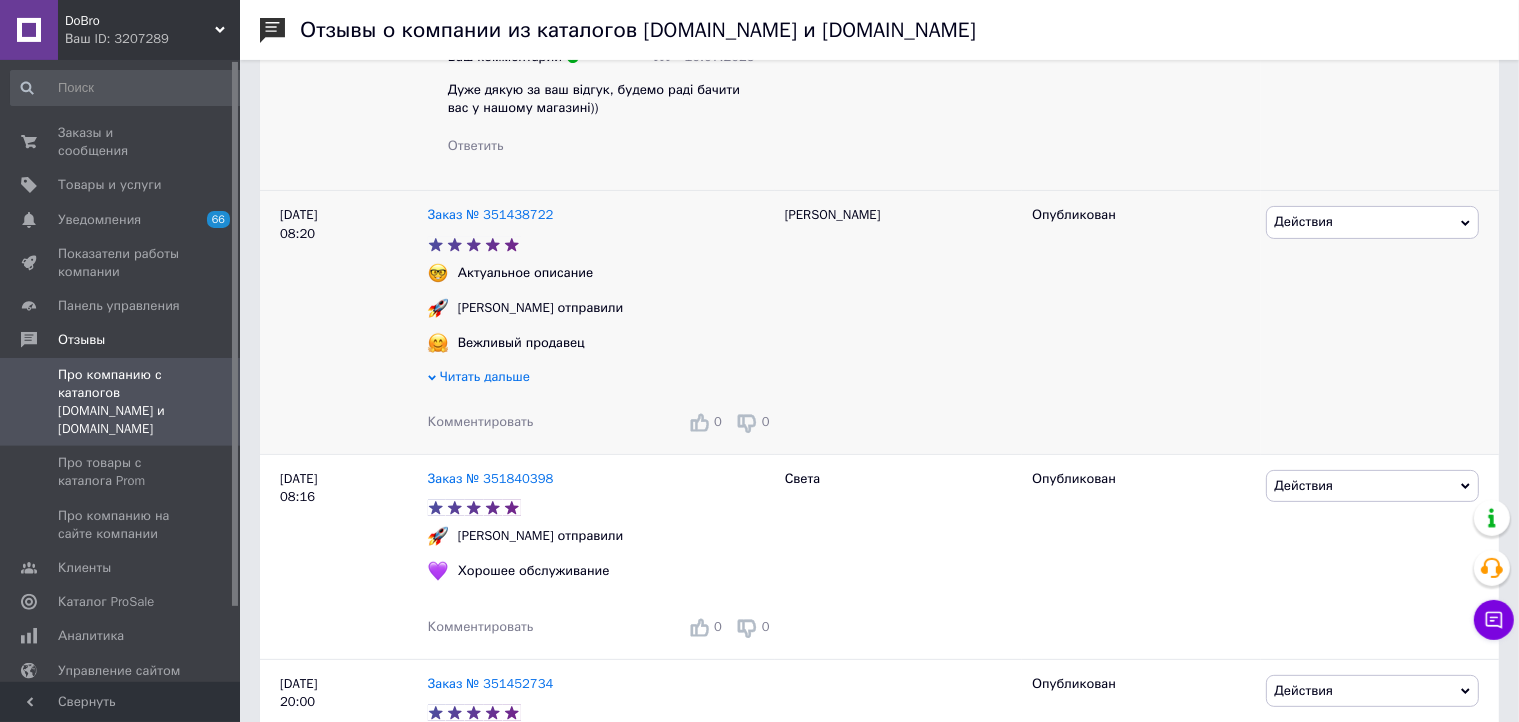click on "Комментировать" at bounding box center [481, 421] 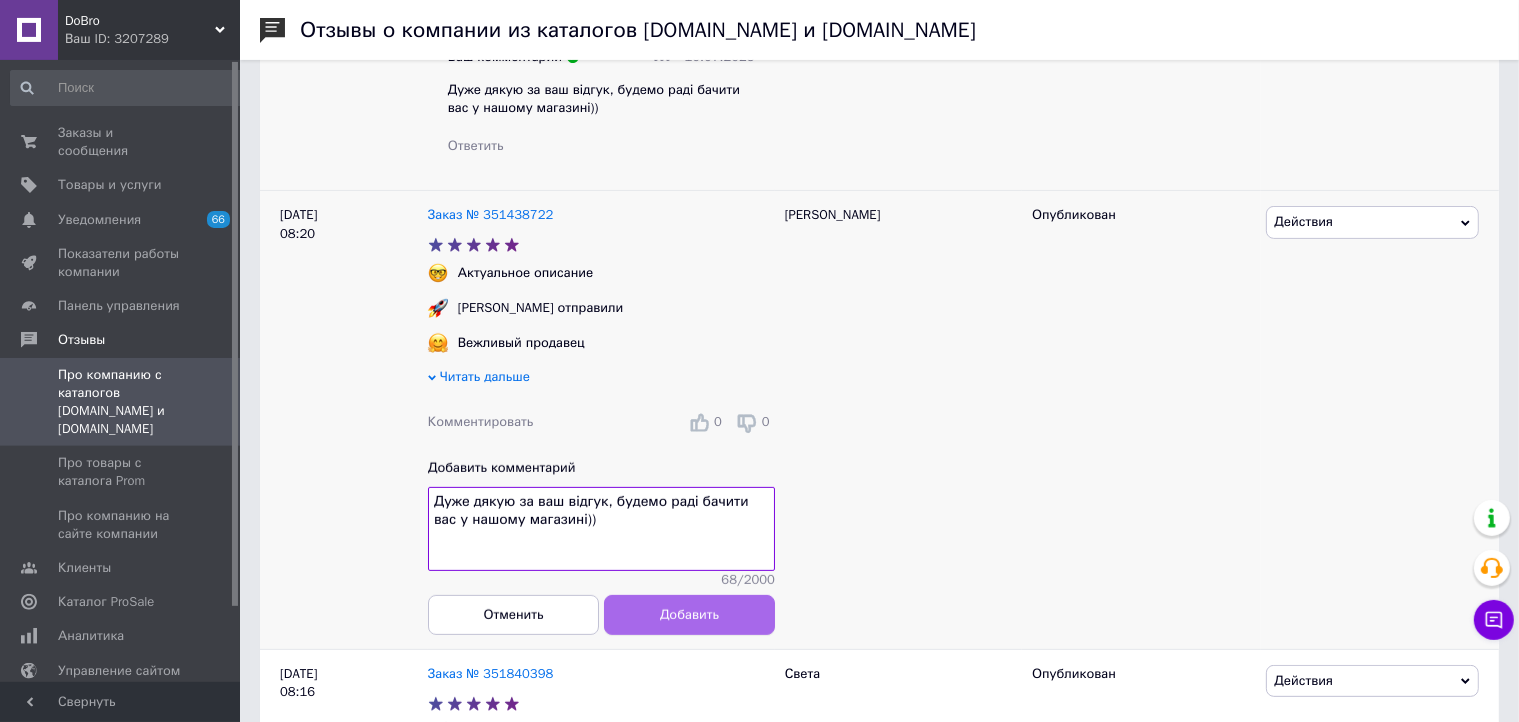 type on "Дуже дякую за ваш відгук, будемо раді бачити вас у нашому магазині))" 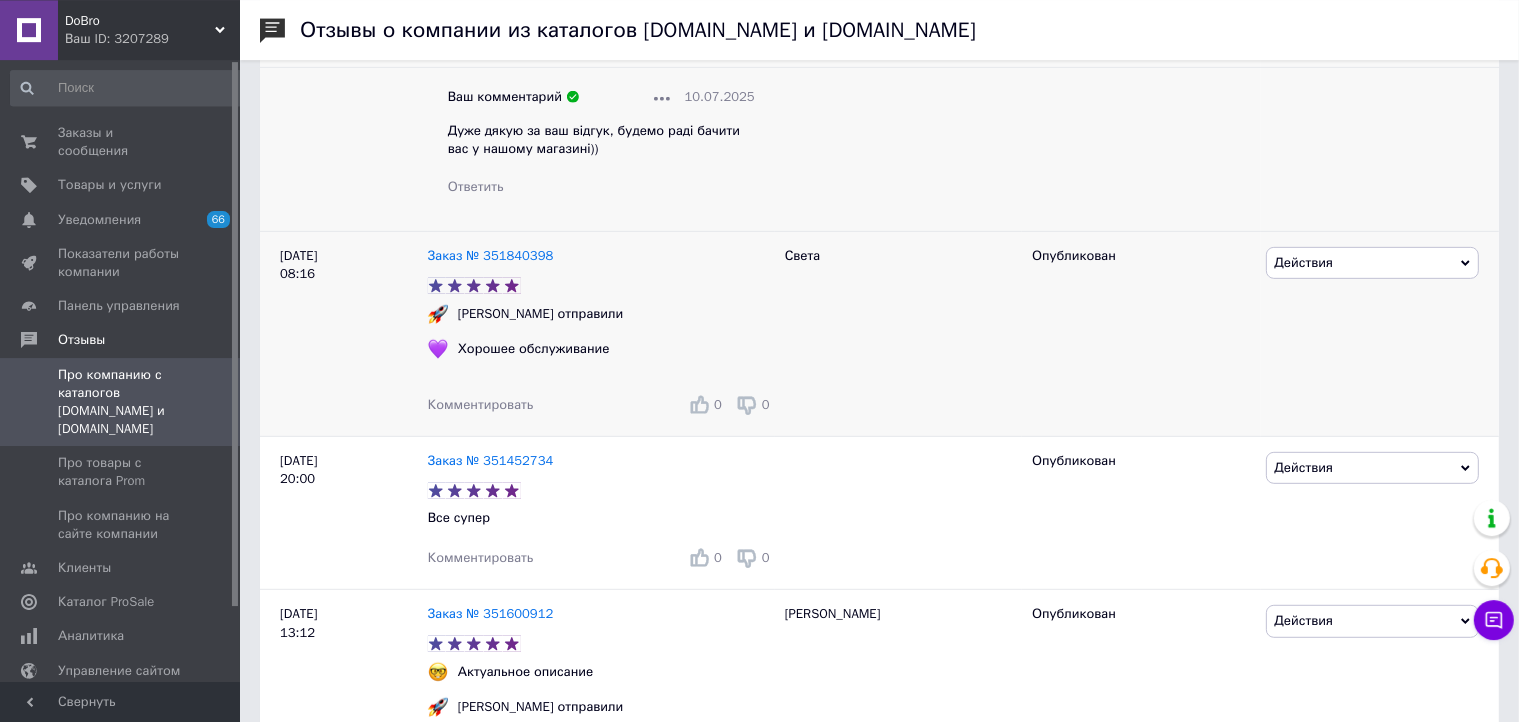 scroll, scrollTop: 968, scrollLeft: 0, axis: vertical 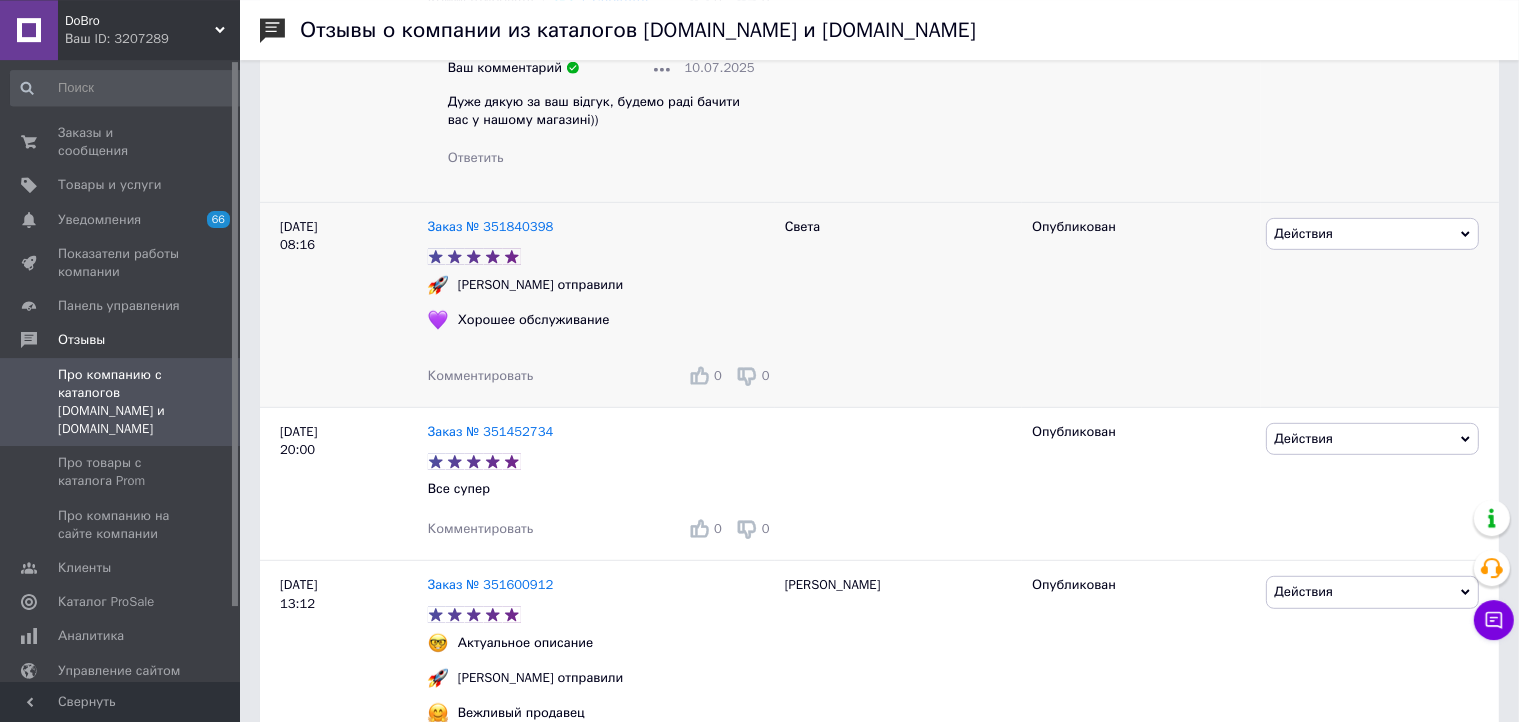 click on "Комментировать" at bounding box center [481, 375] 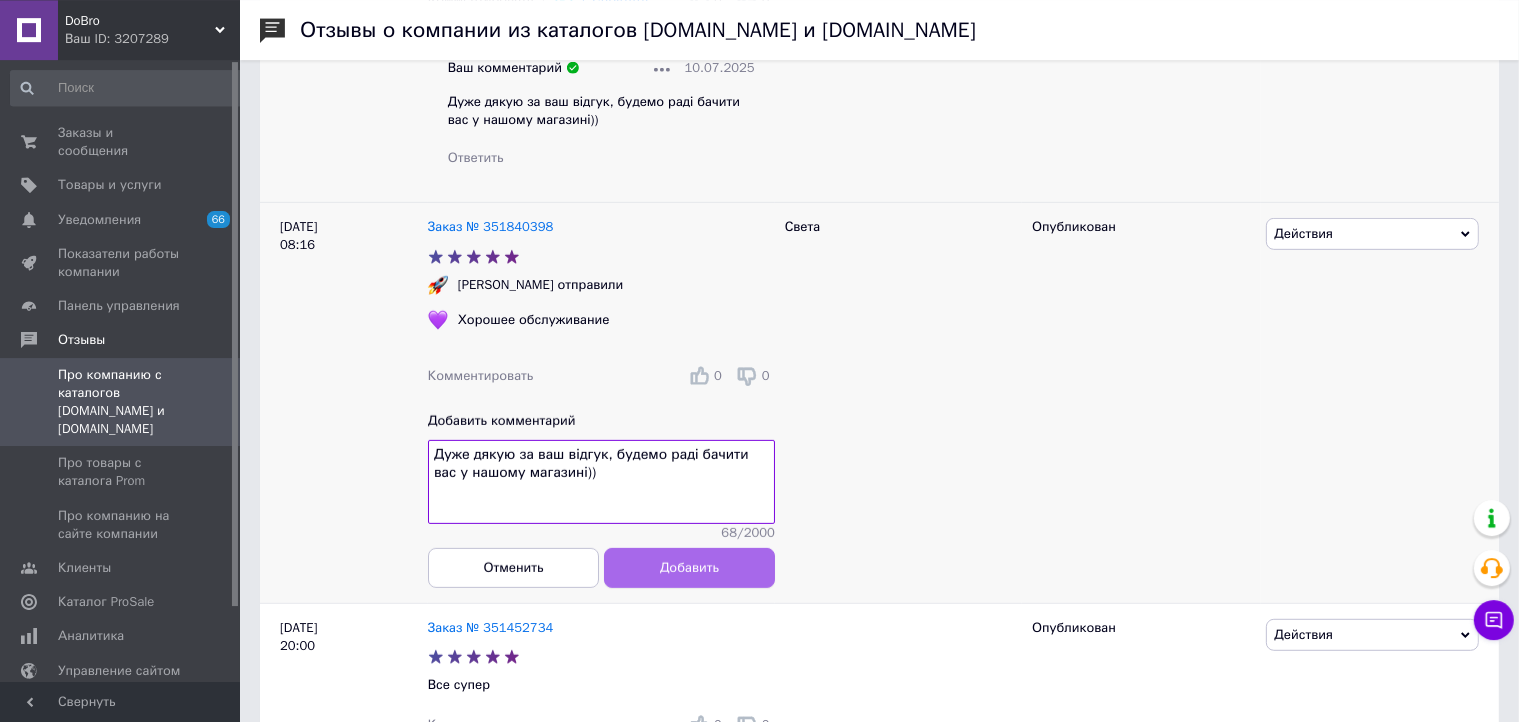 type on "Дуже дякую за ваш відгук, будемо раді бачити вас у нашому магазині))" 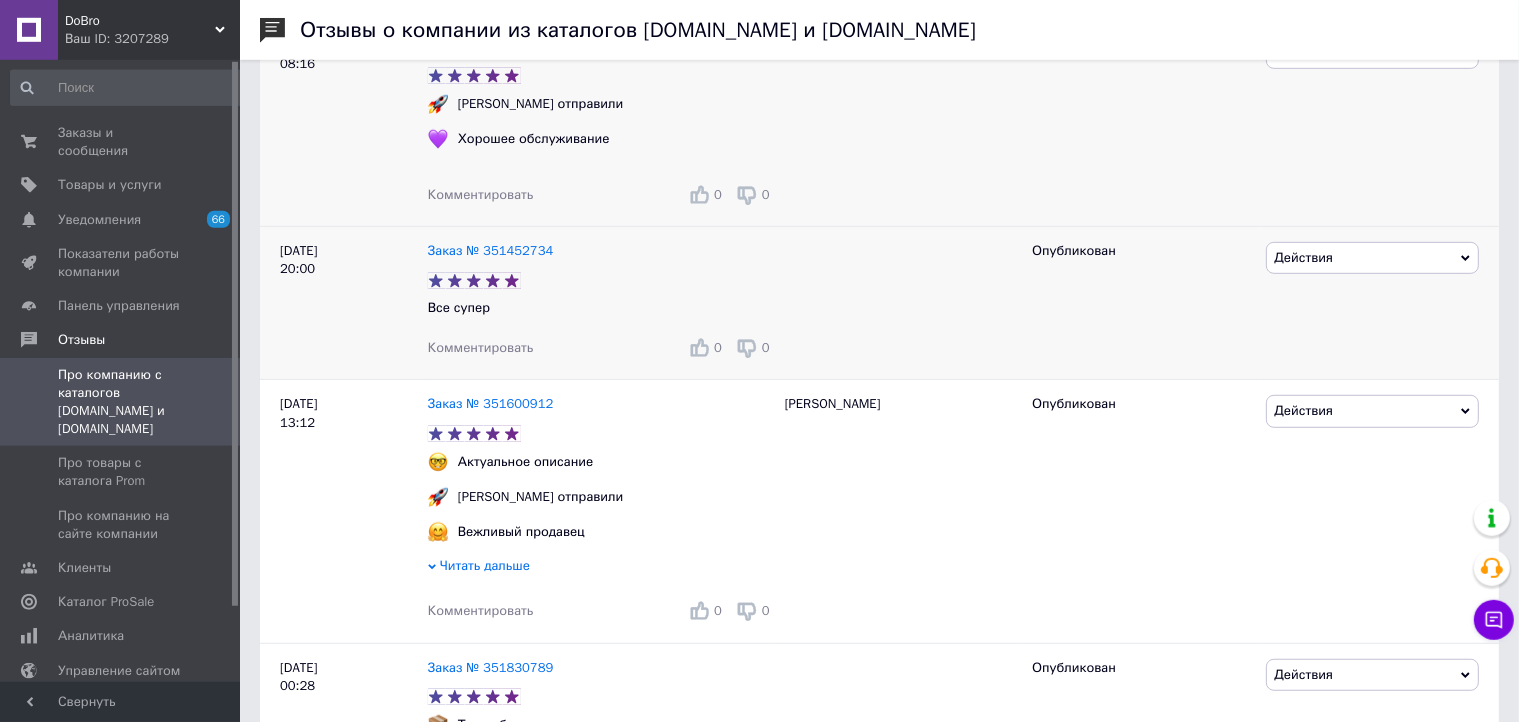 scroll, scrollTop: 1148, scrollLeft: 0, axis: vertical 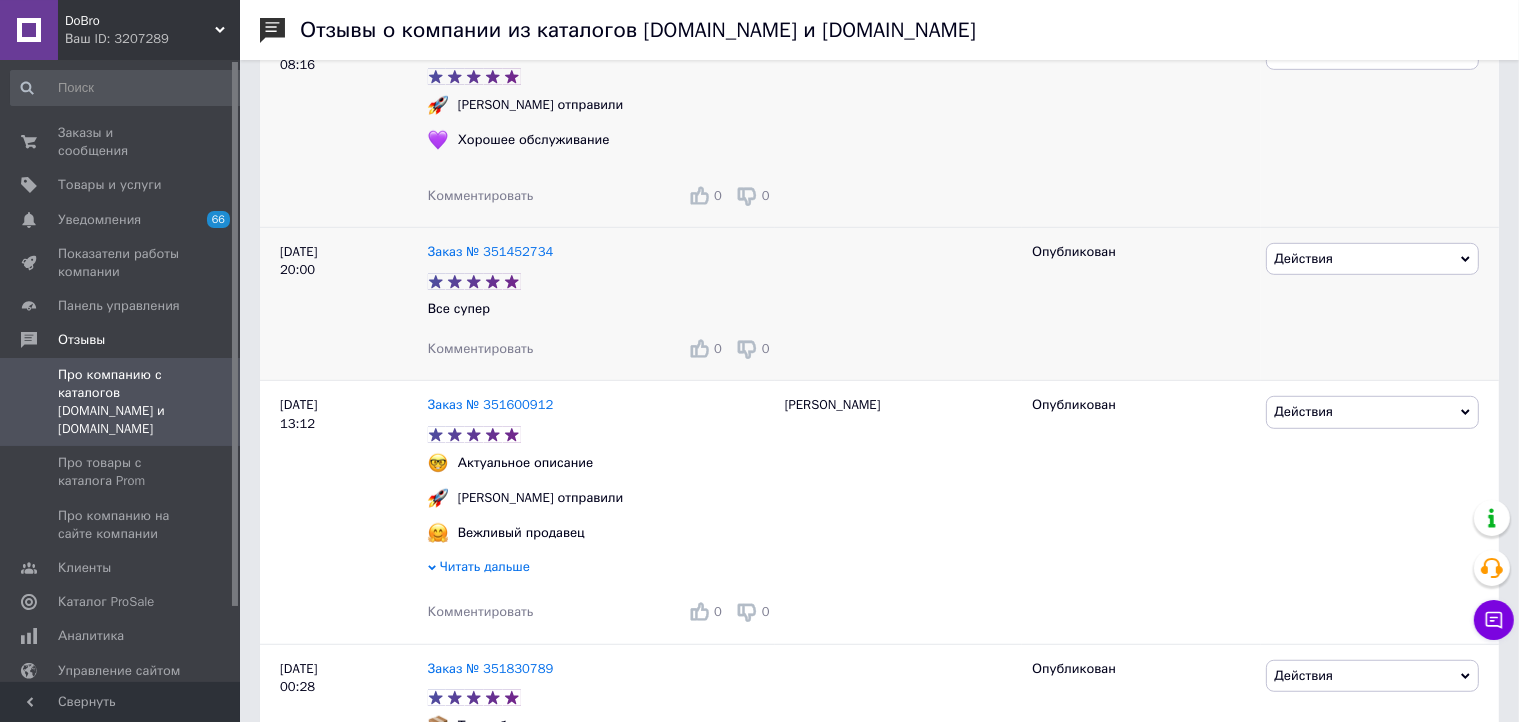 click on "Комментировать" at bounding box center (481, 348) 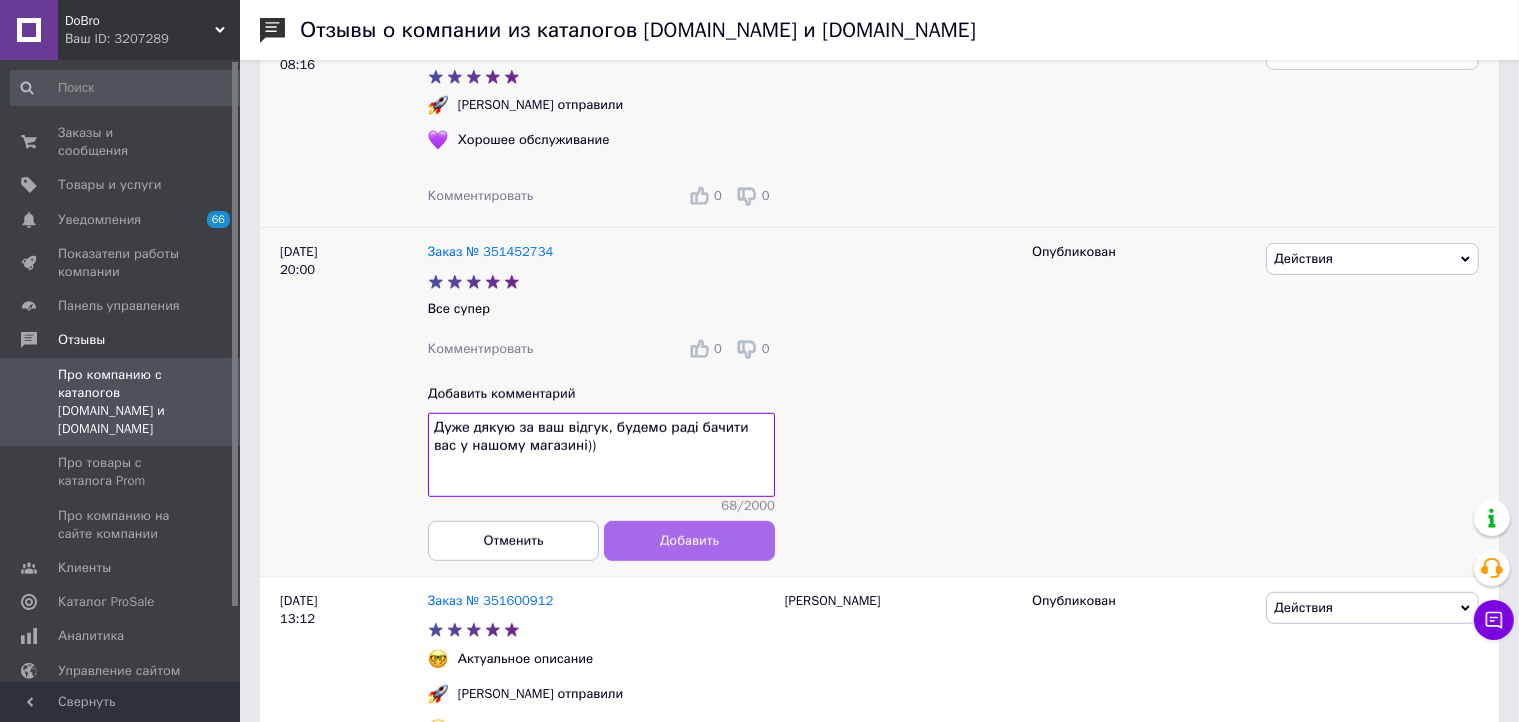 type on "Дуже дякую за ваш відгук, будемо раді бачити вас у нашому магазині))" 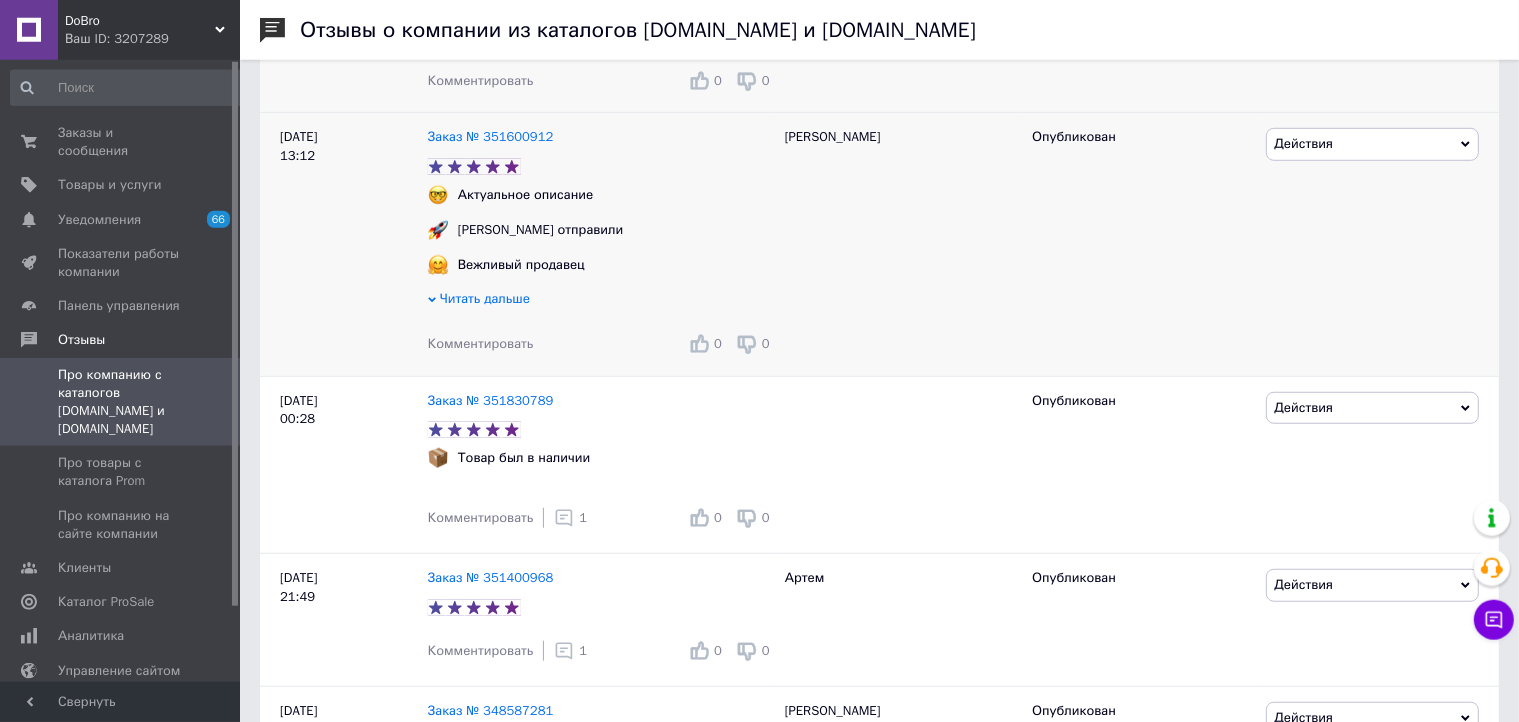 scroll, scrollTop: 1417, scrollLeft: 0, axis: vertical 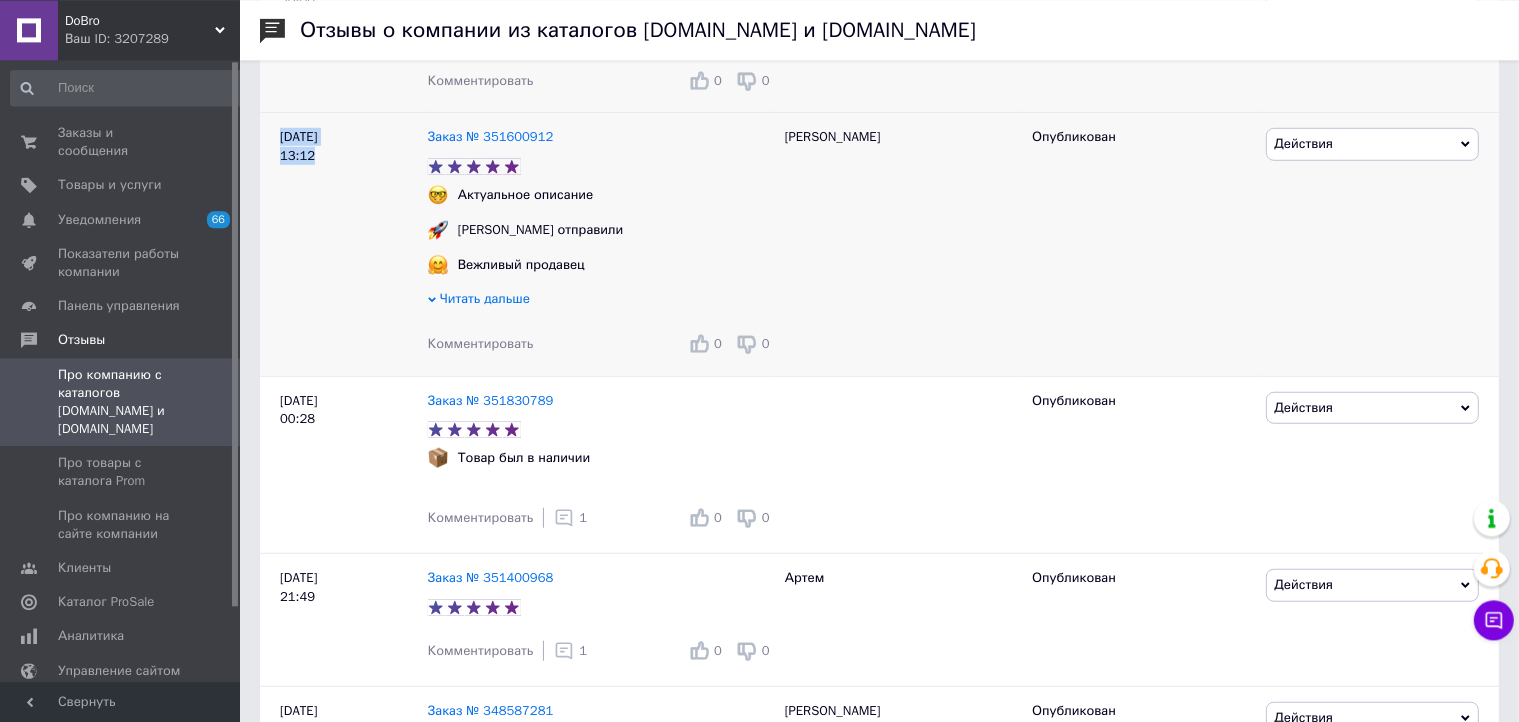 click on "Комментировать" at bounding box center (481, 342) 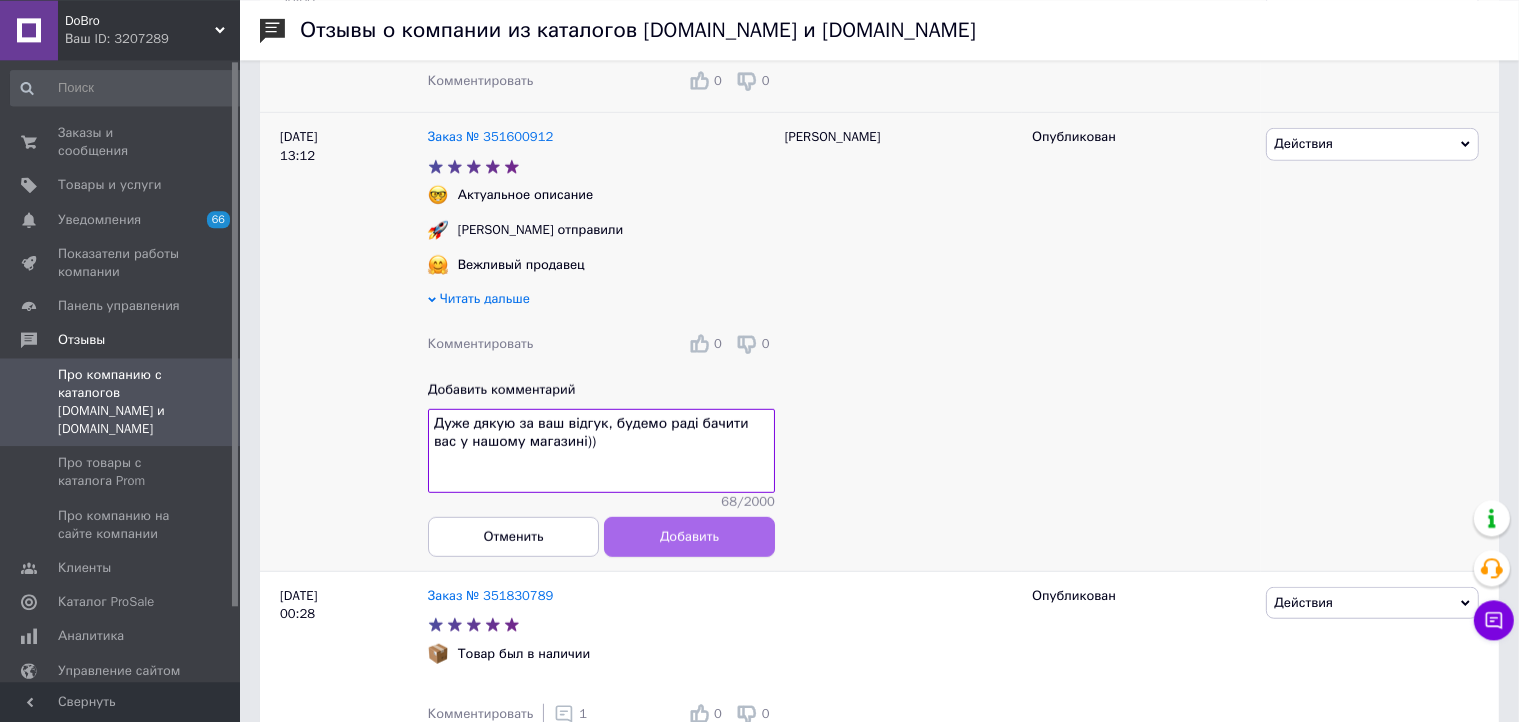 type on "Дуже дякую за ваш відгук, будемо раді бачити вас у нашому магазині))" 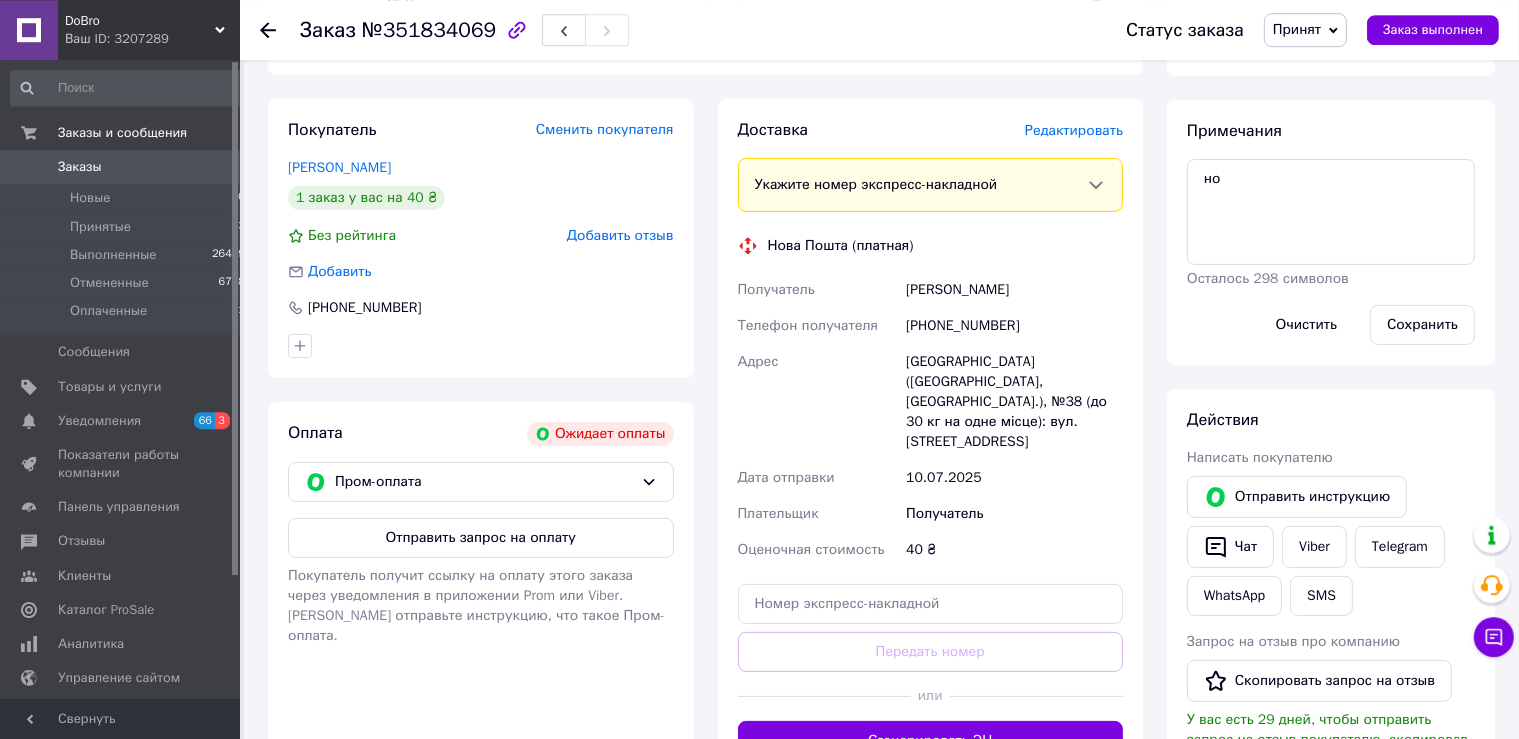 scroll, scrollTop: 314, scrollLeft: 0, axis: vertical 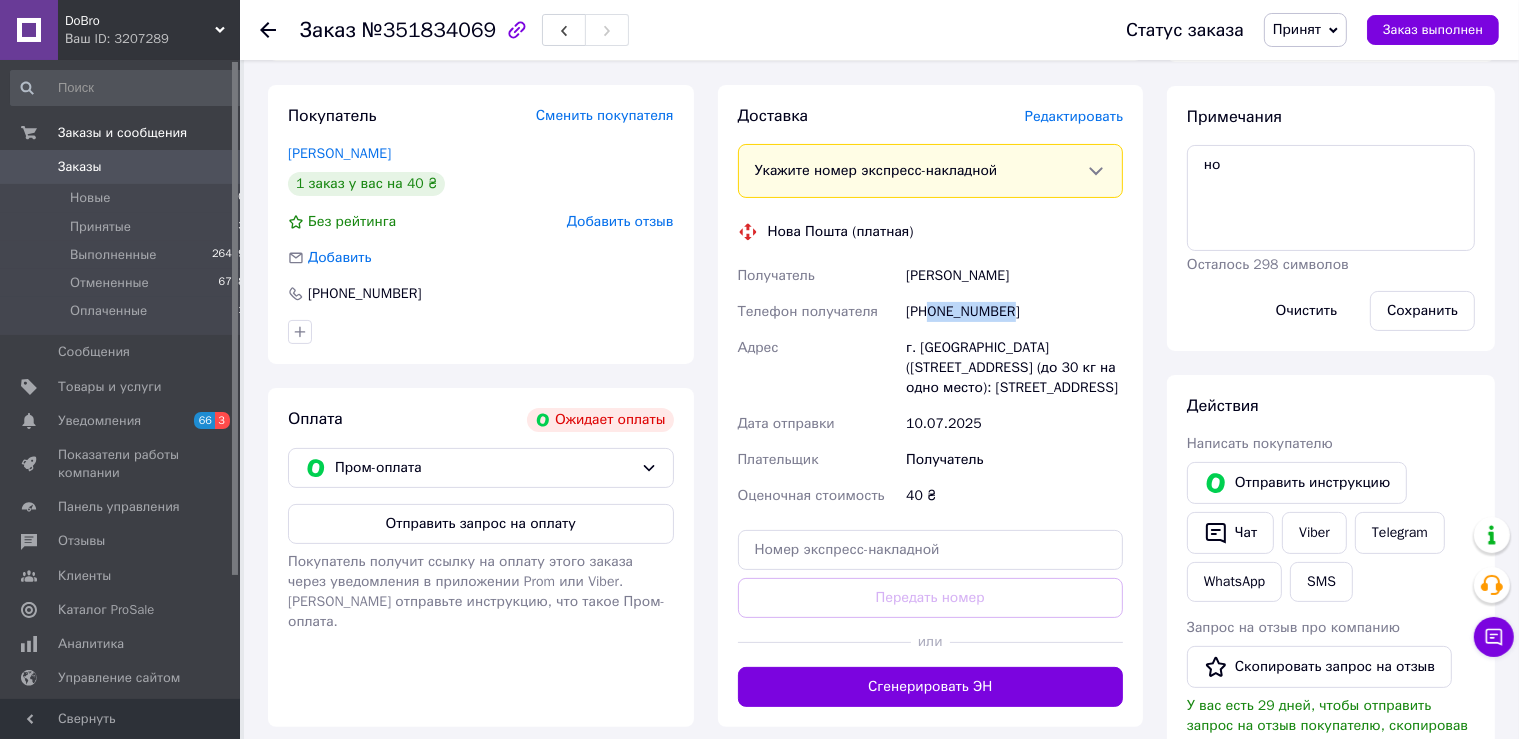 drag, startPoint x: 1035, startPoint y: 318, endPoint x: 933, endPoint y: 324, distance: 102.176315 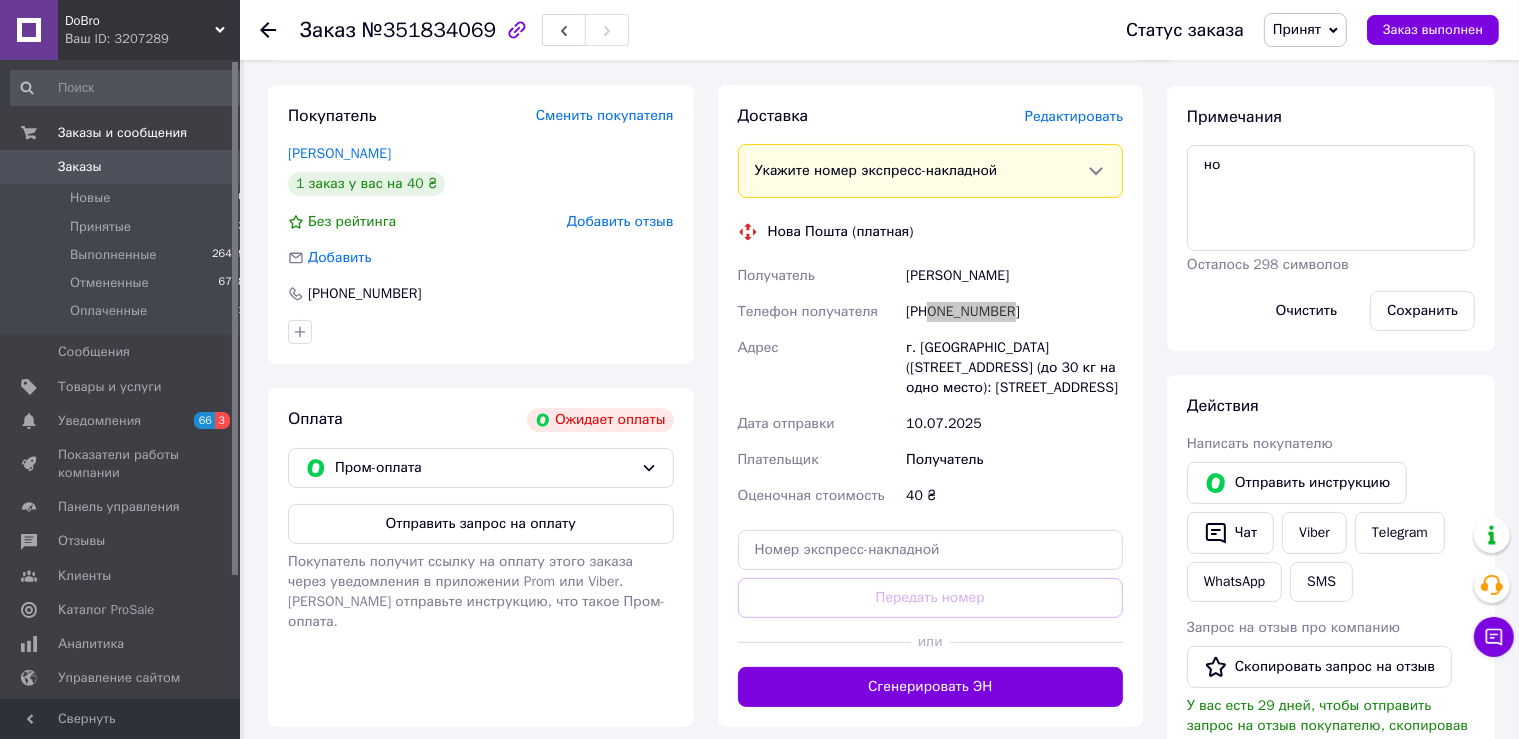 scroll, scrollTop: 0, scrollLeft: 0, axis: both 